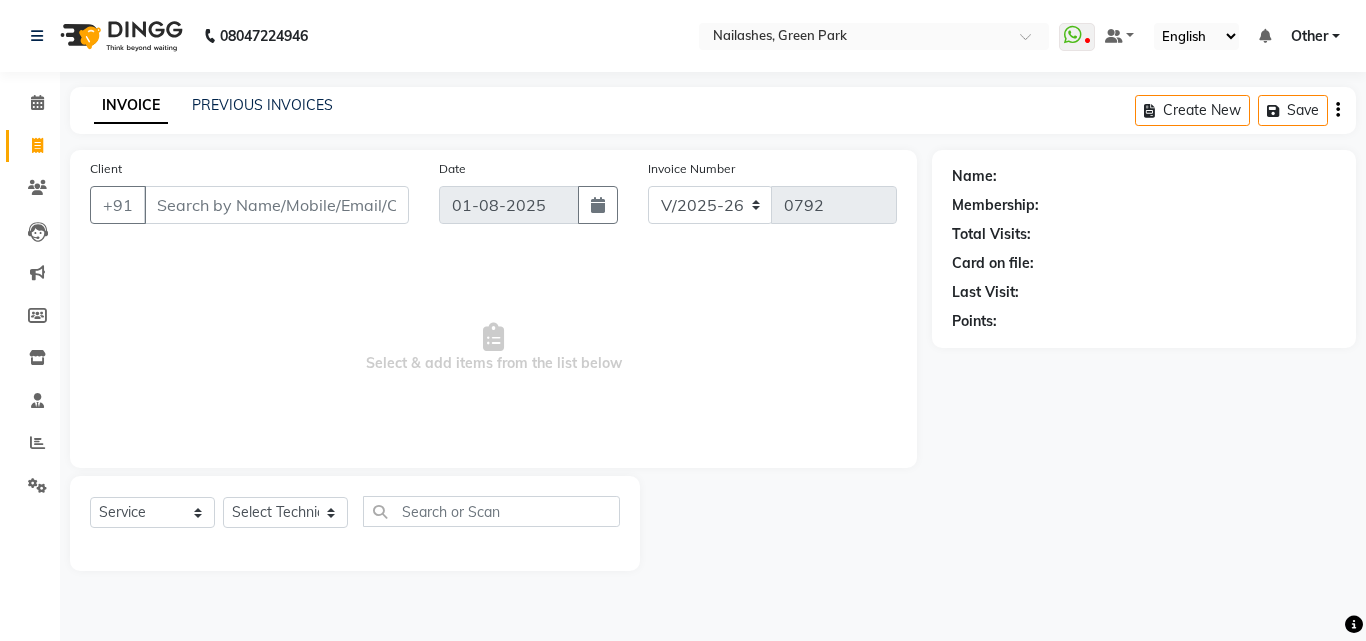select on "3755" 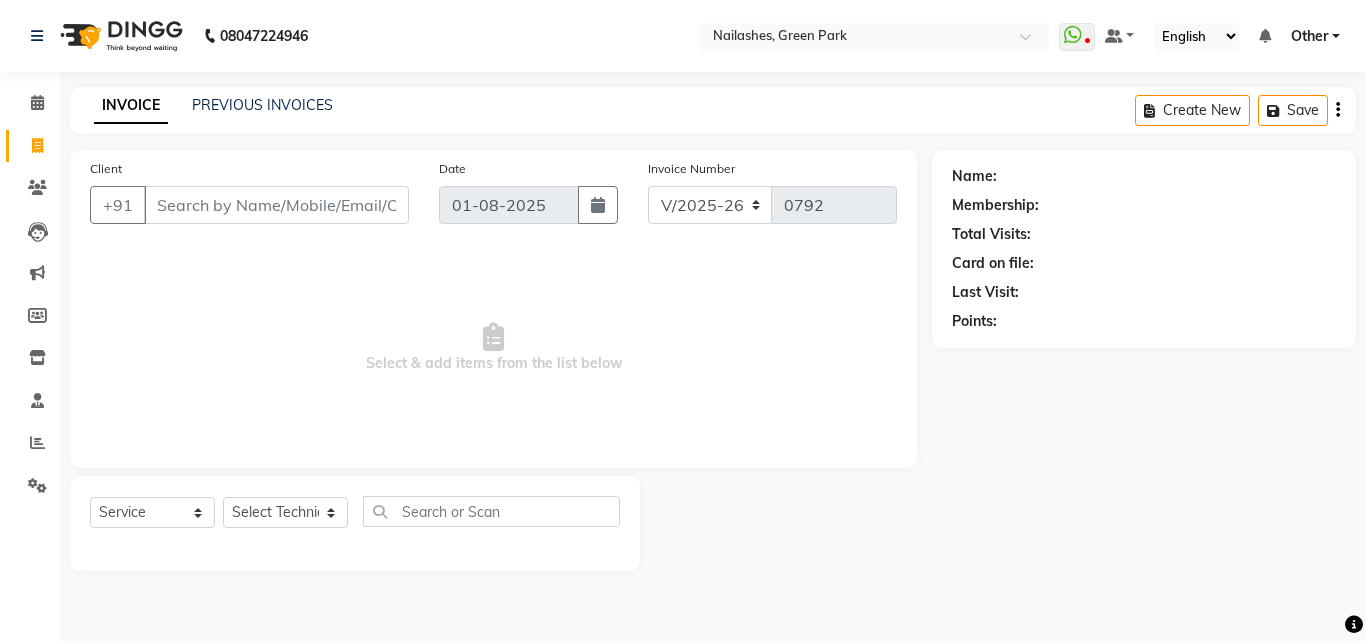 scroll, scrollTop: 0, scrollLeft: 0, axis: both 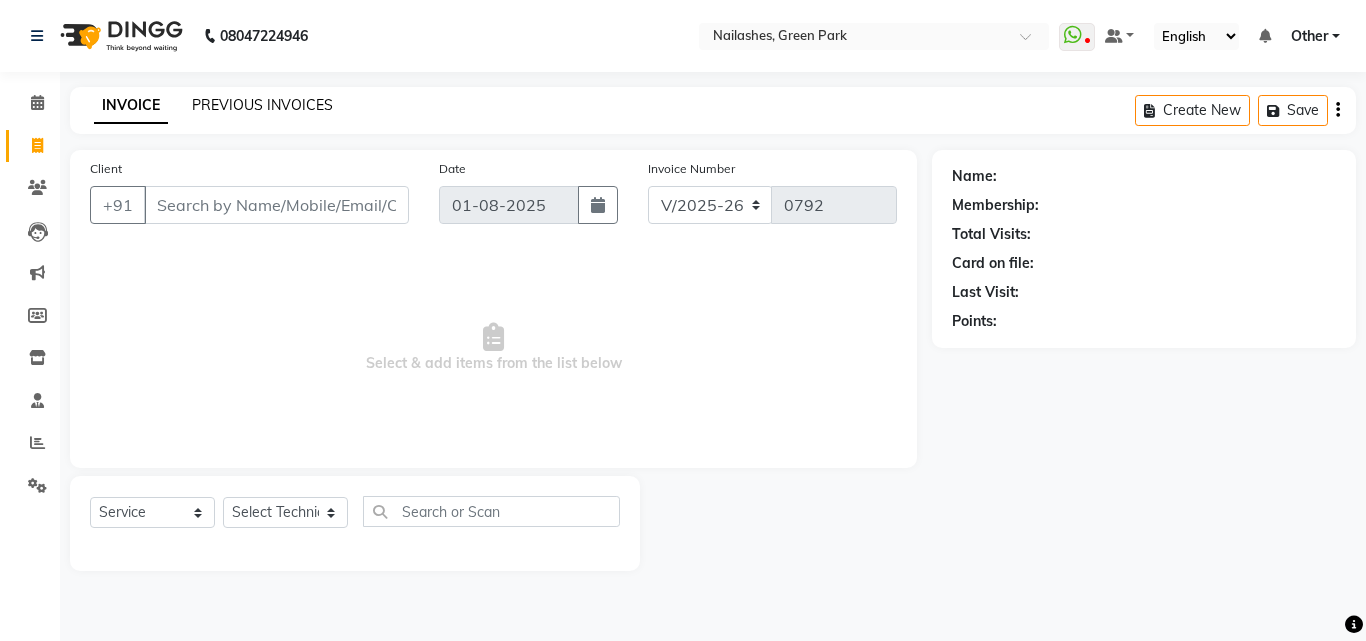 click on "PREVIOUS INVOICES" 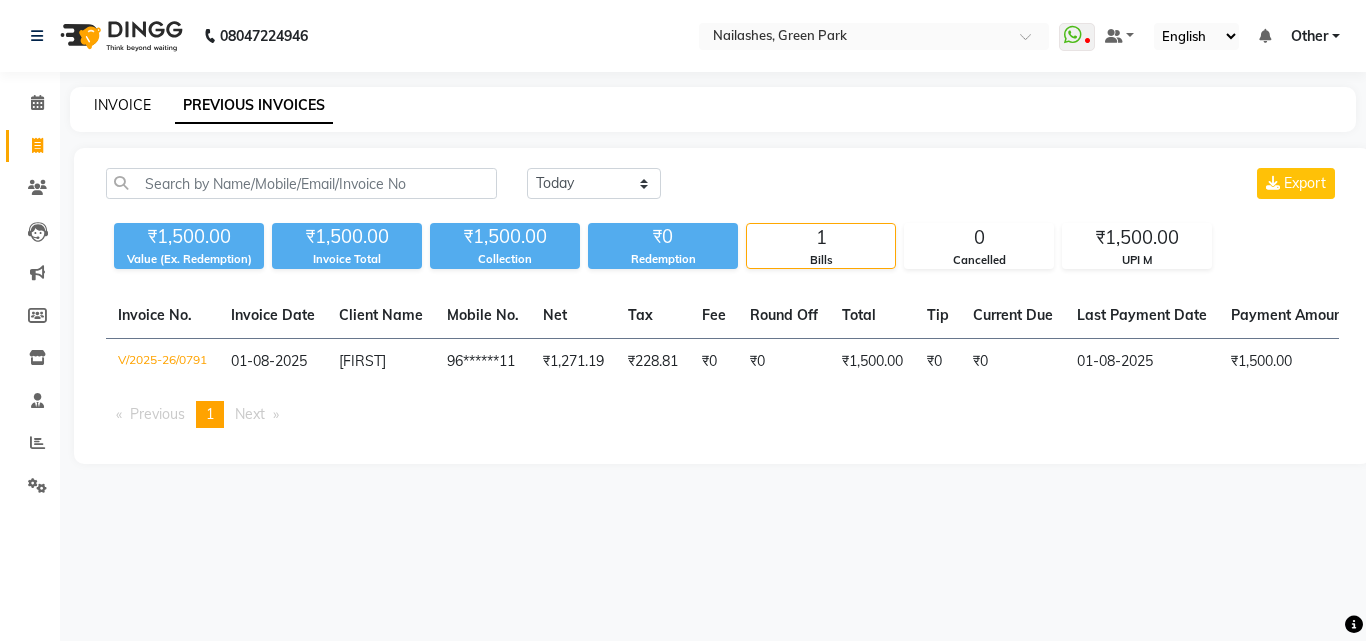 click on "INVOICE" 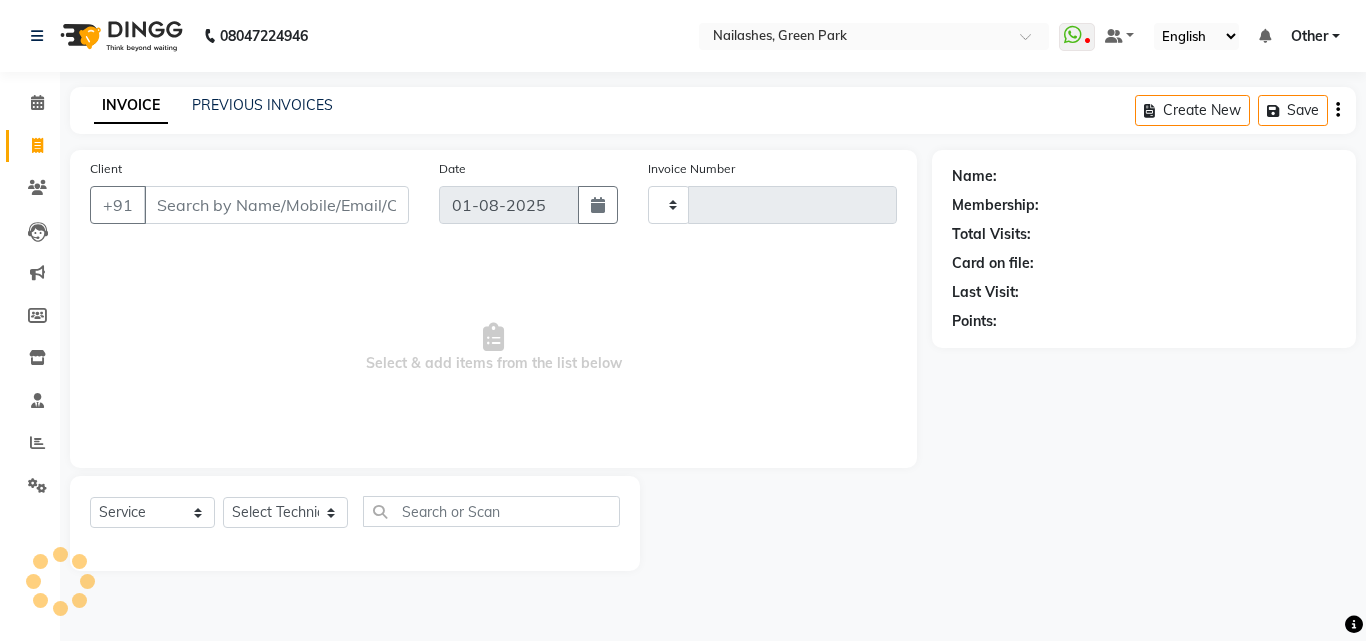 type on "0792" 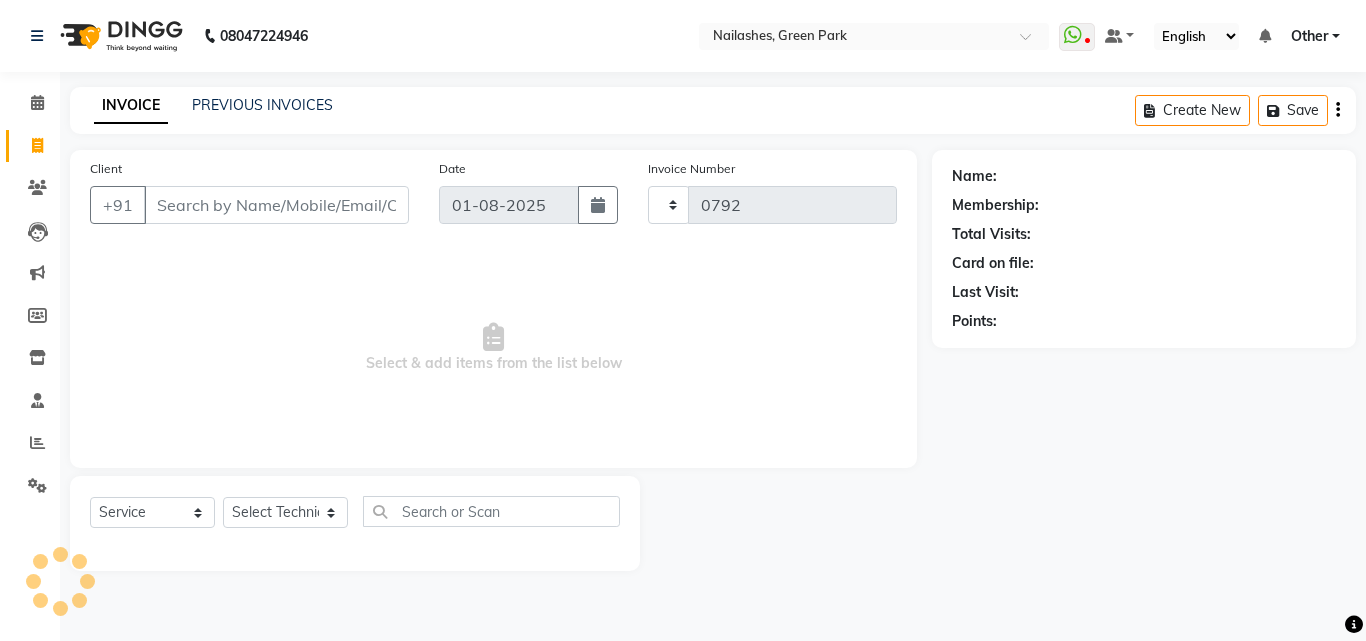 select on "3755" 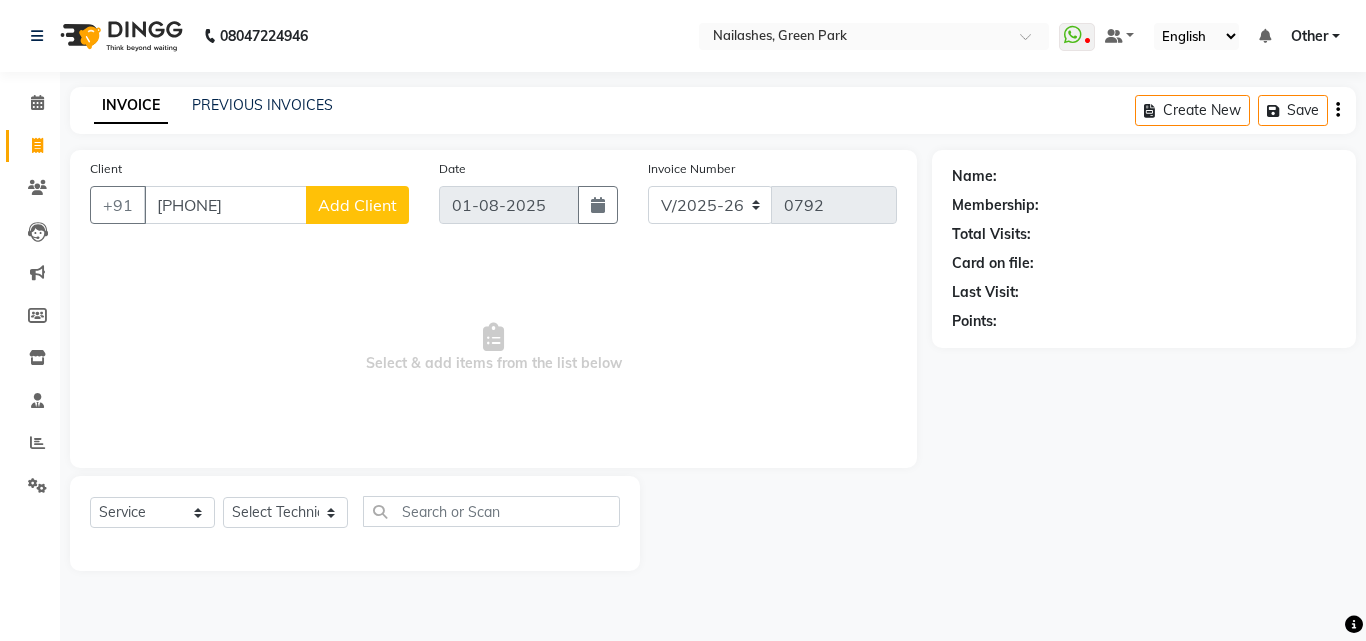 type on "[PHONE]" 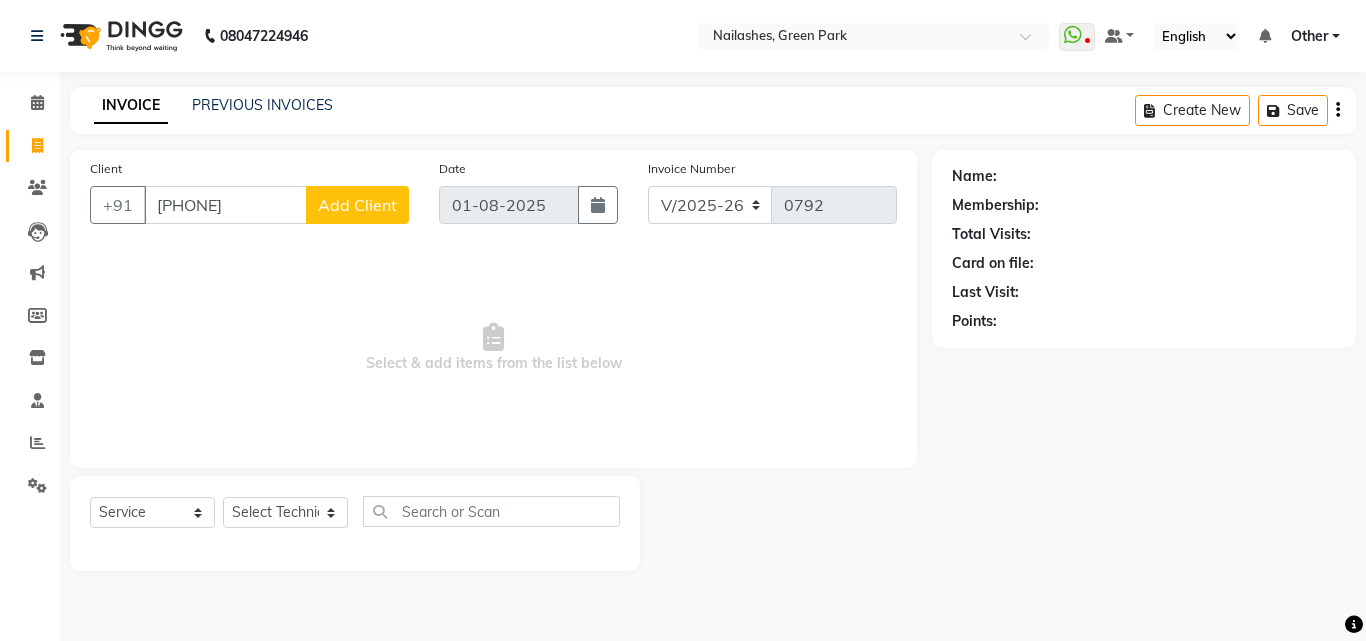 select on "21" 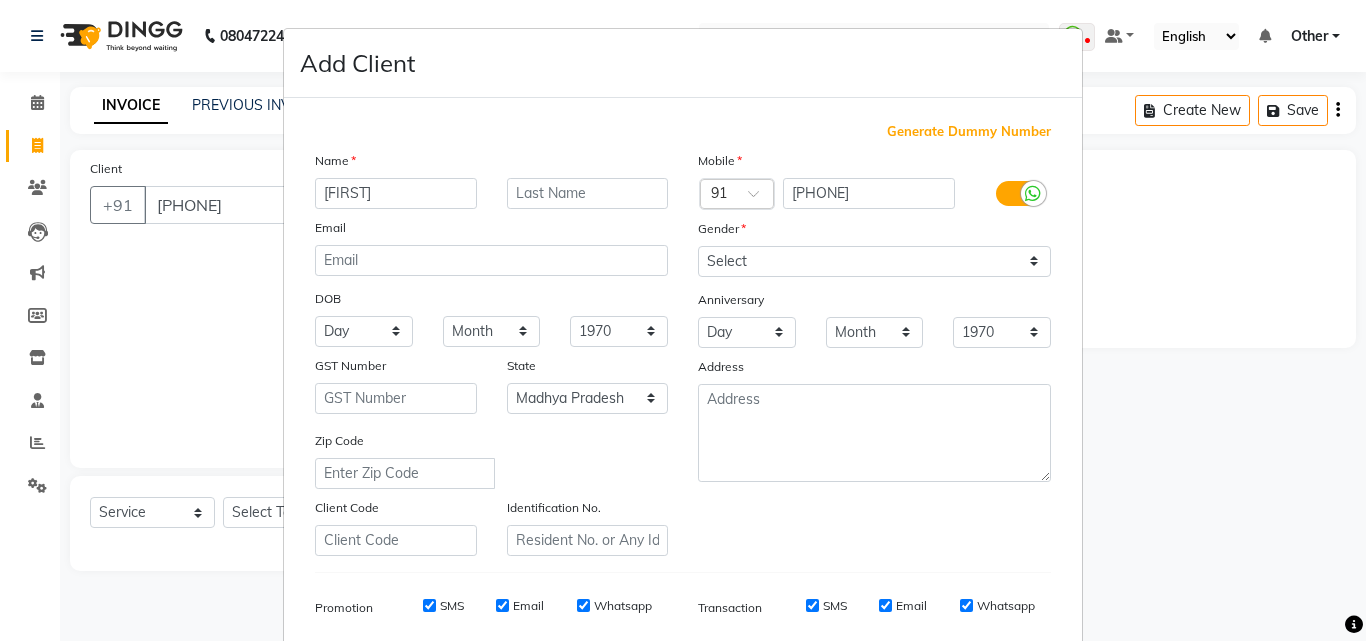 type on "[FIRST]" 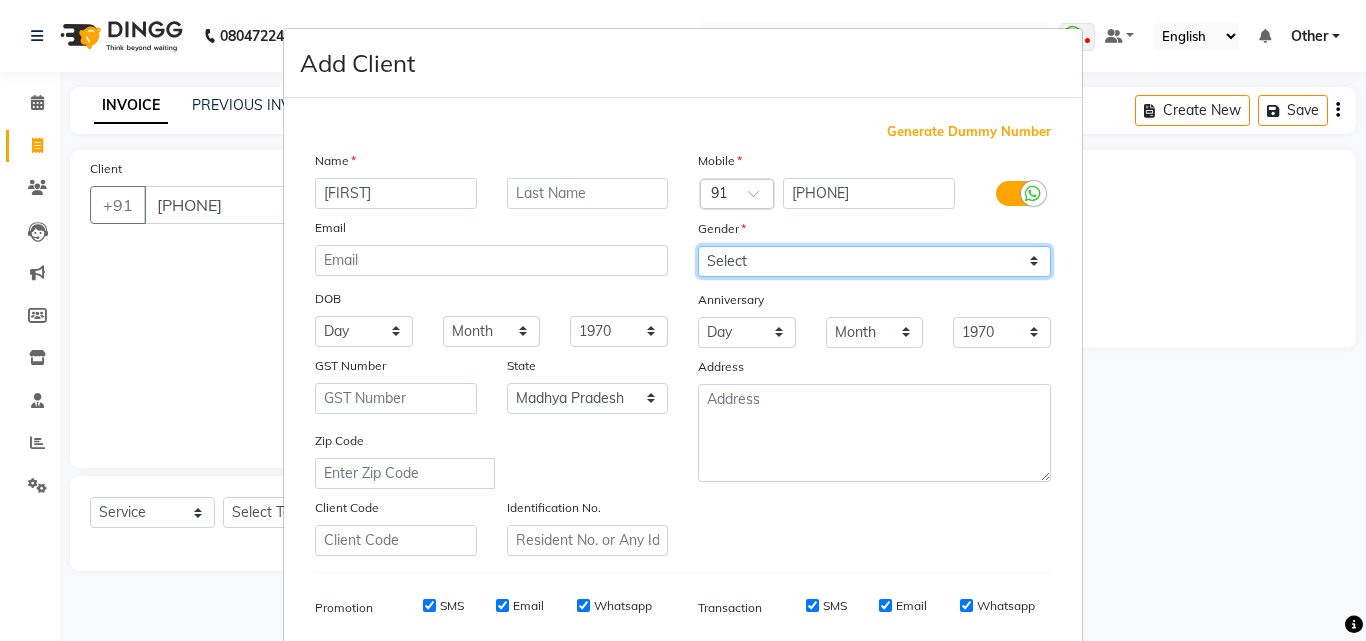 click on "Select Male Female Other Prefer Not To Say" at bounding box center (874, 261) 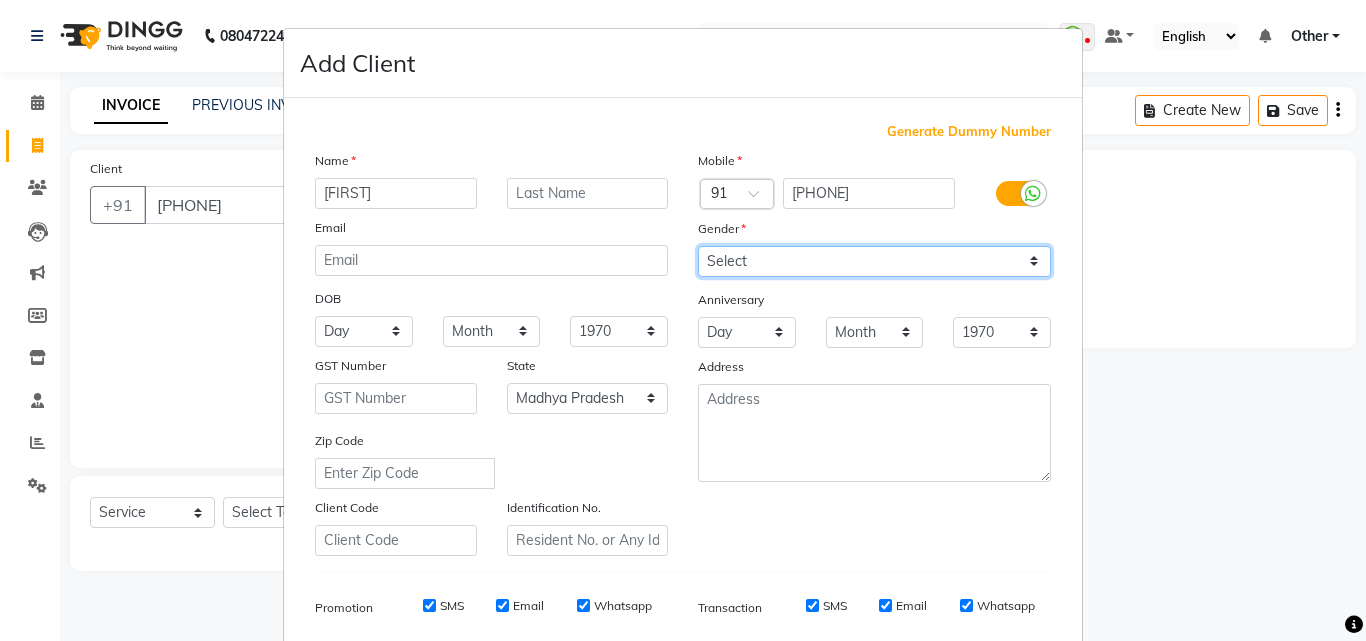 select on "female" 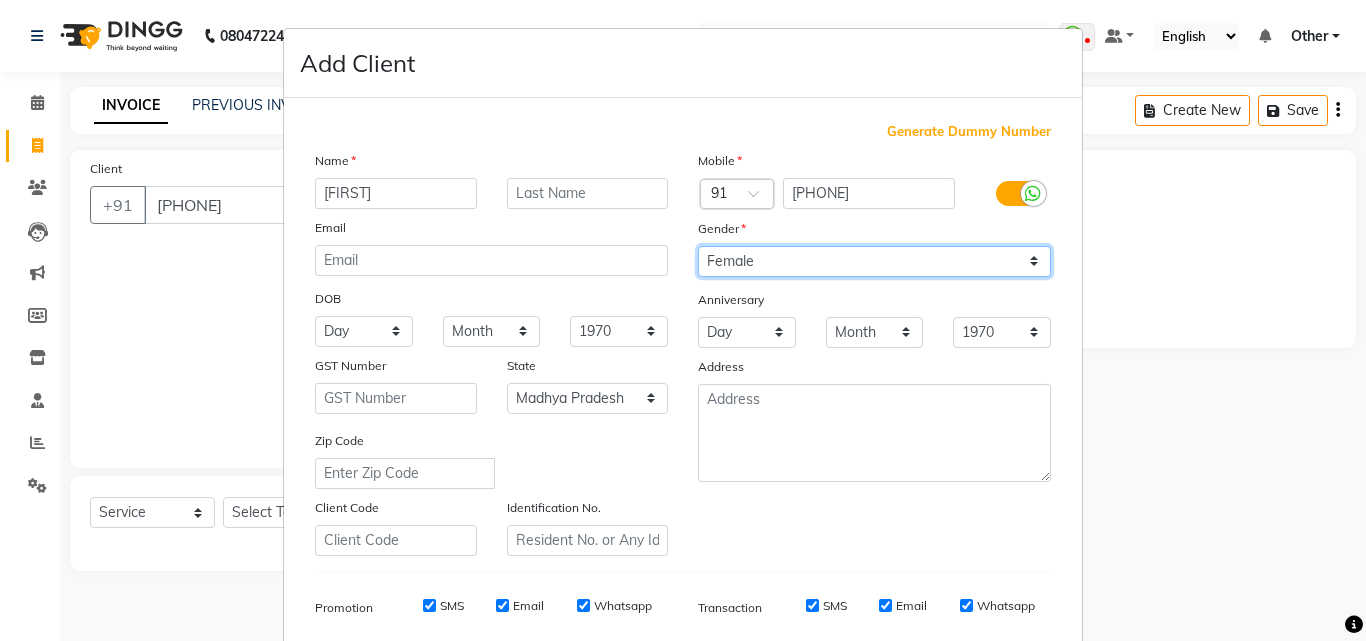 click on "Select Male Female Other Prefer Not To Say" at bounding box center [874, 261] 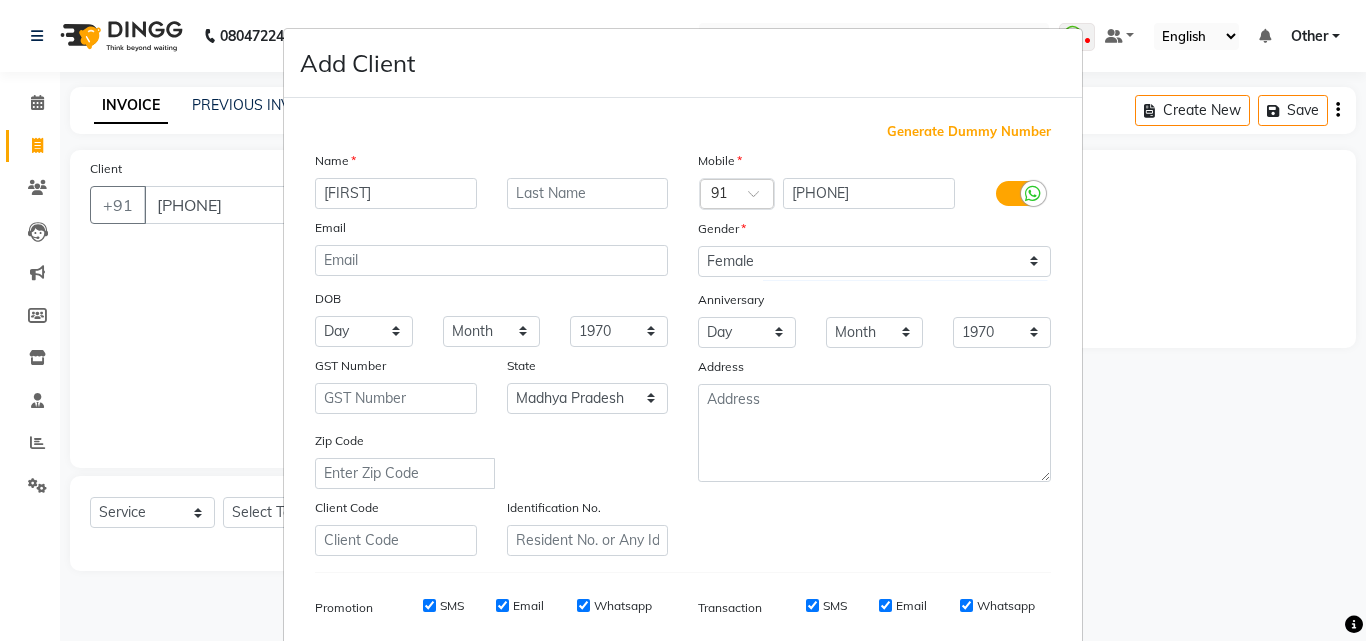 click on "Add Client Generate Dummy Number Name [FIRST] Email DOB Day 01 02 03 04 05 06 07 08 09 10 11 12 13 14 15 16 17 18 19 20 21 22 23 24 25 26 27 28 29 30 31 Month January February March April May June July August September October November December 1940 1941 1942 1943 1944 1945 1946 1947 1948 1949 1950 1951 1952 1953 1954 1955 1956 1957 1958 1959 1960 1961 1962 1963 1964 1965 1966 1967 1968 1969 1970 1971 1972 1973 1974 1975 1976 1977 1978 1979 1980 1981 1982 1983 1984 1985 1986 1987 1988 1989 1990 1991 1992 1993 1994 1995 1996 1997 1998 1999 2000 2001 2002 2003 2004 2005 2006 2007 2008 2009 2010 2011 2012 2013 2014 2015 2016 2017 2018 2019 2020 2021 2022 2023 2024 GST Number State Select [STATE]" at bounding box center (683, 320) 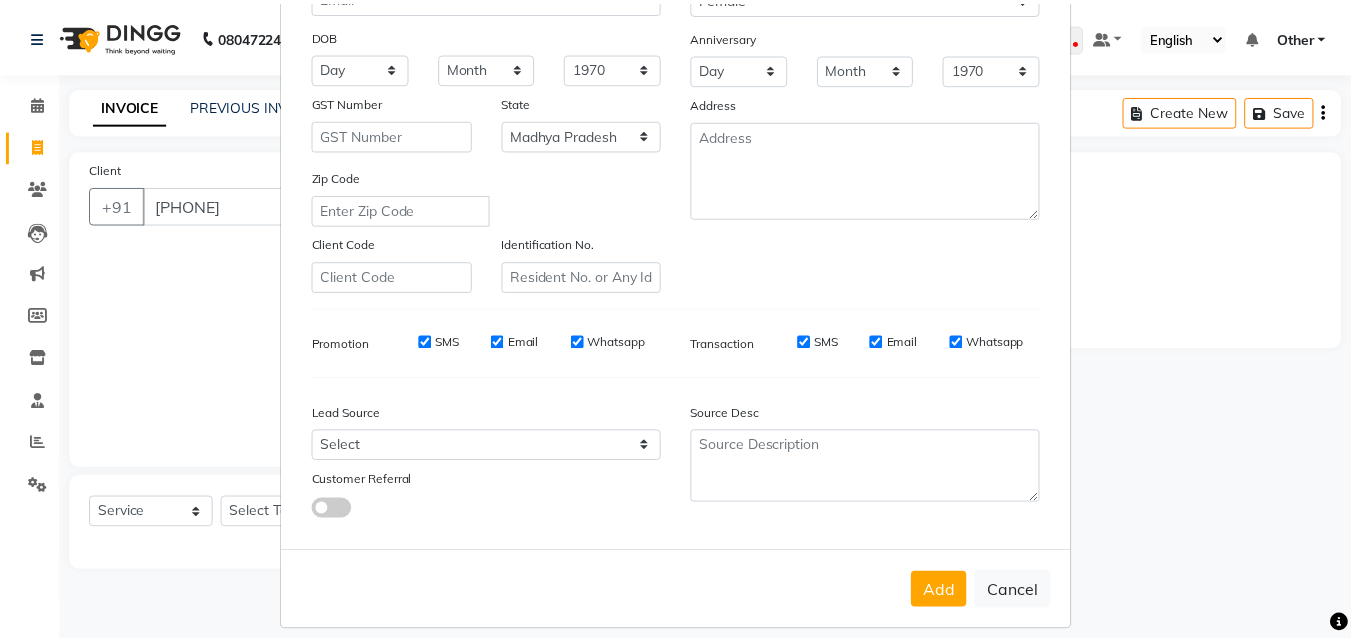 scroll, scrollTop: 282, scrollLeft: 0, axis: vertical 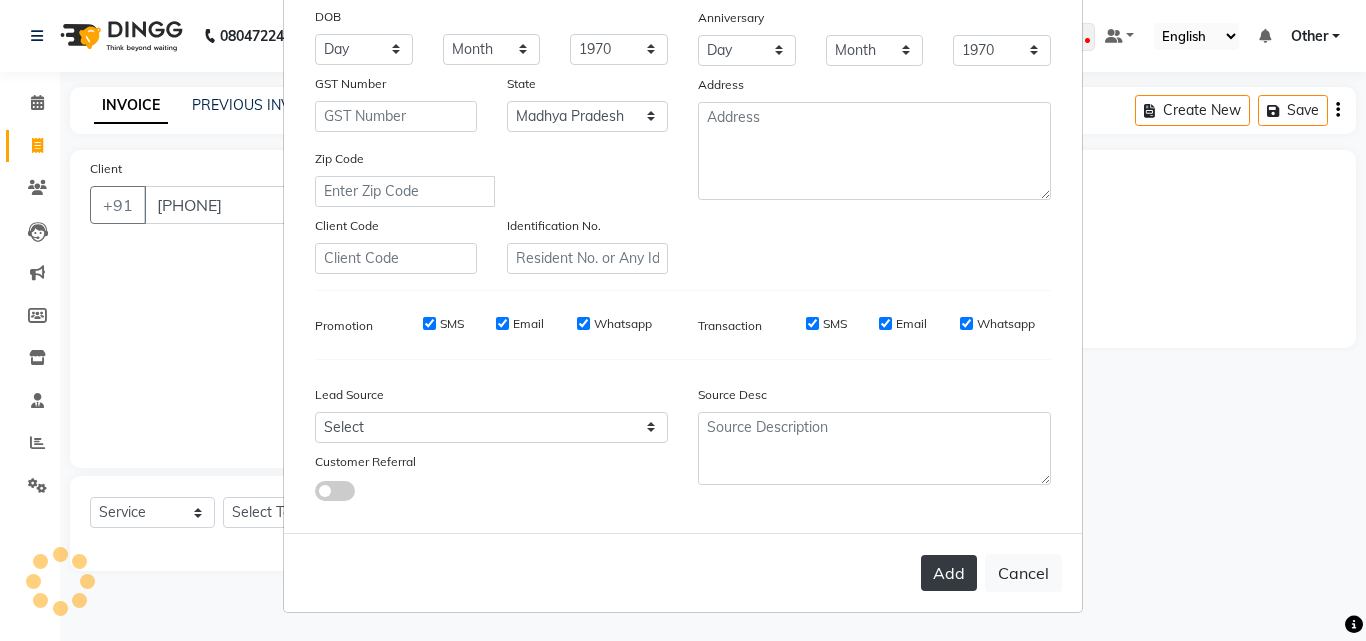 click on "Add" at bounding box center (949, 573) 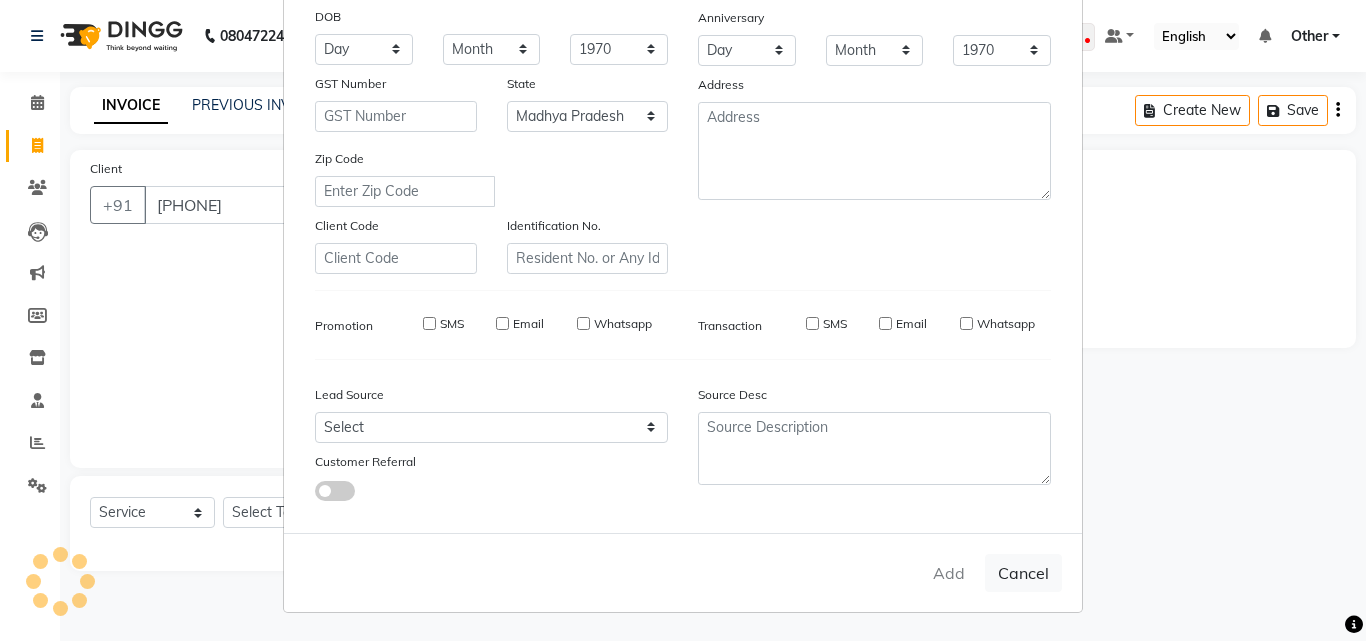 type on "85******43" 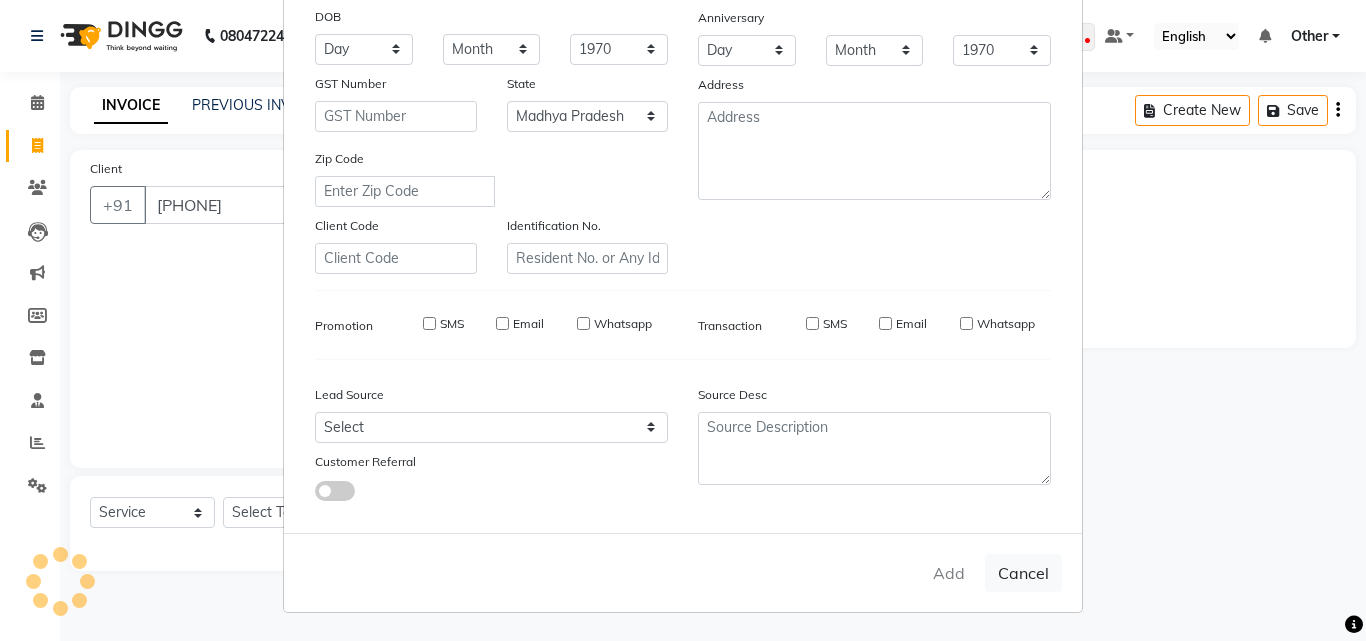type 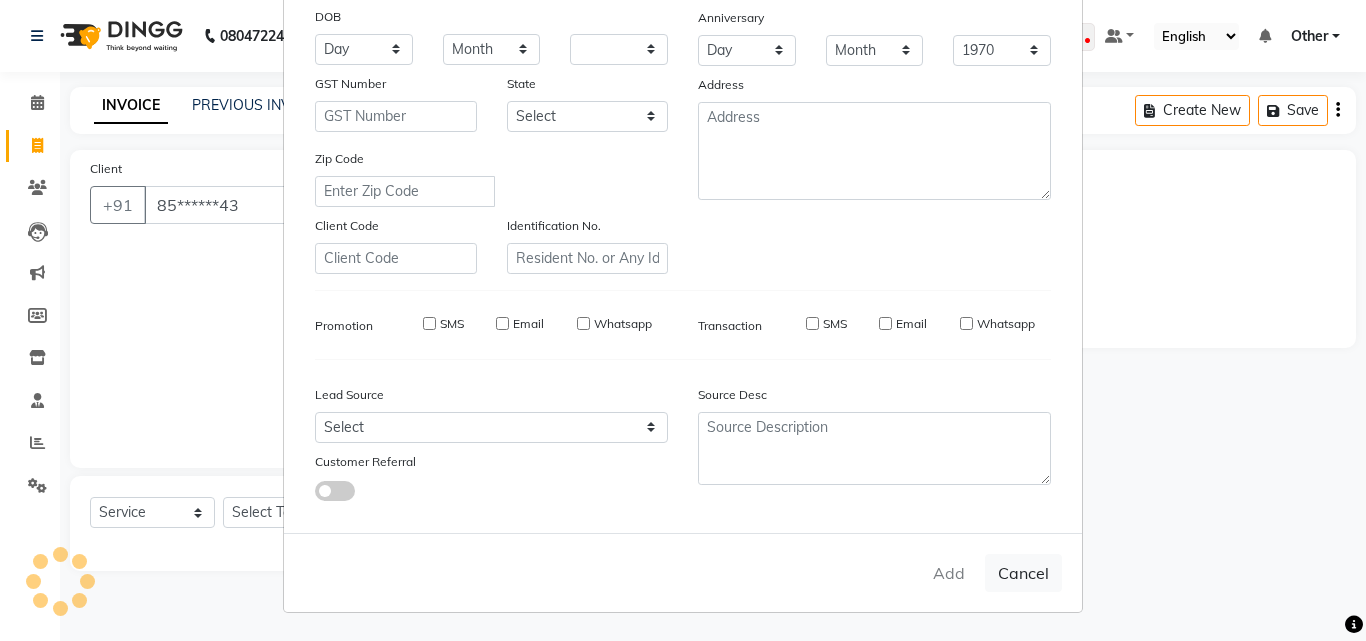 select 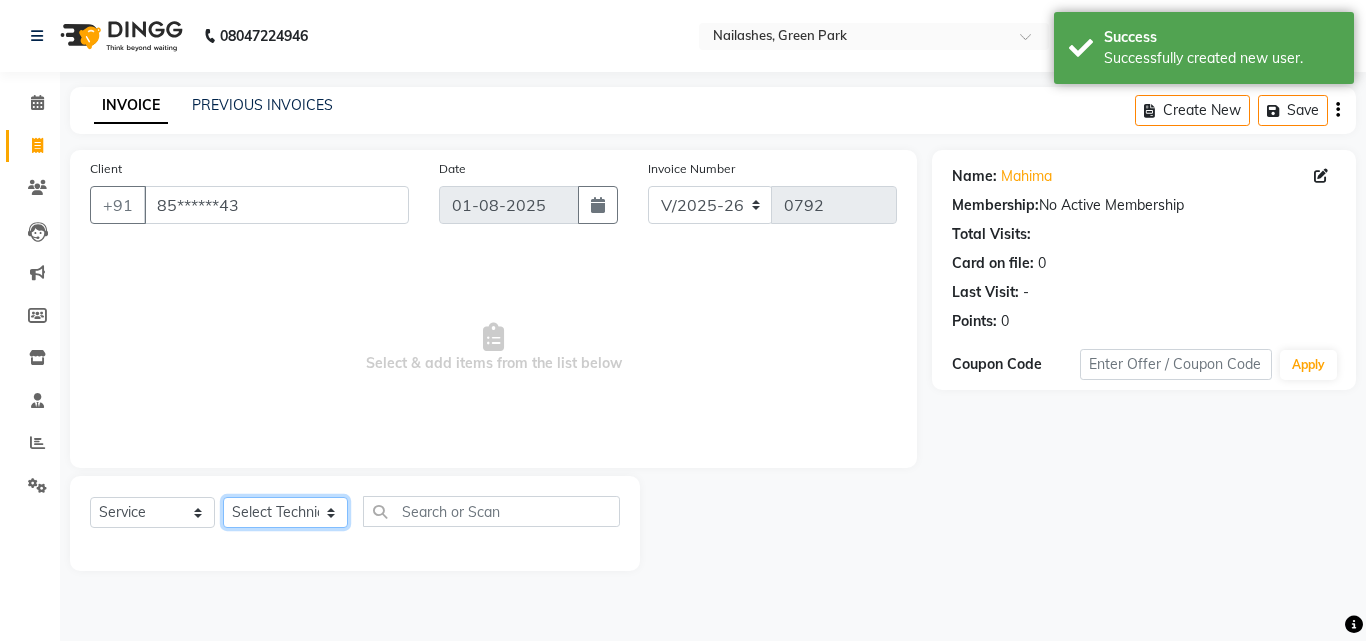 click on "Select Technician [FIRST] Other  [FIRST] [FIRST] [FIRST] [FIRST]" 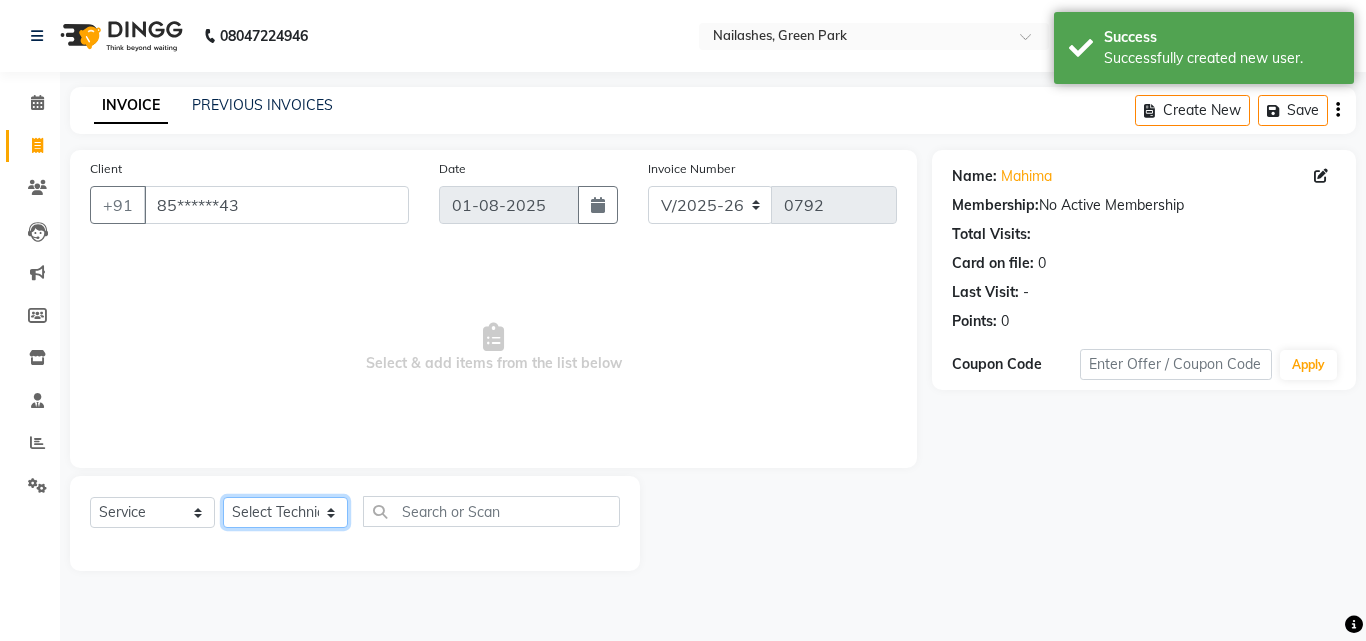 select on "[NUMBER]" 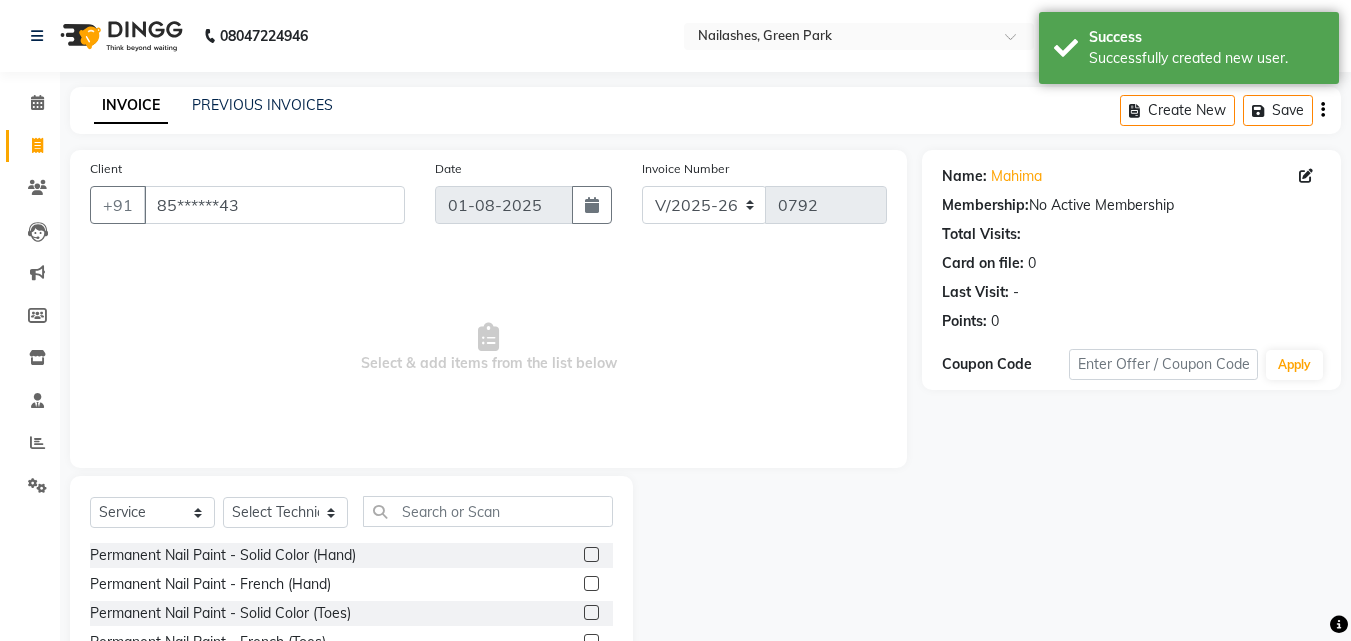 click 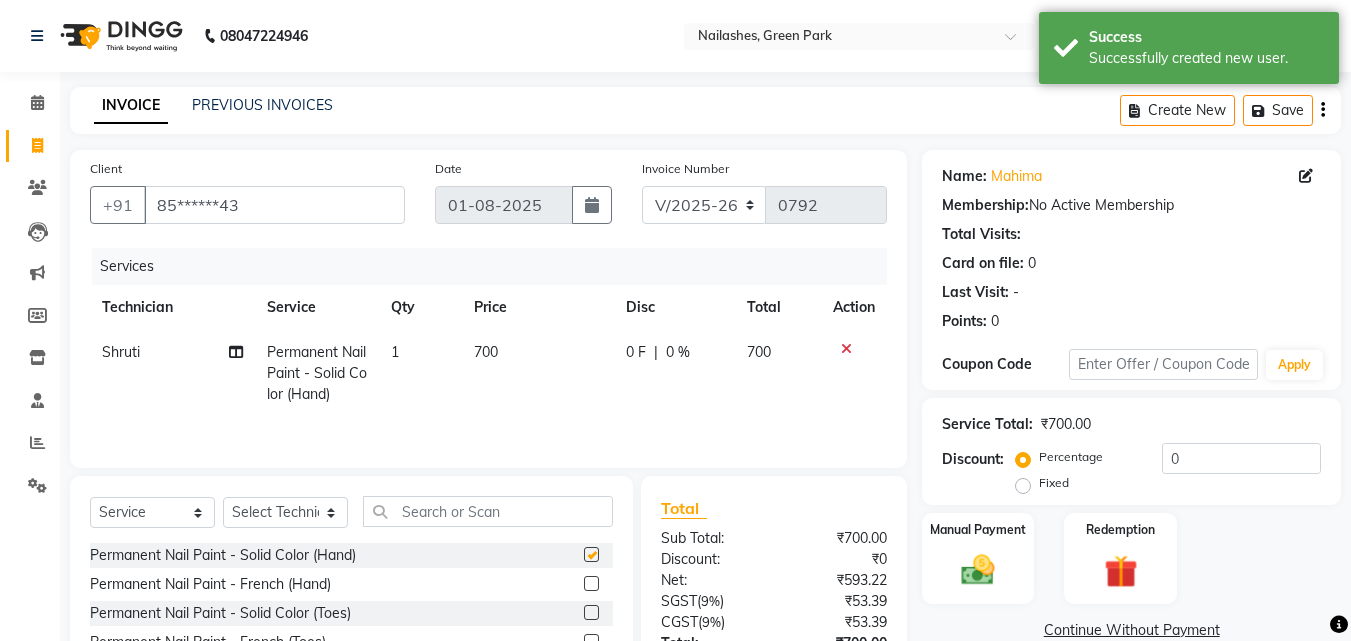 checkbox on "false" 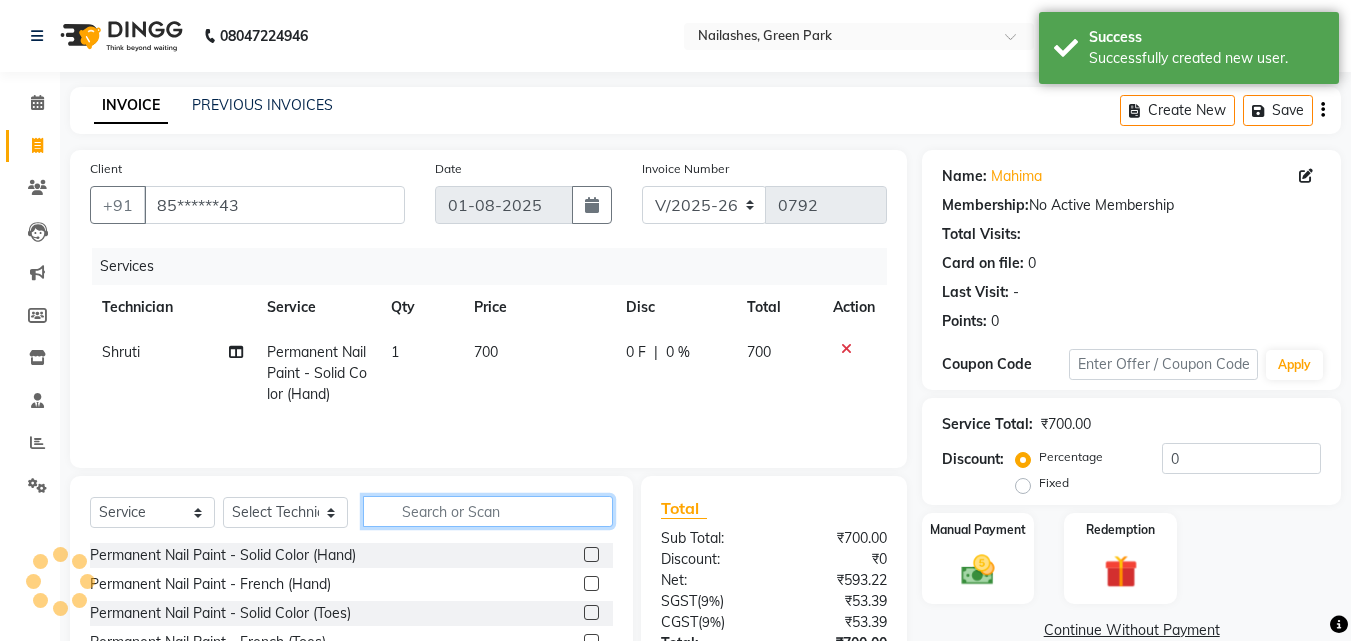 click 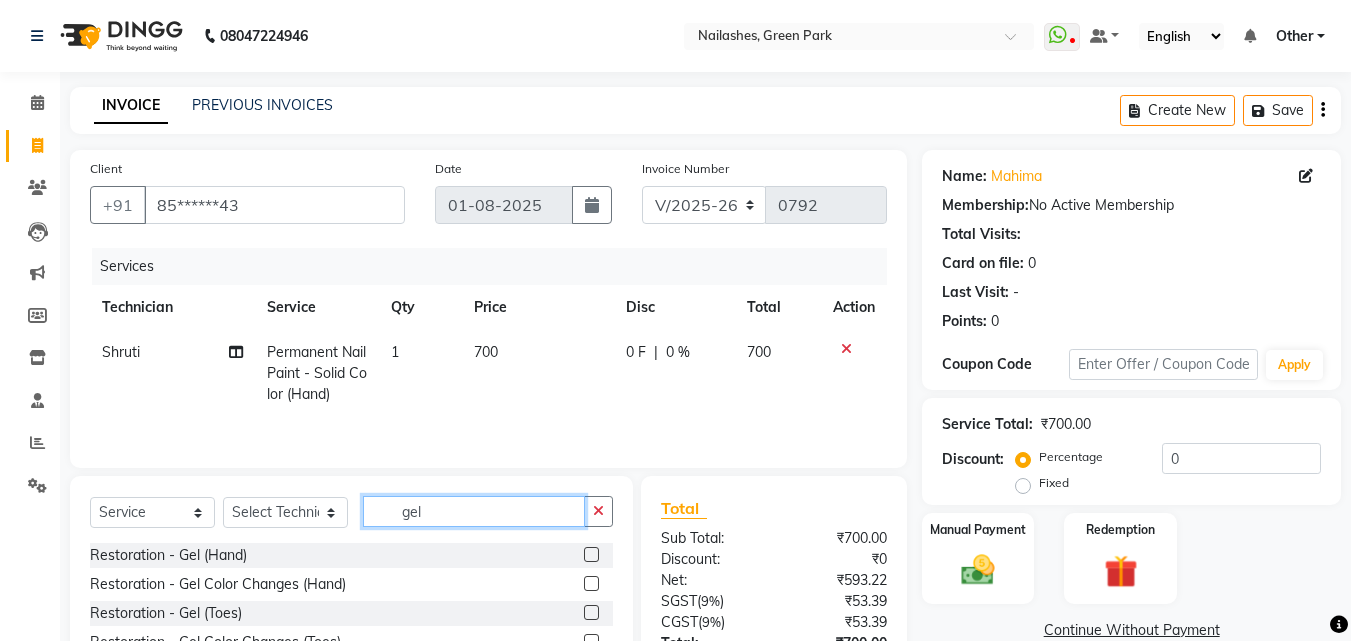 type on "gel" 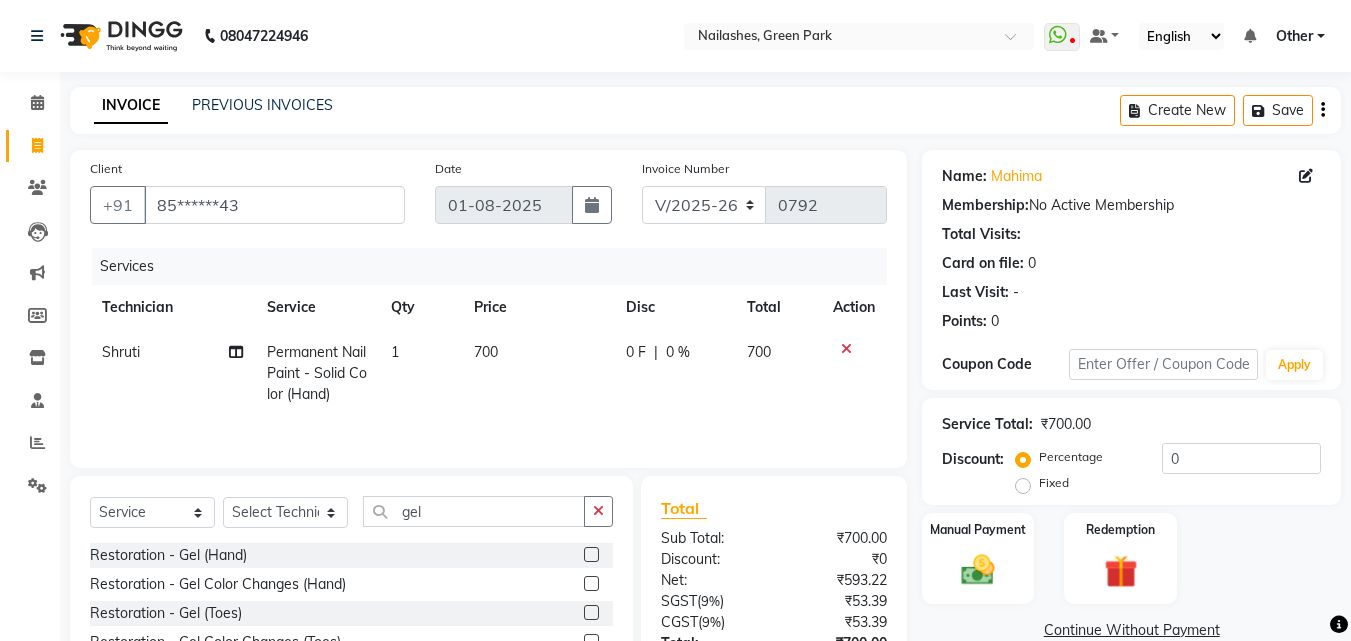 click on "CGST  ( 9% )" 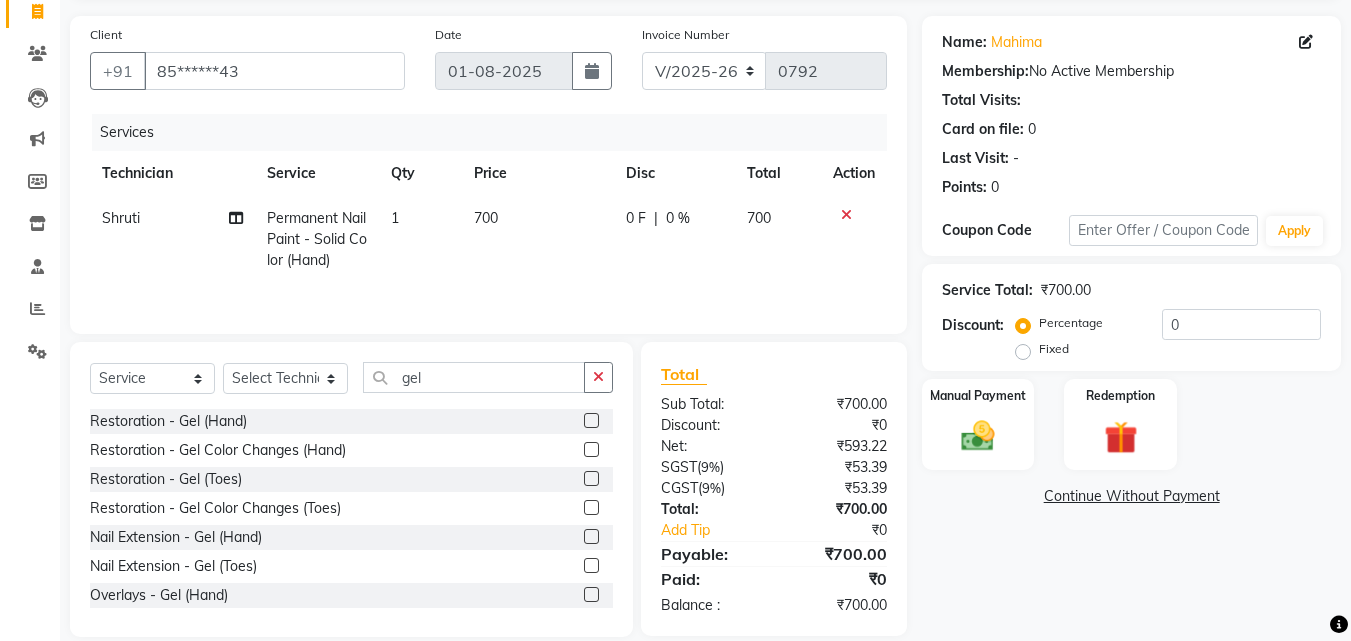 scroll, scrollTop: 160, scrollLeft: 0, axis: vertical 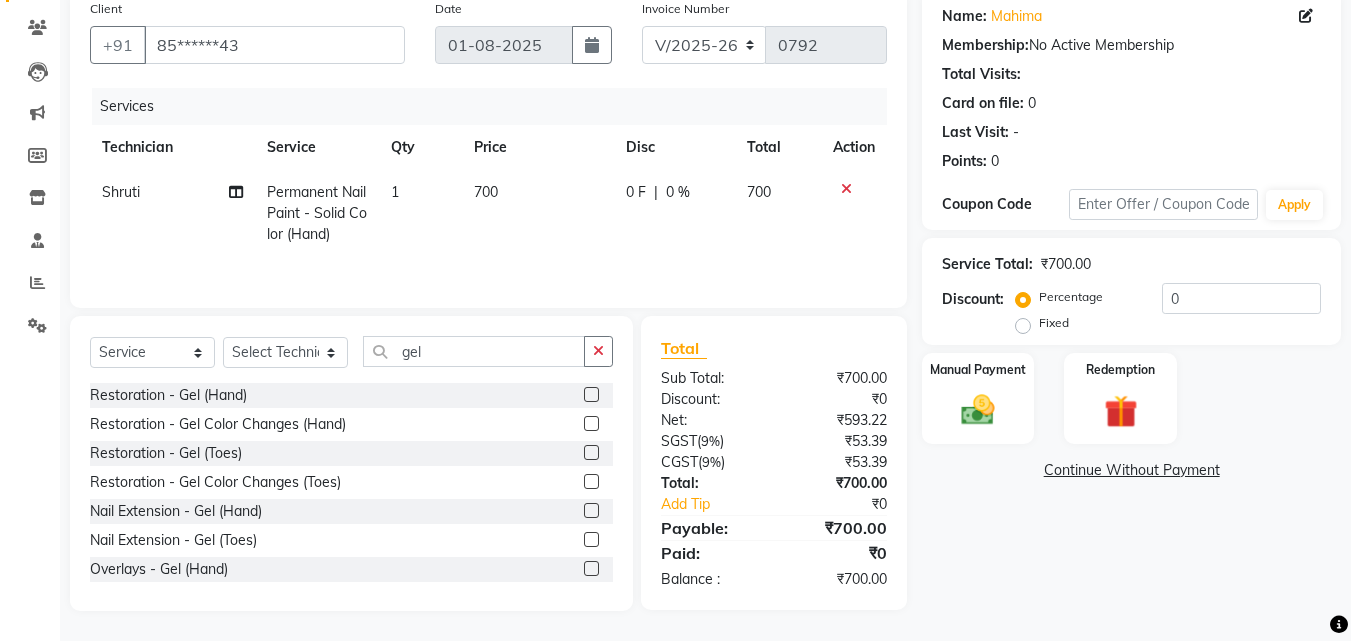 click 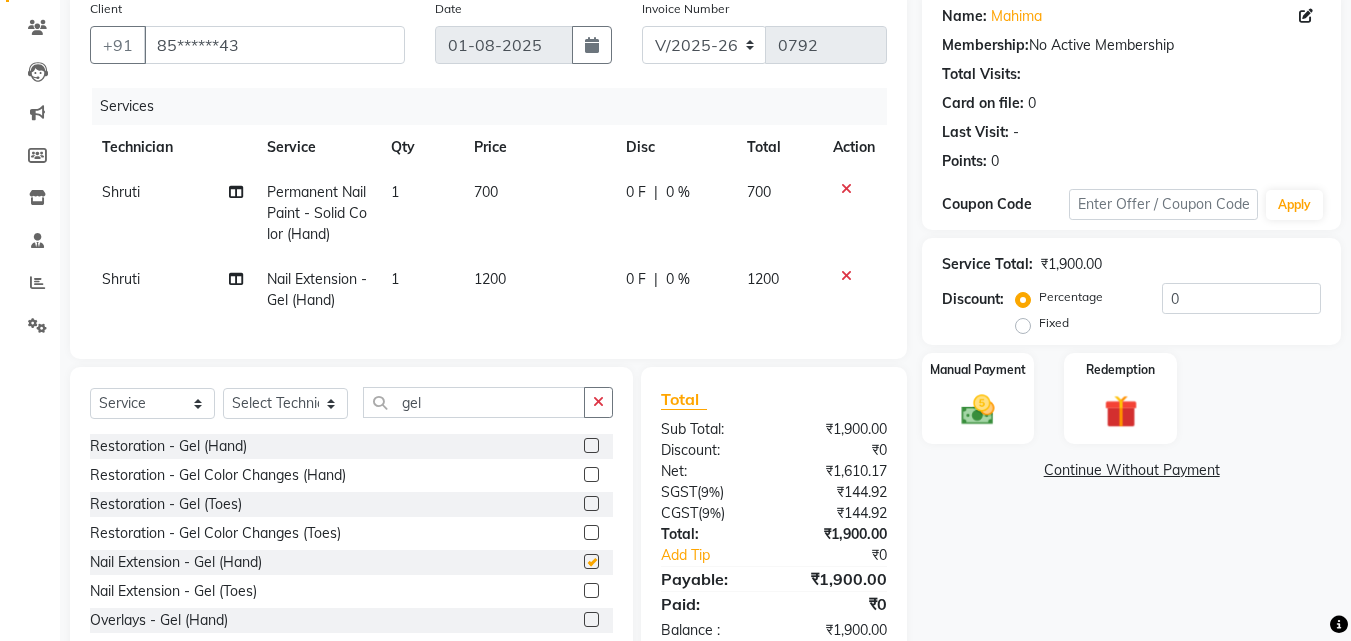 checkbox on "false" 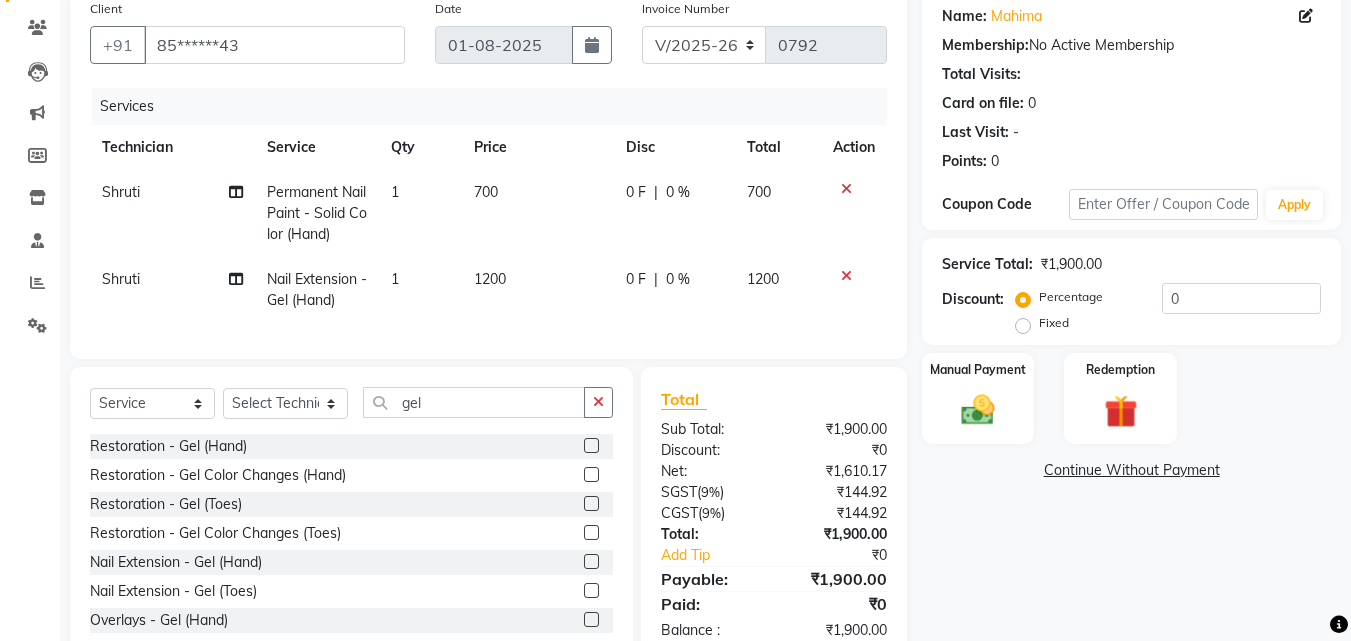 click on "1" 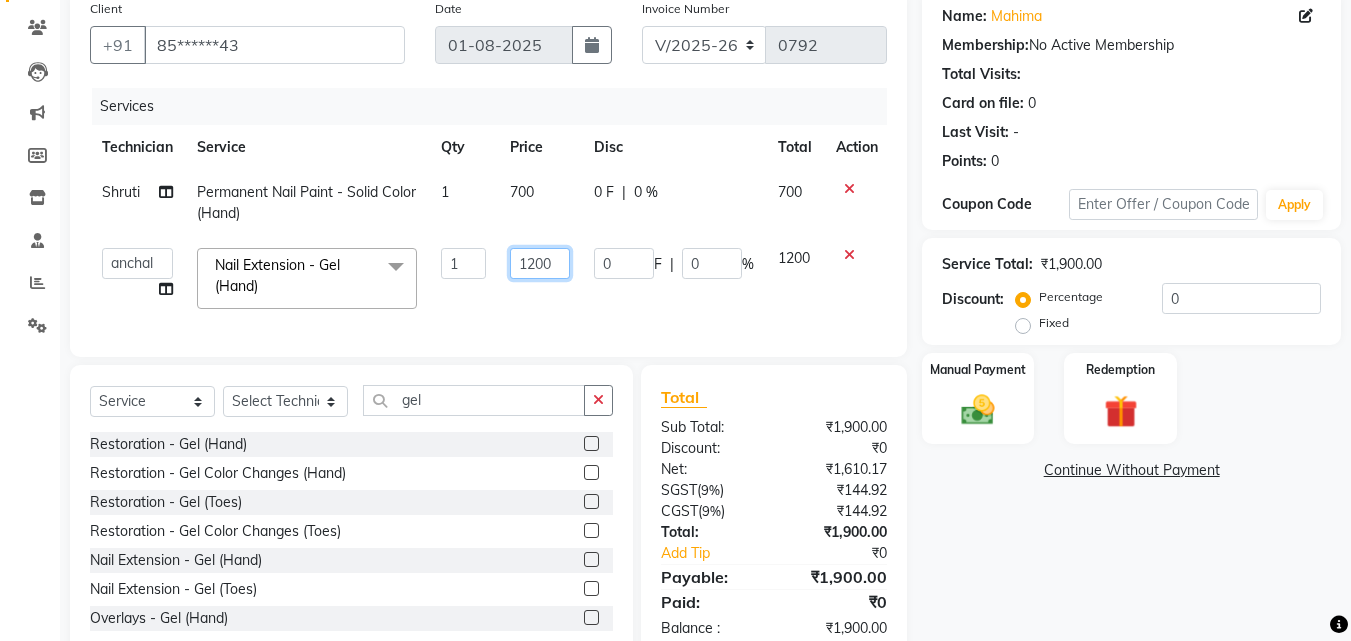 click on "1200" 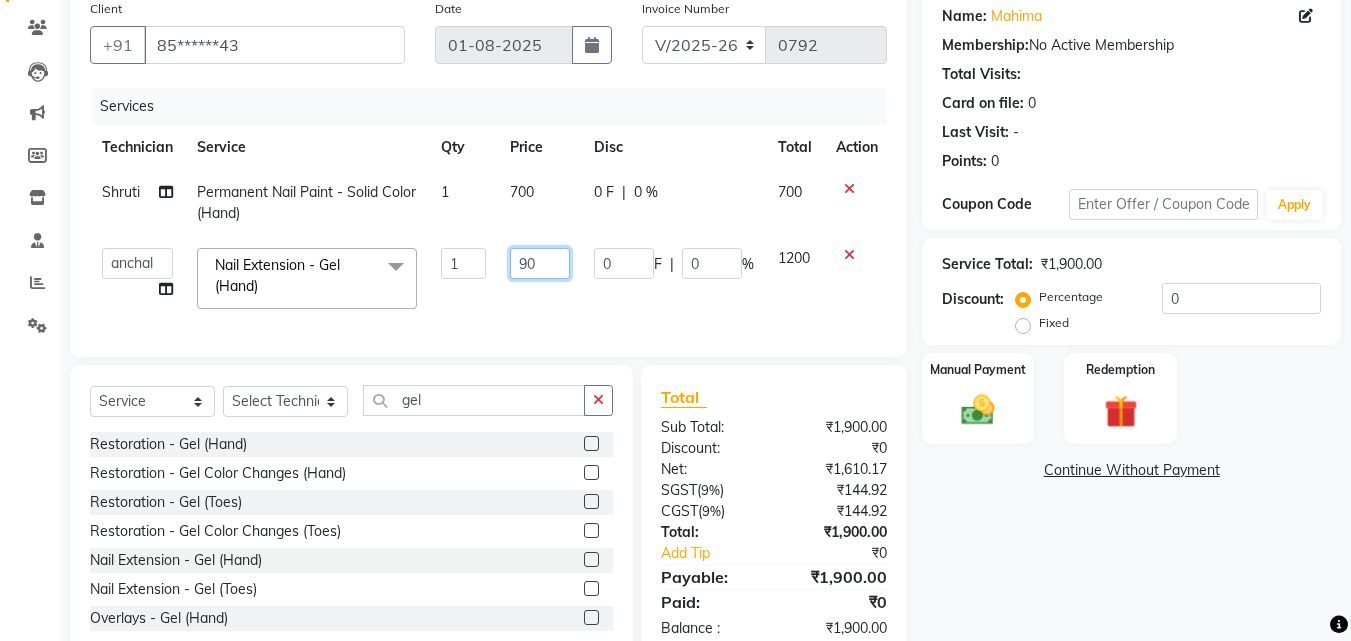type on "900" 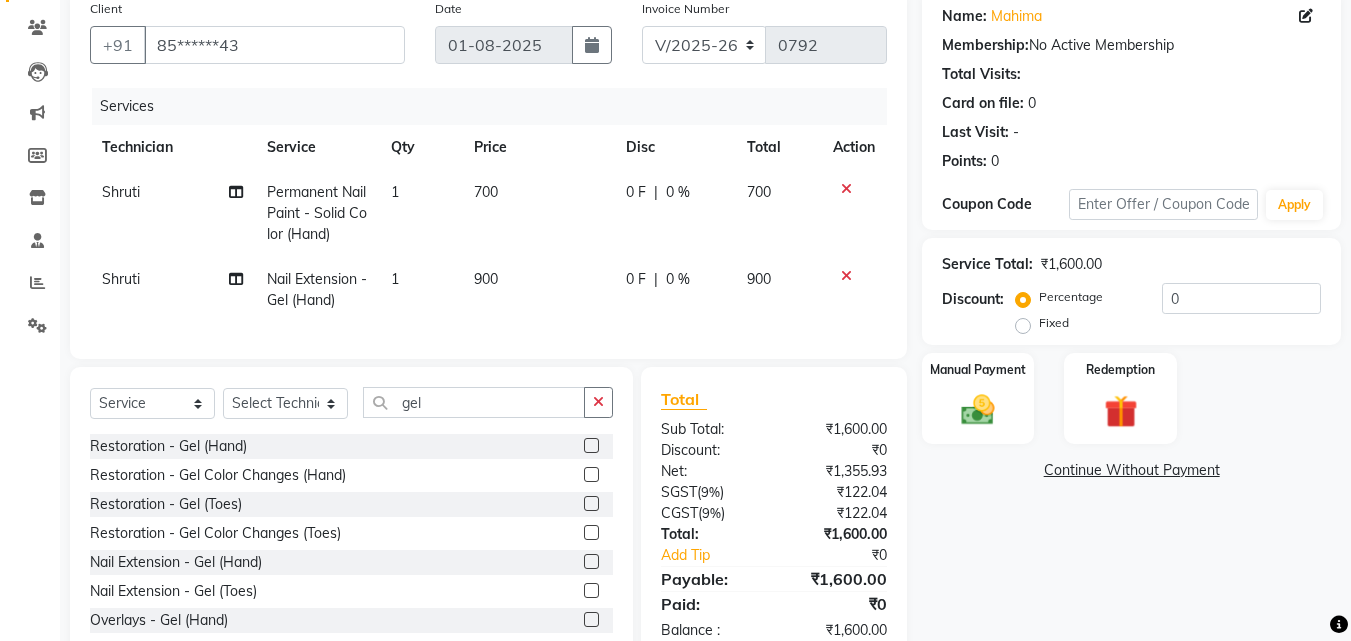 click on "700" 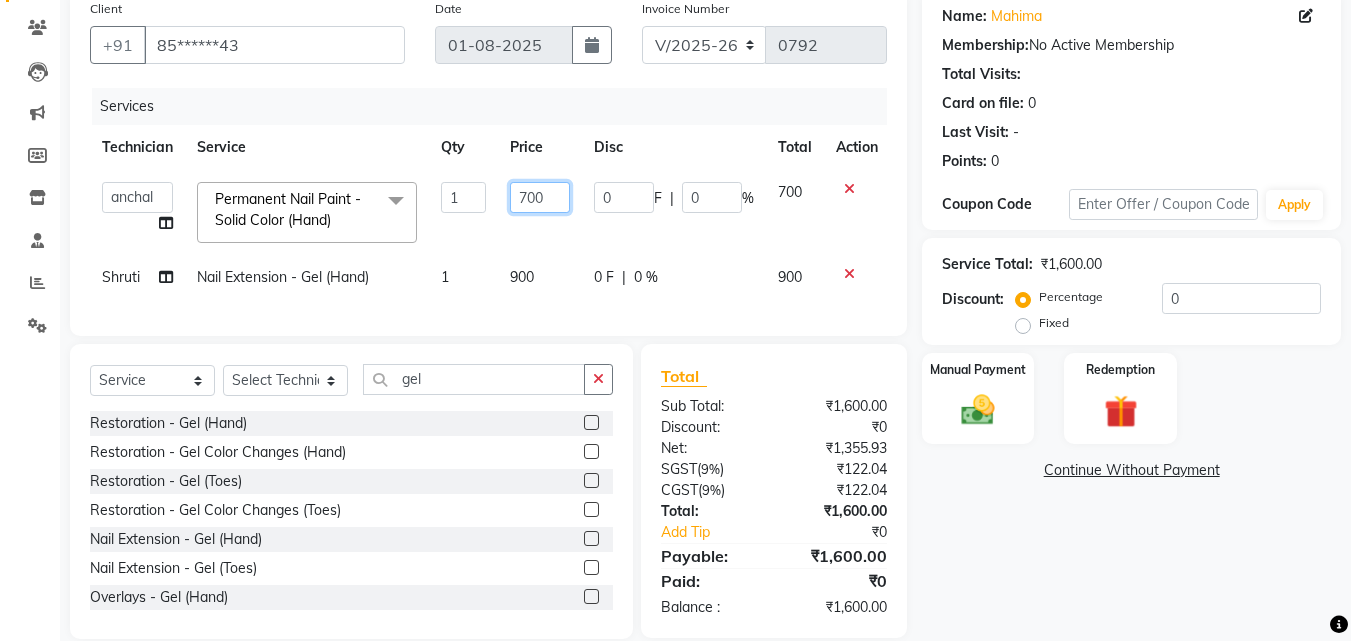 click on "700" 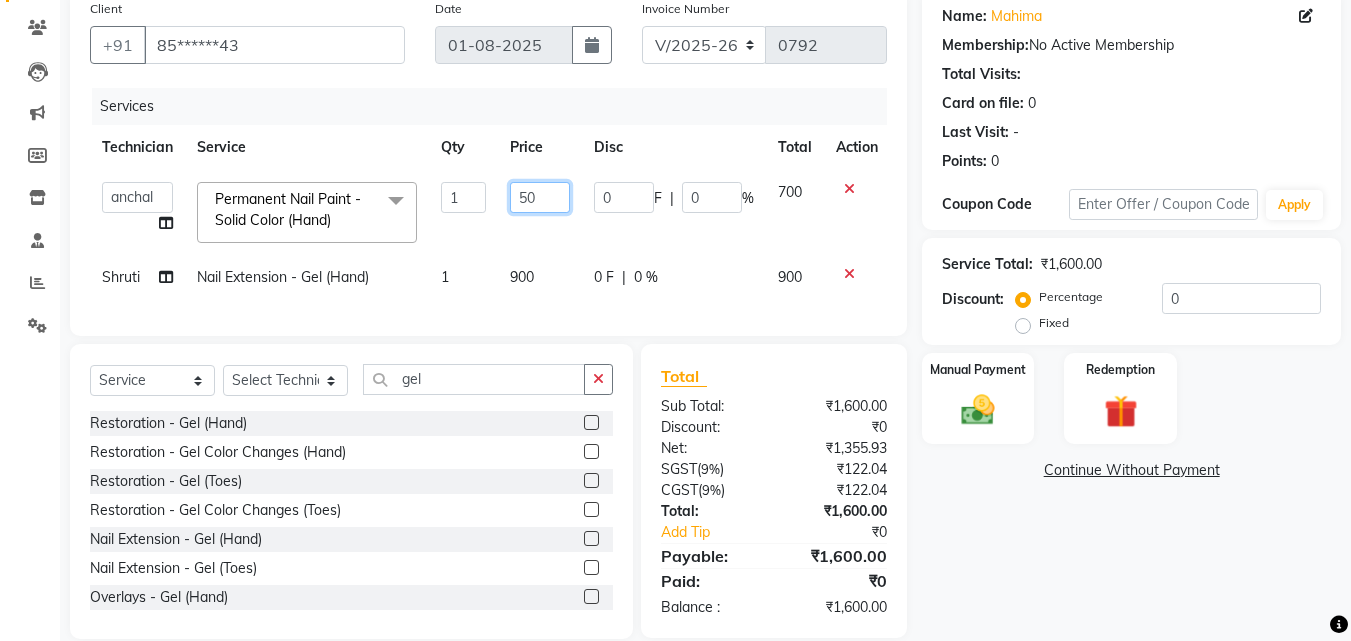 type on "500" 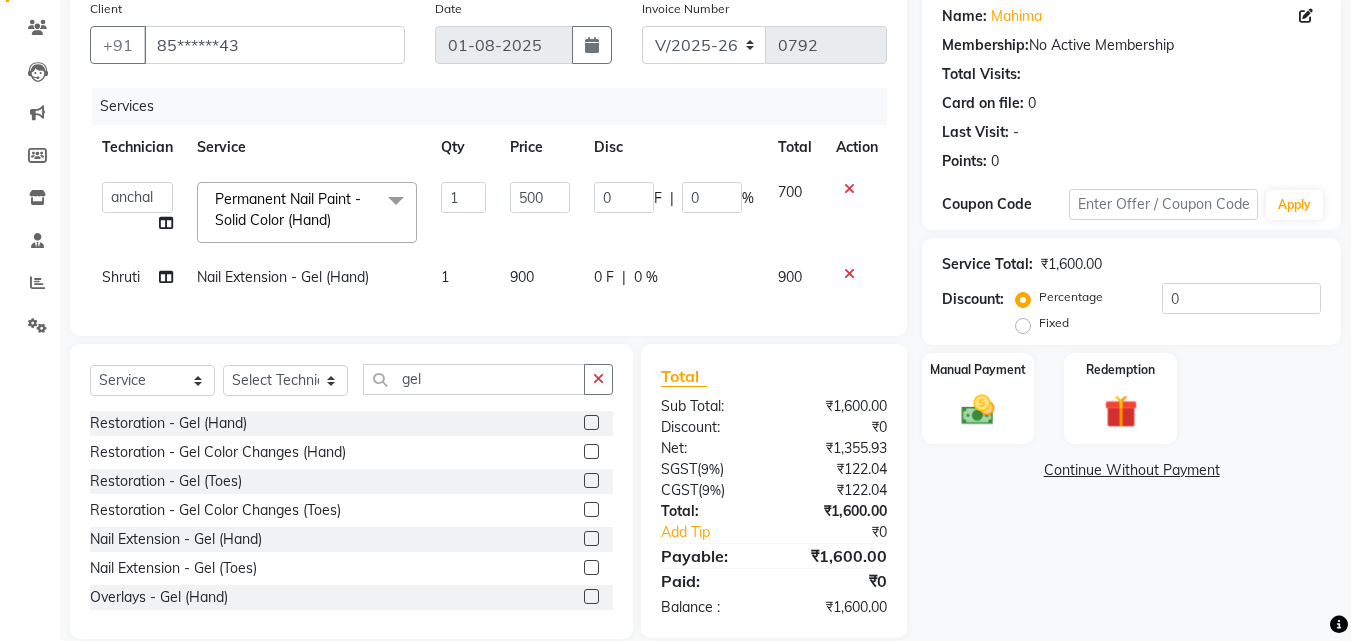 click on "Name: [FIRST]  Membership:  No Active Membership  Total Visits:   Card on file:  0 Last Visit:   - Points:   0  Coupon Code Apply Service Total:  ₹1,600.00  Discount:  Percentage   Fixed  0 Manual Payment Redemption  Continue Without Payment" 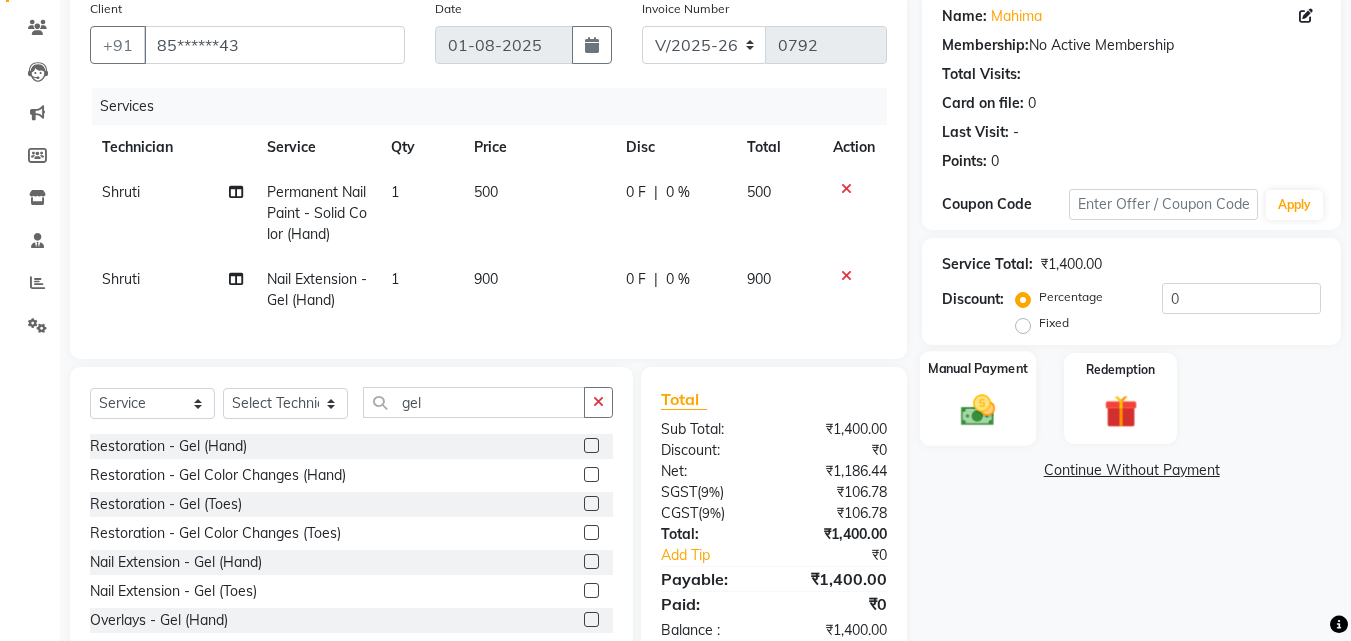 click 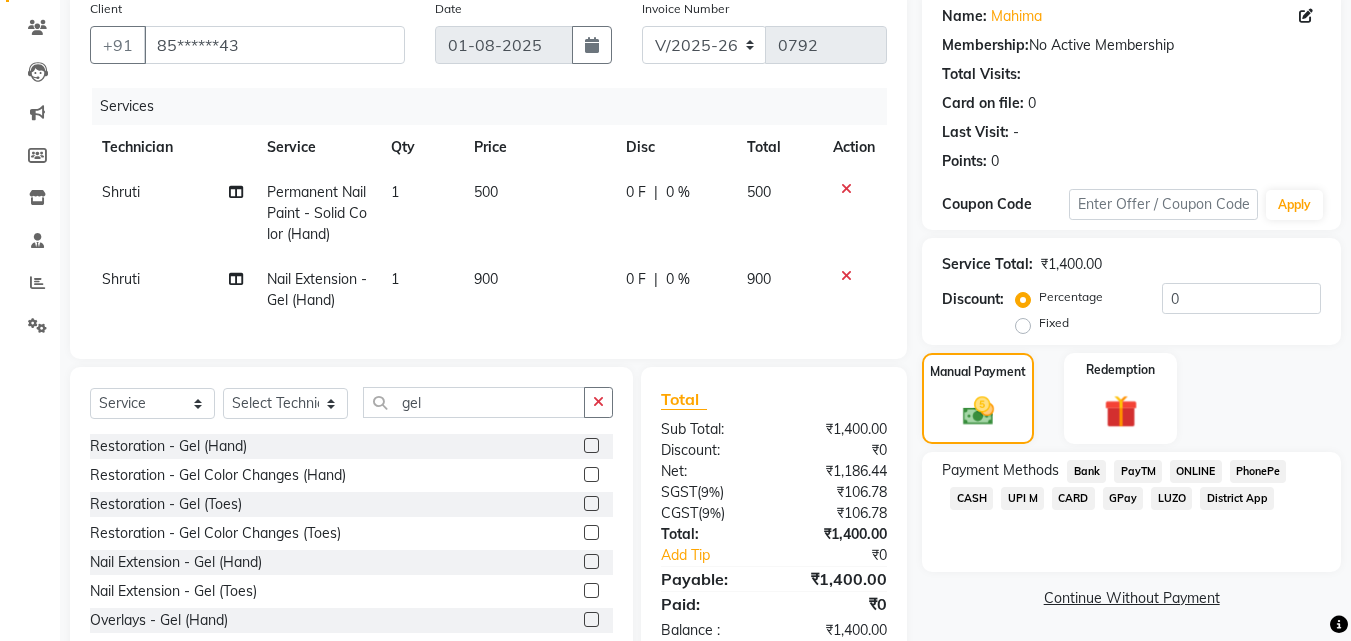 click on "UPI M" 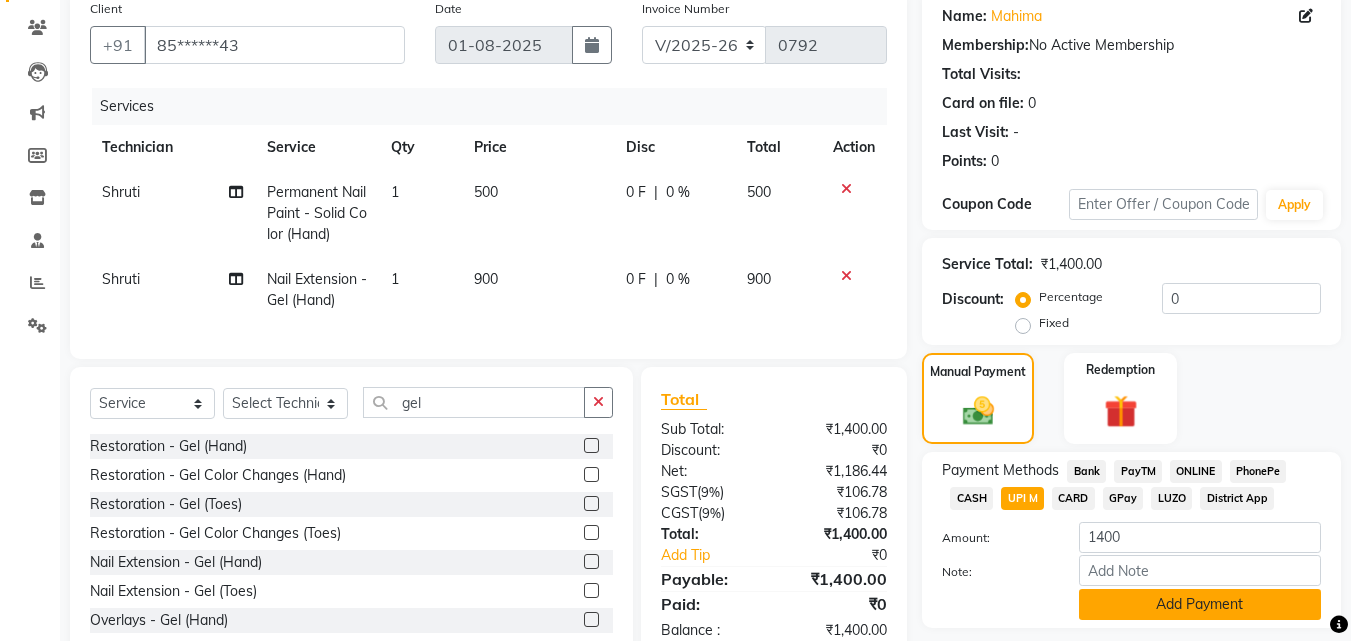 click on "Add Payment" 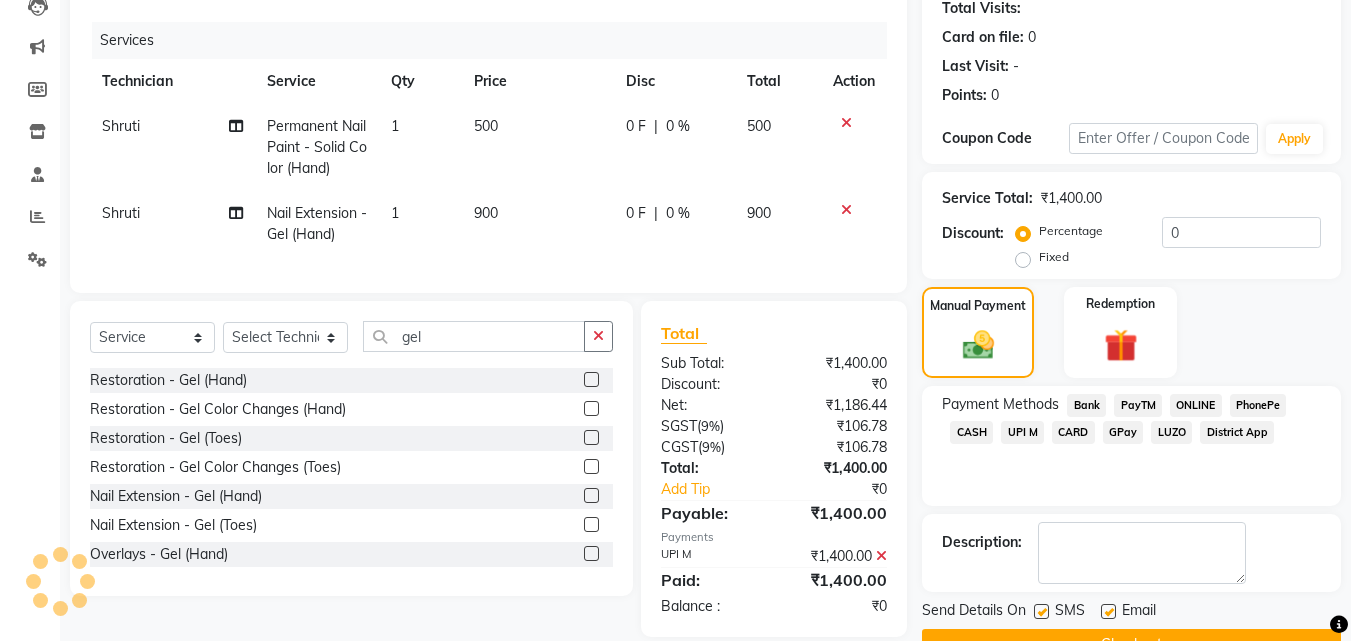scroll, scrollTop: 275, scrollLeft: 0, axis: vertical 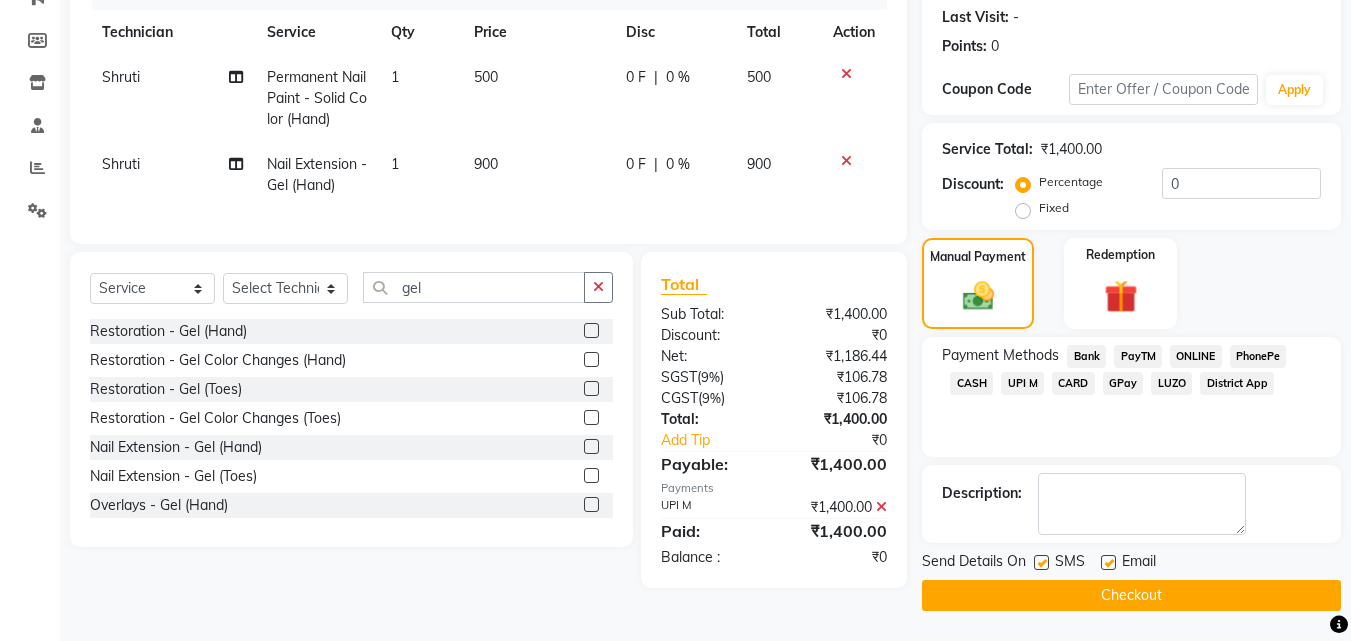 click on "Checkout" 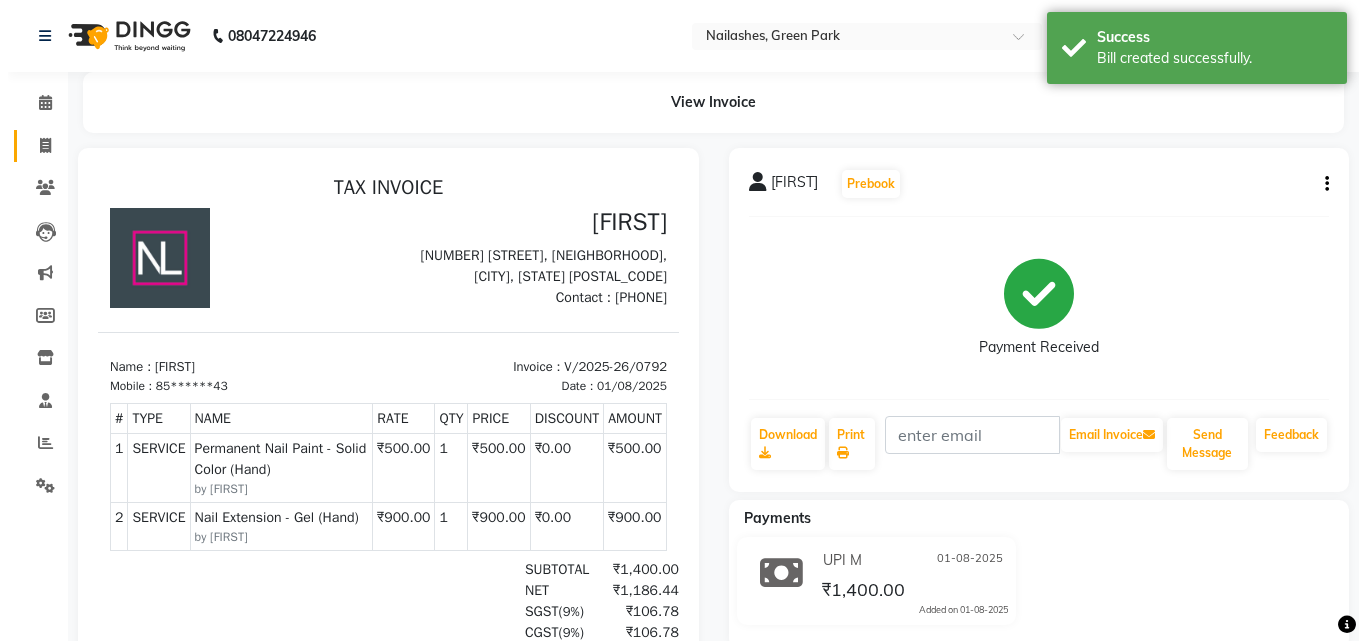 scroll, scrollTop: 0, scrollLeft: 0, axis: both 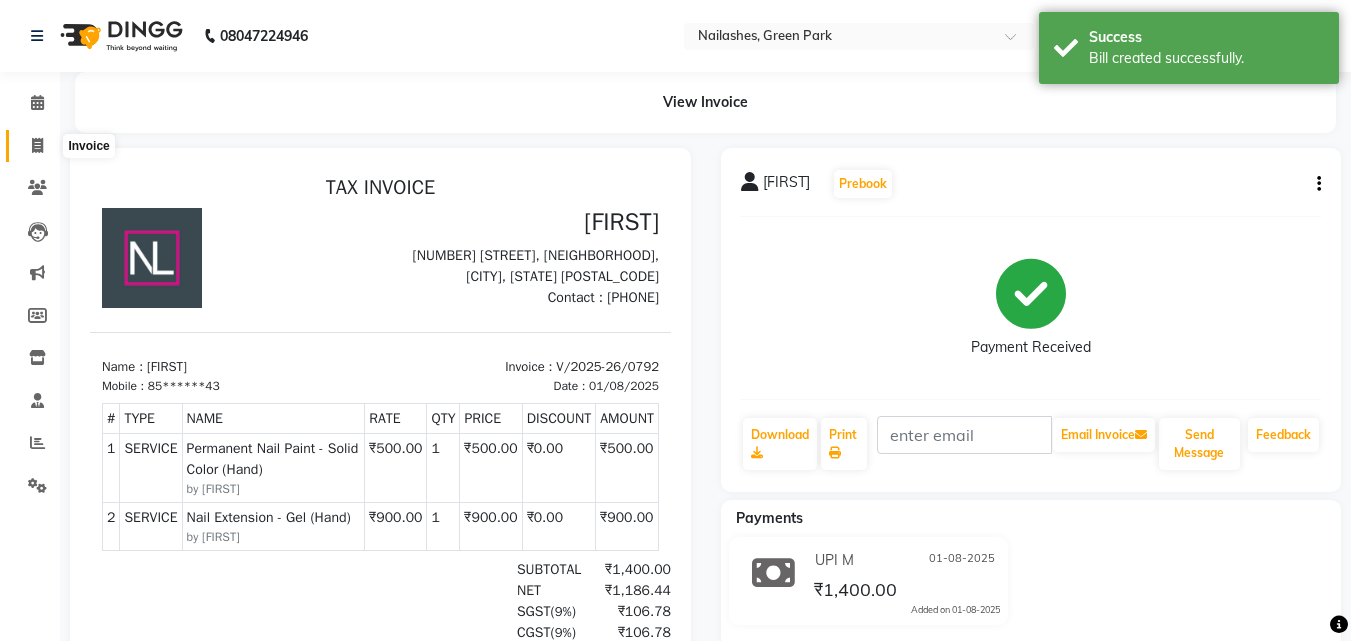 click 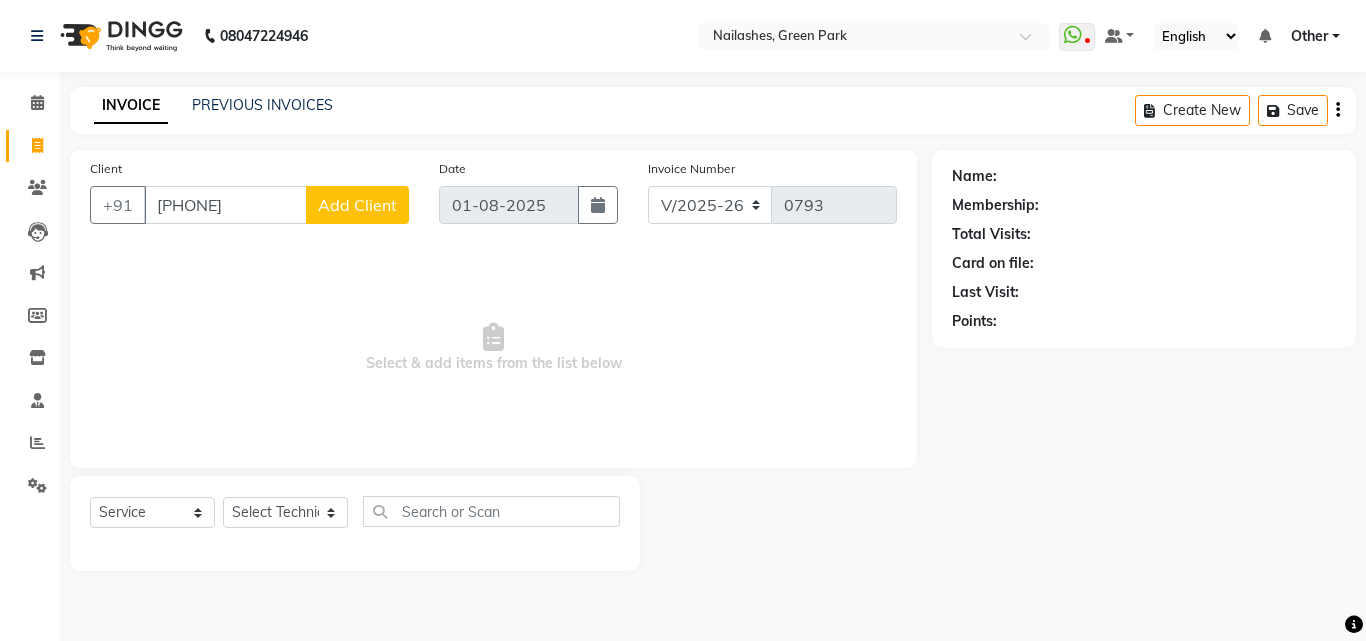 type on "[PHONE]" 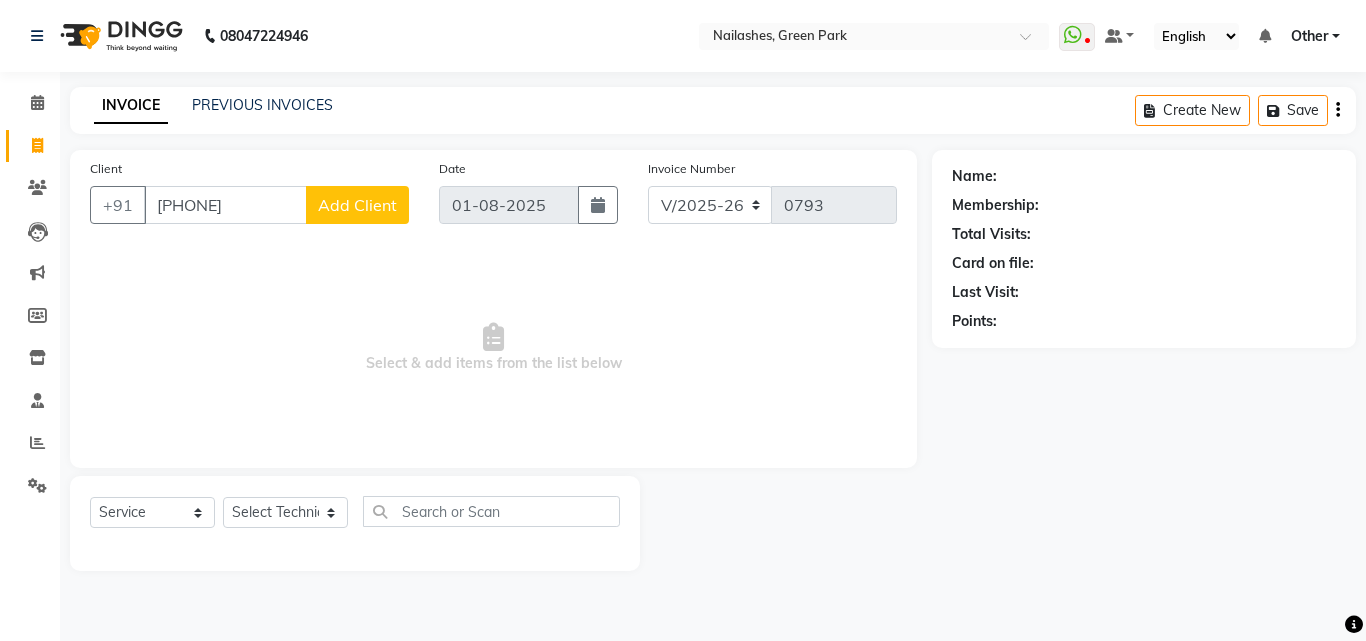 select on "21" 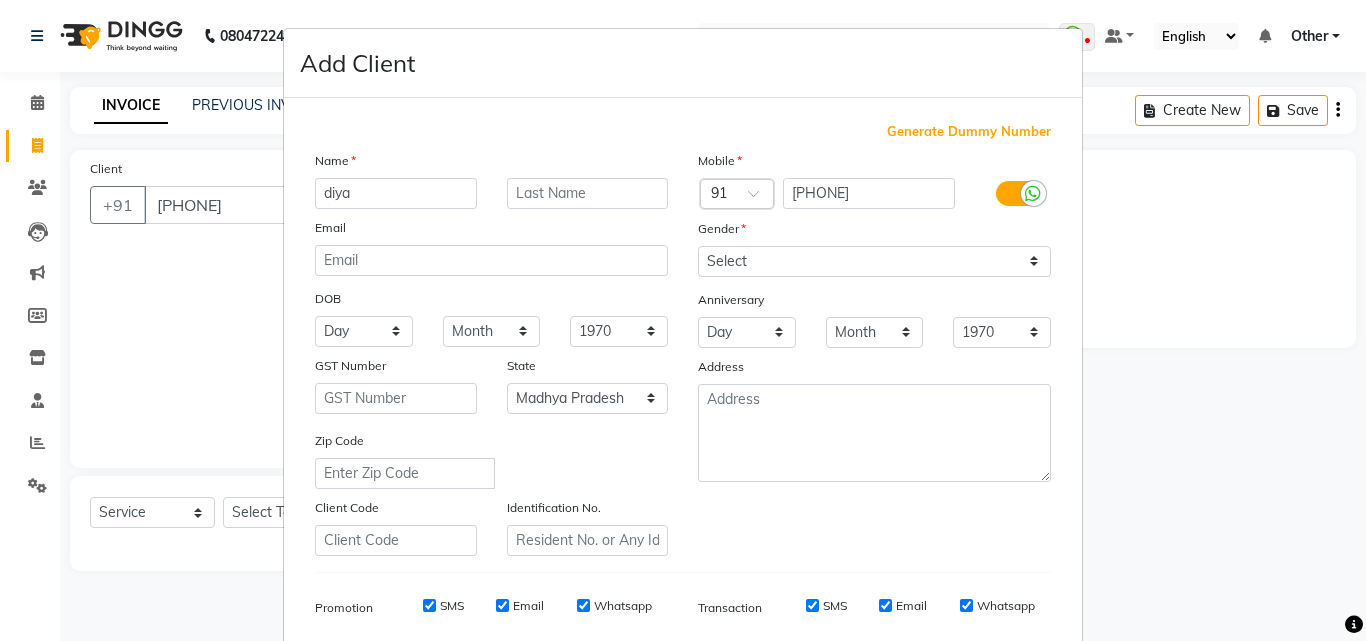 type on "diya" 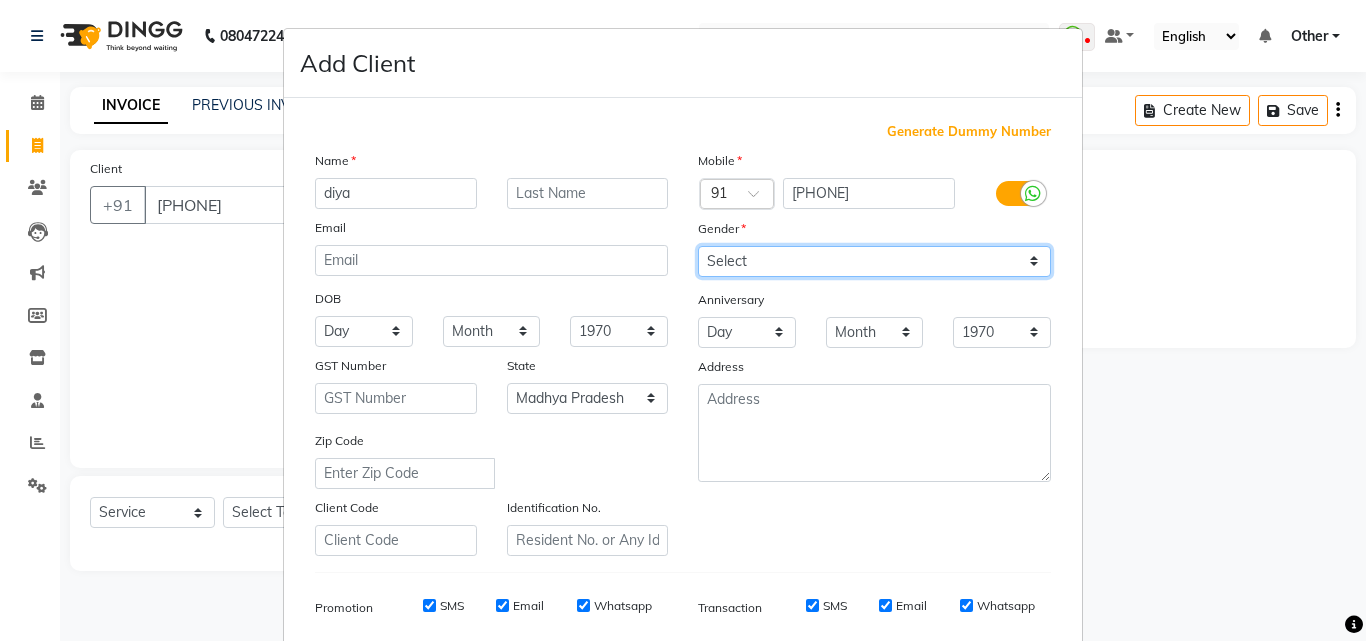 click on "Select Male Female Other Prefer Not To Say" at bounding box center [874, 261] 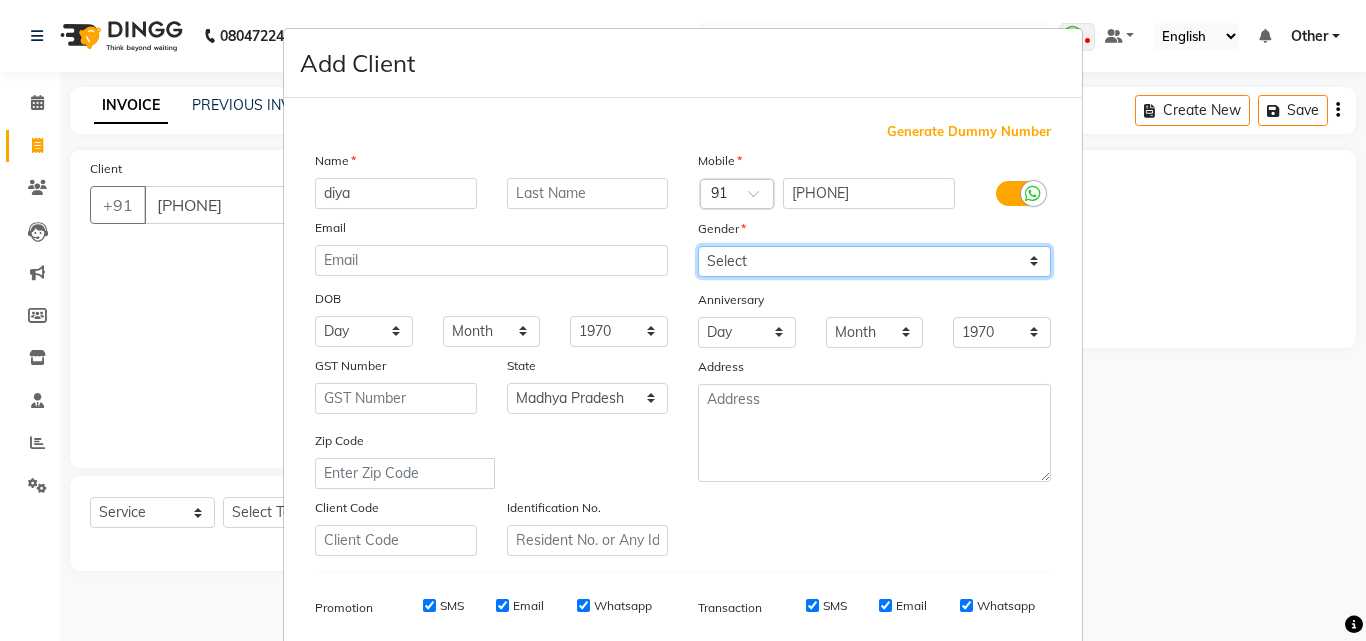 select on "female" 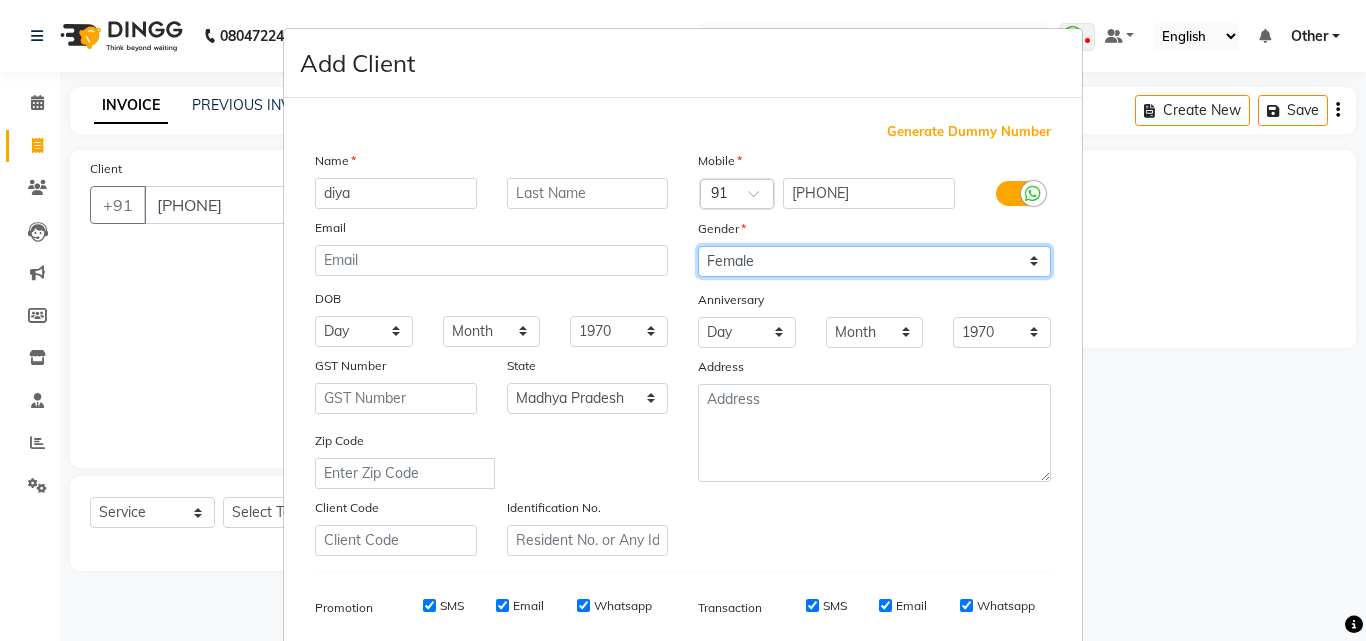 click on "Select Male Female Other Prefer Not To Say" at bounding box center [874, 261] 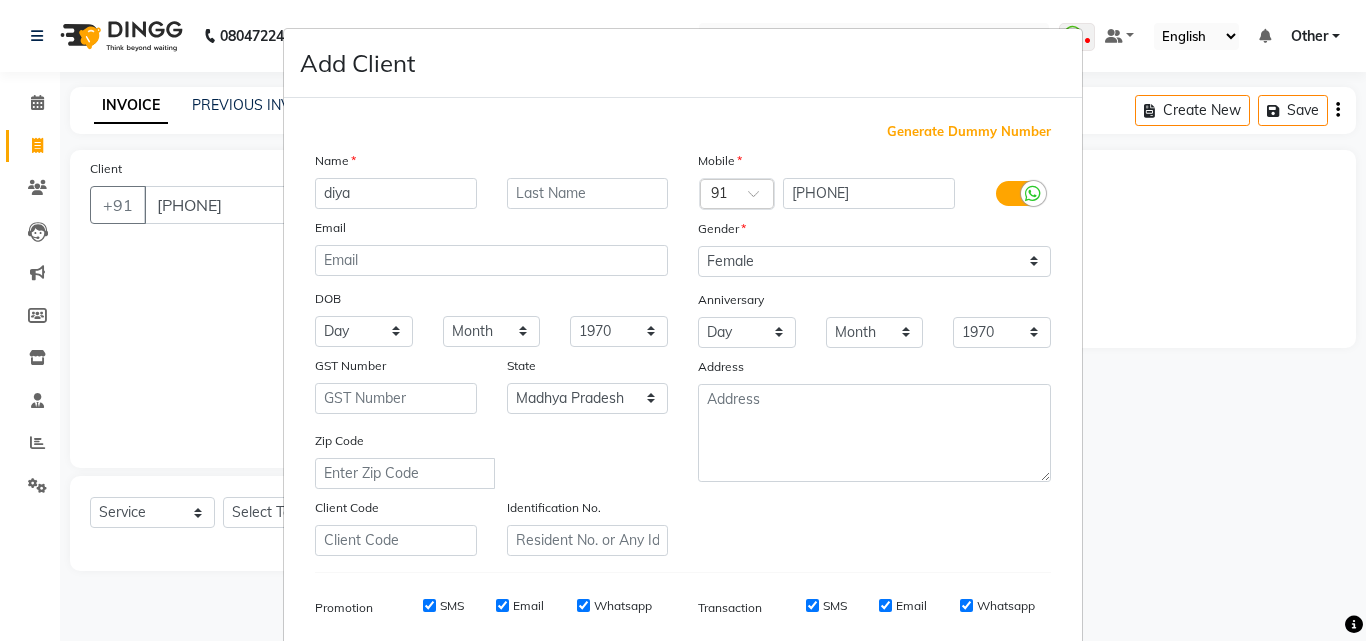 click on "Add Client Generate Dummy Number Name [FIRST] Email DOB Day 01 02 03 04 05 06 07 08 09 10 11 12 13 14 15 16 17 18 19 20 21 22 23 24 25 26 27 28 29 30 31 Month January February March April May June July August September October November December 1940 1941 1942 1943 1944 1945 1946 1947 1948 1949 1950 1951 1952 1953 1954 1955 1956 1957 1958 1959 1960 1961 1962 1963 1964 1965 1966 1967 1968 1969 1970 1971 1972 1973 1974 1975 1976 1977 1978 1979 1980 1981 1982 1983 1984 1985 1986 1987 1988 1989 1990 1991 1992 1993 1994 1995 1996 1997 1998 1999 2000 2001 2002 2003 2004 2005 2006 2007 2008 2009 2010 2011 2012 2013 2014 2015 2016 2017 2018 2019 2020 2021 2022 2023 2024 GST Number State Select [STATE]" at bounding box center [683, 320] 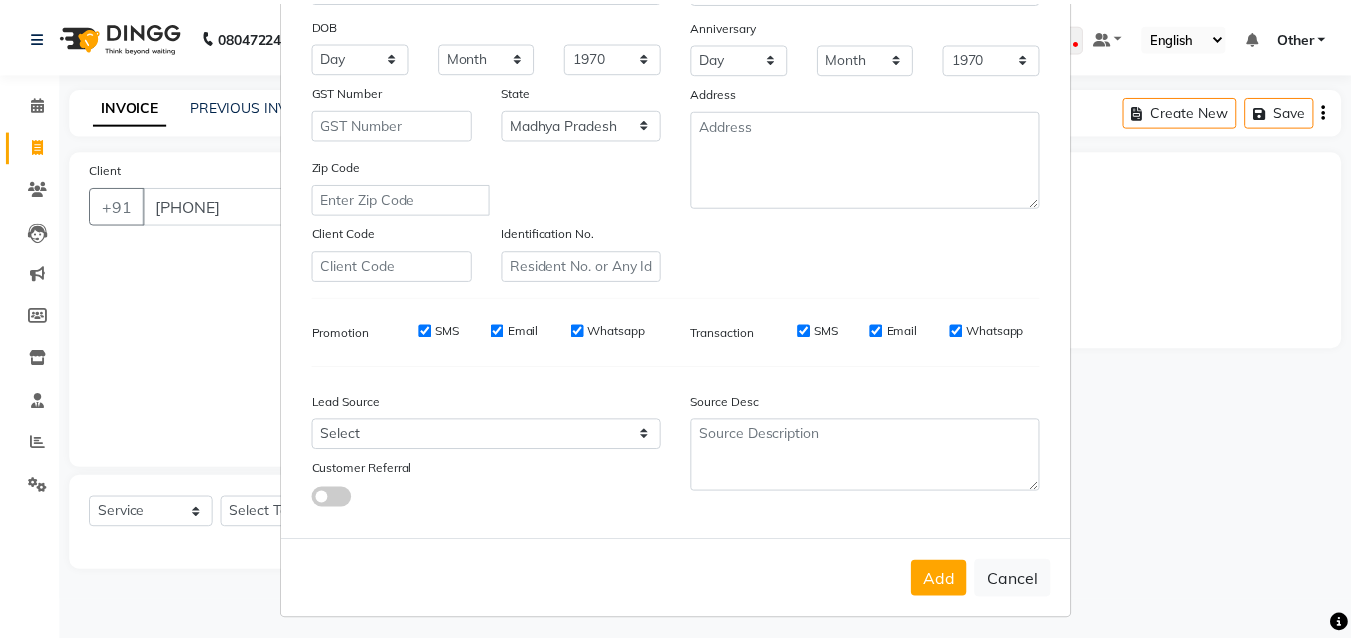 scroll, scrollTop: 280, scrollLeft: 0, axis: vertical 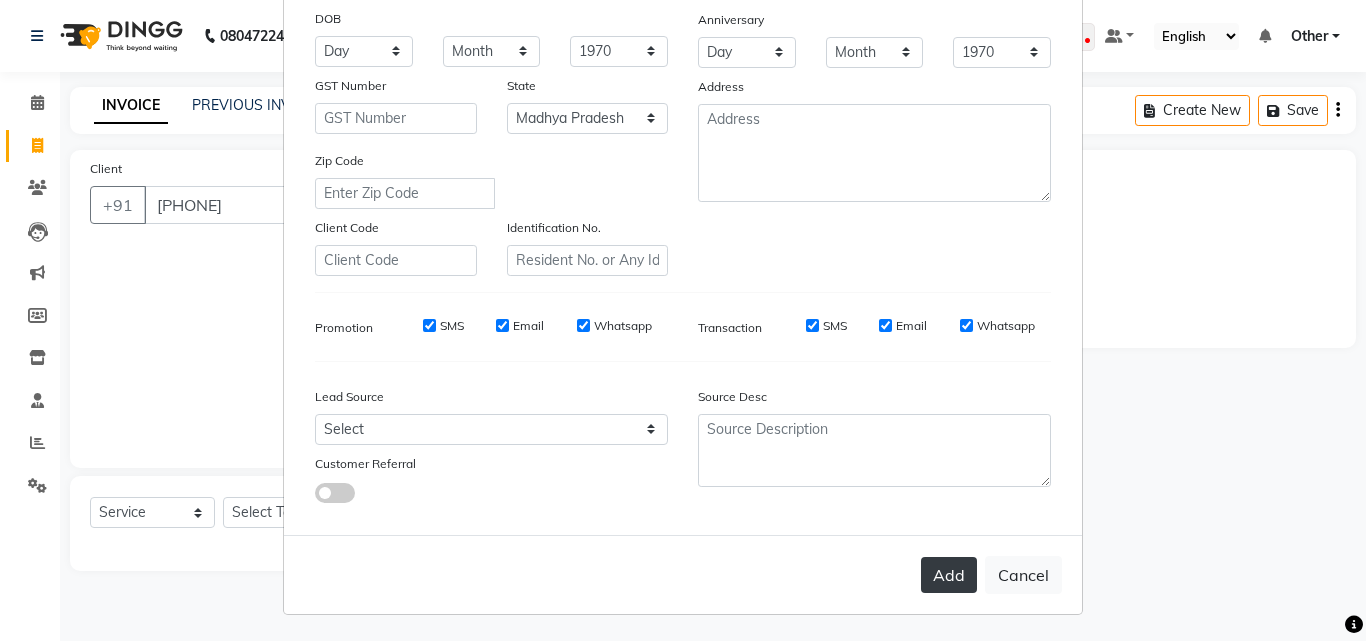 click on "Add" at bounding box center (949, 575) 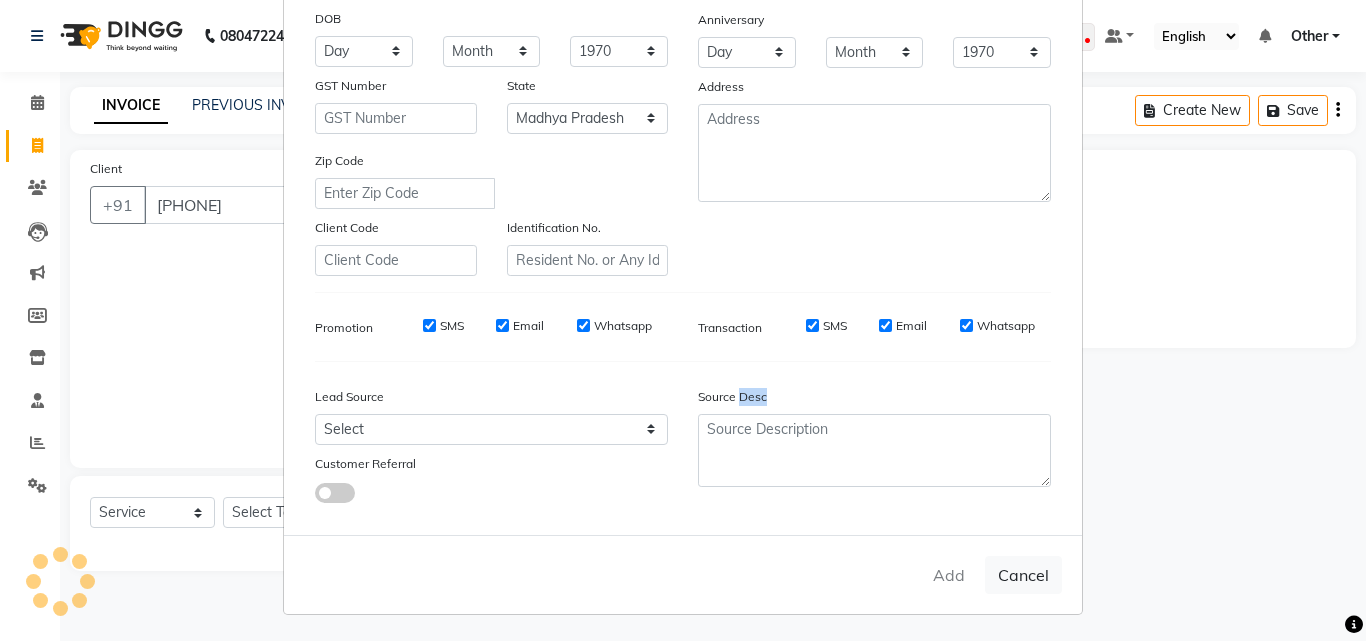 click on "Add   Cancel" at bounding box center (683, 574) 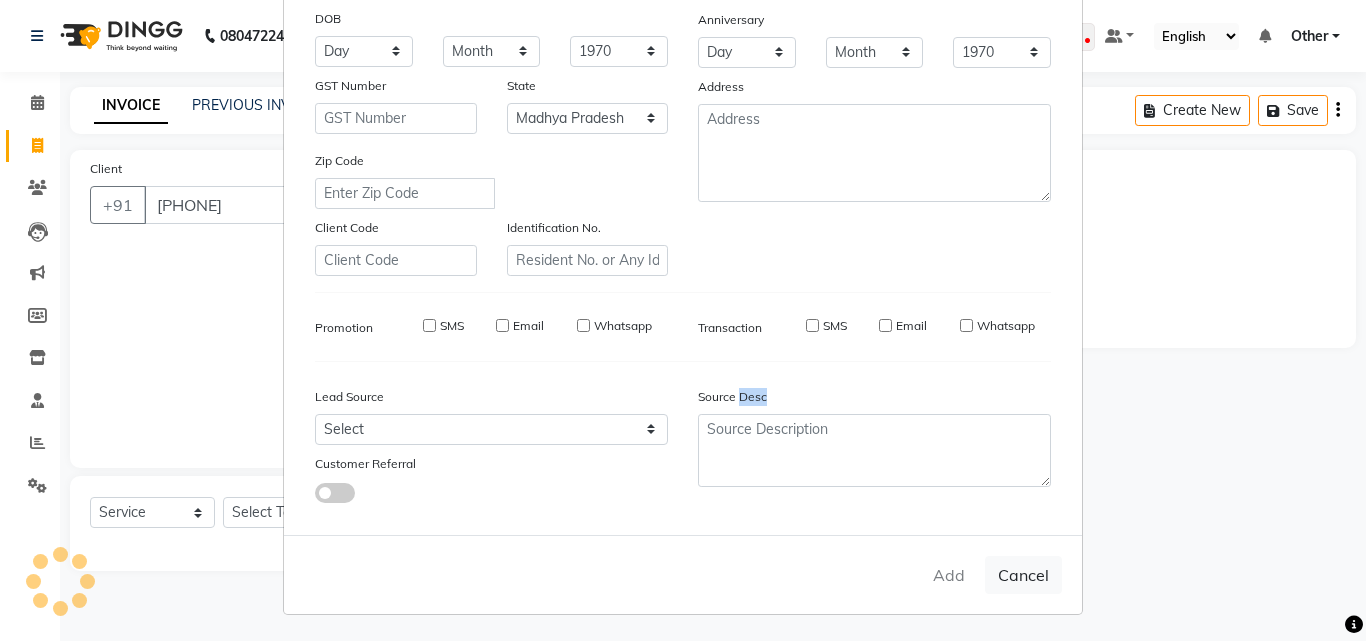 type on "98******91" 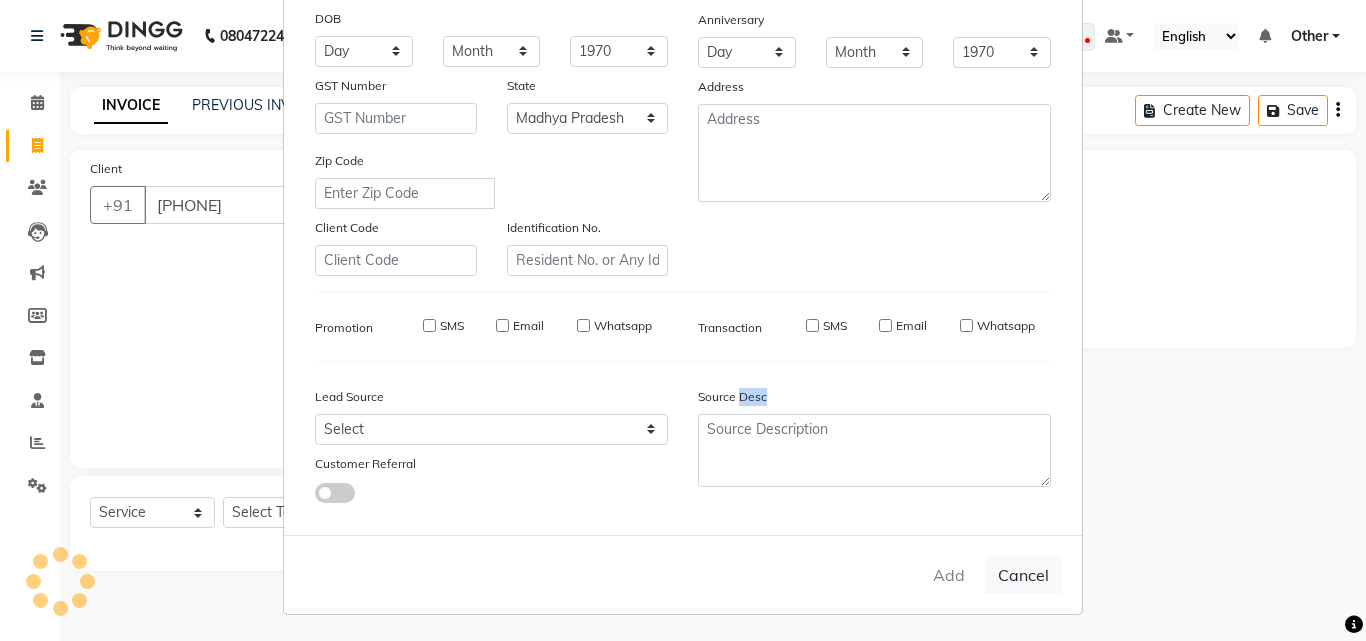 type 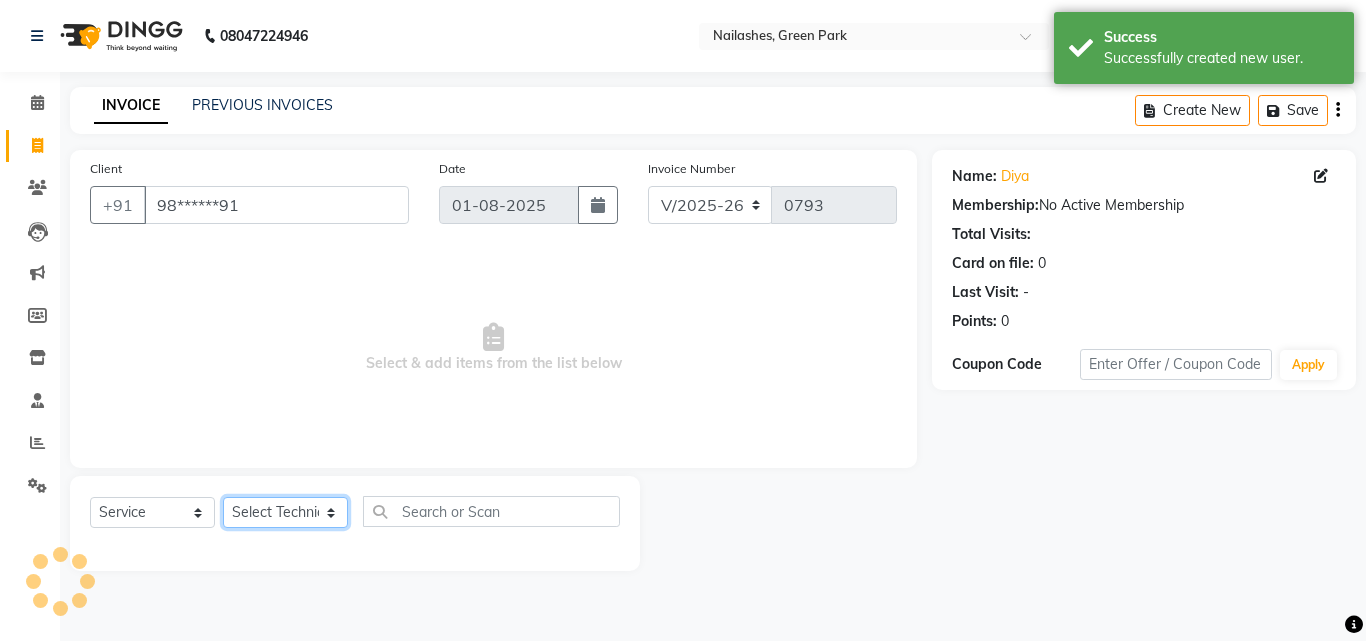 click on "Select Technician [FIRST] Other  [FIRST] [FIRST] [FIRST] [FIRST]" 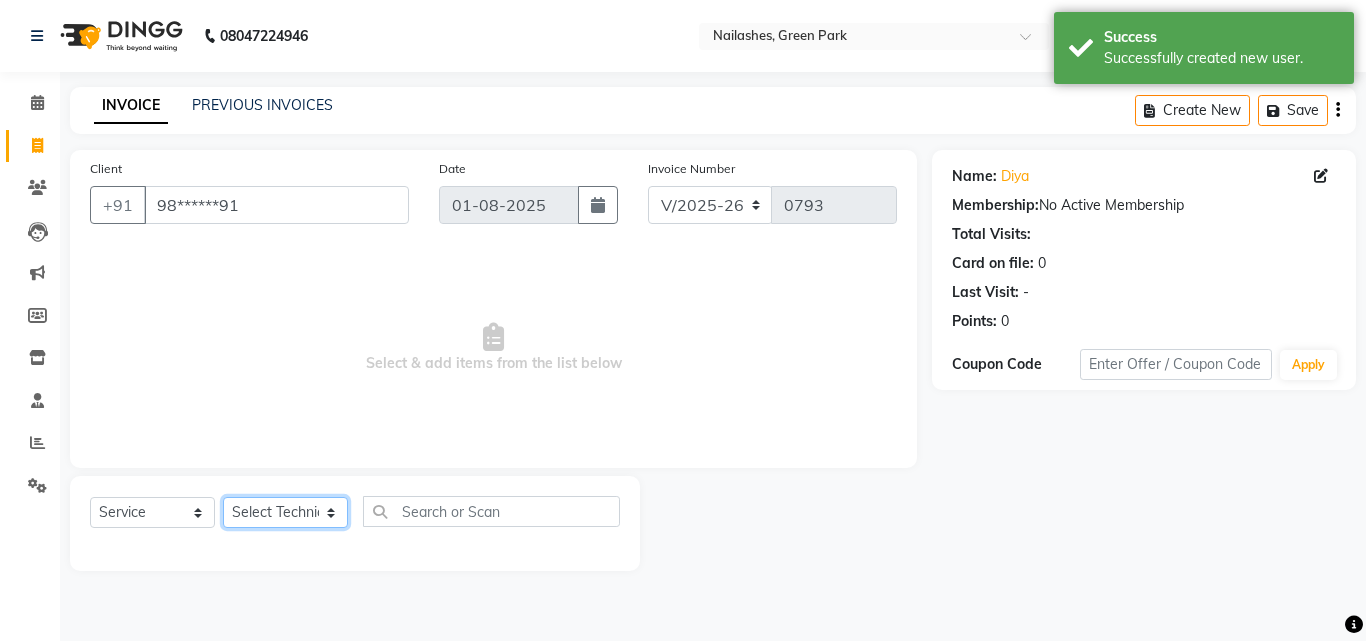 select on "[NUMBER]" 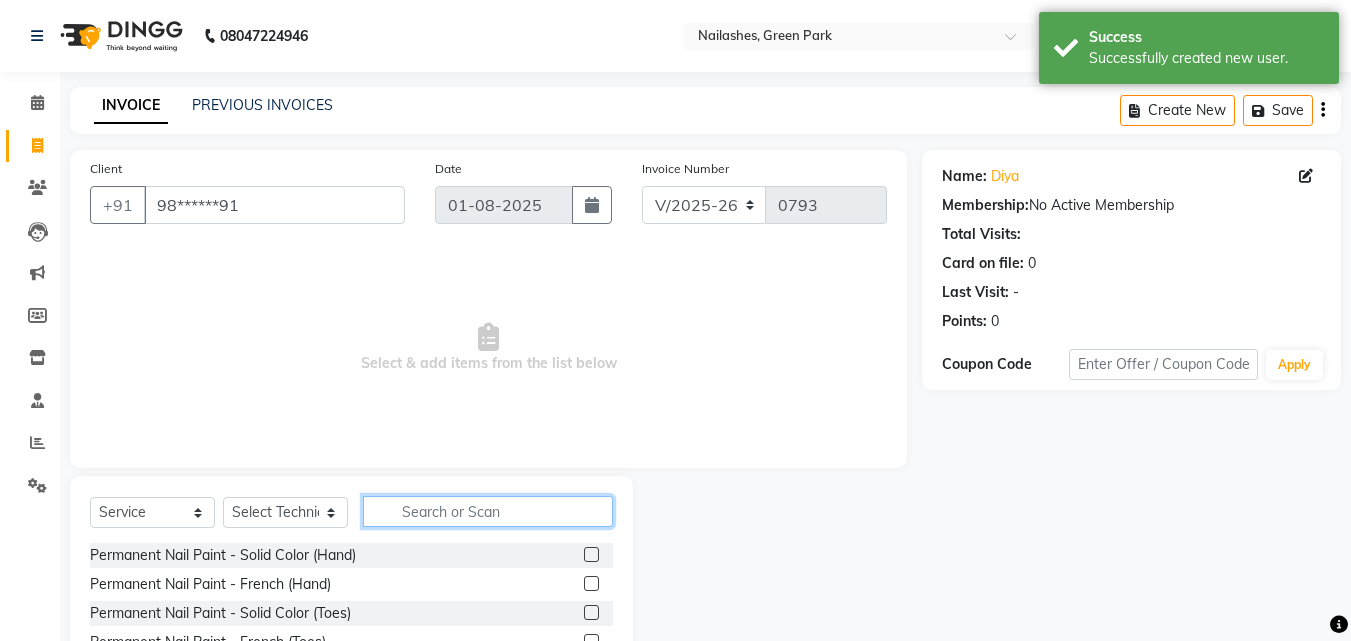 click 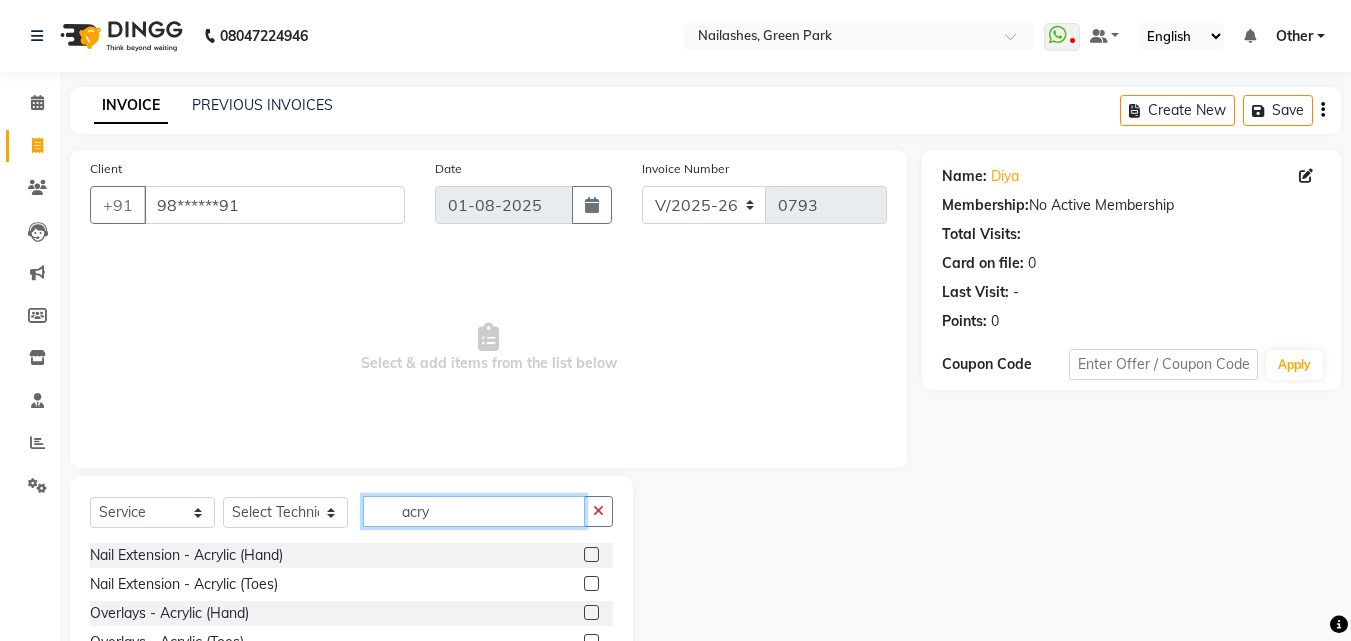 type on "acry" 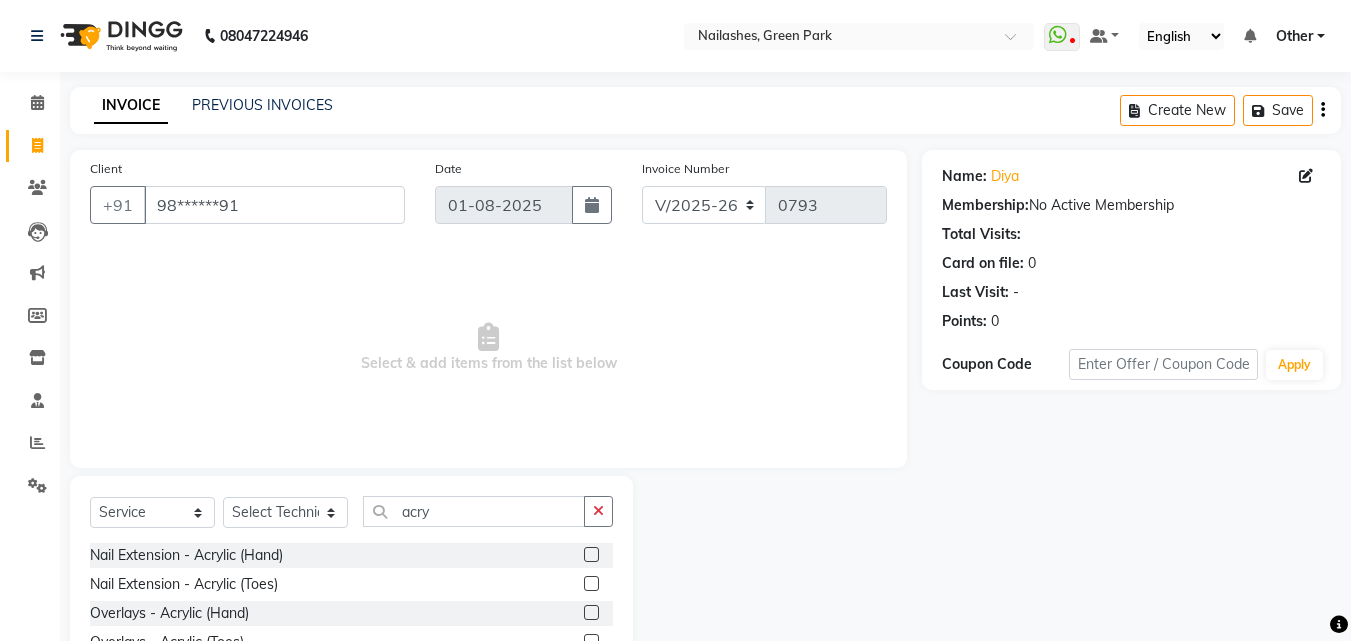 click 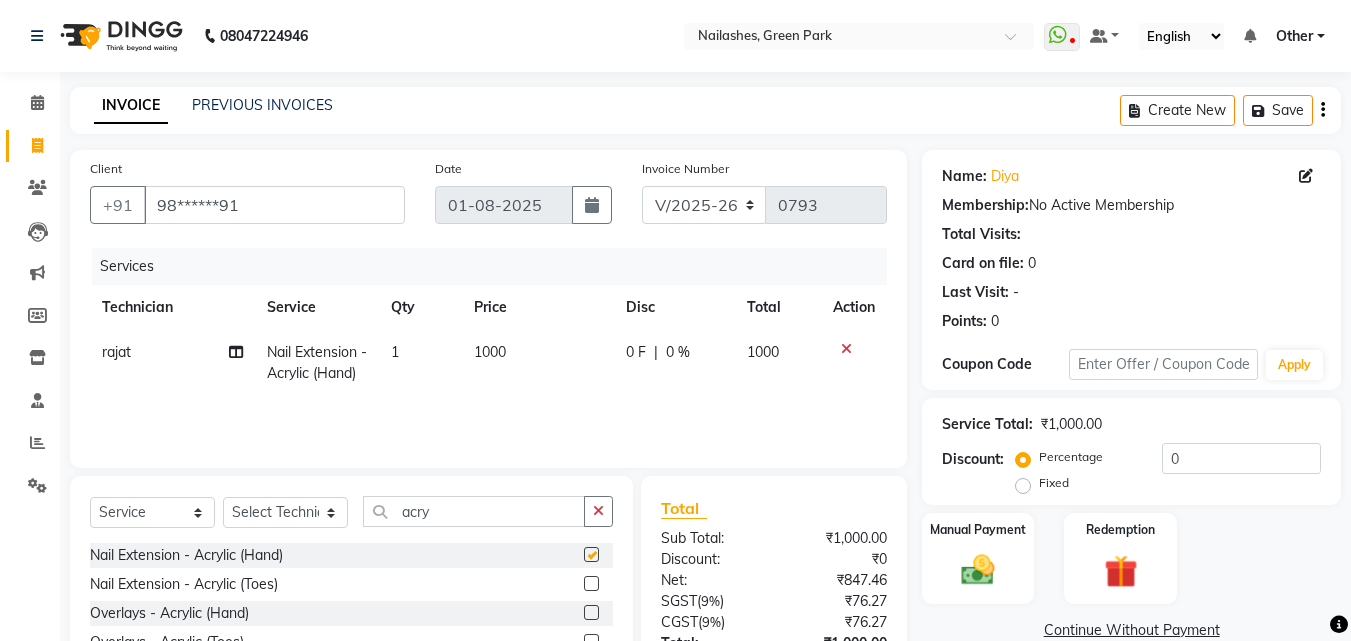 checkbox on "false" 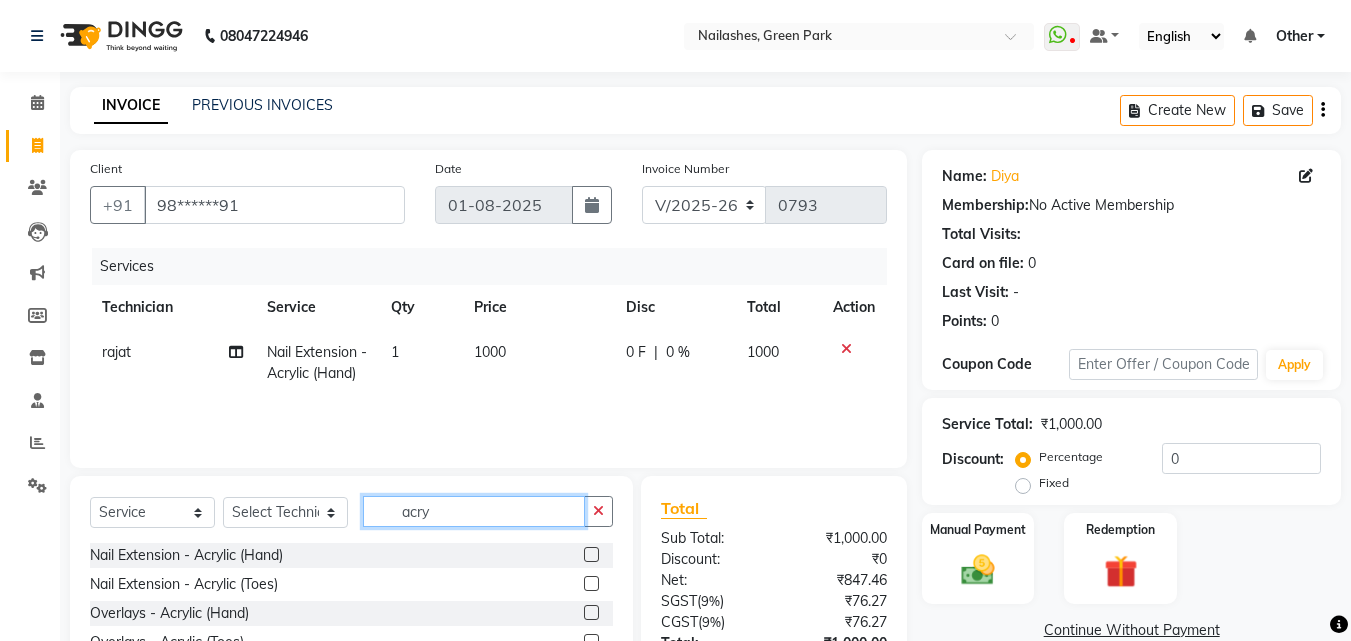 click on "acry" 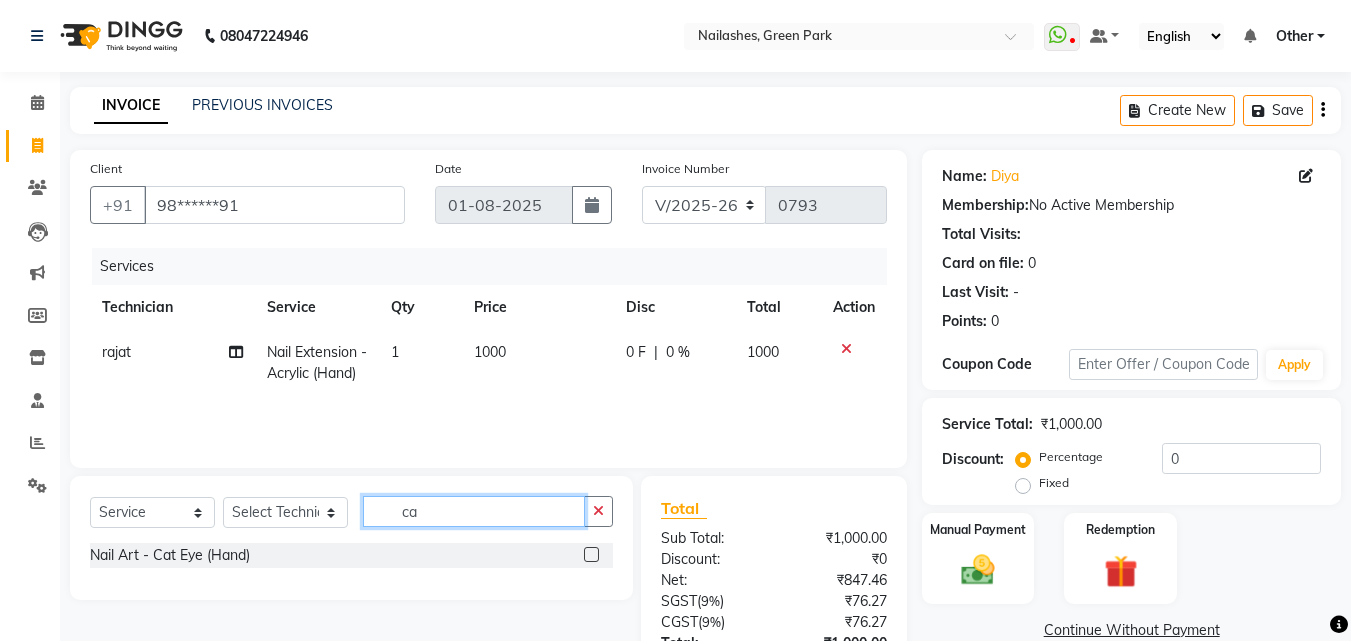 type on "c" 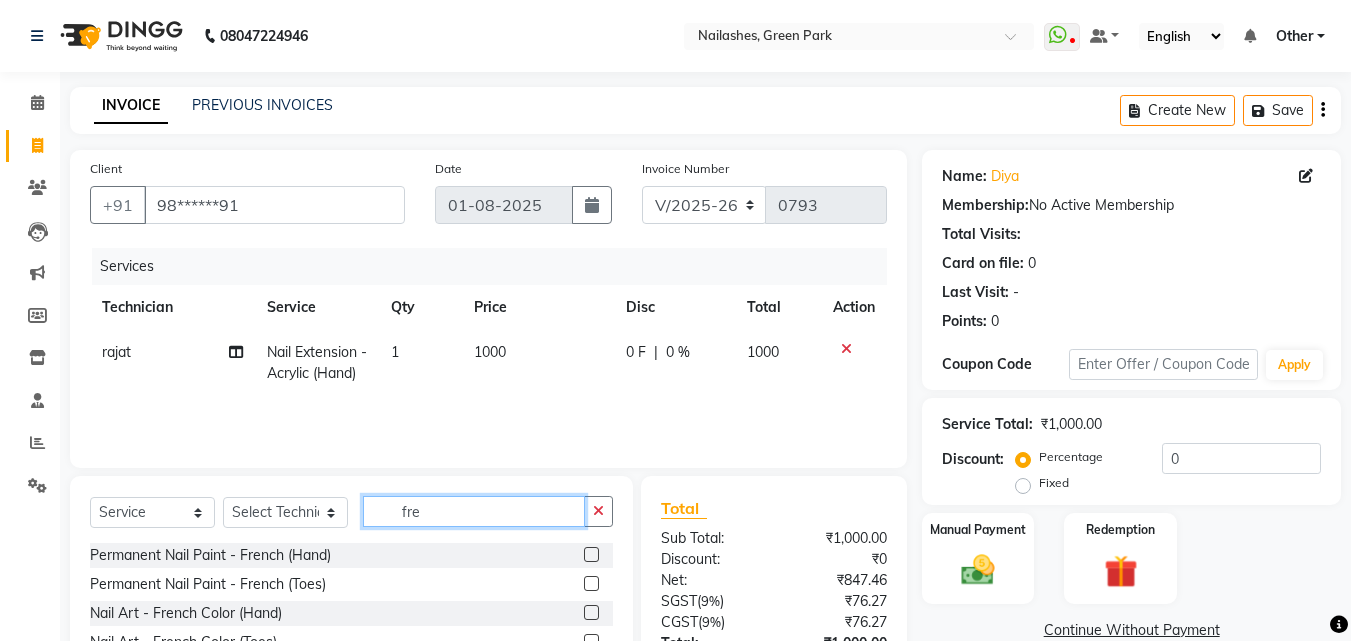 type on "fre" 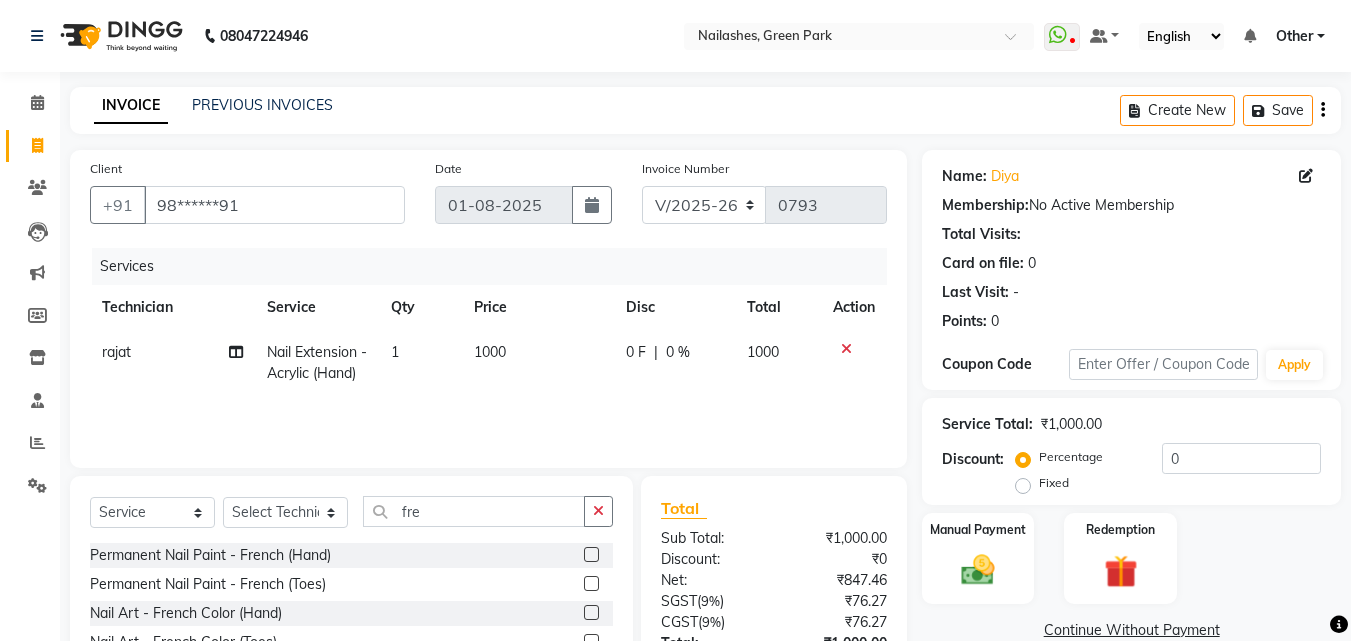 click 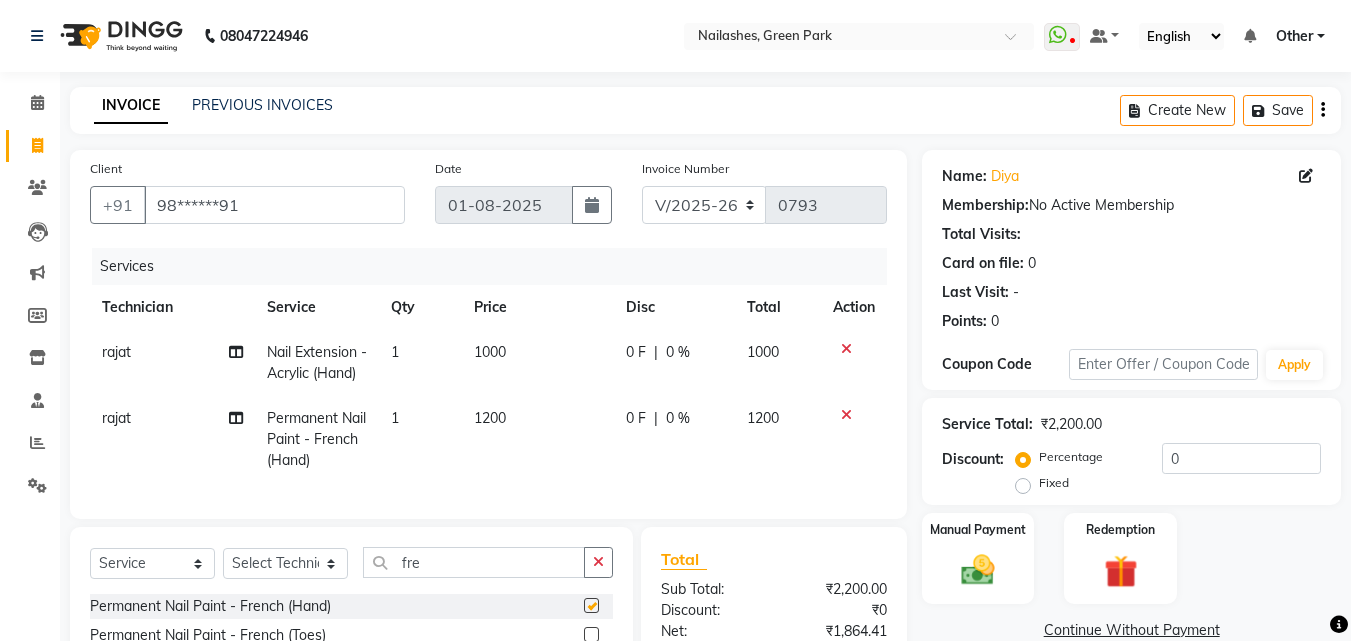 checkbox on "false" 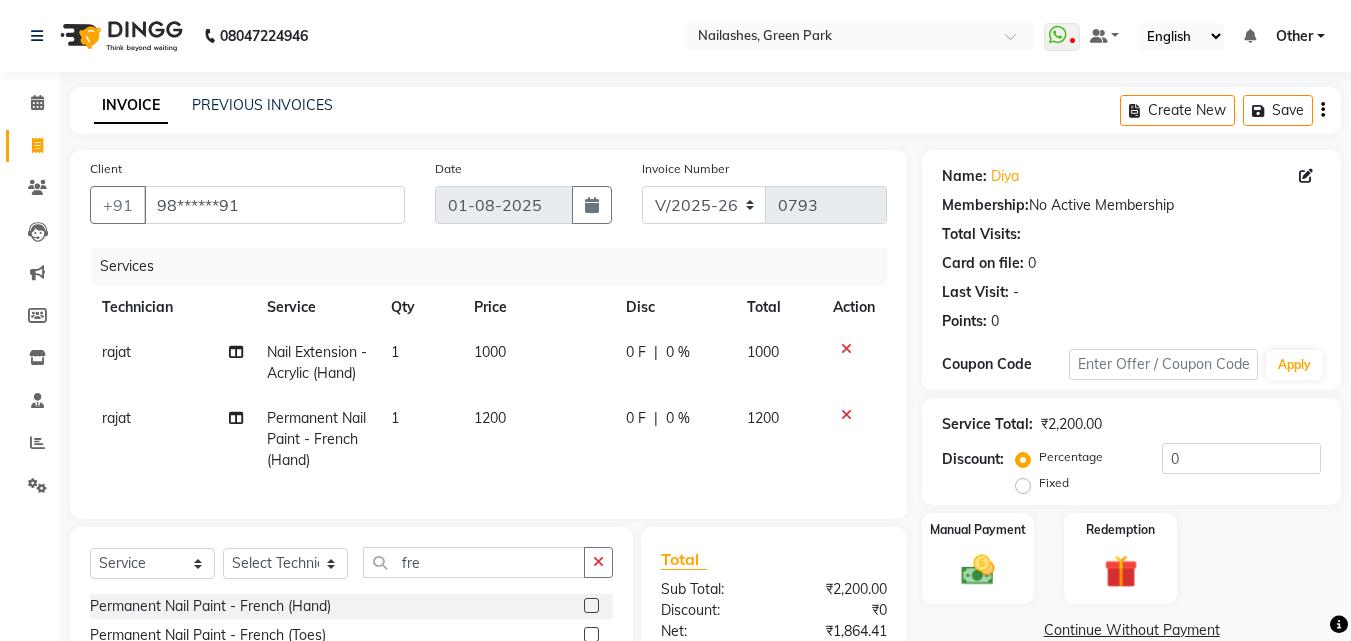 click on "1200" 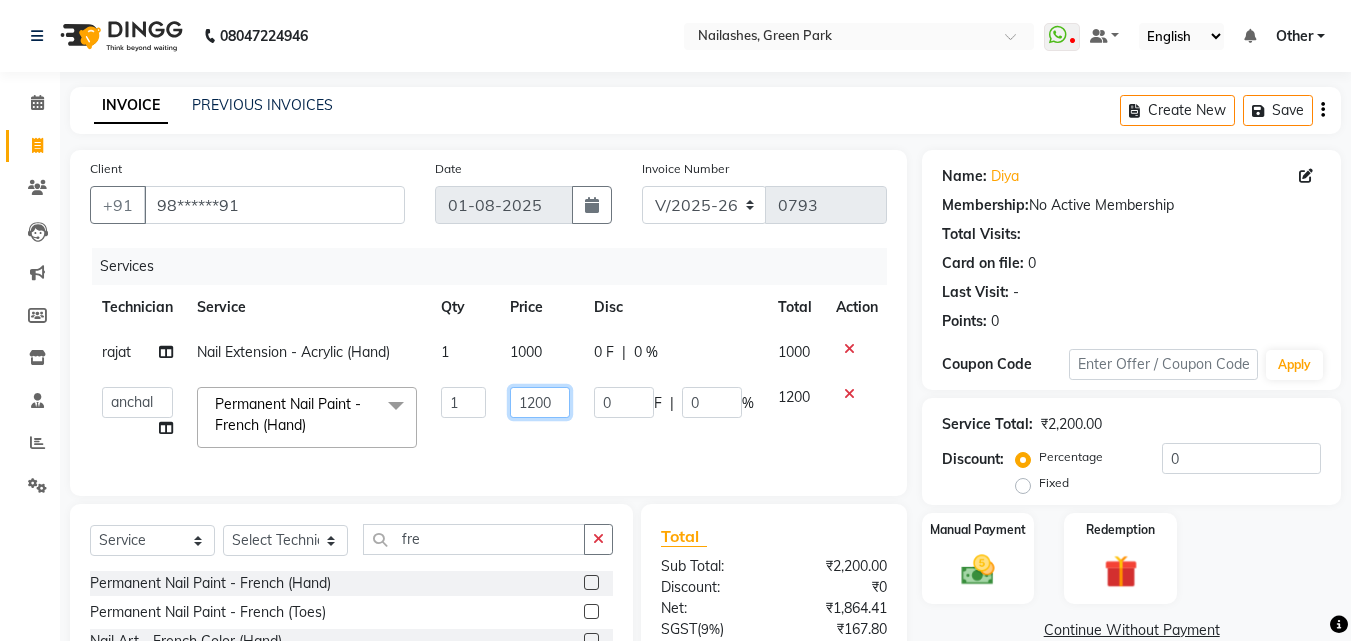 click on "1200" 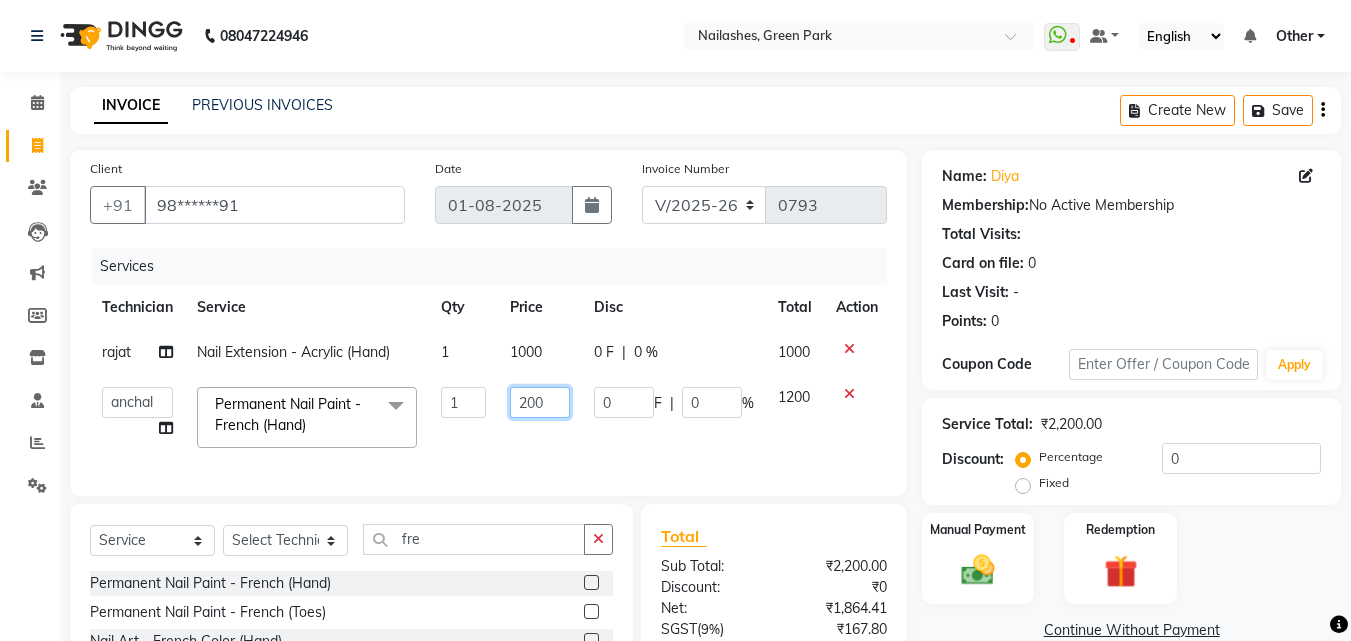 type on "2000" 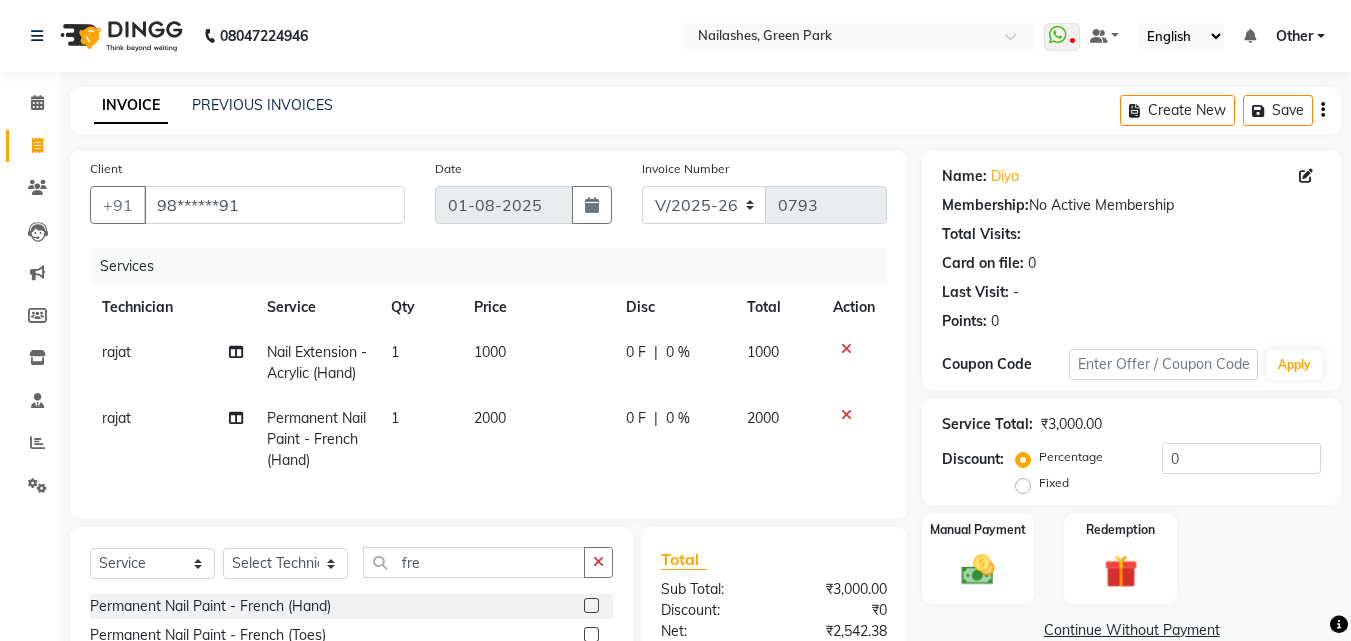 click on "0 F | 0 %" 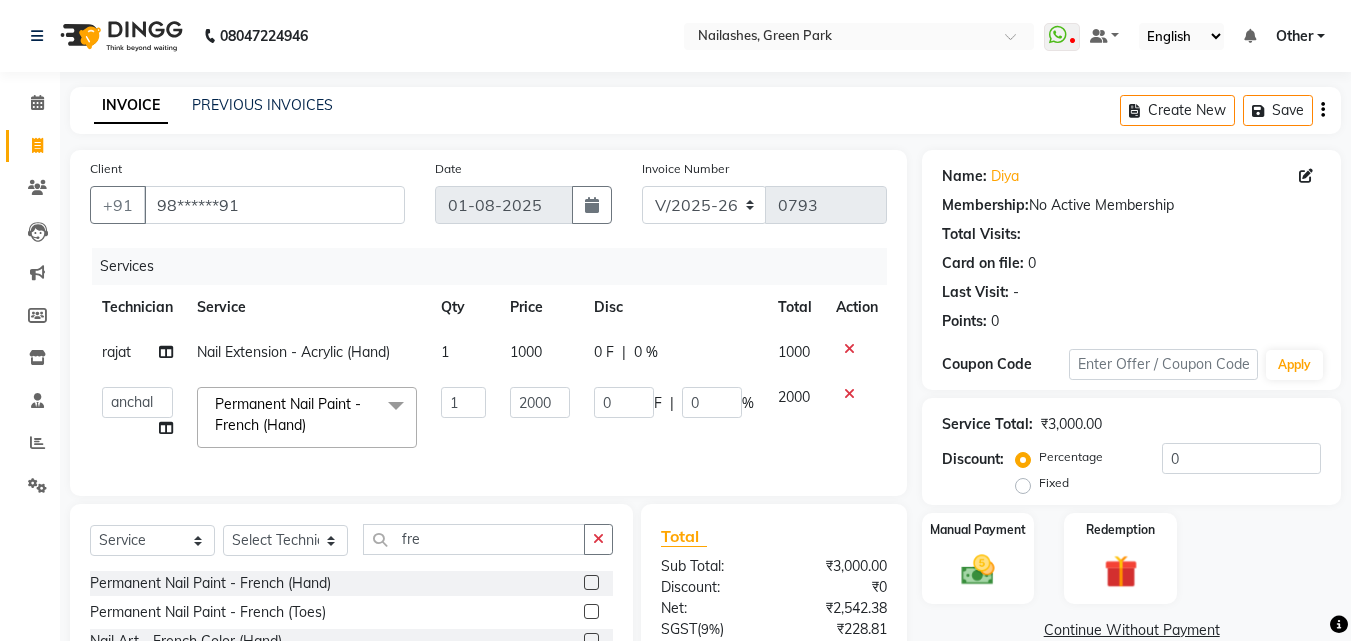 click on "1000" 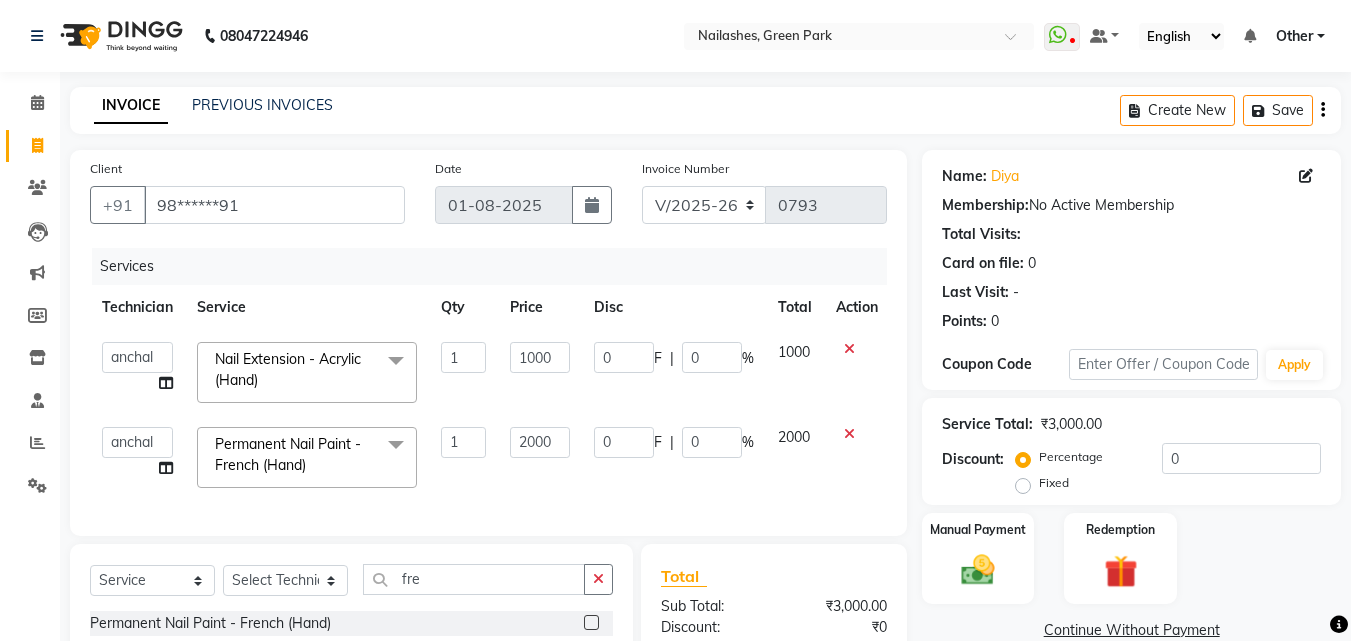 click on "1000" 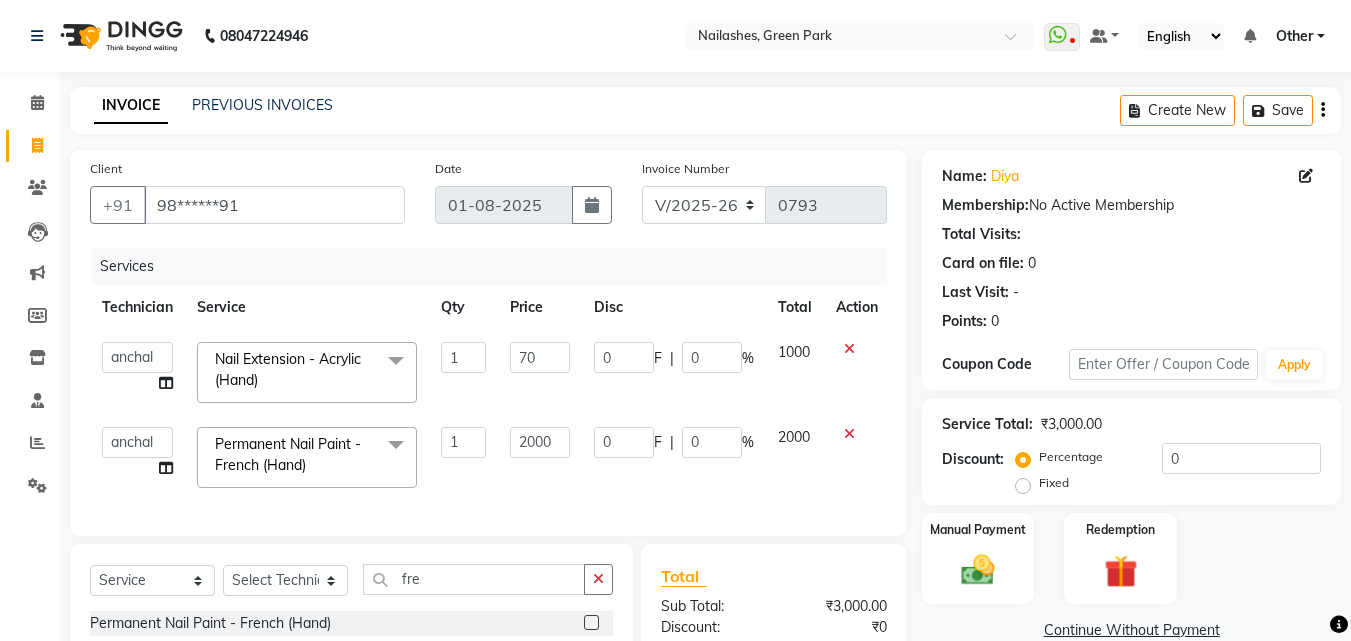 type on "700" 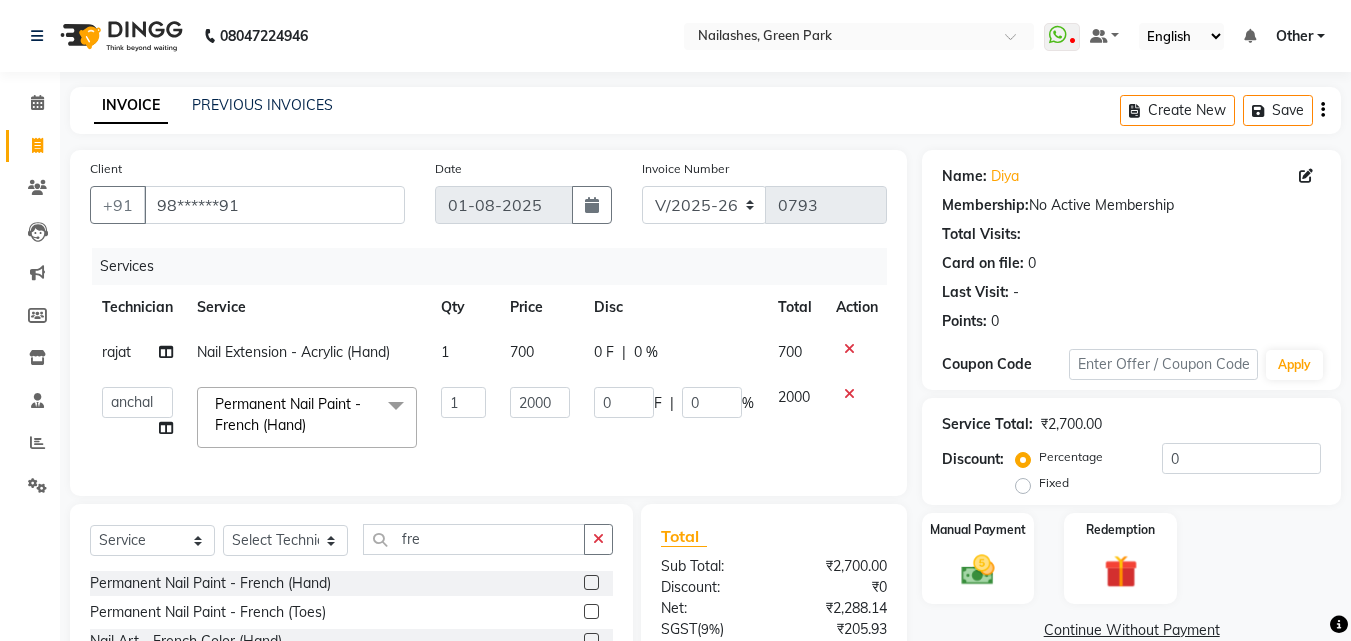click on "Client +91 [NUMBER] Date 01-08-2025 Invoice Number V/2025 V/2025-26 0797  Select & add items from the list below" 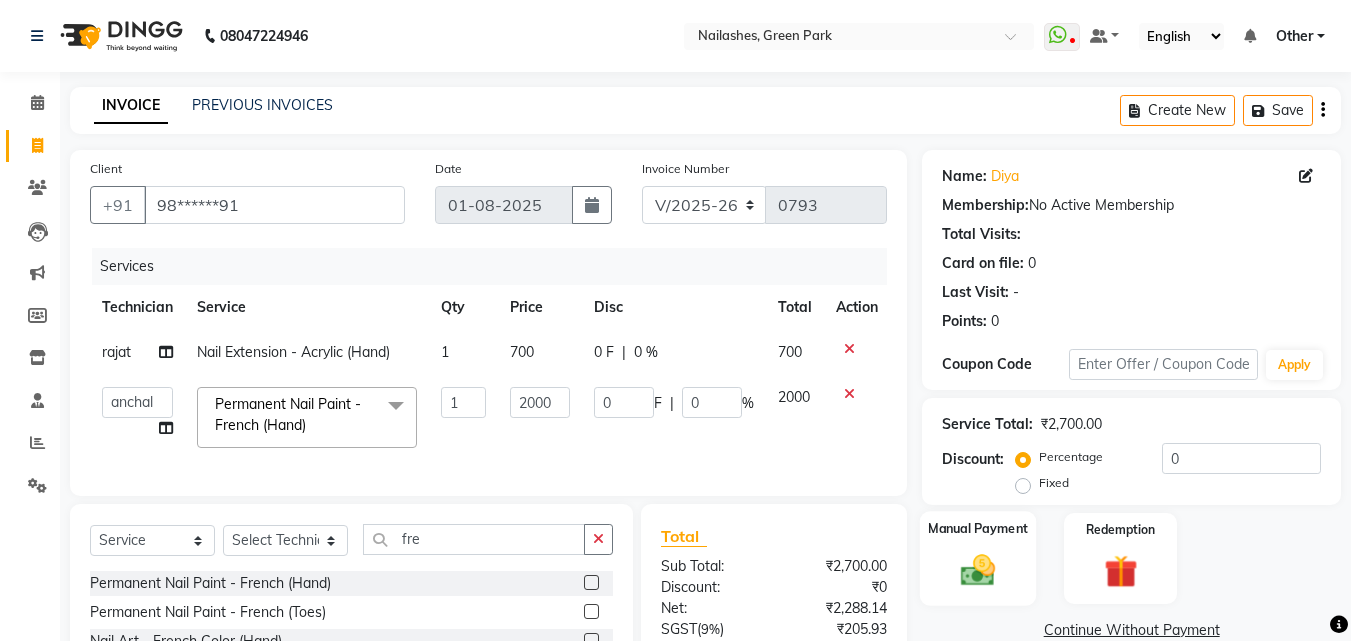 click 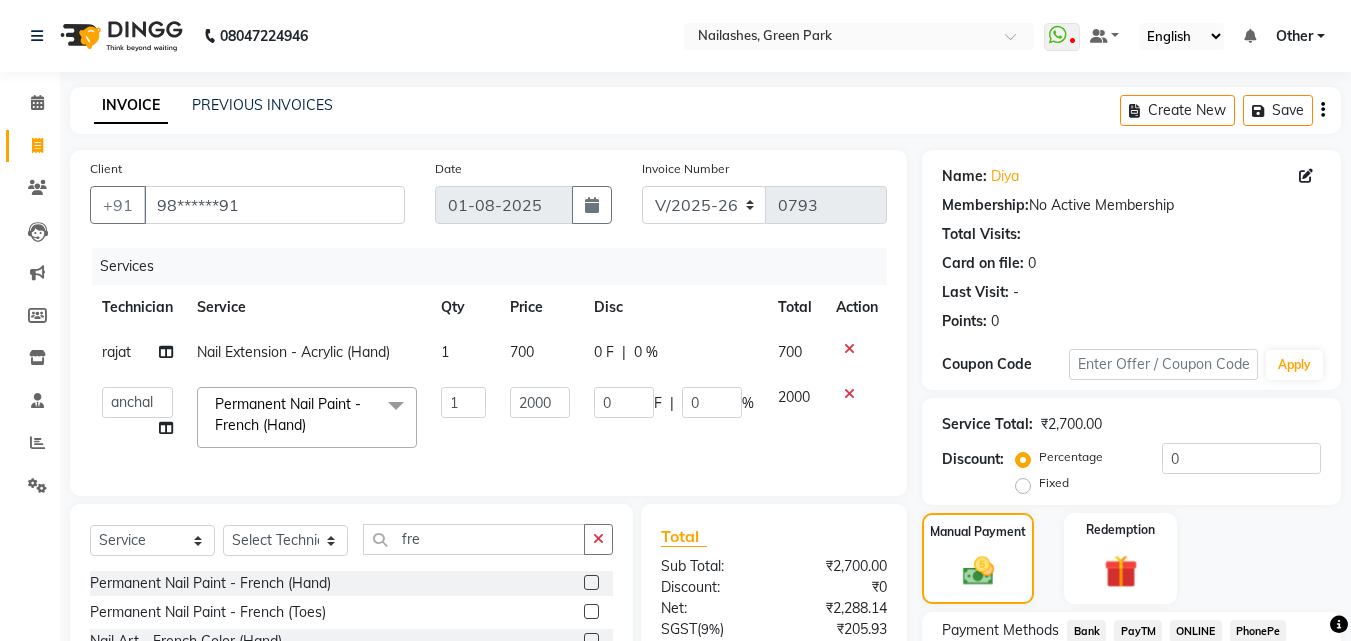 scroll, scrollTop: 202, scrollLeft: 0, axis: vertical 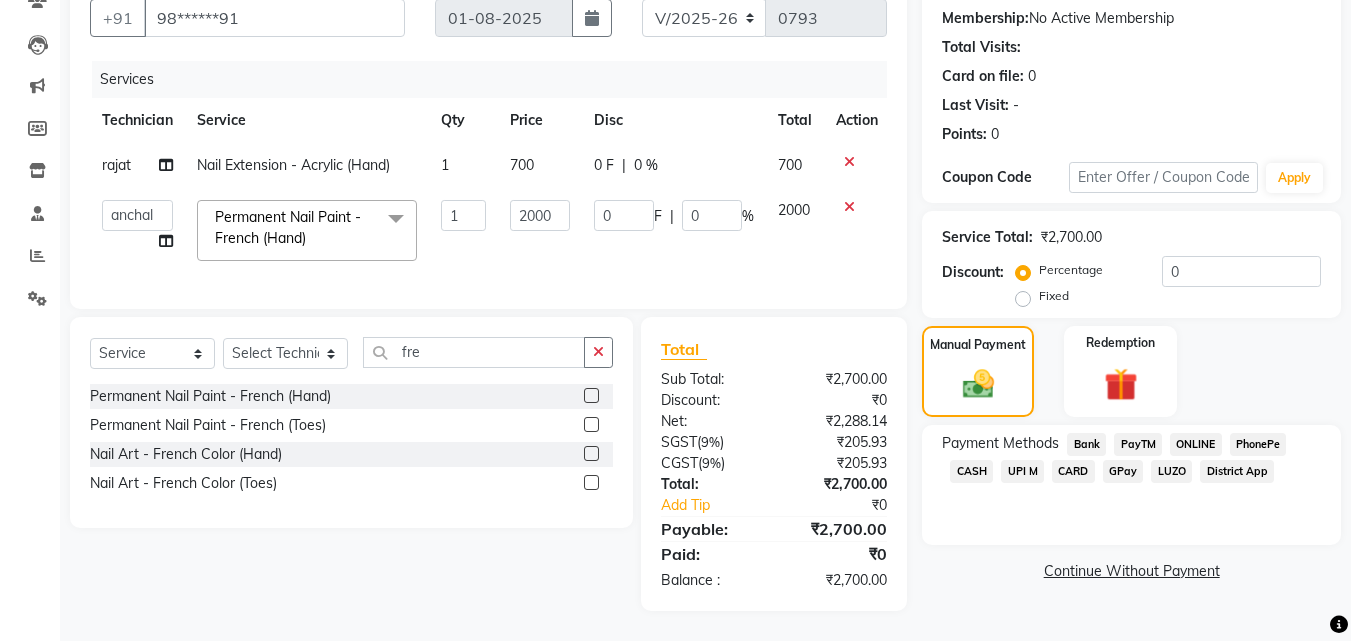 click on "CASH" 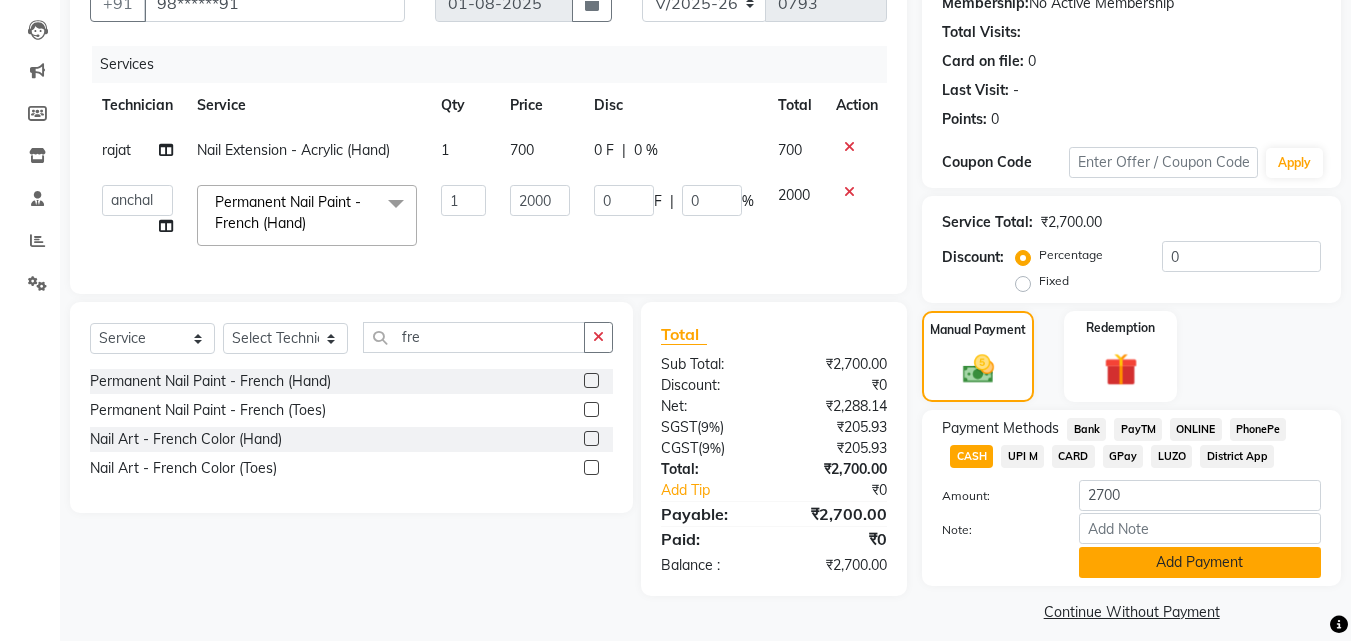 click on "Add Payment" 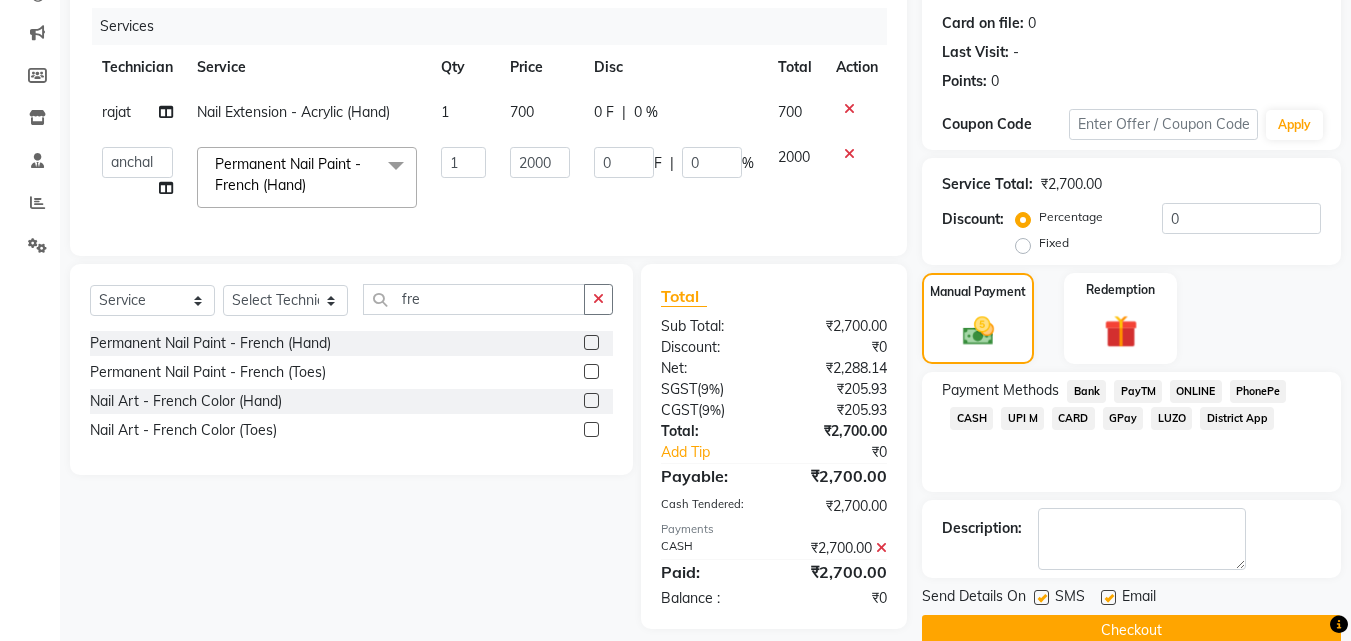scroll, scrollTop: 275, scrollLeft: 0, axis: vertical 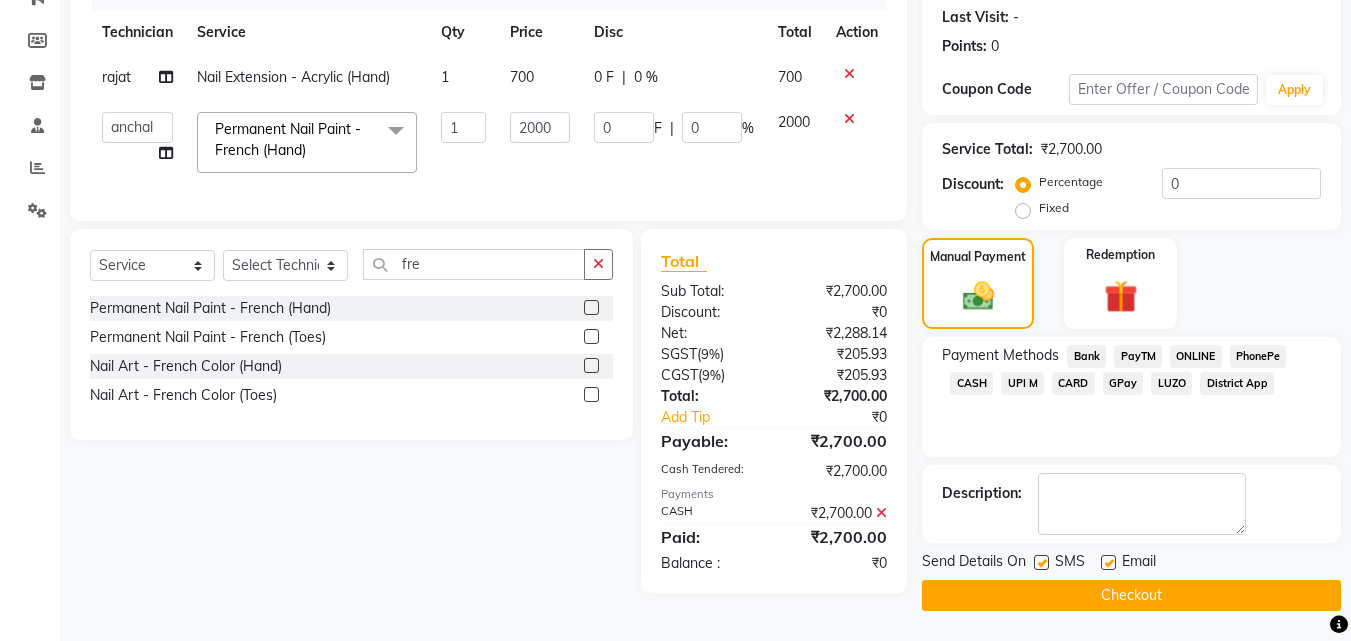 click on "Checkout" 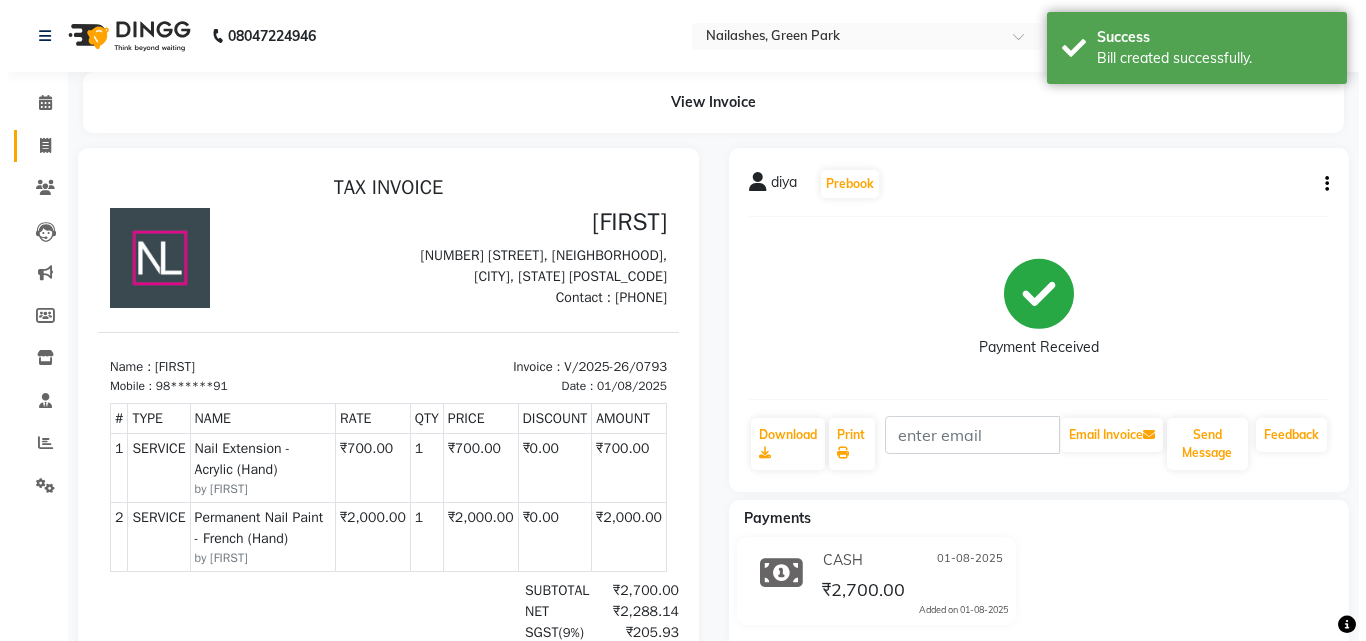 scroll, scrollTop: 0, scrollLeft: 0, axis: both 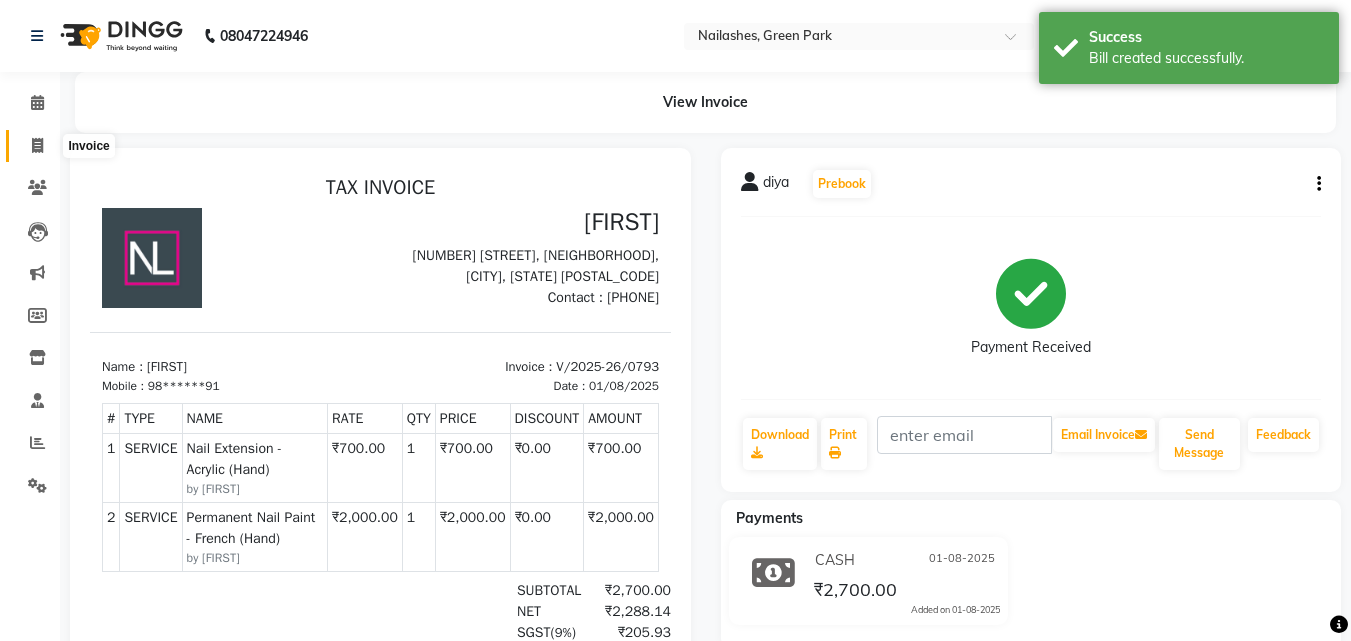 click 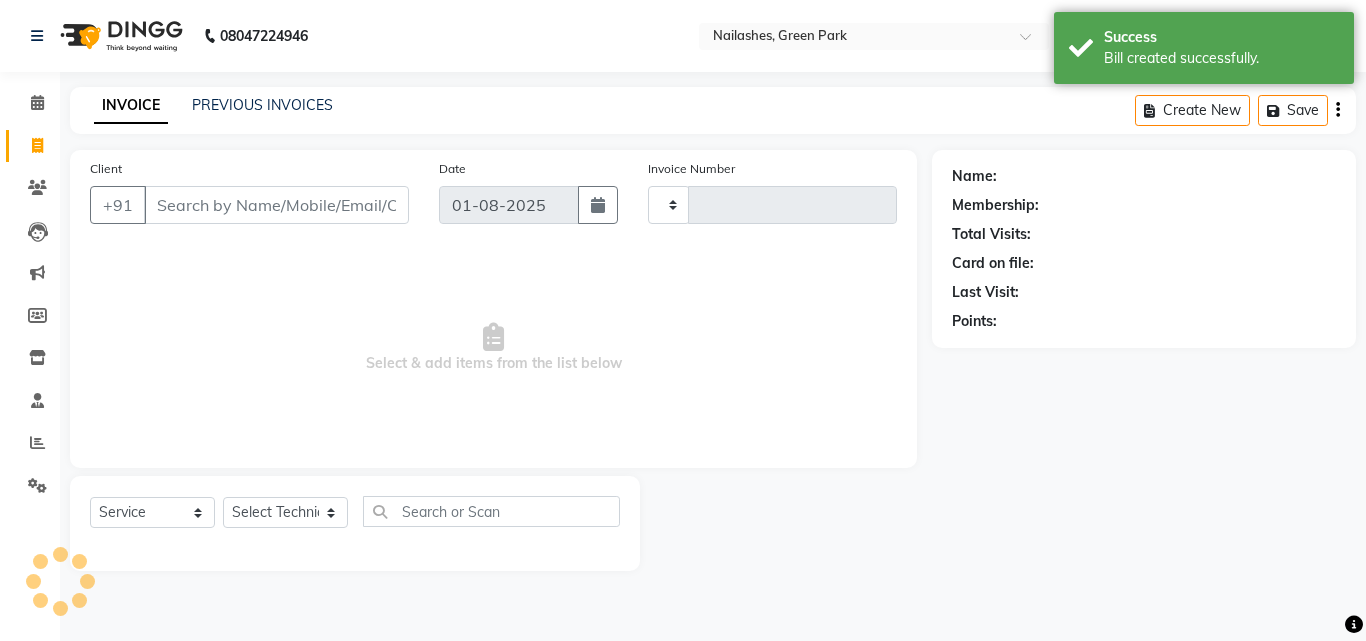 type on "0794" 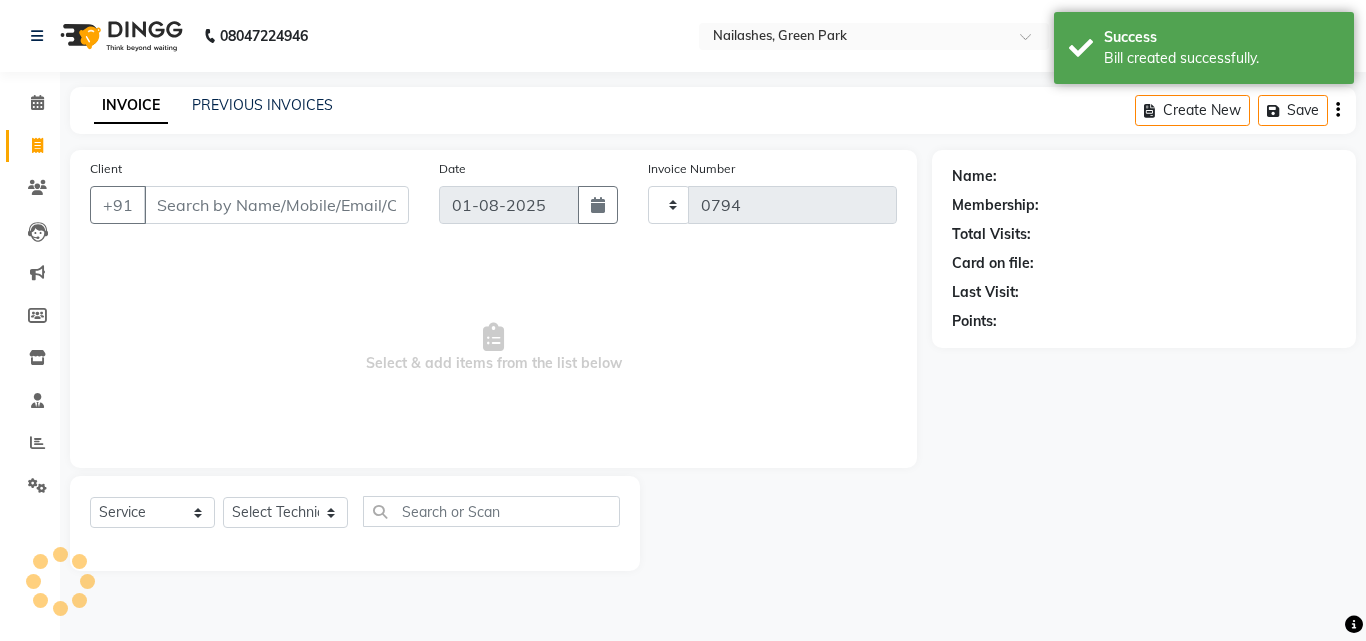 select on "3755" 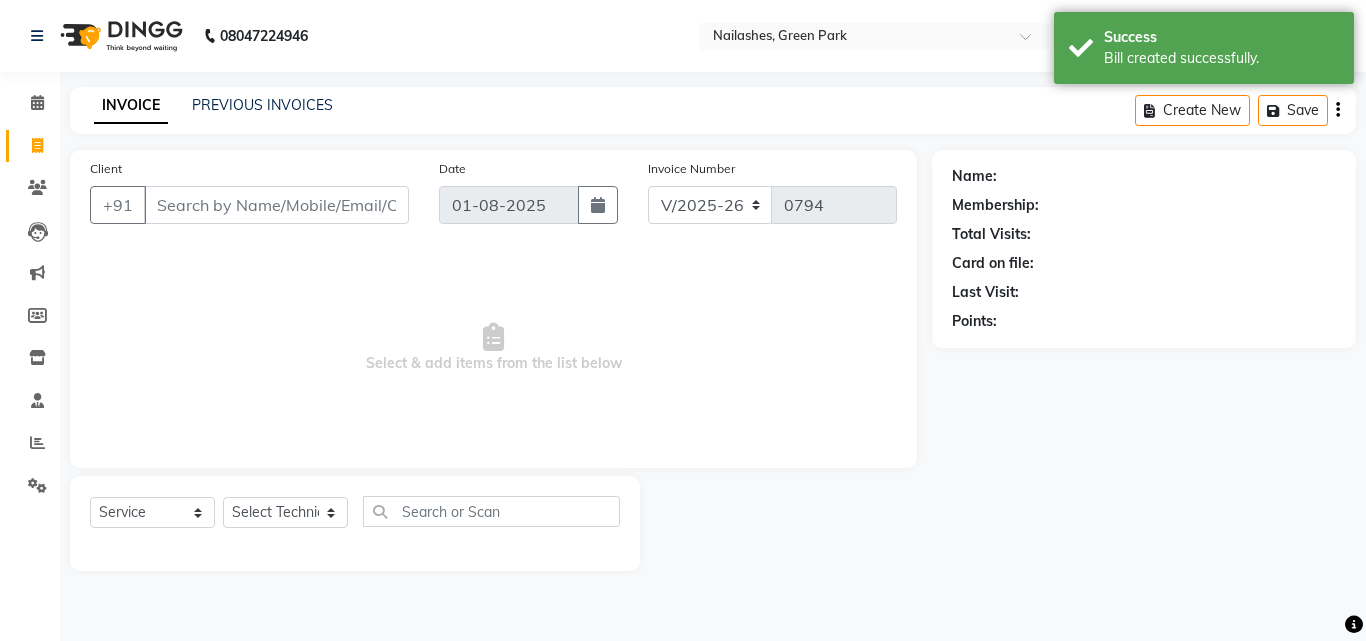 click on "Client" at bounding box center [276, 205] 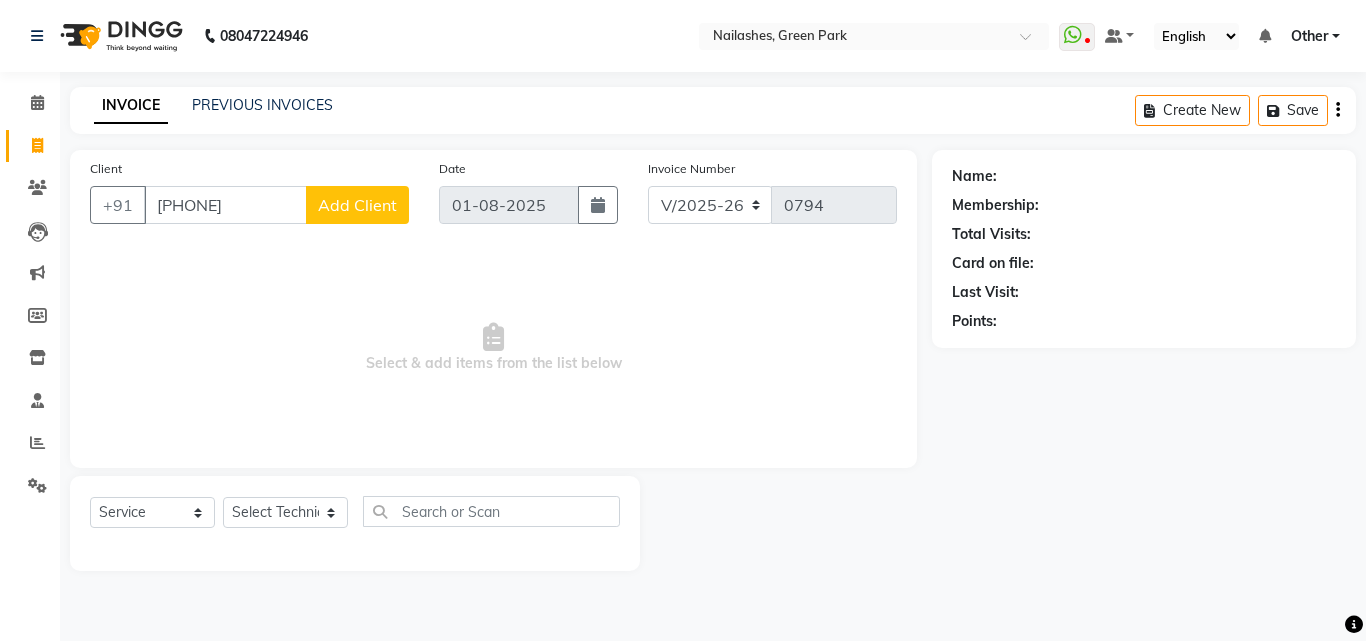 type on "[PHONE]" 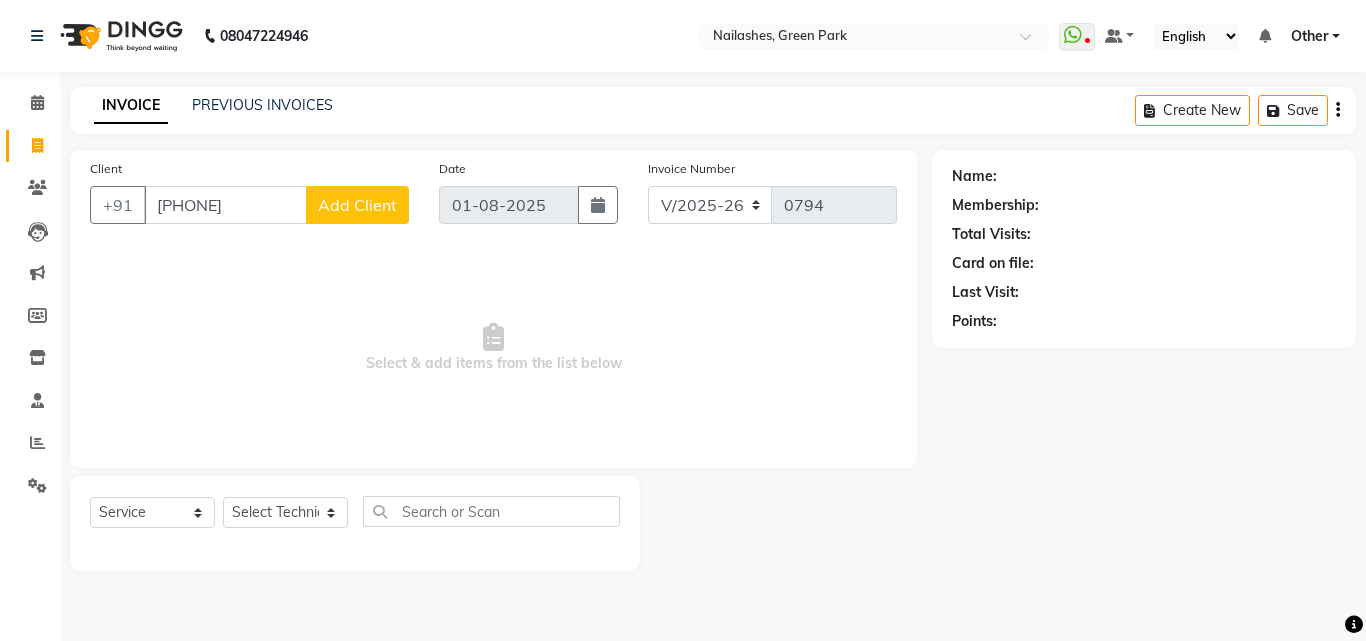 select on "21" 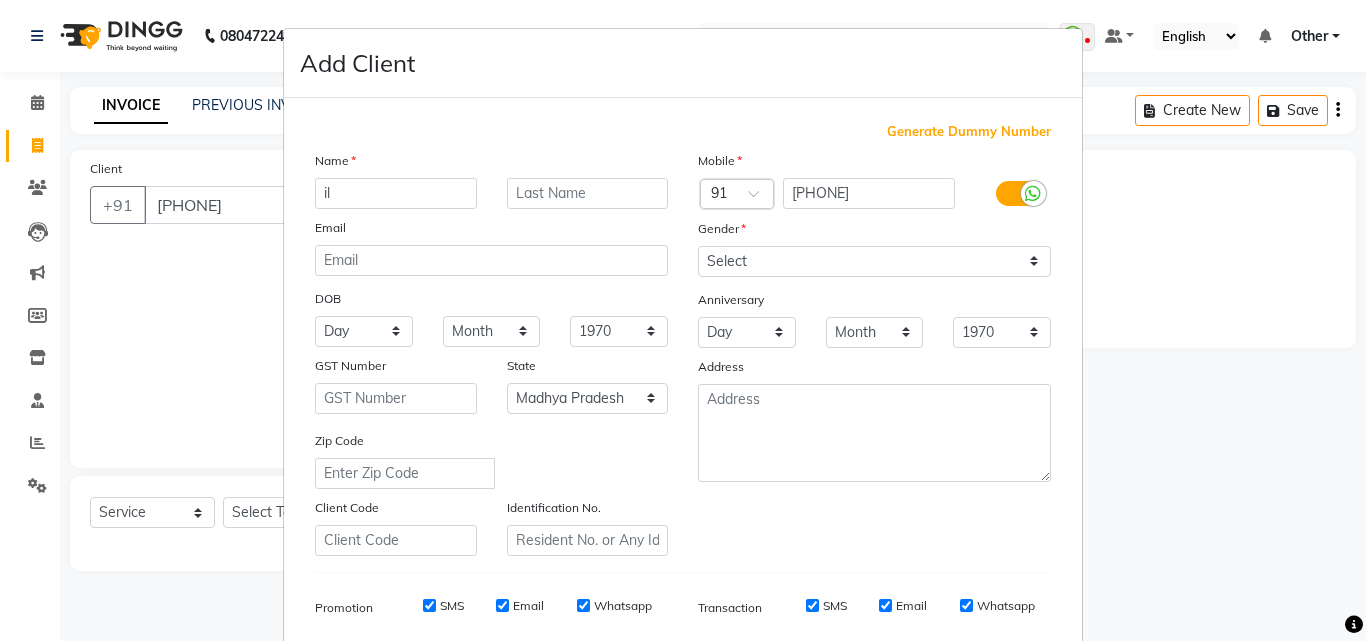 type on "i" 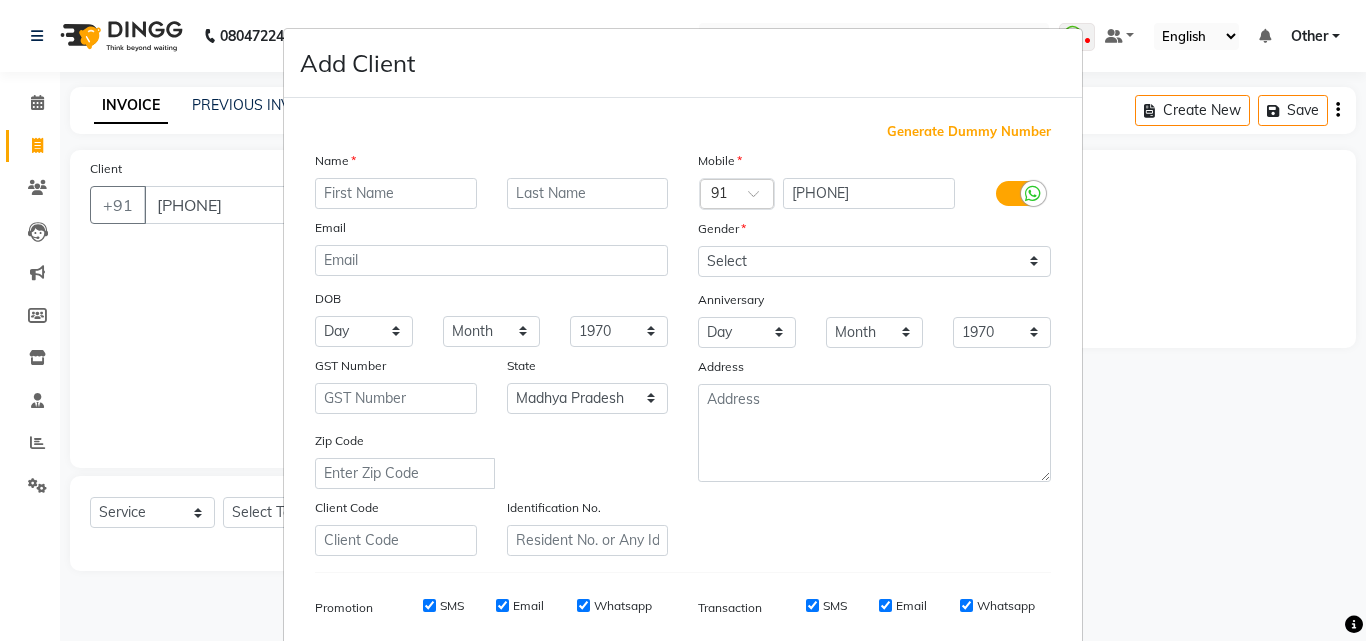 type on "i" 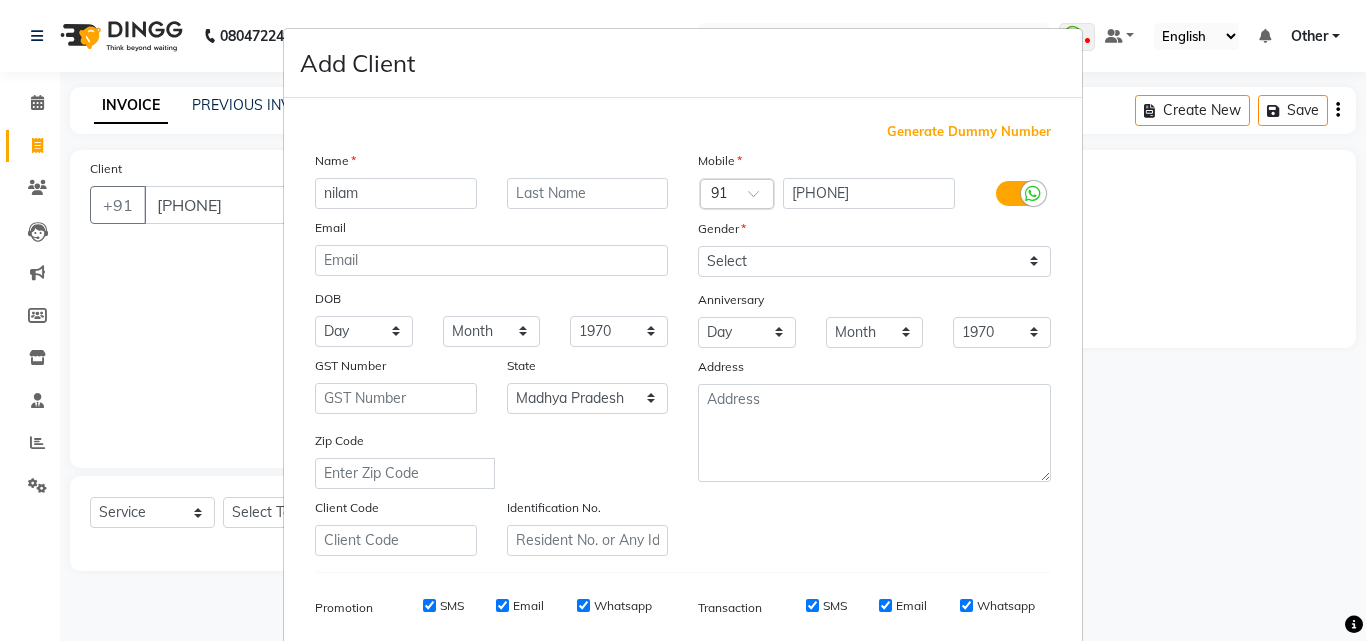 type on "nilam" 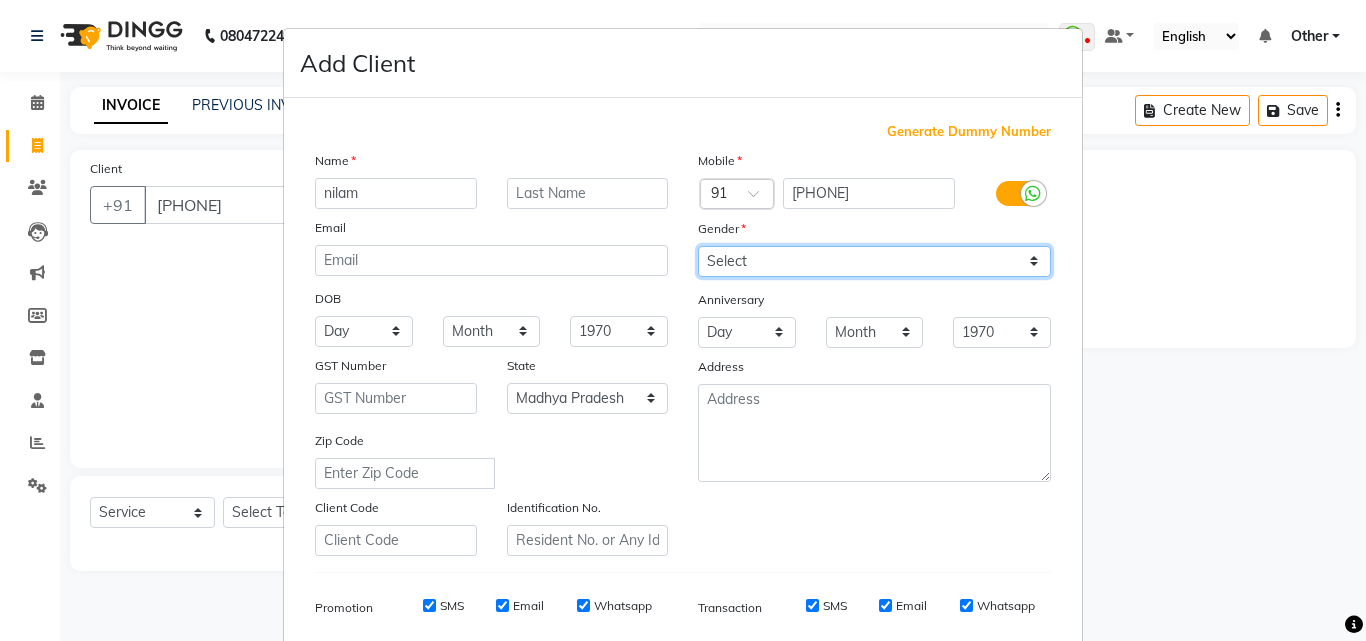 click on "Select Male Female Other Prefer Not To Say" at bounding box center [874, 261] 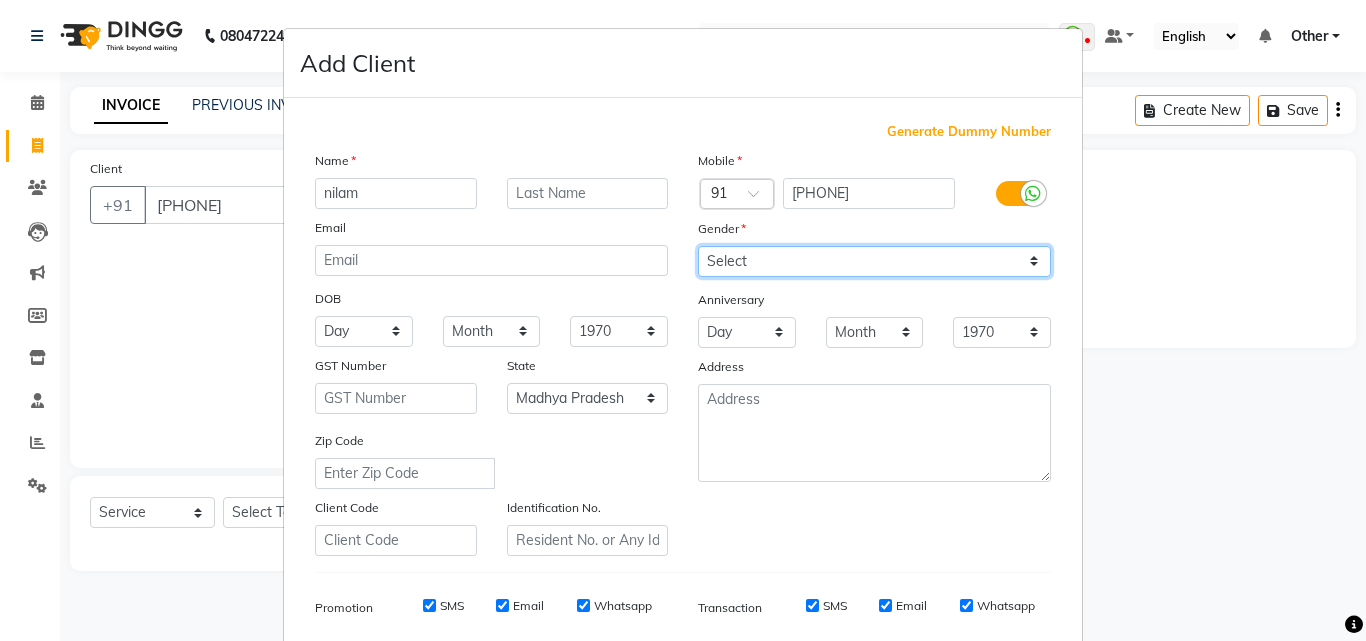select on "female" 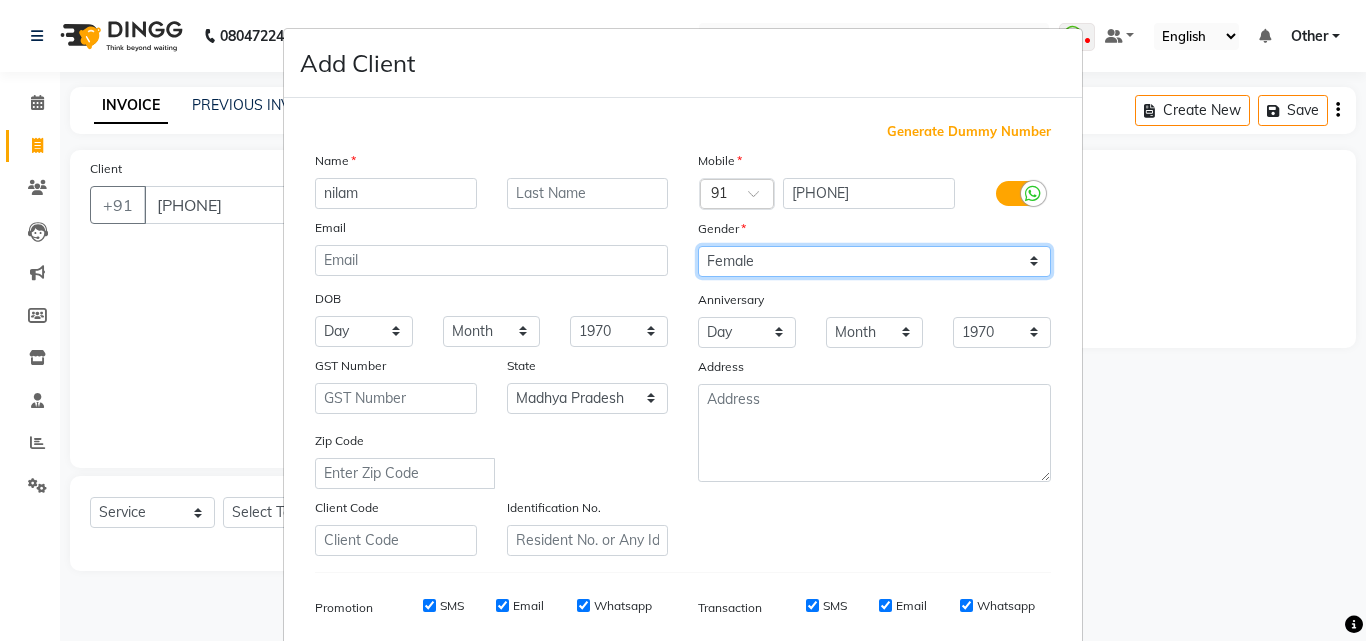 click on "Select Male Female Other Prefer Not To Say" at bounding box center (874, 261) 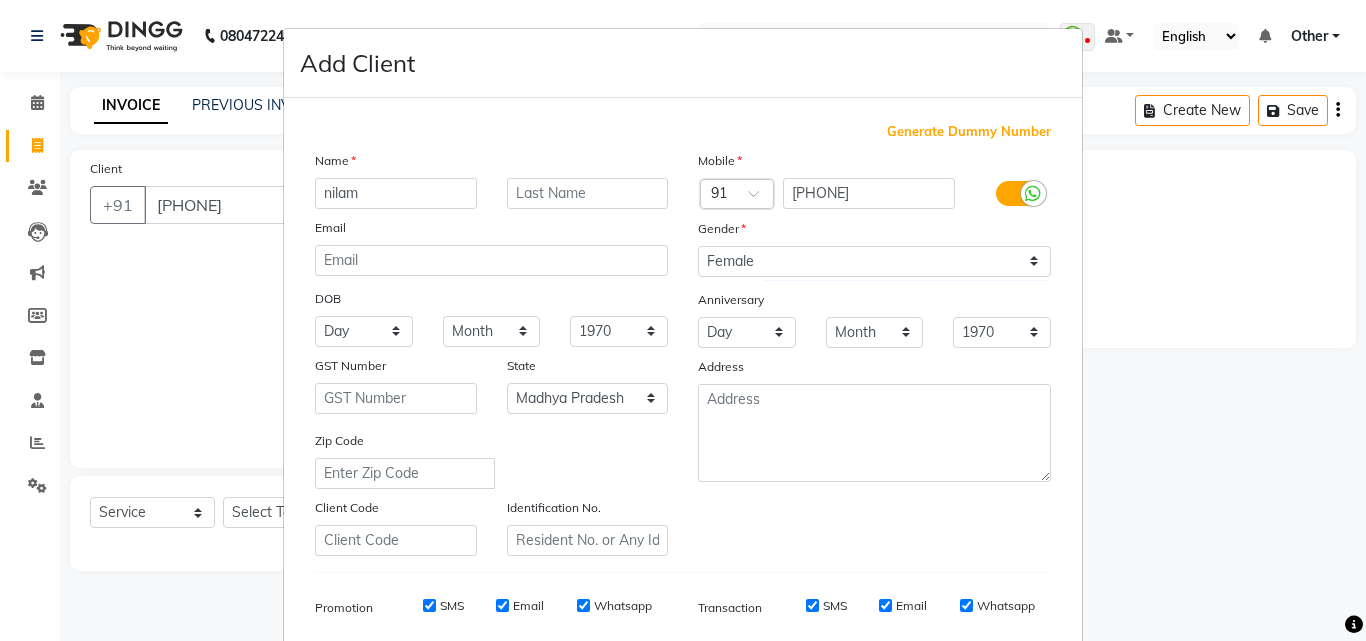 click on "Add Client Generate Dummy Number Name [FIRST] Email DOB Day 01 02 03 04 05 06 07 08 09 10 11 12 13 14 15 16 17 18 19 20 21 22 23 24 25 26 27 28 29 30 31 Month January February March April May June July August September October November December 1940 1941 1942 1943 1944 1945 1946 1947 1948 1949 1950 1951 1952 1953 1954 1955 1956 1957 1958 1959 1960 1961 1962 1963 1964 1965 1966 1967 1968 1969 1970 1971 1972 1973 1974 1975 1976 1977 1978 1979 1980 1981 1982 1983 1984 1985 1986 1987 1988 1989 1990 1991 1992 1993 1994 1995 1996 1997 1998 1999 2000 2001 2002 2003 2004 2005 2006 2007 2008 2009 2010 2011 2012 2013 2014 2015 2016 2017 2018 2019 2020 2021 2022 2023 2024 GST Number State Select [STATE]" at bounding box center (683, 320) 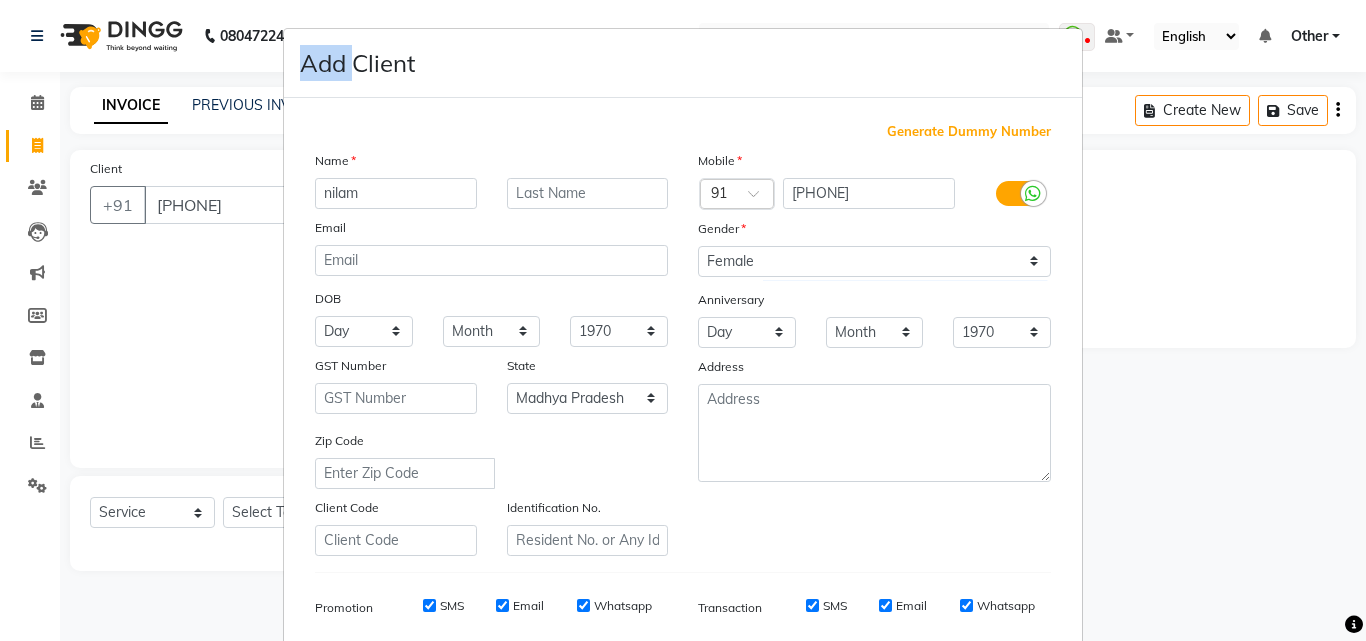 click on "Add Client Generate Dummy Number Name [FIRST] Email DOB Day 01 02 03 04 05 06 07 08 09 10 11 12 13 14 15 16 17 18 19 20 21 22 23 24 25 26 27 28 29 30 31 Month January February March April May June July August September October November December 1940 1941 1942 1943 1944 1945 1946 1947 1948 1949 1950 1951 1952 1953 1954 1955 1956 1957 1958 1959 1960 1961 1962 1963 1964 1965 1966 1967 1968 1969 1970 1971 1972 1973 1974 1975 1976 1977 1978 1979 1980 1981 1982 1983 1984 1985 1986 1987 1988 1989 1990 1991 1992 1993 1994 1995 1996 1997 1998 1999 2000 2001 2002 2003 2004 2005 2006 2007 2008 2009 2010 2011 2012 2013 2014 2015 2016 2017 2018 2019 2020 2021 2022 2023 2024 GST Number State Select [STATE]" at bounding box center [683, 320] 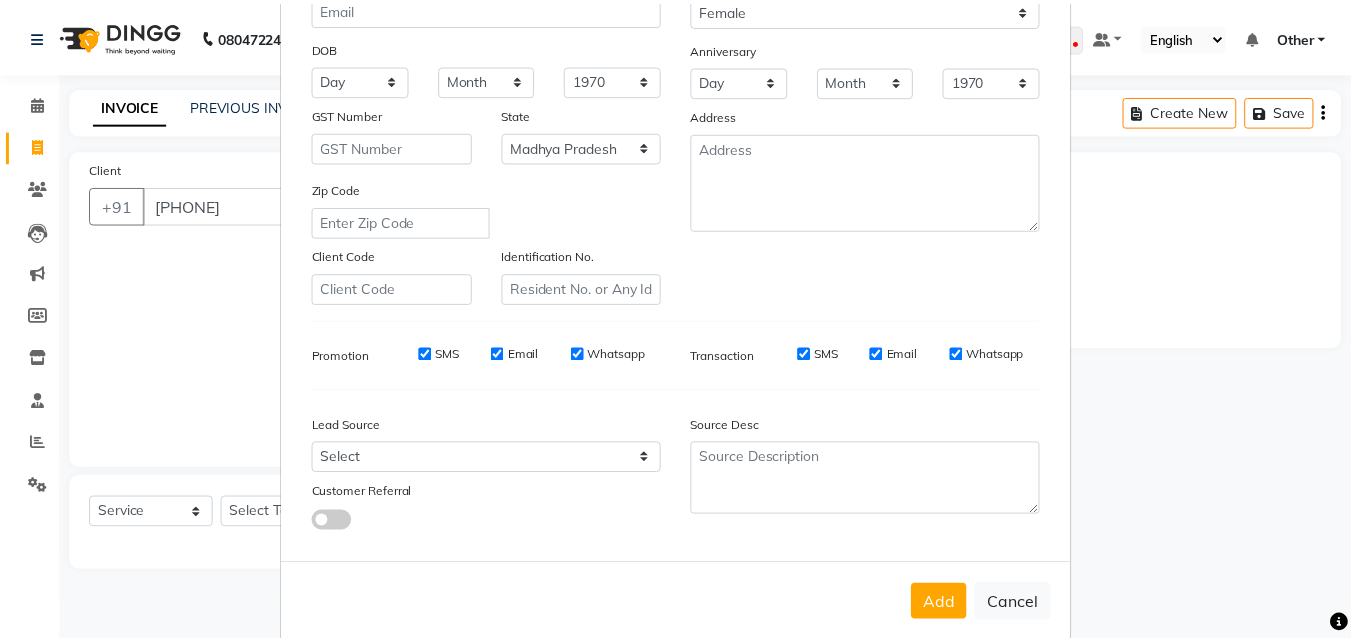 scroll, scrollTop: 282, scrollLeft: 0, axis: vertical 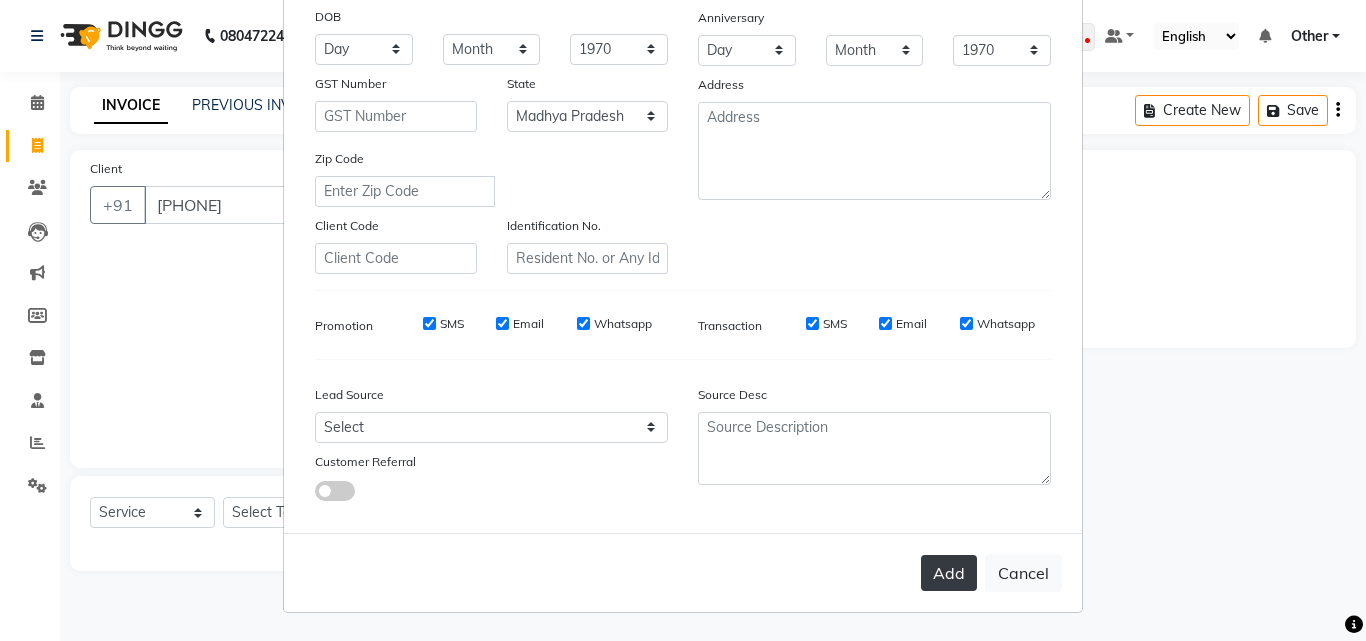 click on "Add" at bounding box center (949, 573) 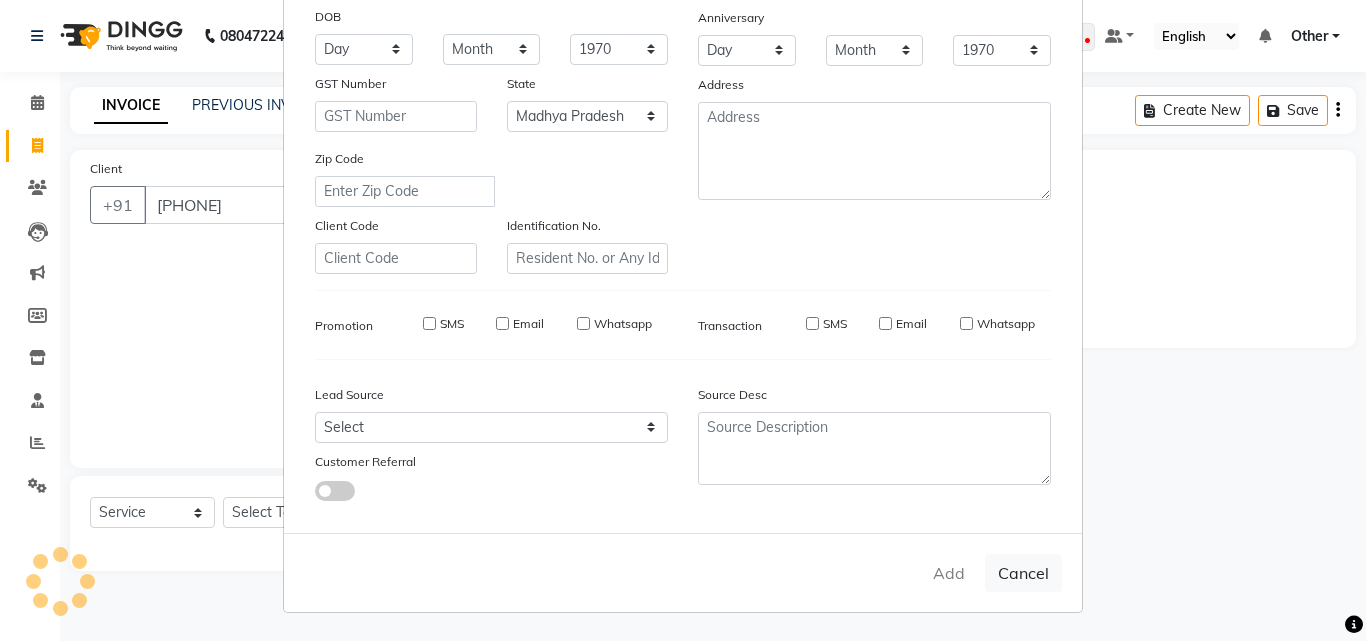 type on "92******73" 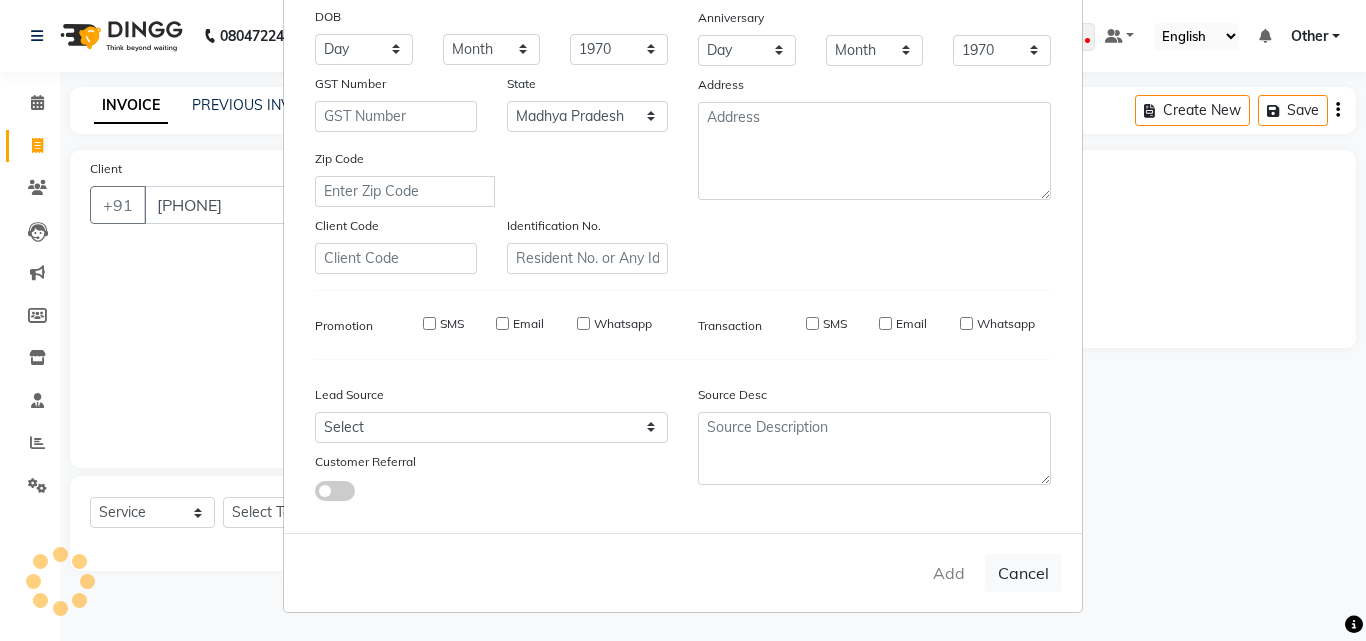 type 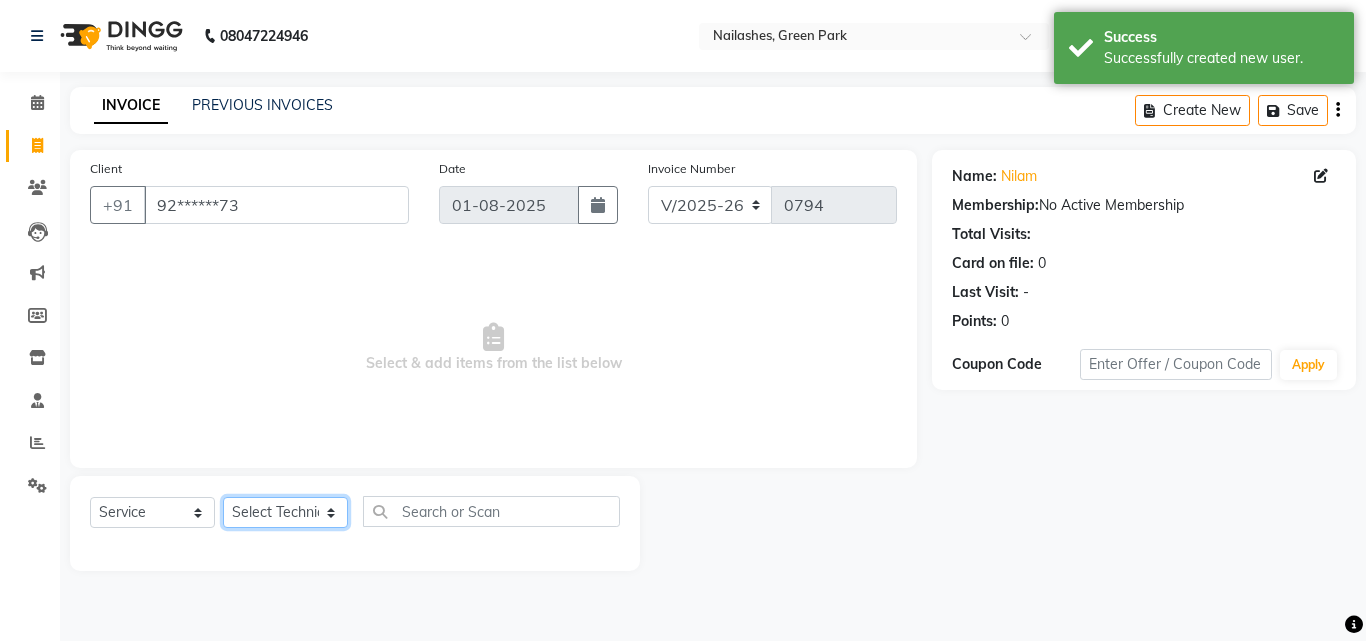 click on "Select Technician [FIRST] Other  [FIRST] [FIRST] [FIRST] [FIRST]" 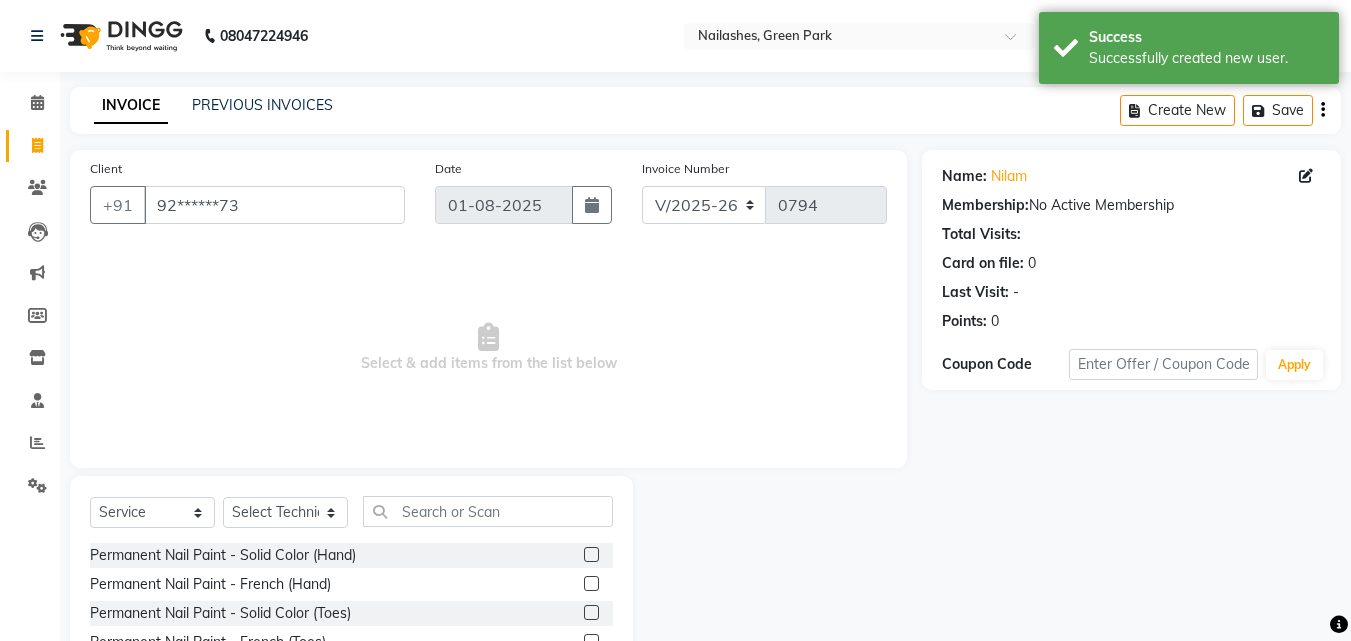 click on "Client +91 [NUMBER] Date 01-08-2025 Invoice Number V/2025 V/2025-26 0794  Select & add items from the list below" 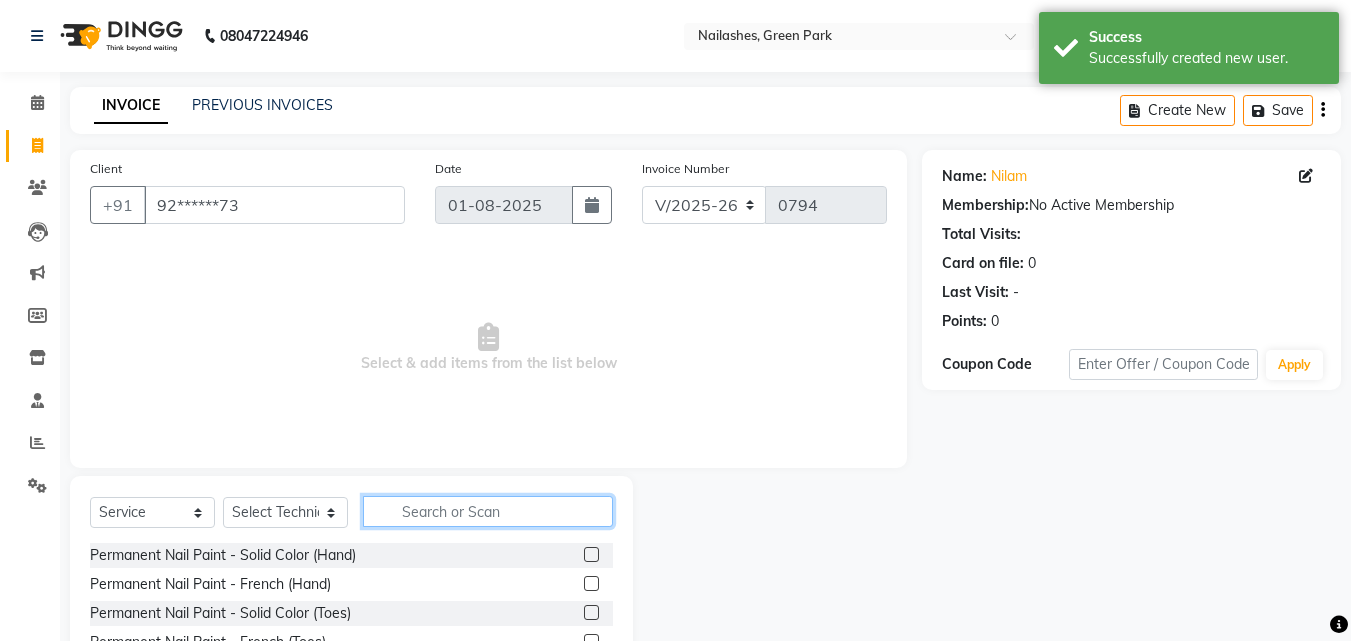click 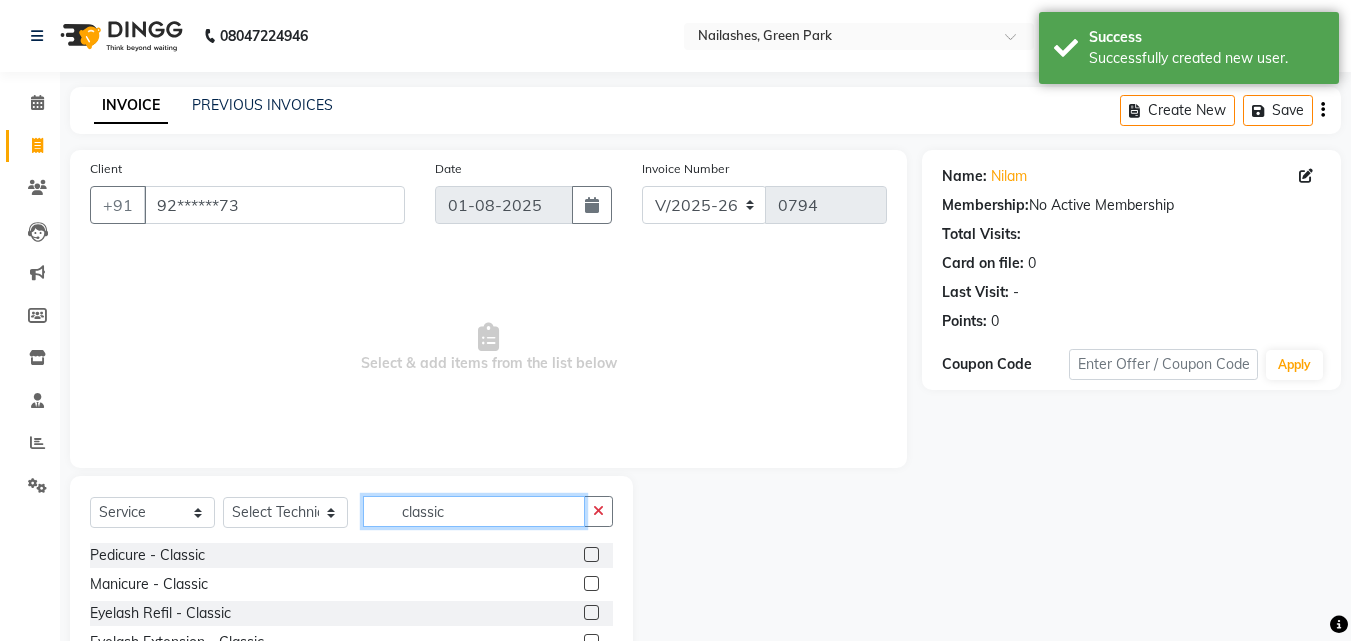 type on "classic" 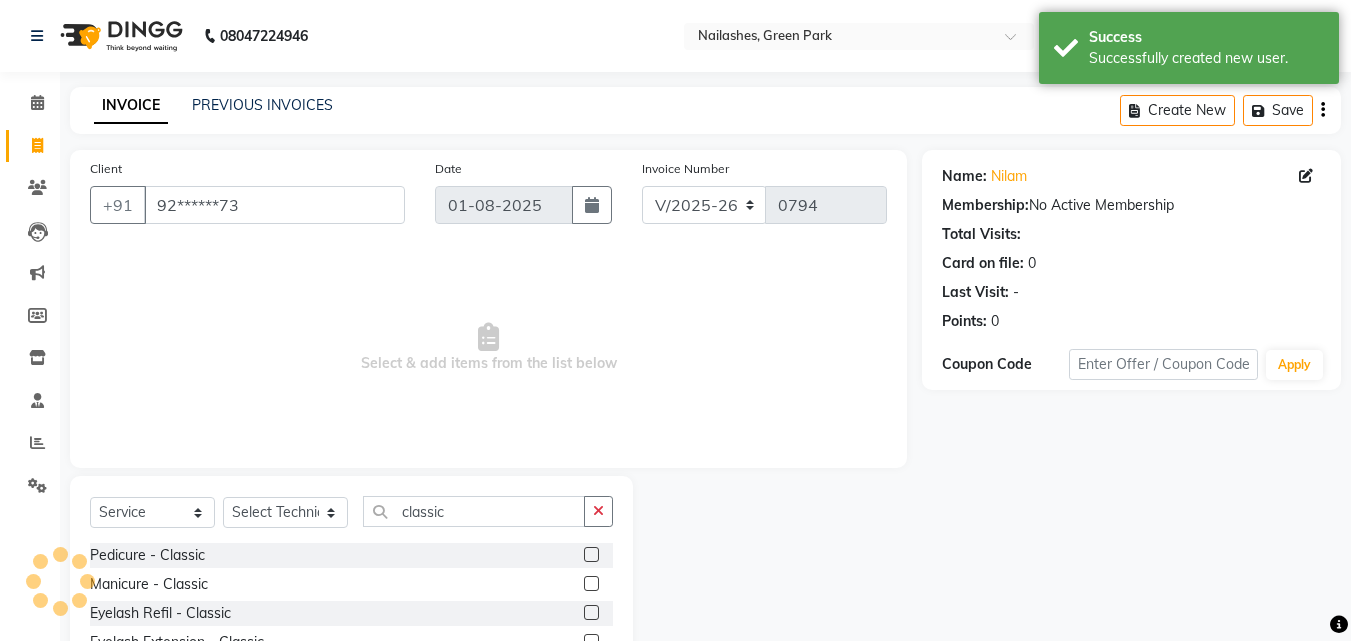 click 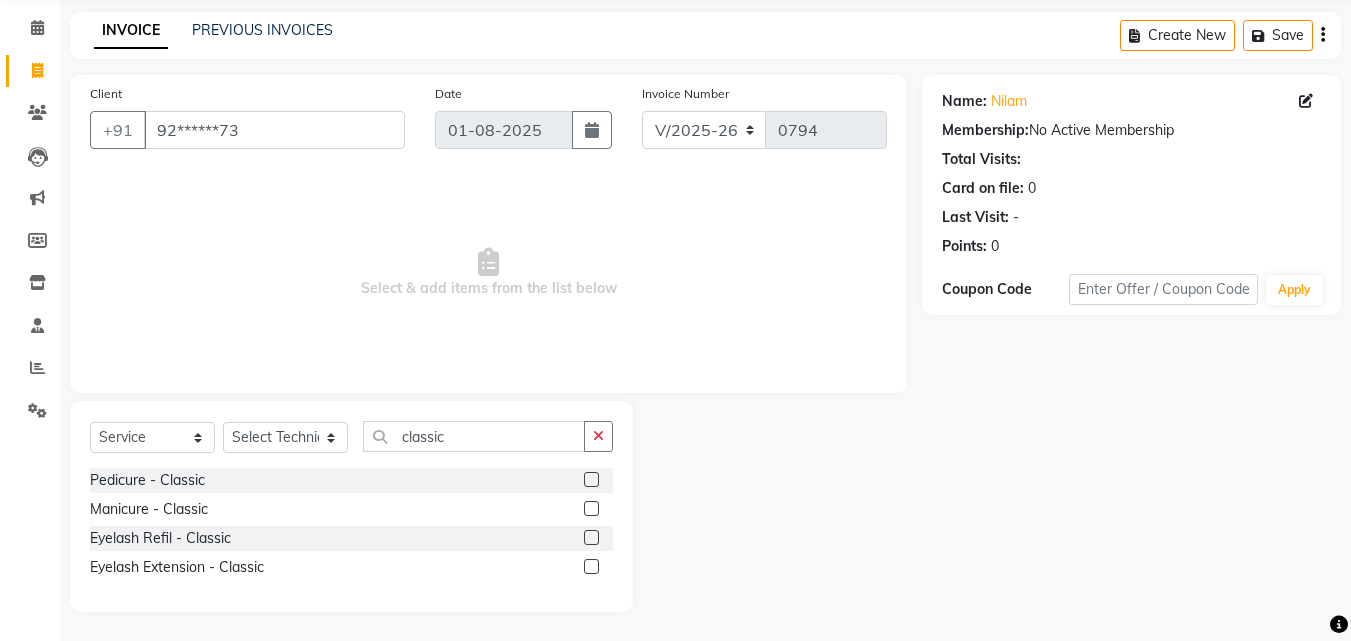 scroll, scrollTop: 76, scrollLeft: 0, axis: vertical 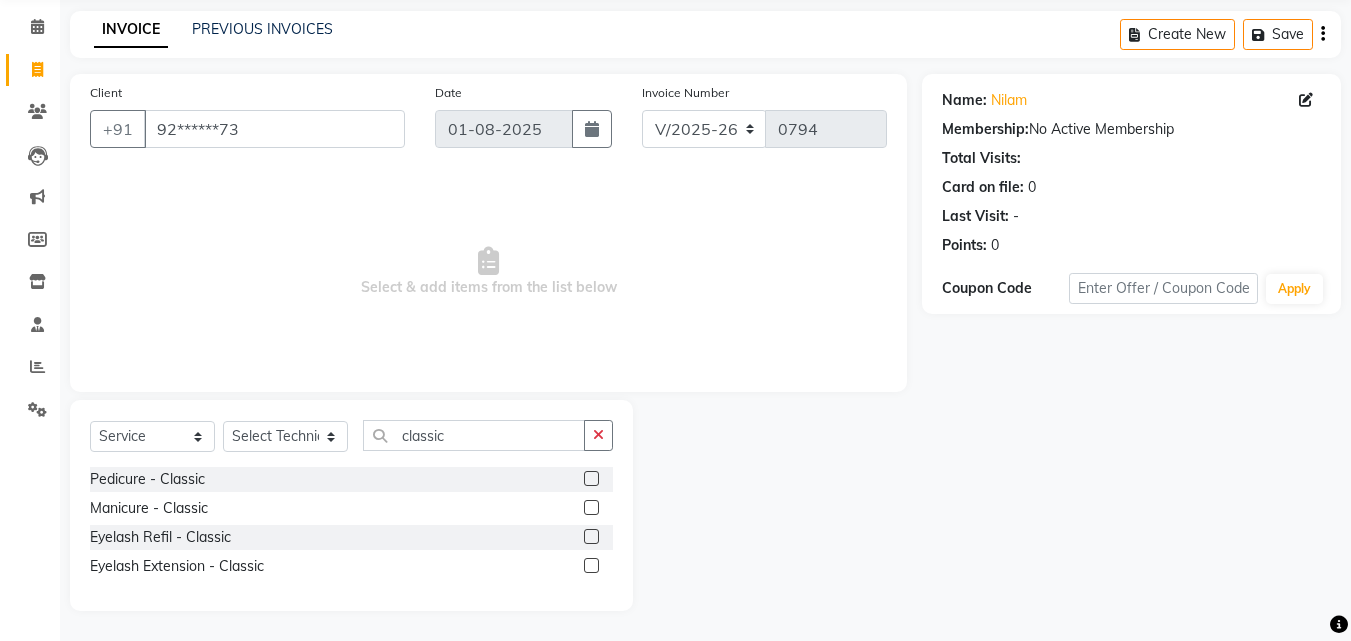 click 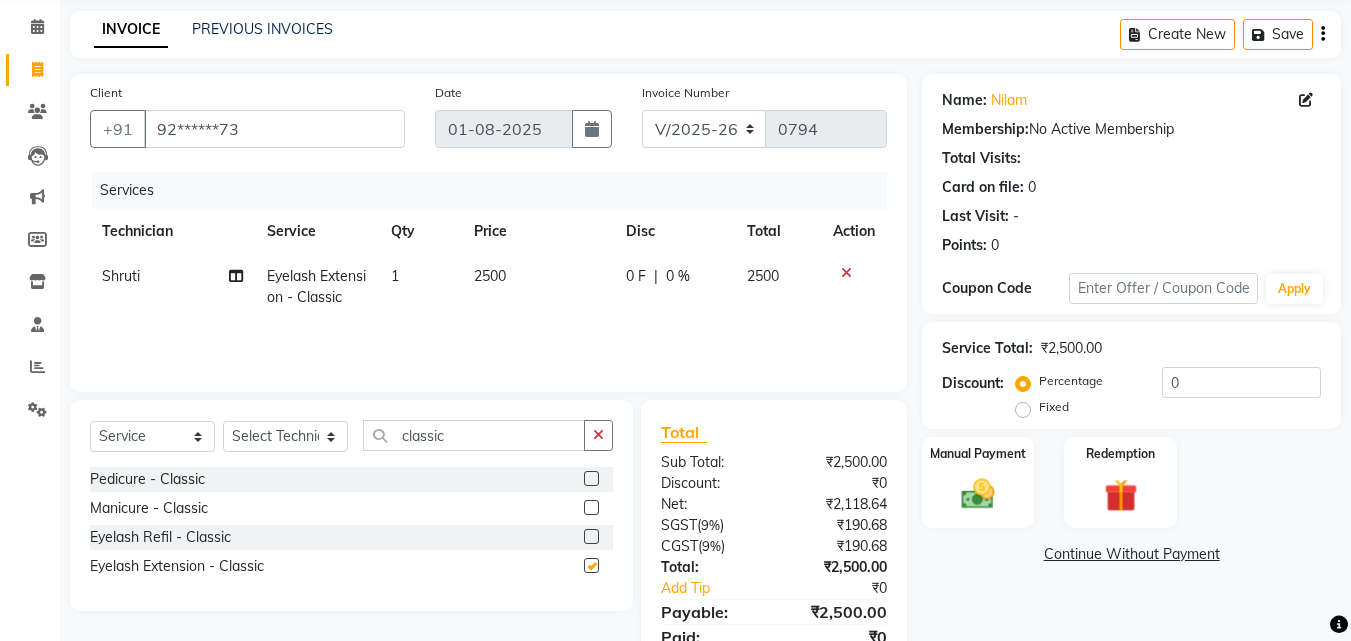 checkbox on "false" 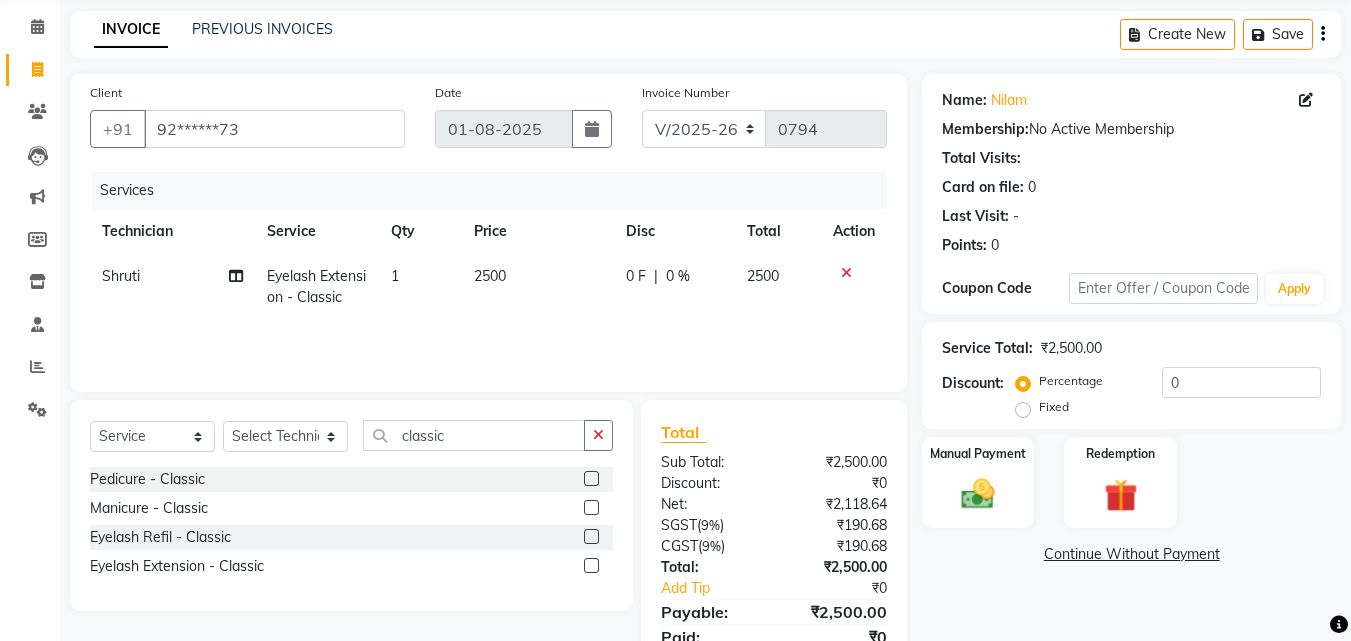 click on "2500" 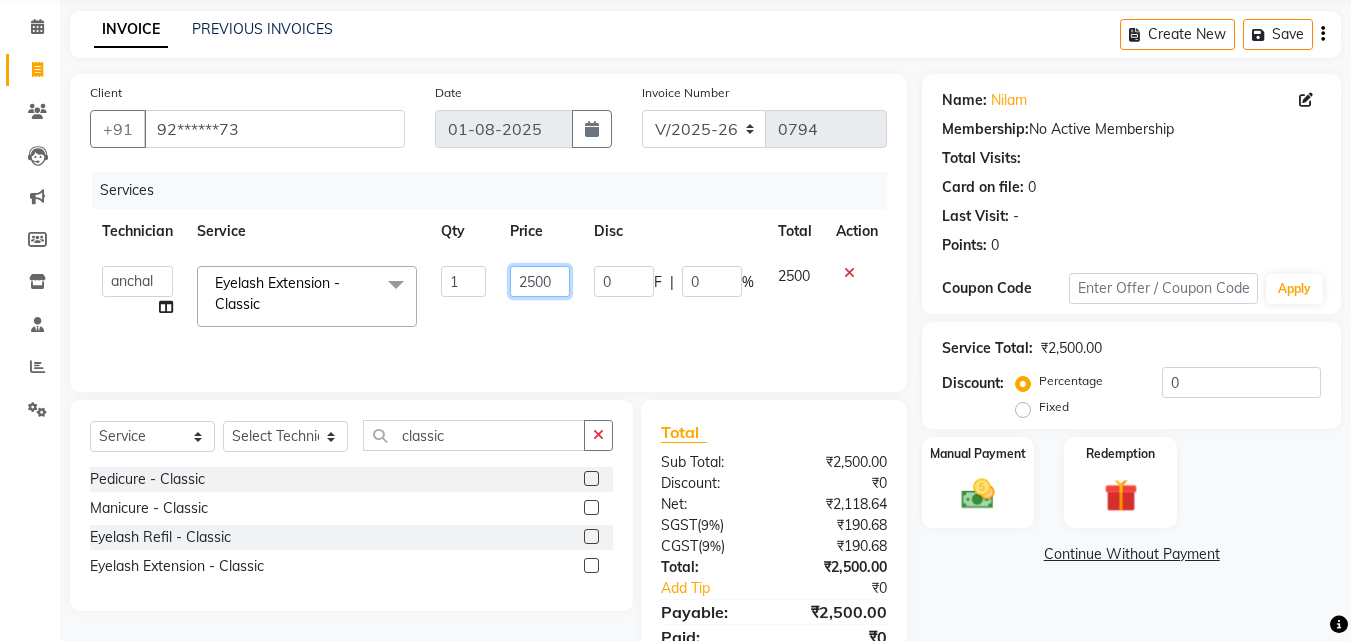 click on "2500" 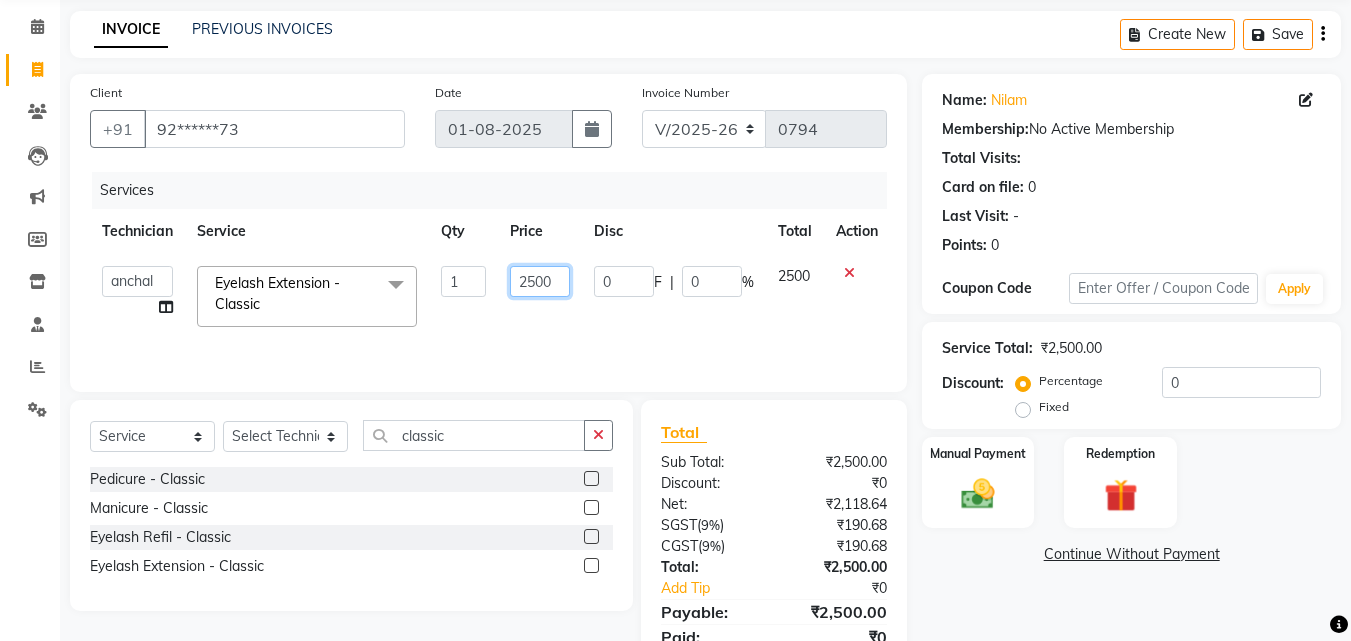 click on "2500" 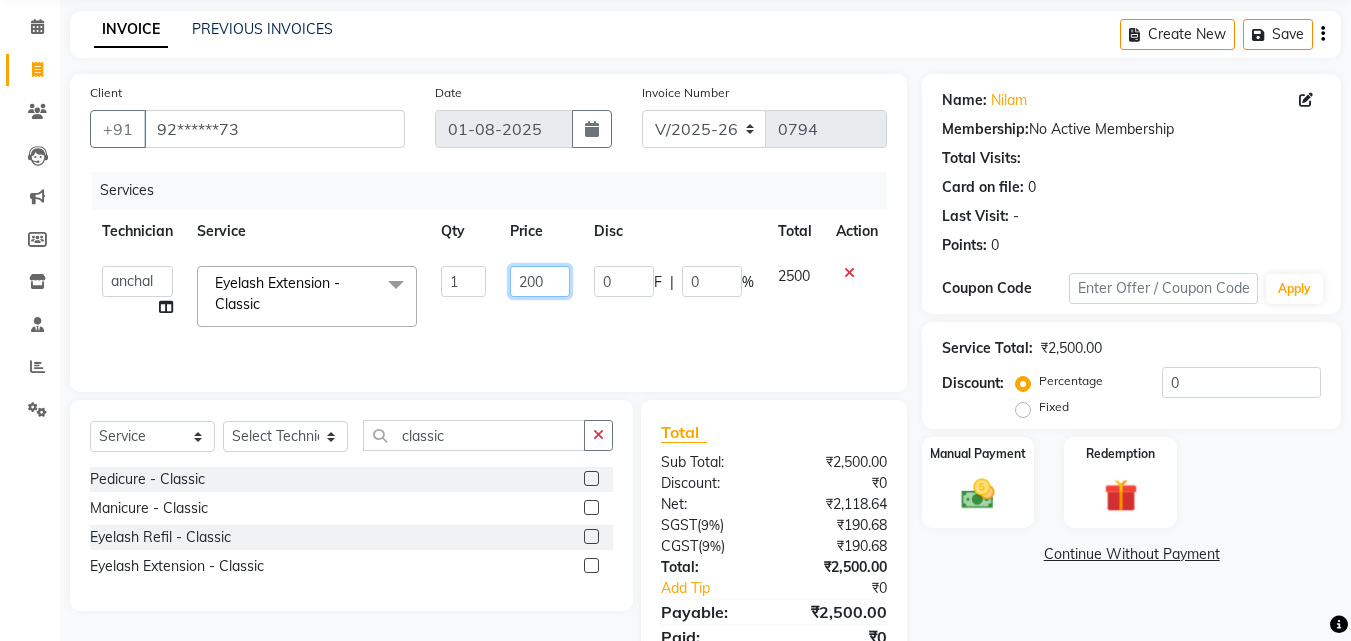 type on "2000" 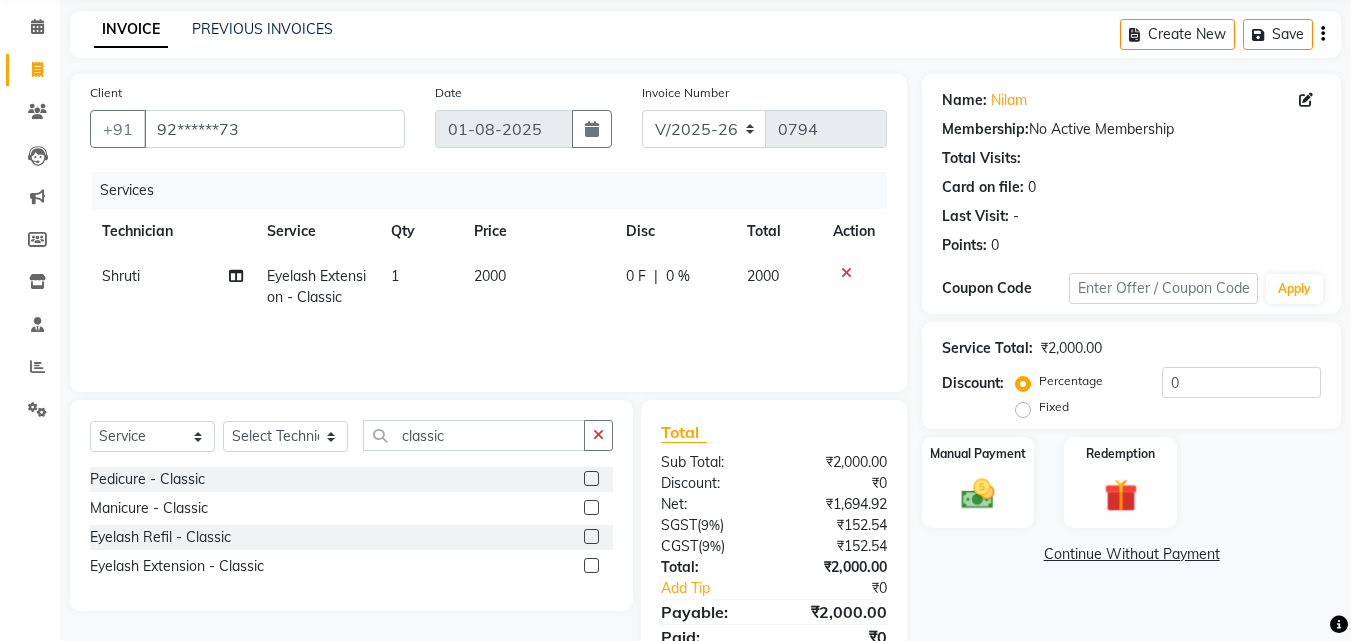 click on "Services Technician Service Qty Price Disc Total Action [FIRST] Eyelash Extension - Classic 1 2000 0 F | 0 % 2000" 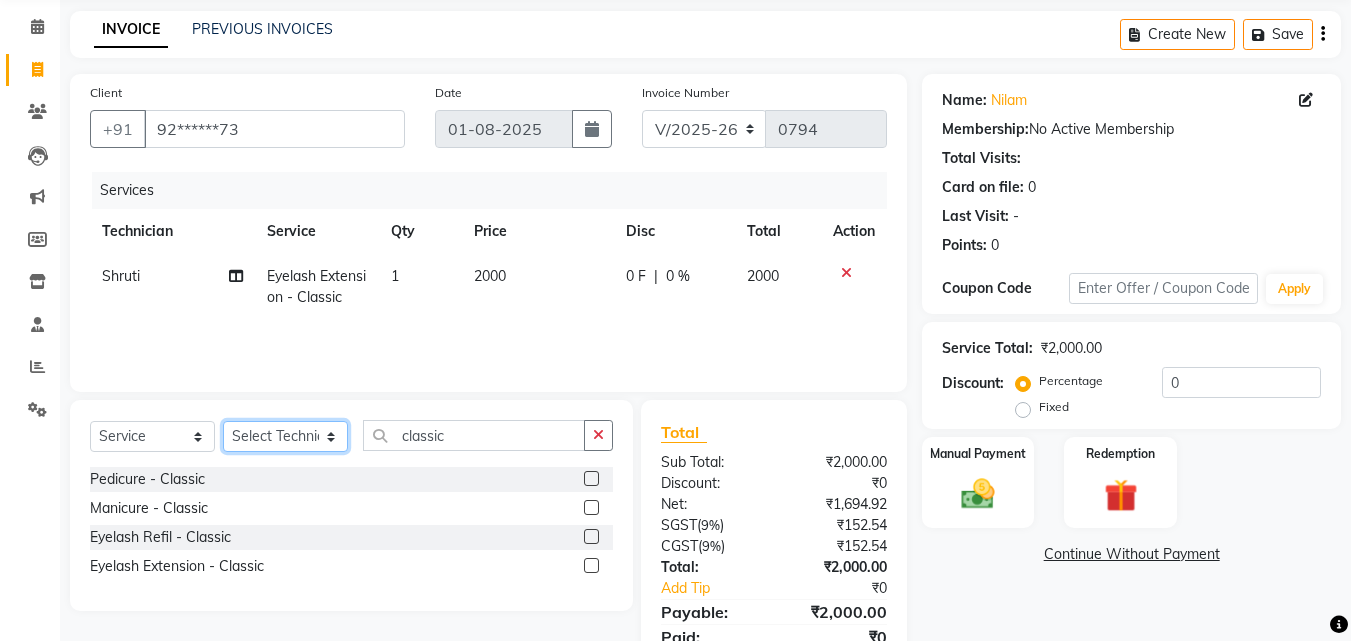 click on "Select Technician [FIRST] Other  [FIRST] [FIRST] [FIRST] [FIRST]" 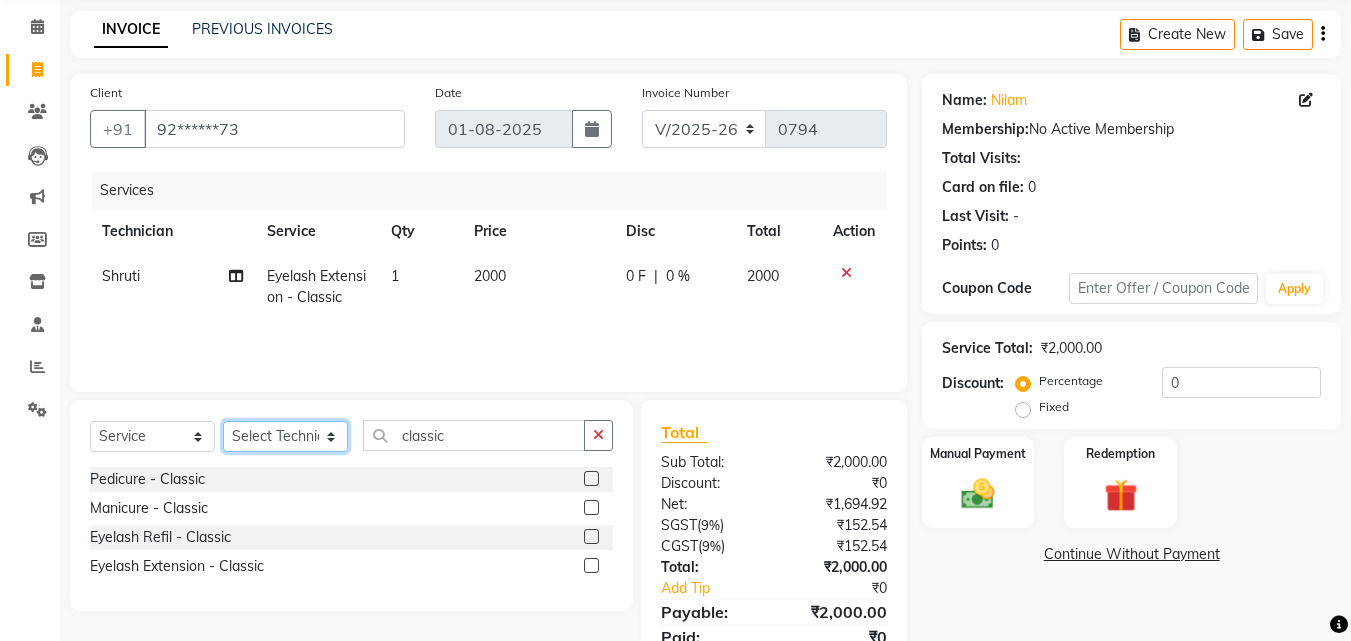 select on "[NUMBER]" 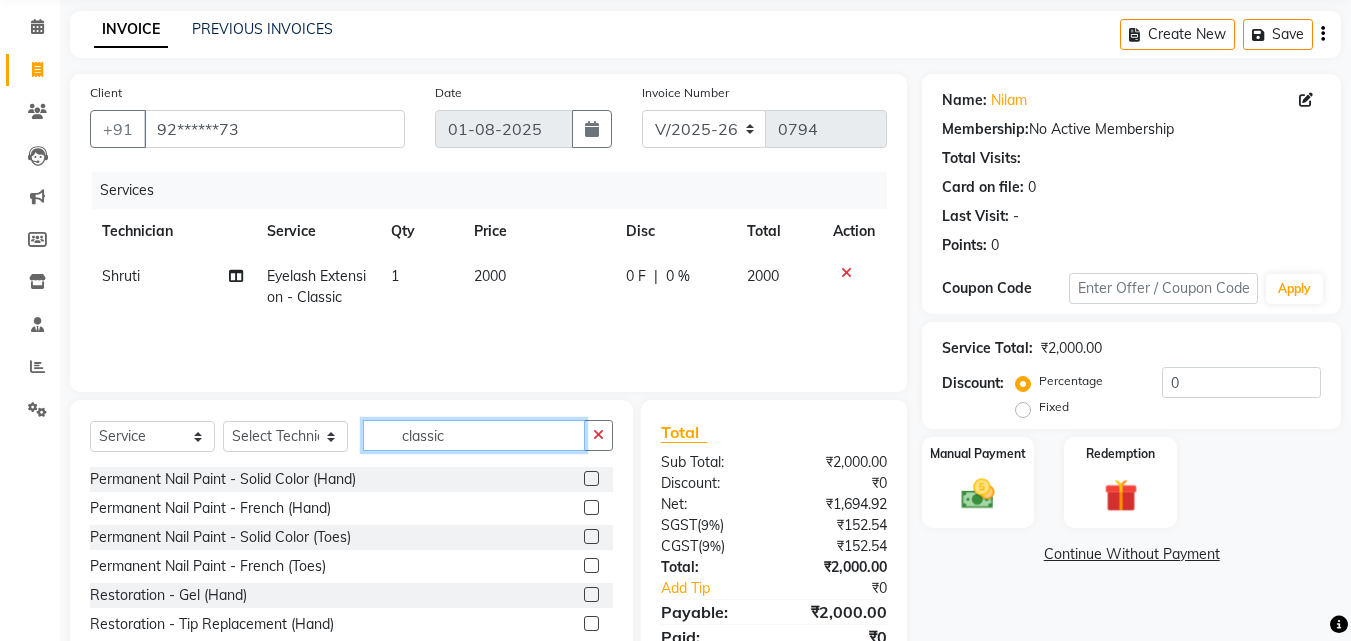 click on "classic" 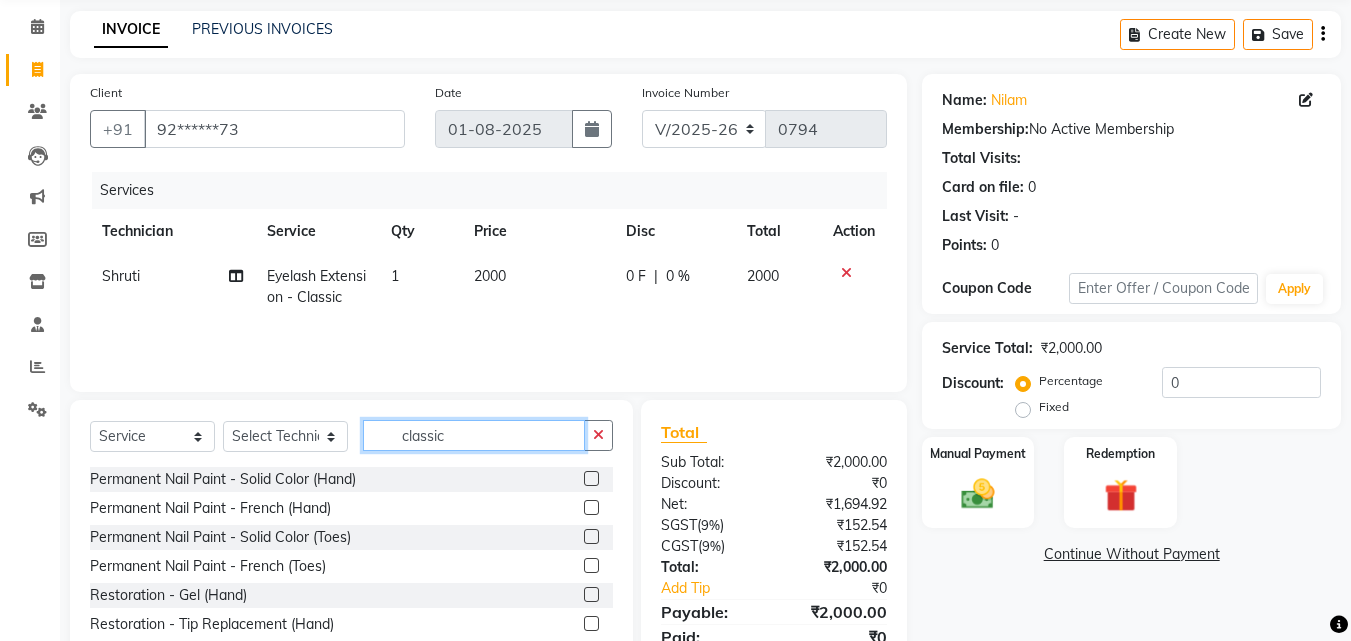 click on "classic" 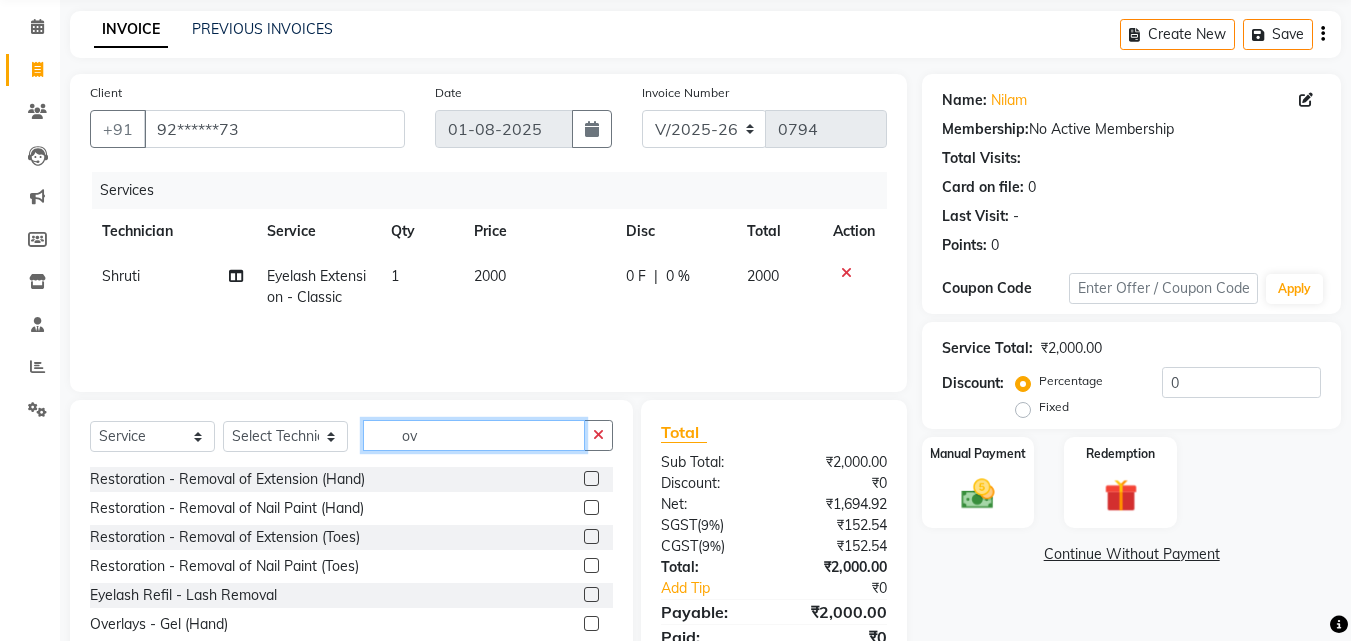 type on "o" 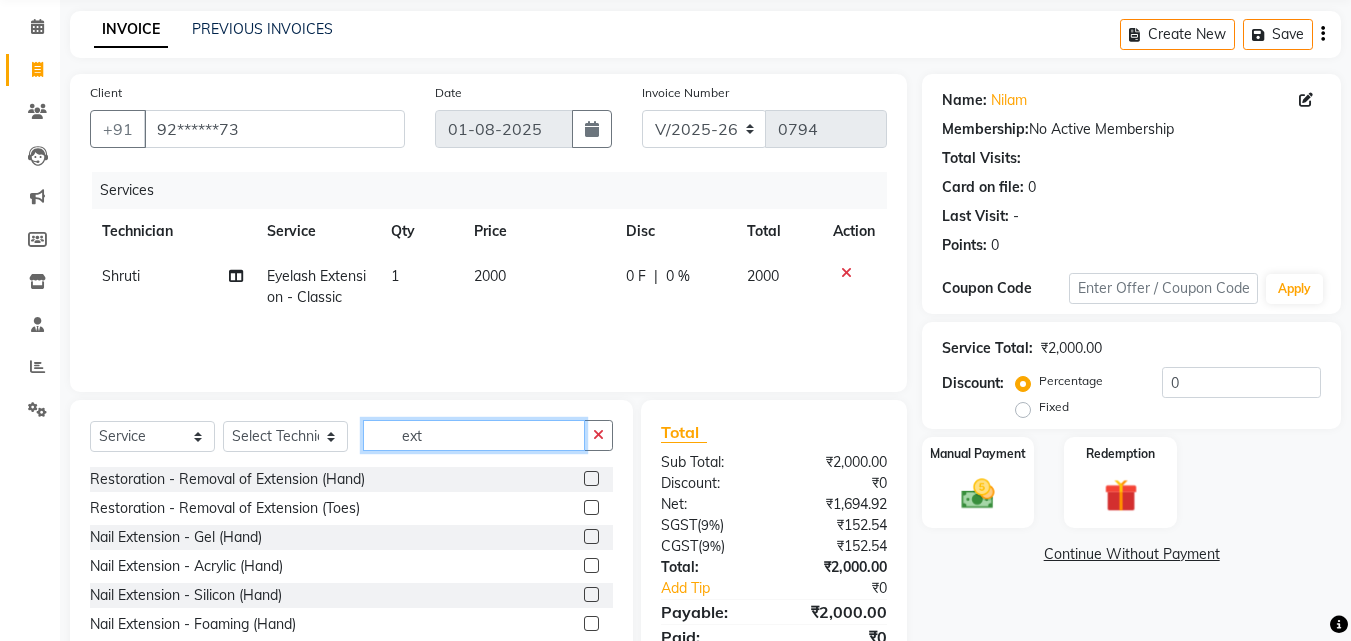 type on "ext" 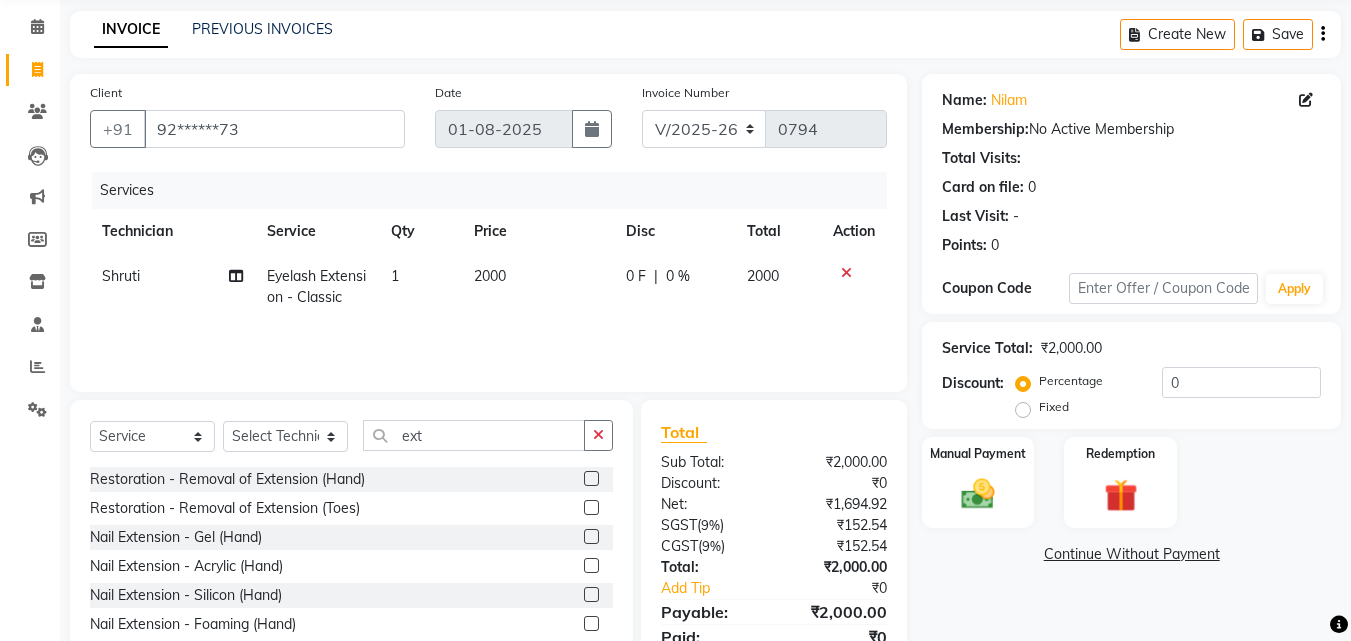 click 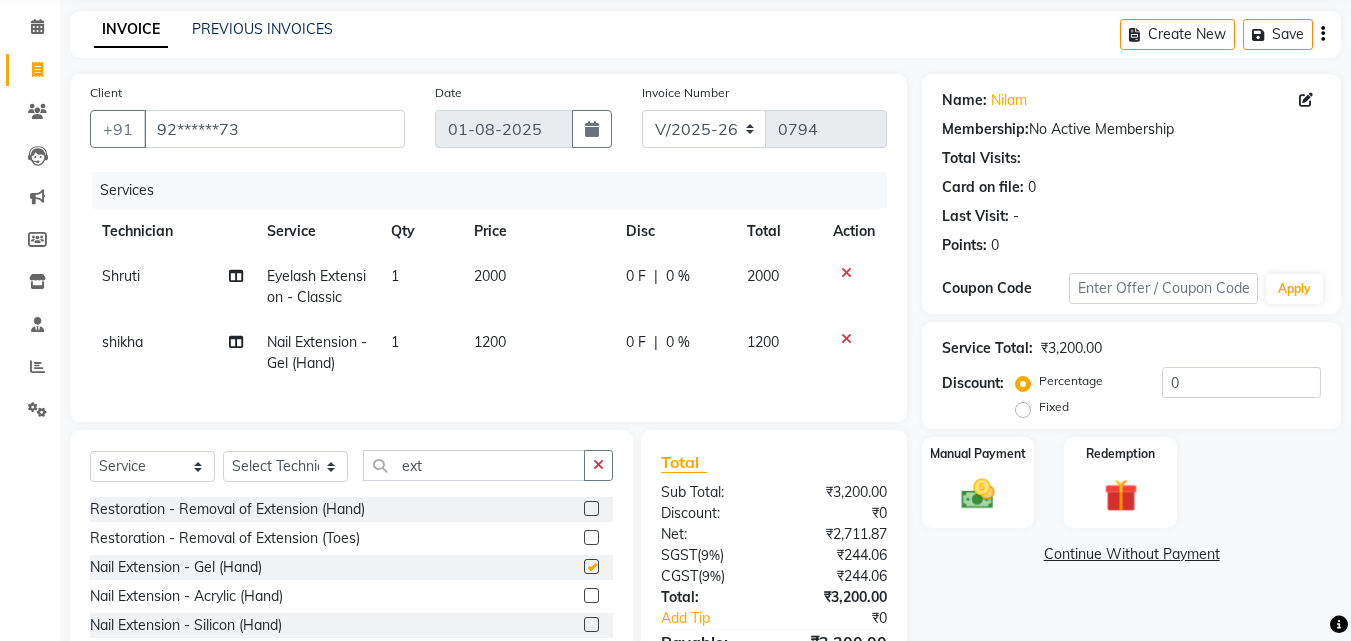 checkbox on "false" 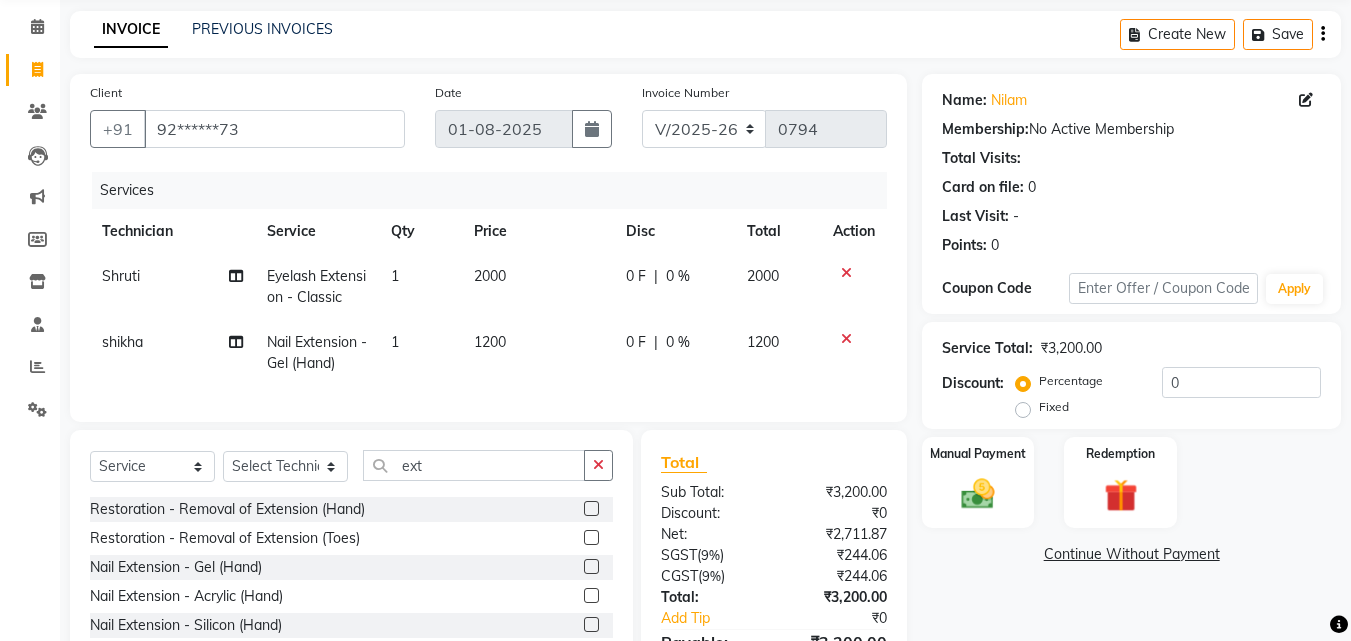 click on "1200" 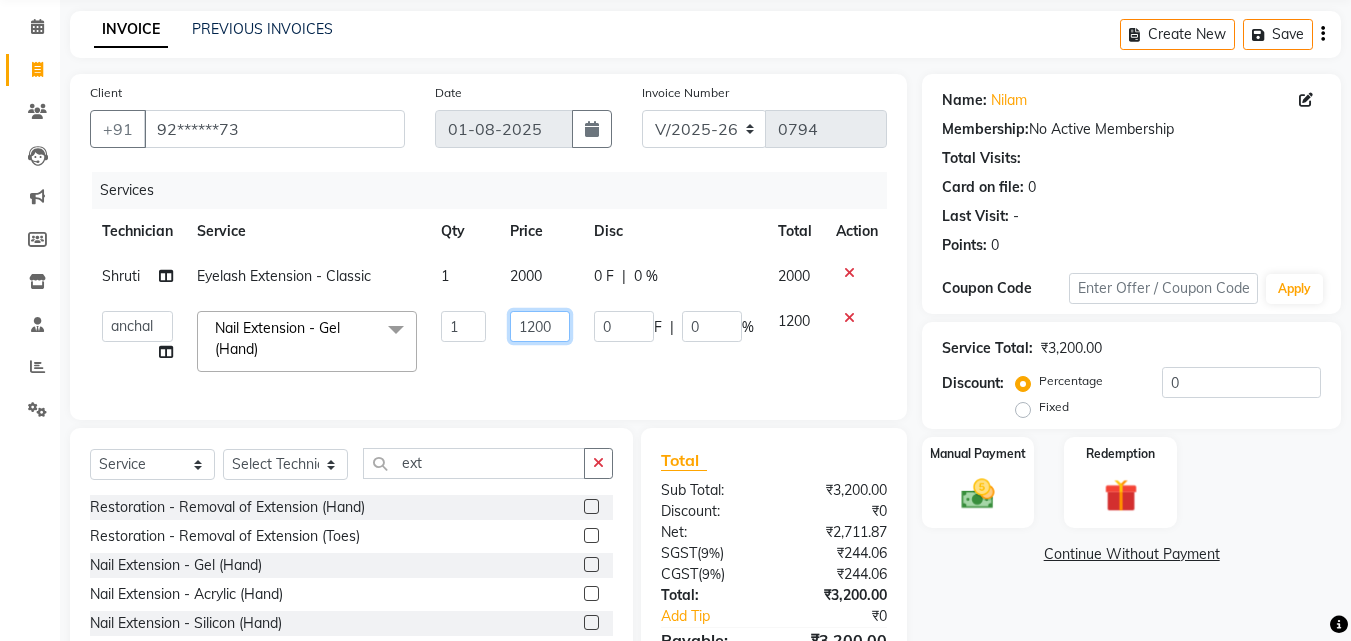 click on "1200" 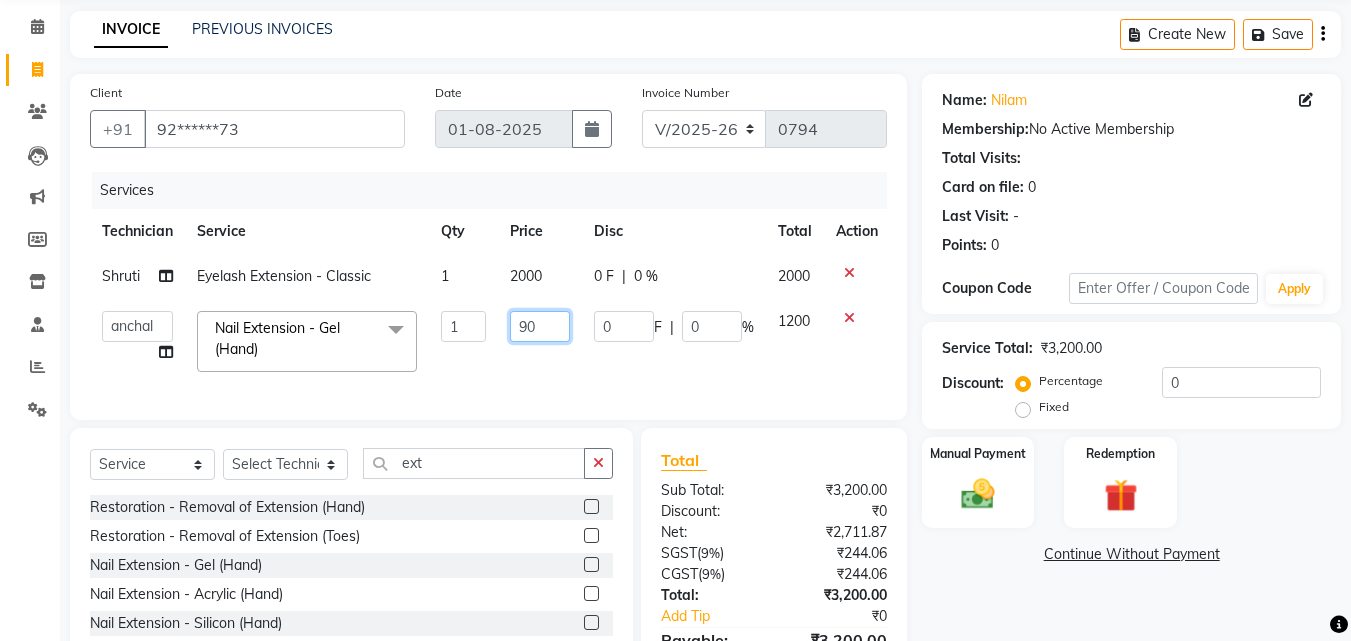 type on "900" 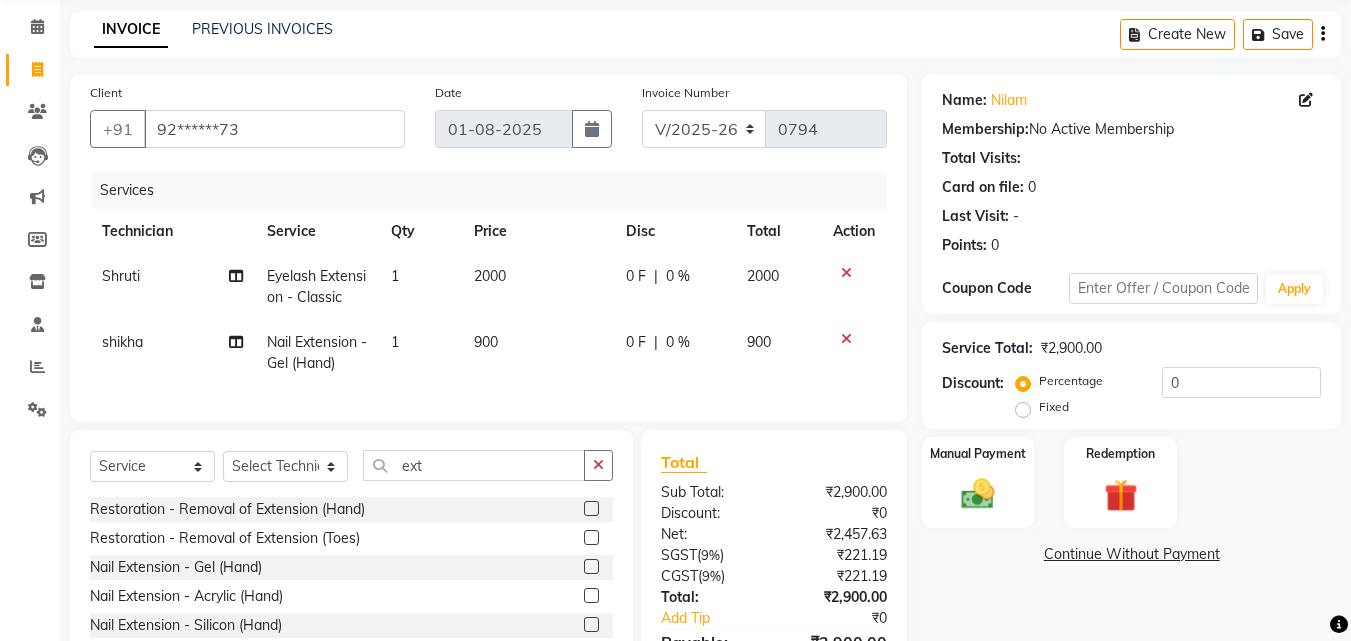 click on "900" 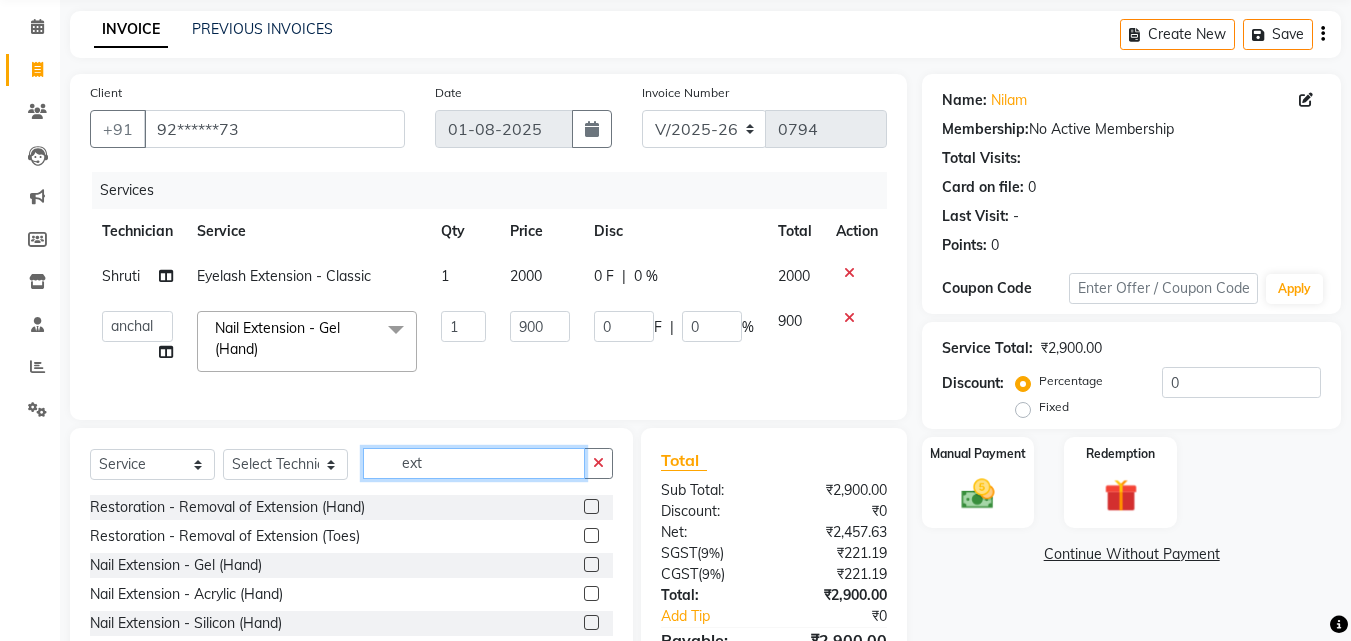 click on "ext" 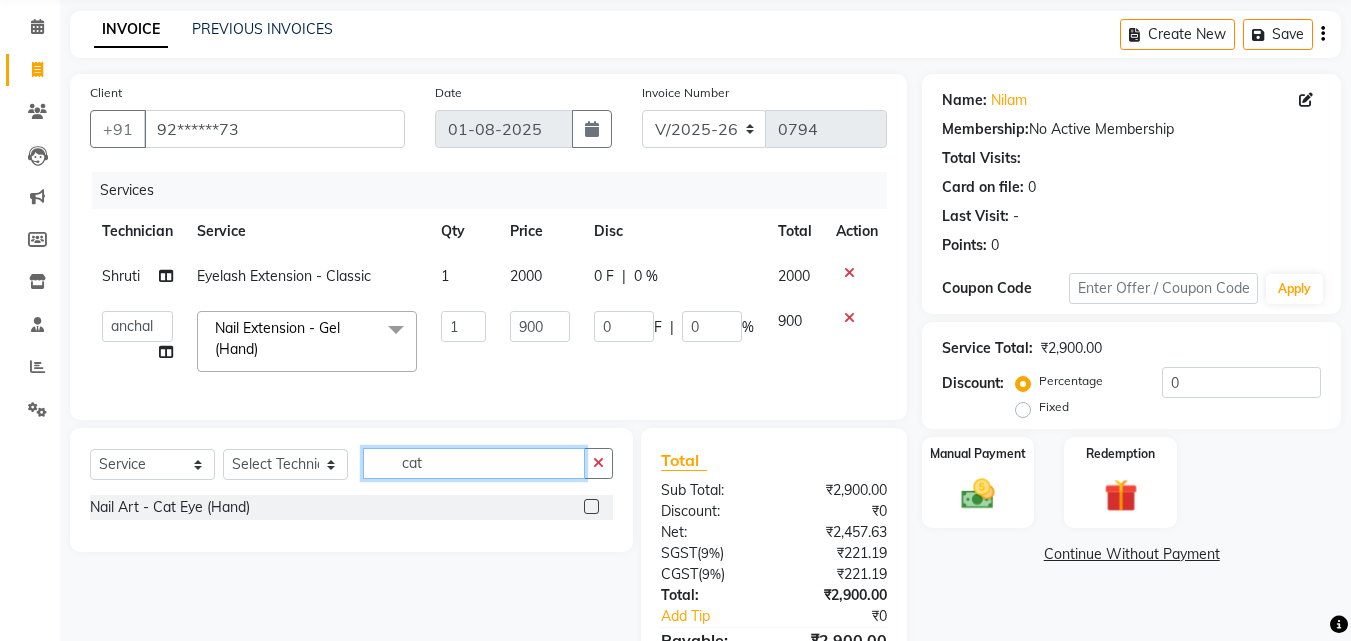 type on "cat" 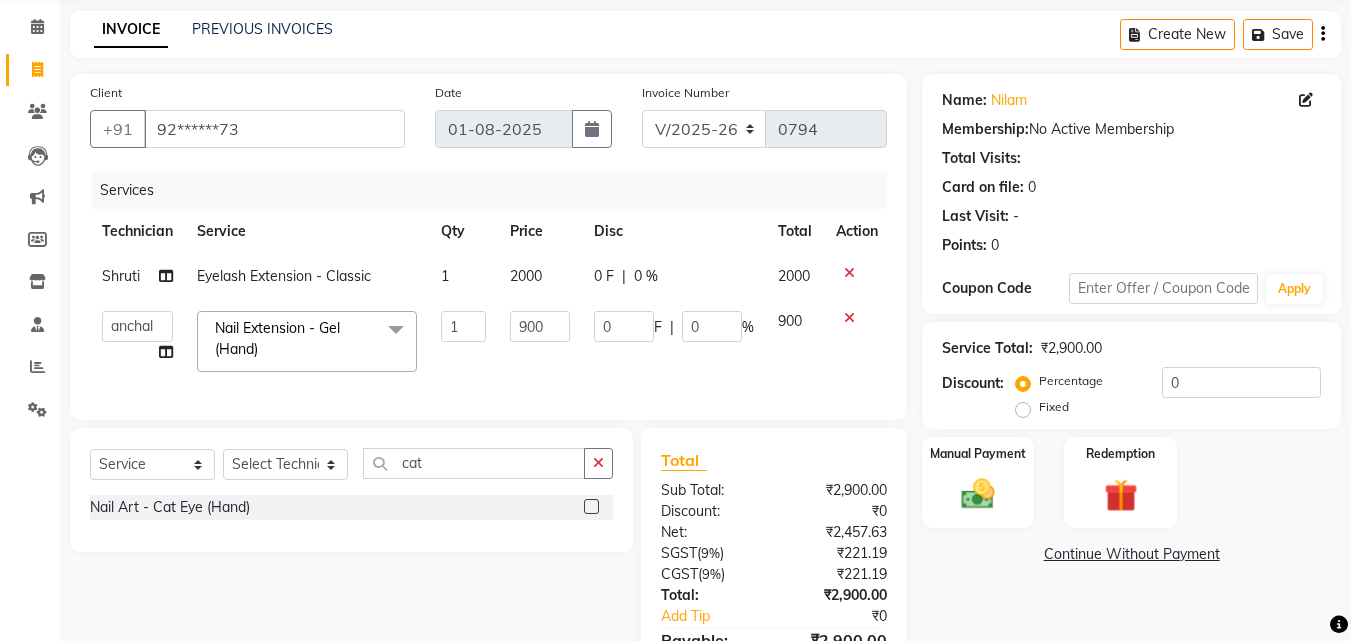 click 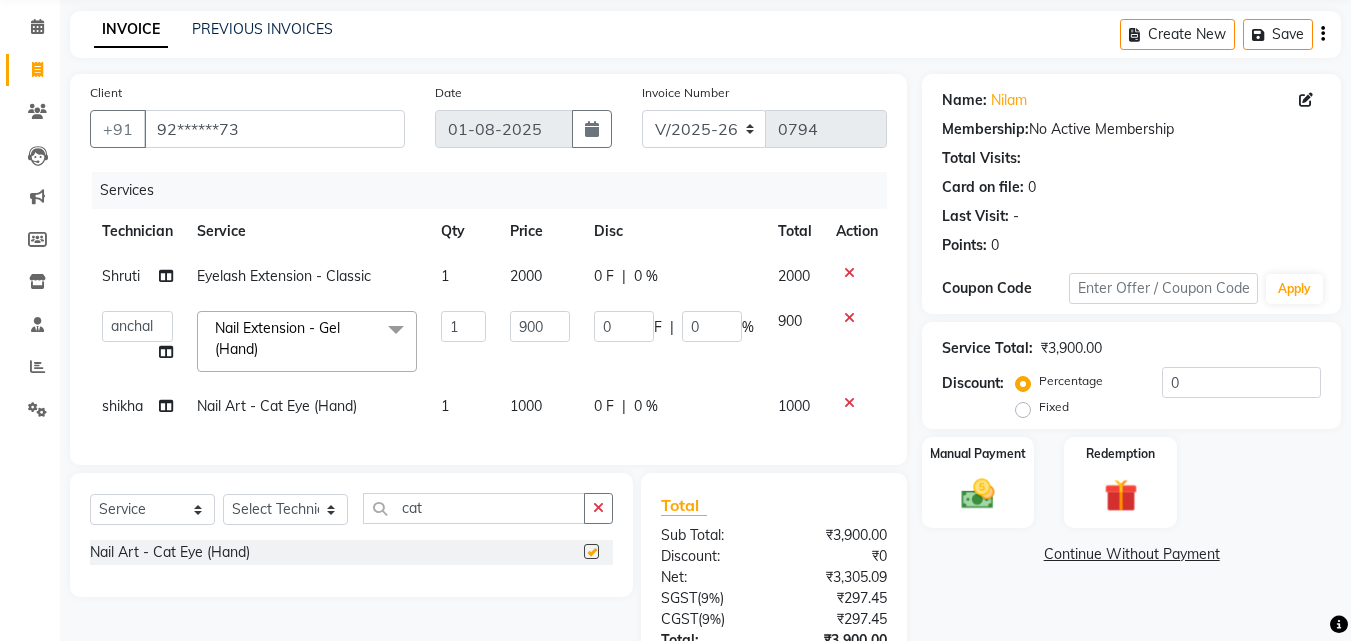 checkbox on "false" 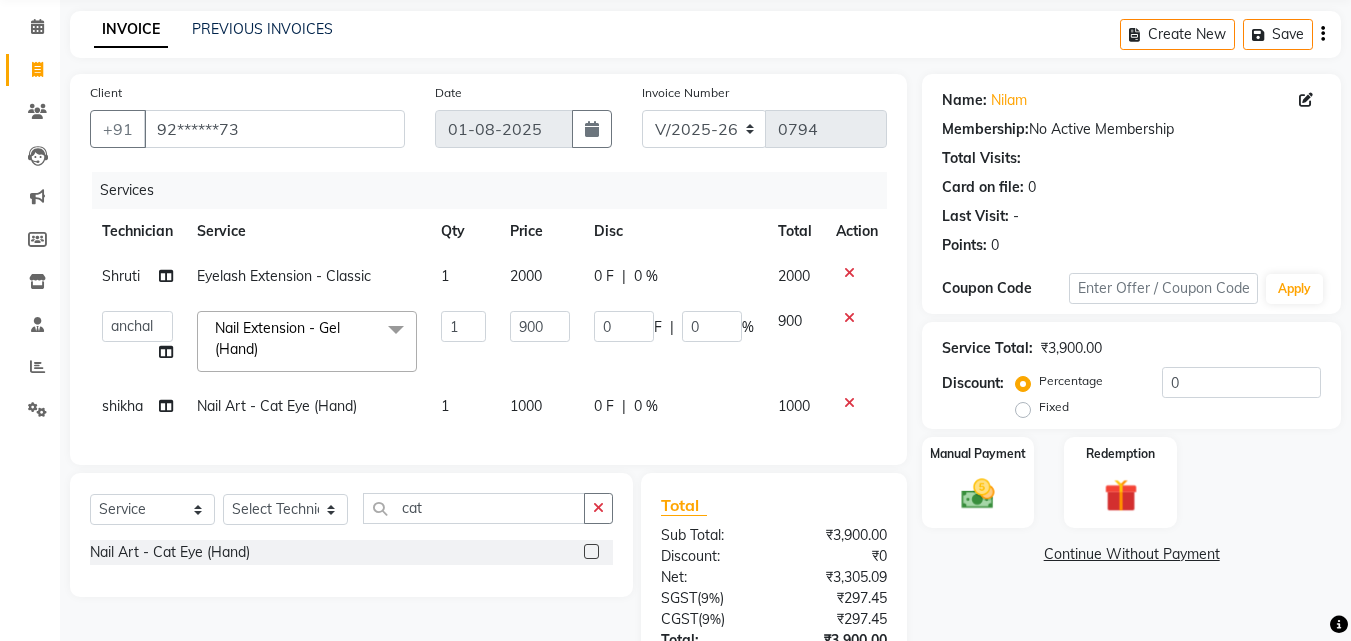 click on "1000" 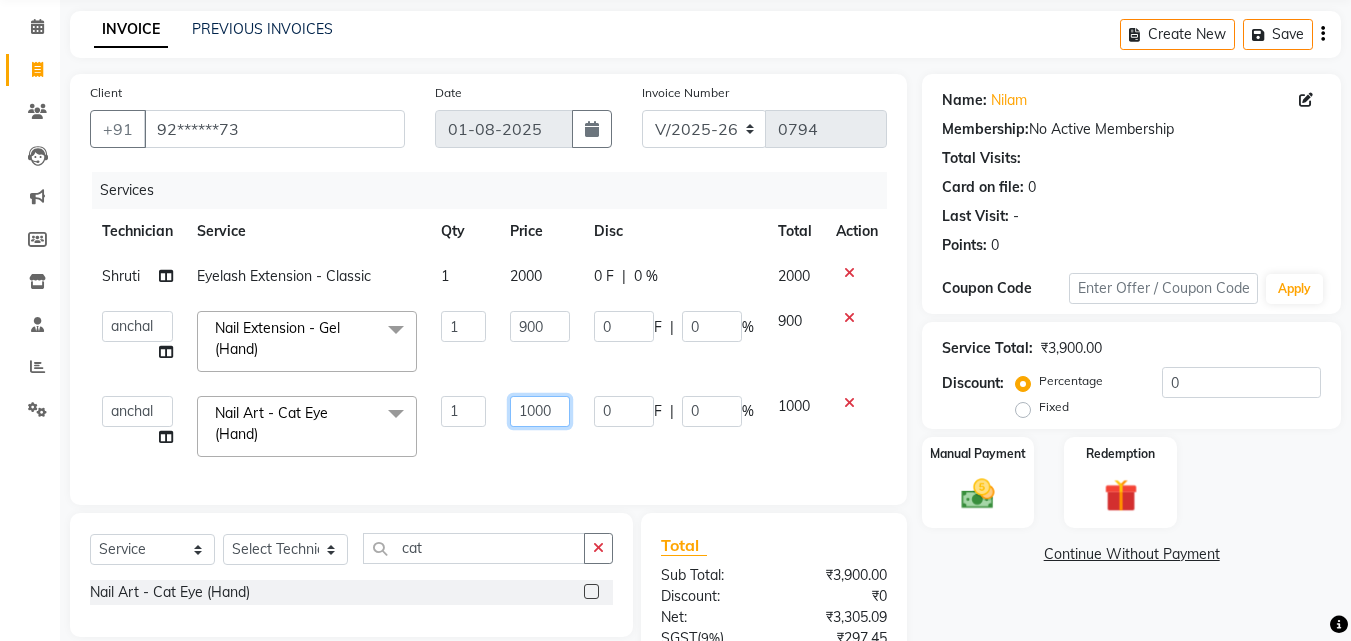 click on "1000" 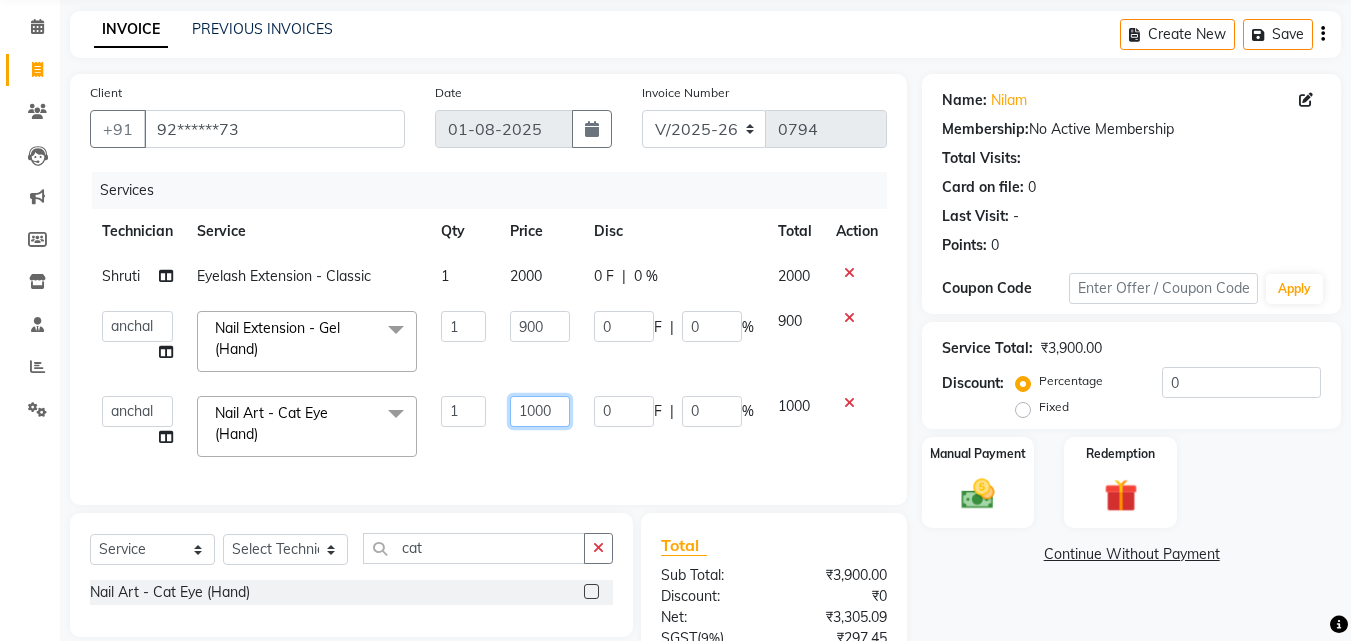 click on "1000" 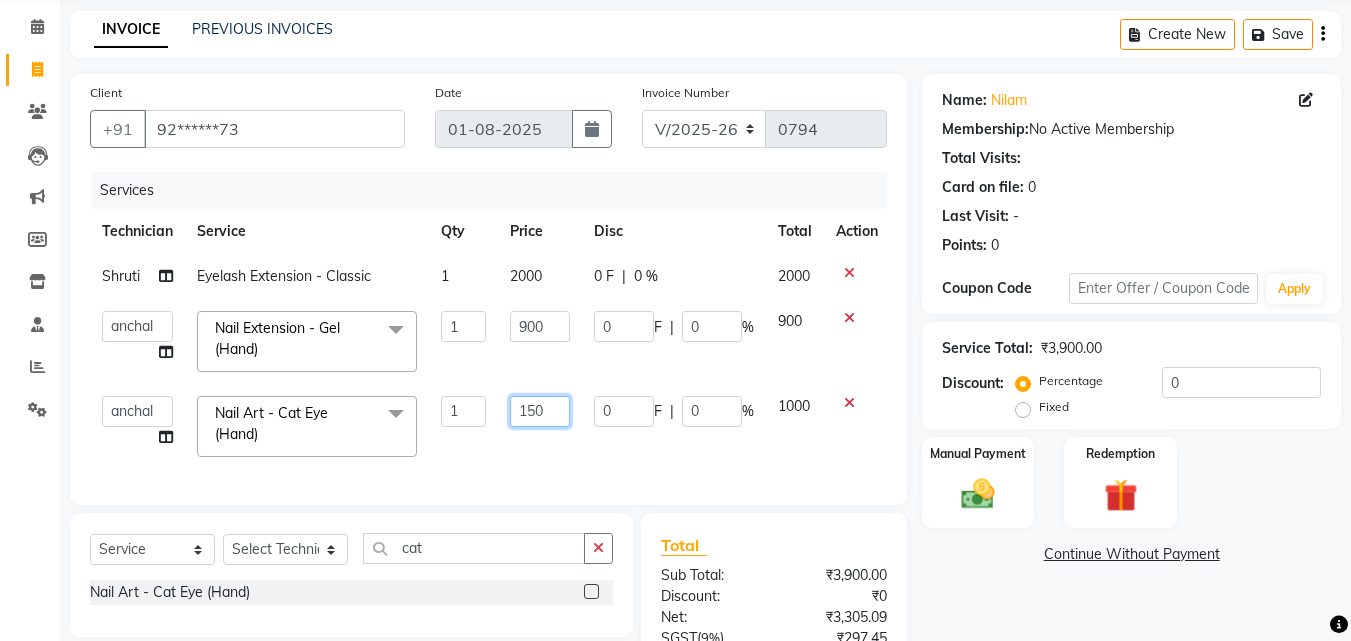 type on "1500" 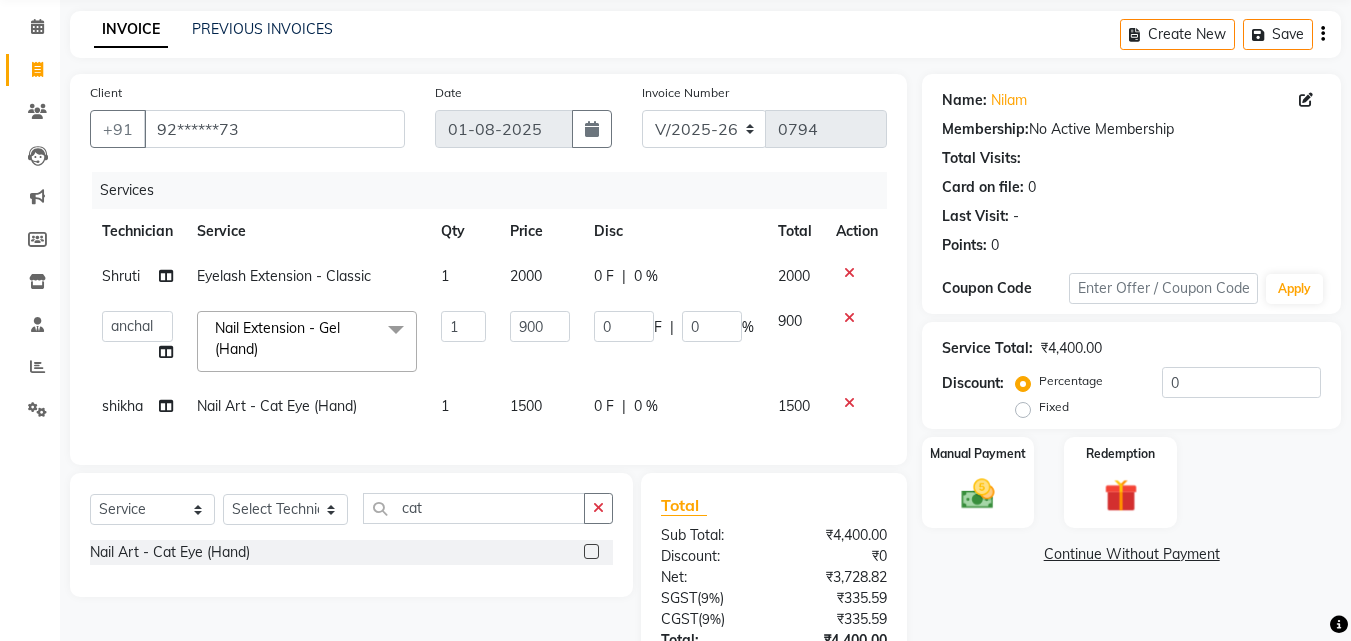 click on "Client +91 [NUMBER] Date 01-08-2025 Invoice Number V/2025 V/2025-26 0794 Services Technician Service Qty Price Disc Total Action [FIRST] Eyelash Extension - Classic 1 2000 0 F | 0 % 2000  [FIRST]   Other    [FIRST]   [FIRST]   [FIRST]   [FIRST]  Nail Extension - Gel (Hand)  x Permanent Nail Paint - Solid Color (Hand) Permanent Nail Paint - French (Hand) Permanent Nail Paint - Solid Color (Toes) Permanent Nail Paint - French (Toes) Restoration - Gel (Hand) Restoration - Tip Replacement (Hand) Restoration - Touch -up (Hand) Restoration - Gel Color Changes (Hand) Restoration - Removal of Extension (Hand) Restoration - Removal of Nail Paint (Hand) Restoration - Gel (Toes) Restoration - Tip Replacement (Toes) Restoration - Touch -up (Toes) Restoration - Gel Color Changes (Toes) Restoration - Removal of Extension (Toes) Restoration - Removal of Nail Paint (Toes) Pedicure - Classic Pedicure - Deluxe Pedicure - Premium Pedicure - Platinum Manicure  - Classic Manicure  - Deluxe Manicure  - Premium Eyelash Refil - Classic" 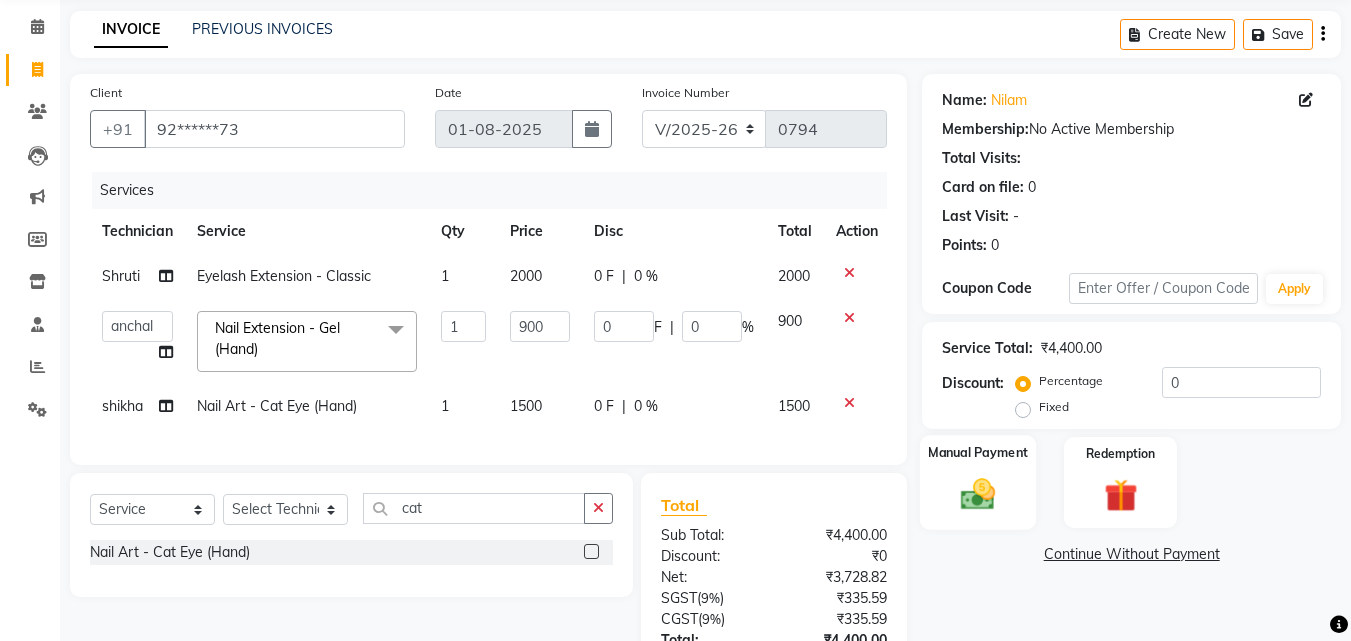 click on "Manual Payment" 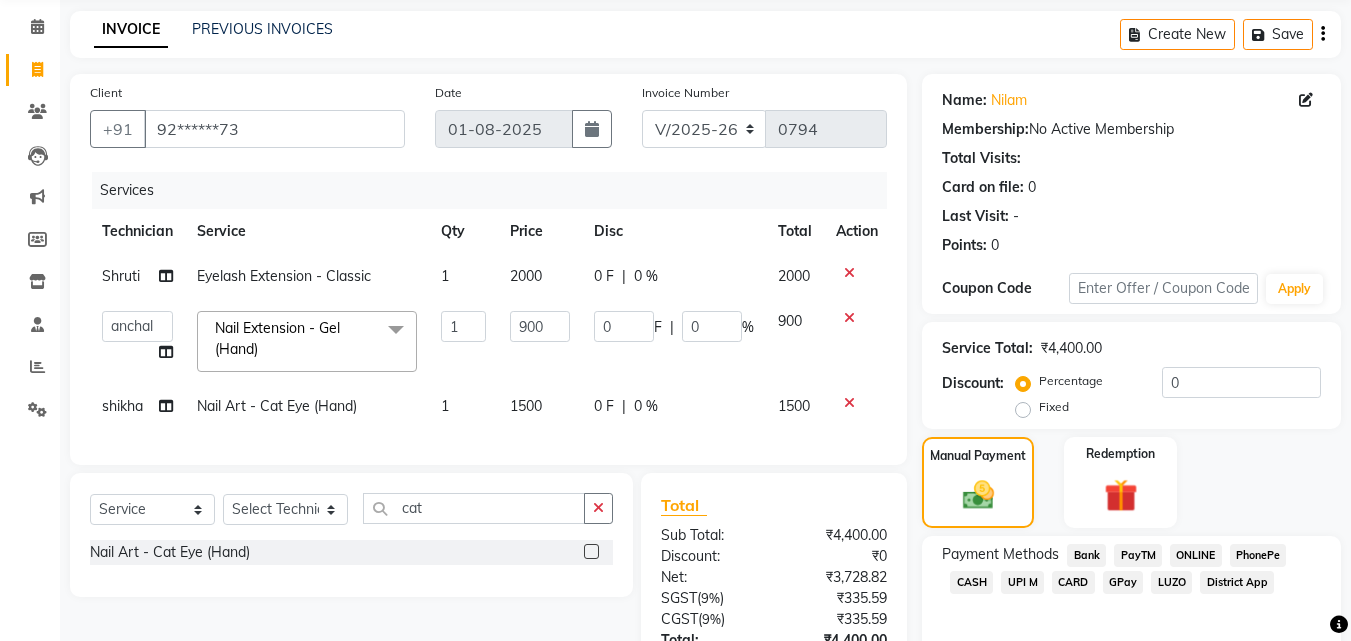 click on "CASH" 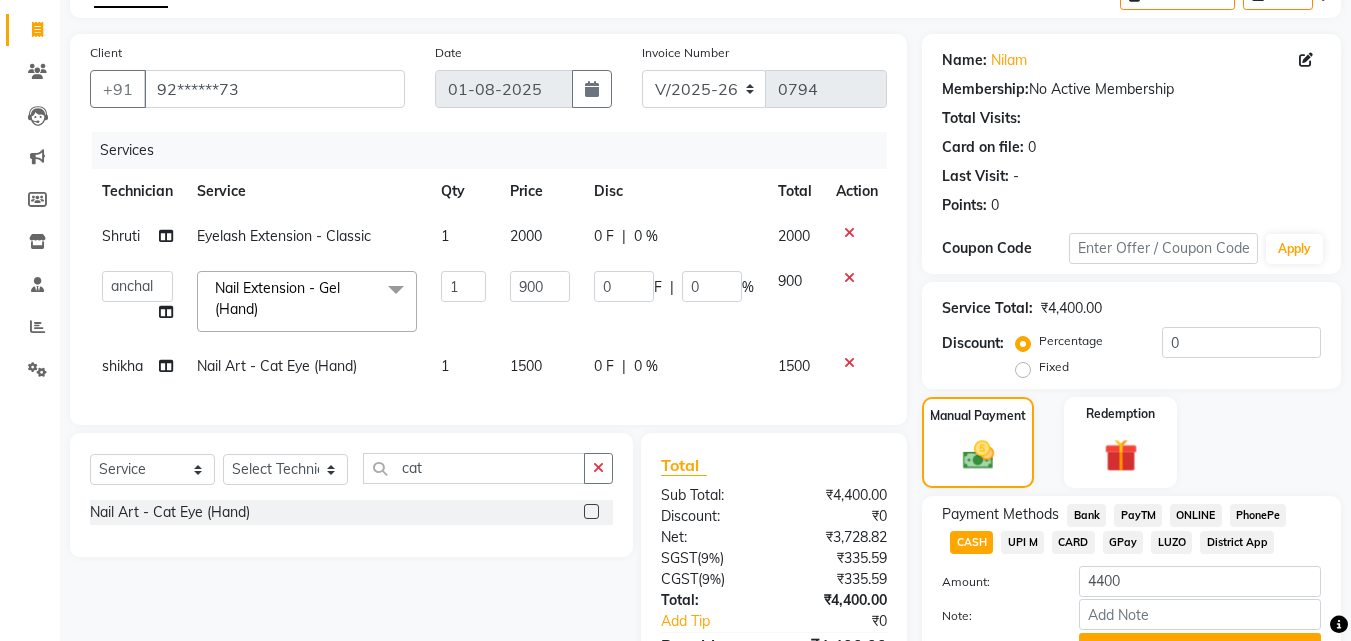 scroll, scrollTop: 156, scrollLeft: 0, axis: vertical 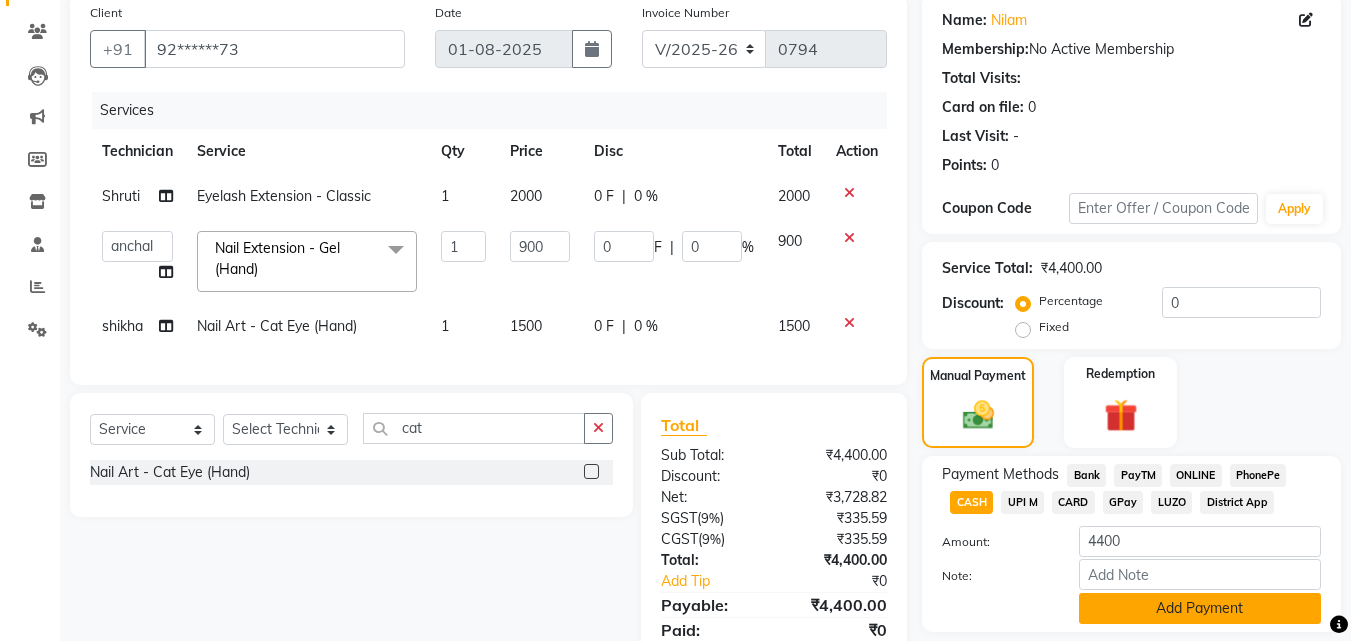 click on "Add Payment" 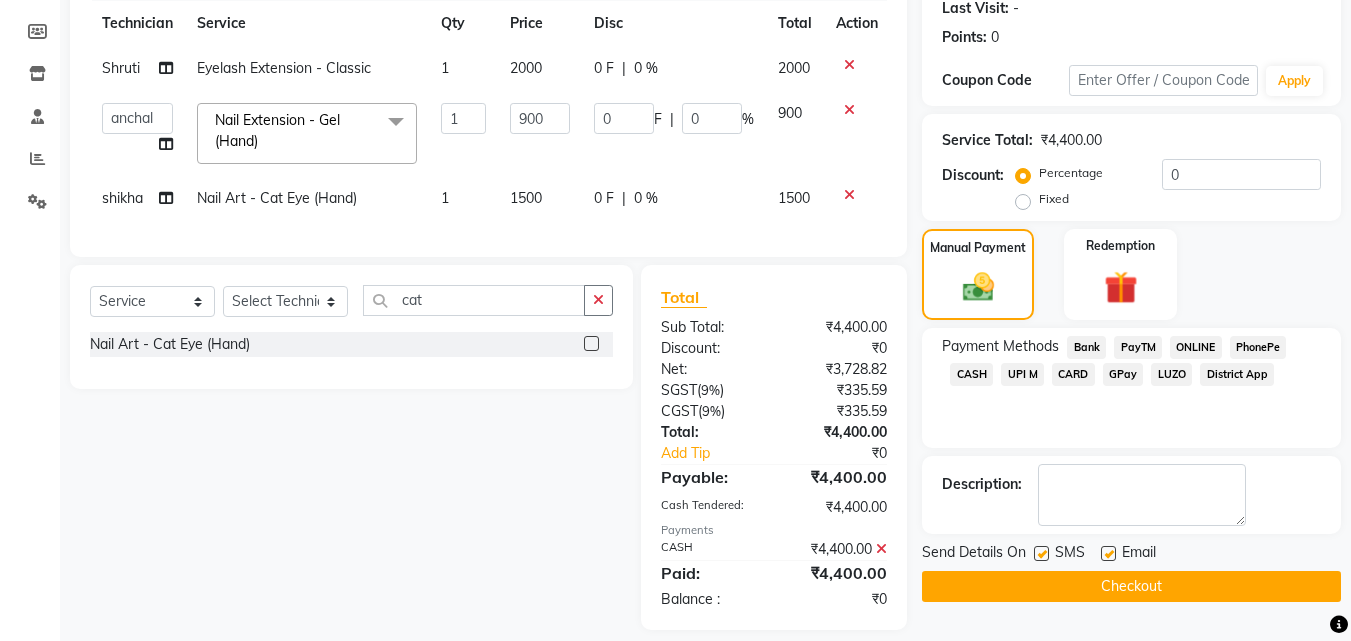 scroll, scrollTop: 281, scrollLeft: 0, axis: vertical 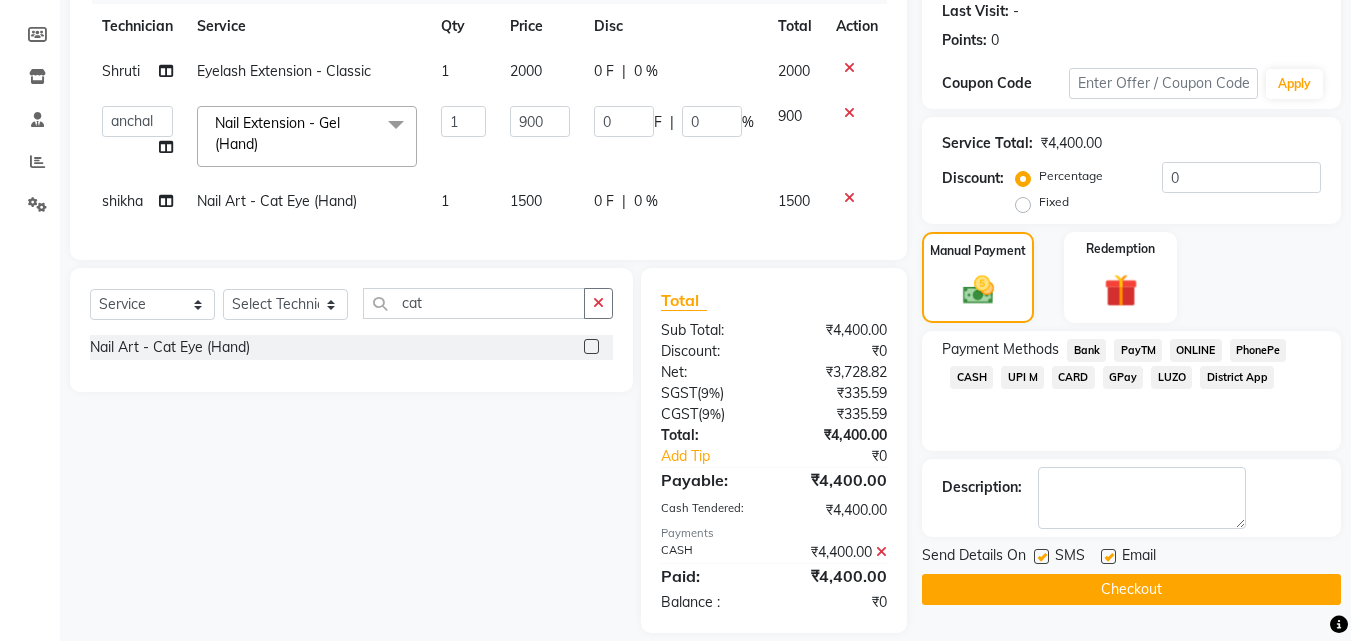 click on "Checkout" 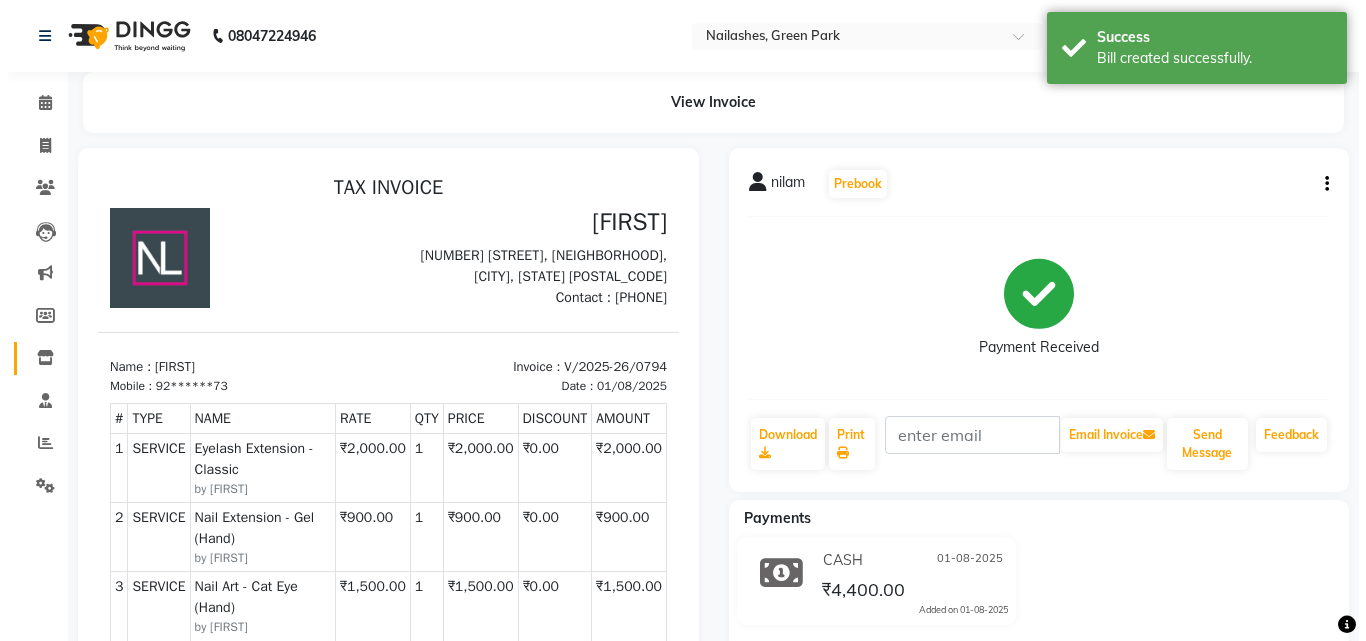 scroll, scrollTop: 0, scrollLeft: 0, axis: both 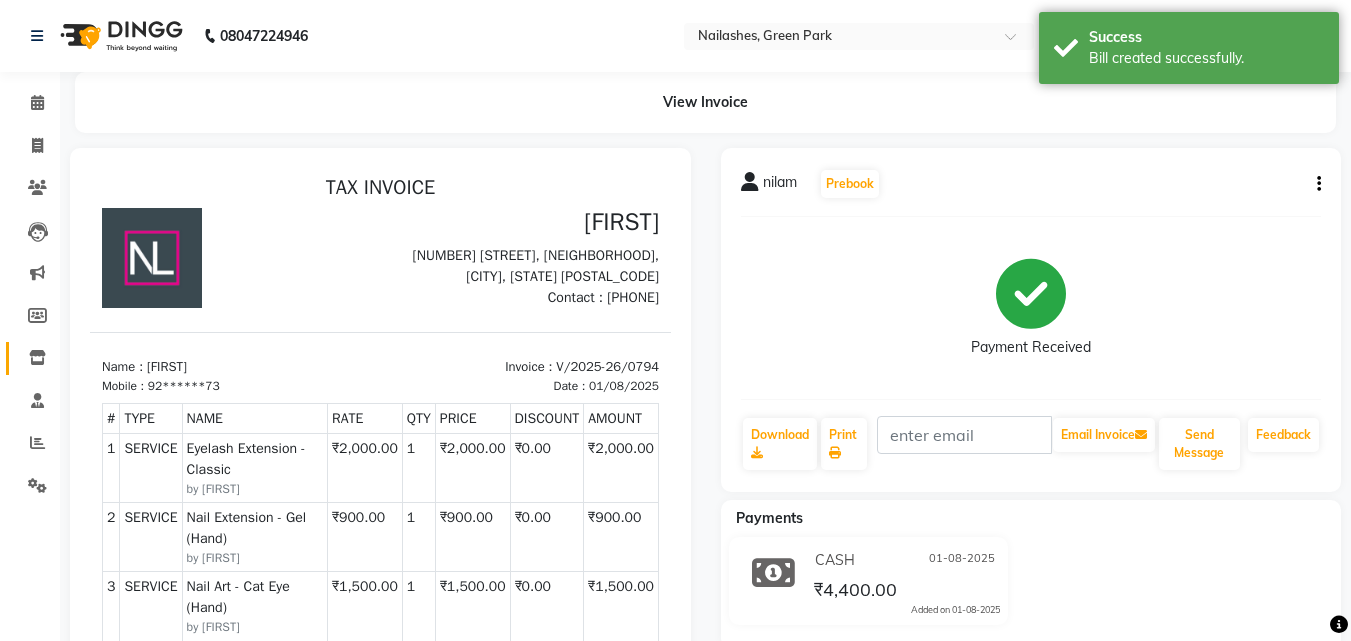 click on "Inventory" 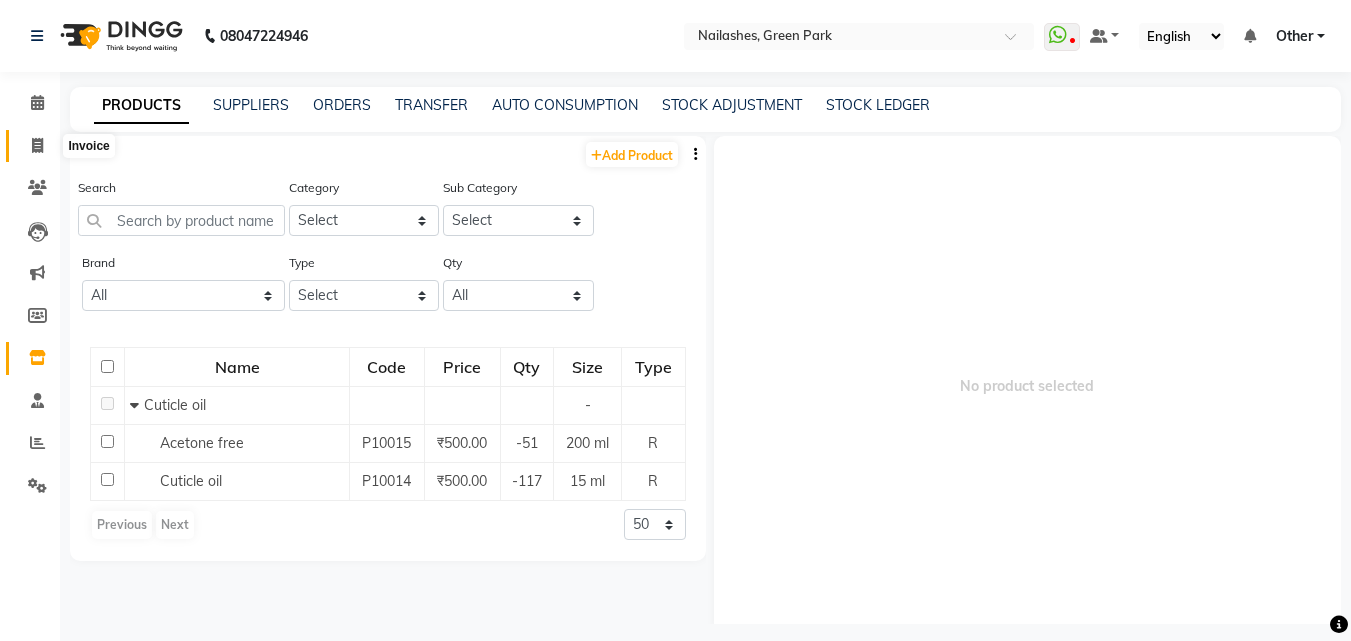 click 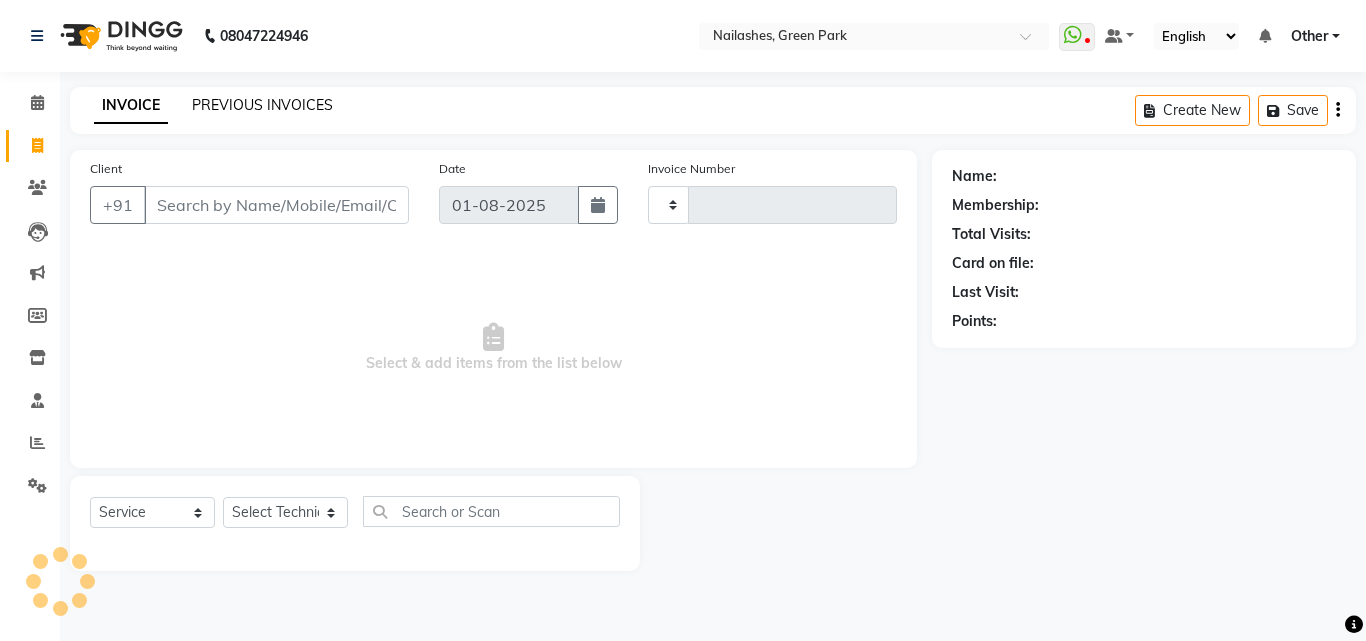 type on "0795" 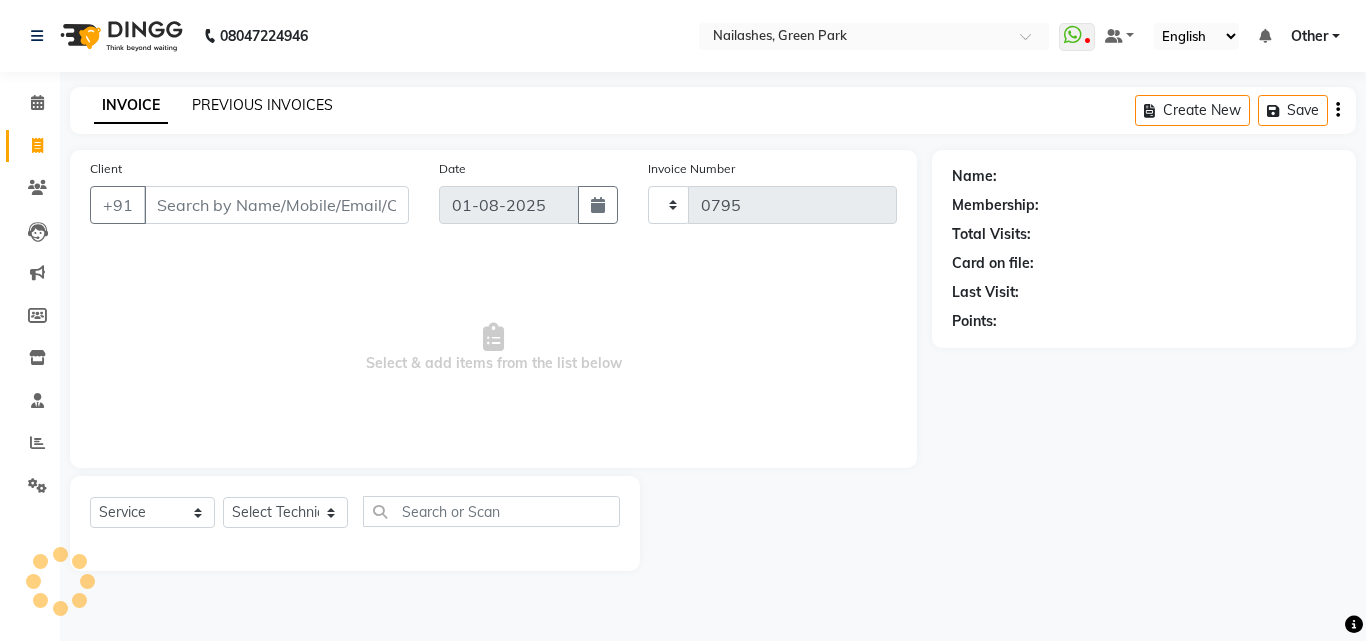 select on "3755" 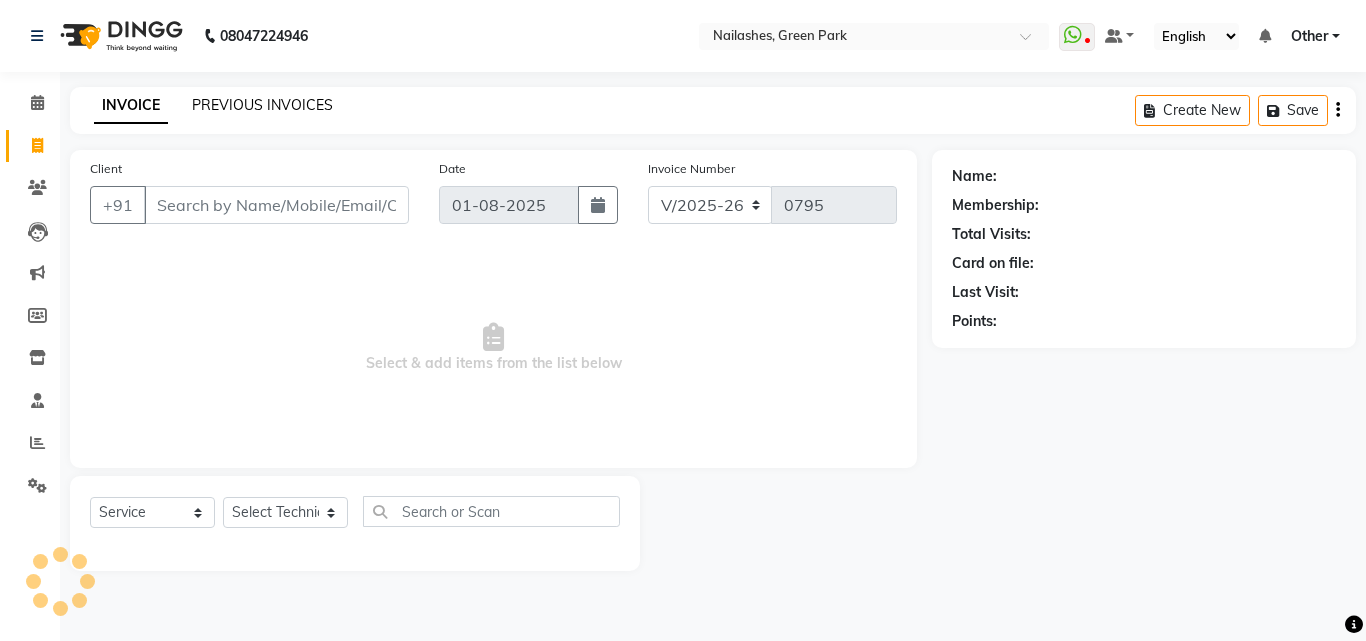 click on "PREVIOUS INVOICES" 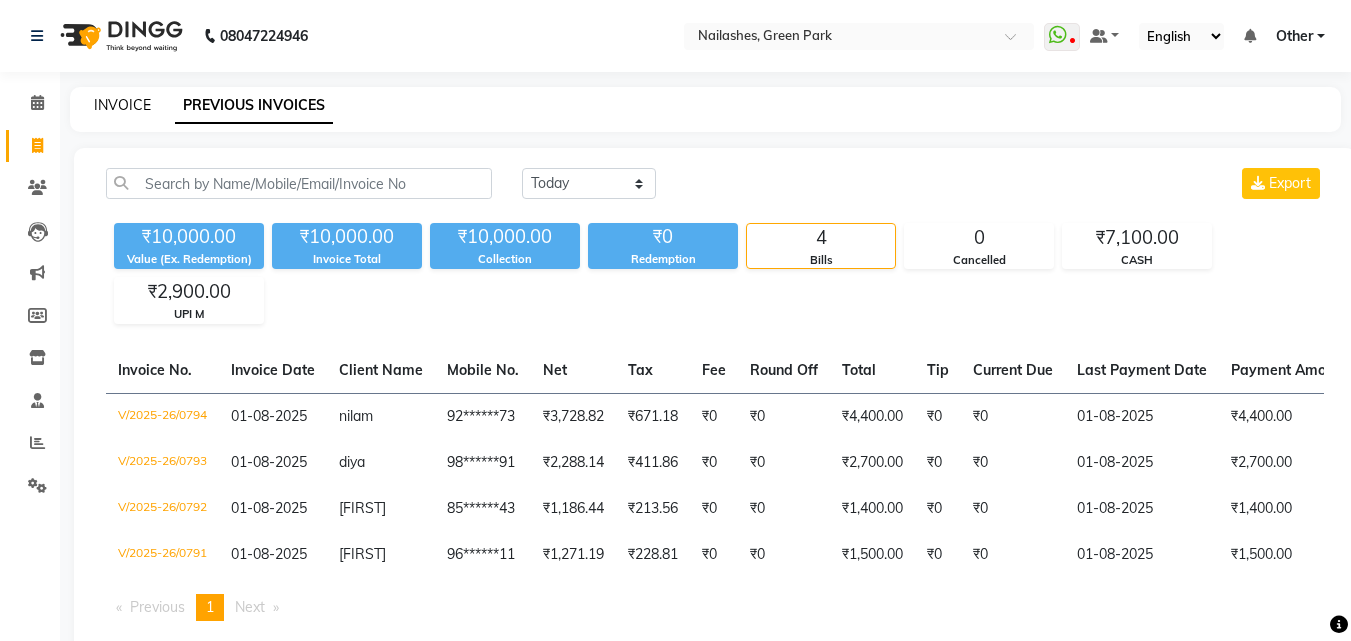 click on "INVOICE" 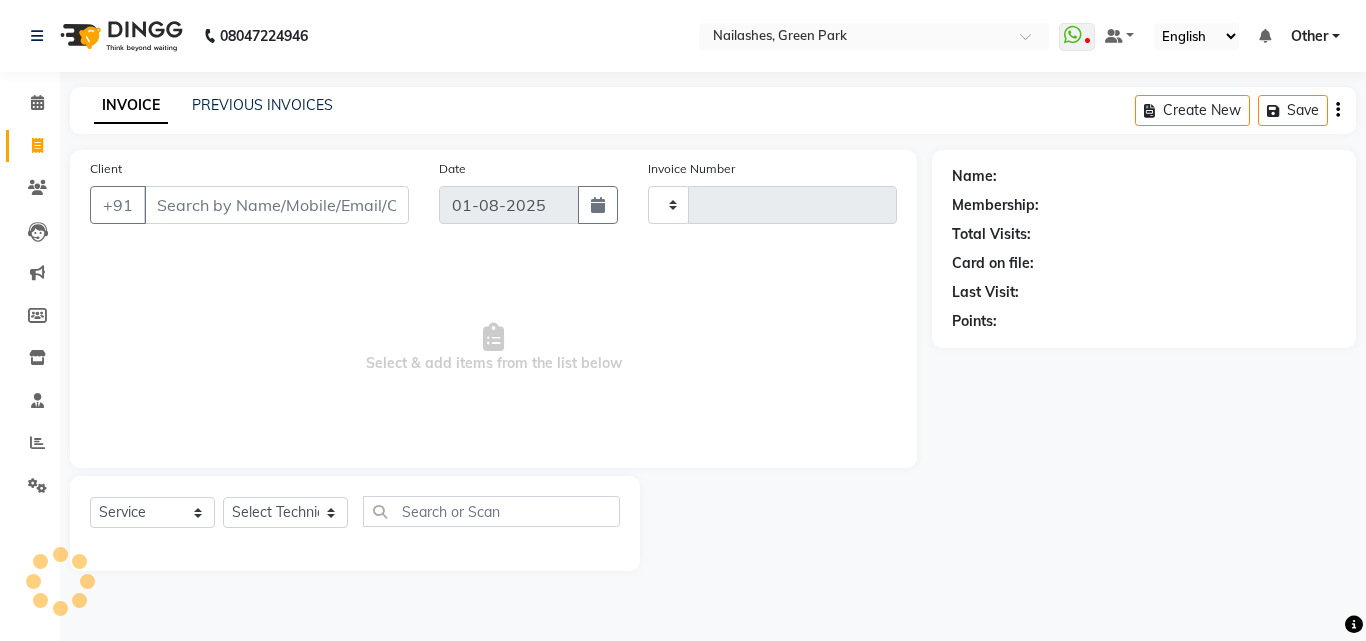 type on "0795" 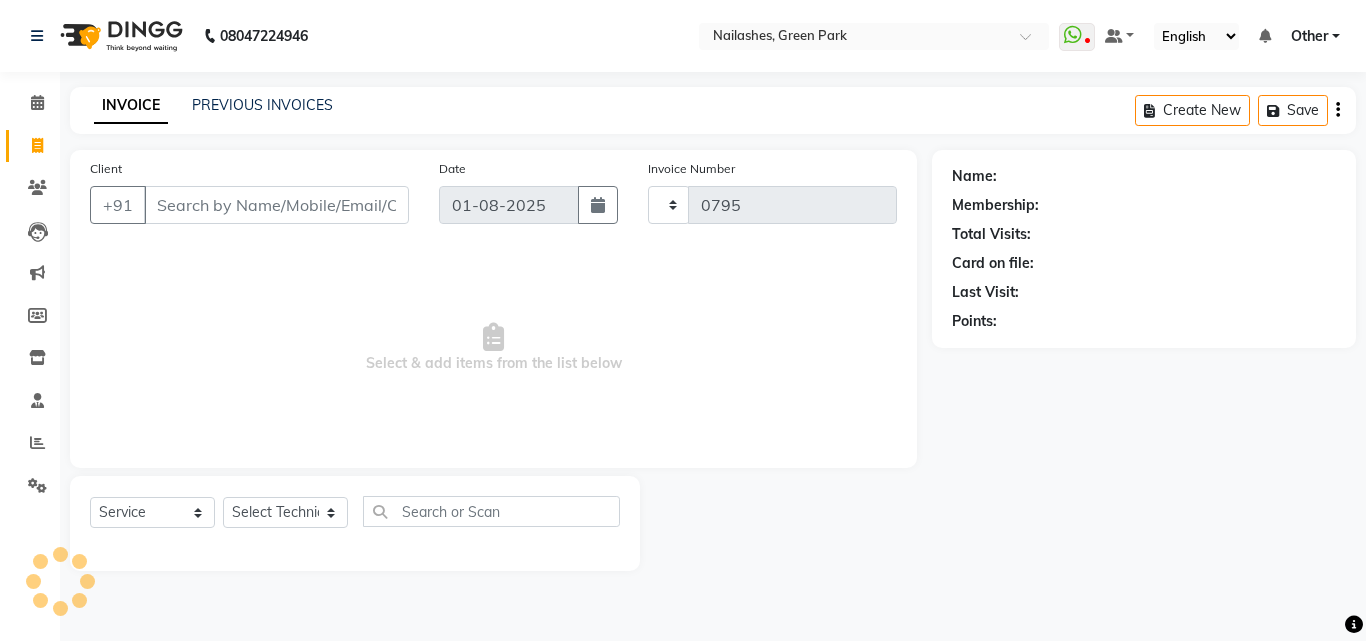 select on "3755" 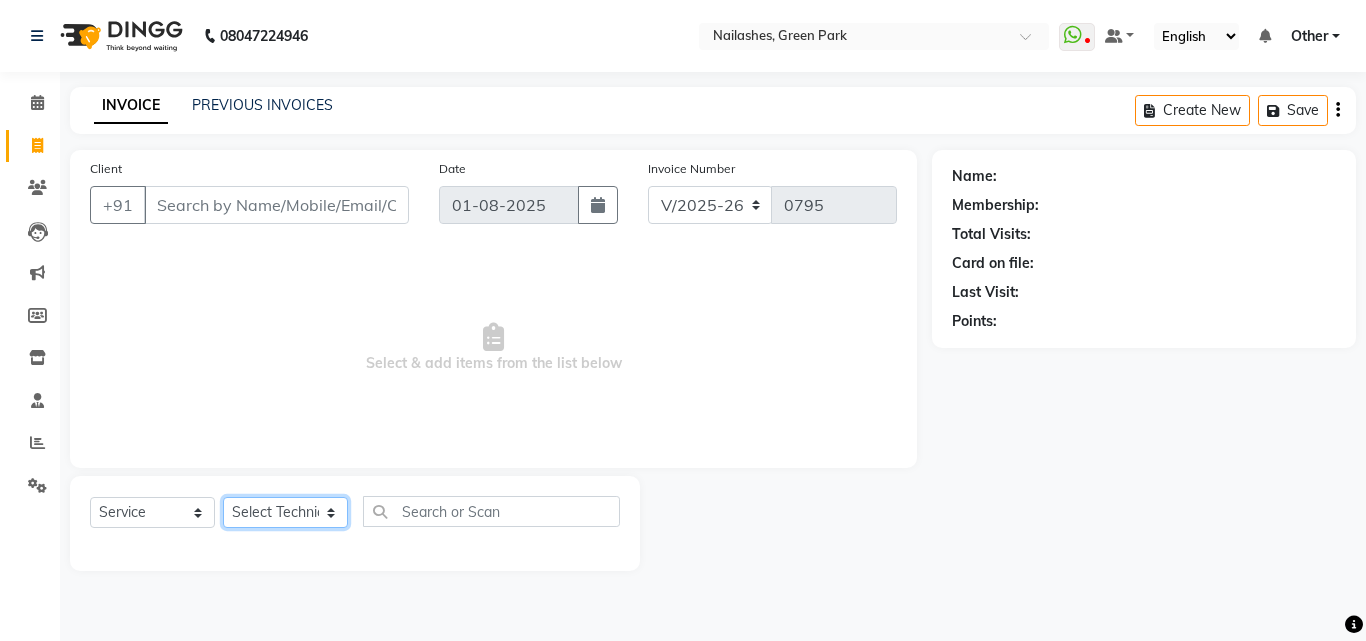 click on "Select Technician [FIRST] Other  [FIRST] [FIRST] [FIRST] [FIRST]" 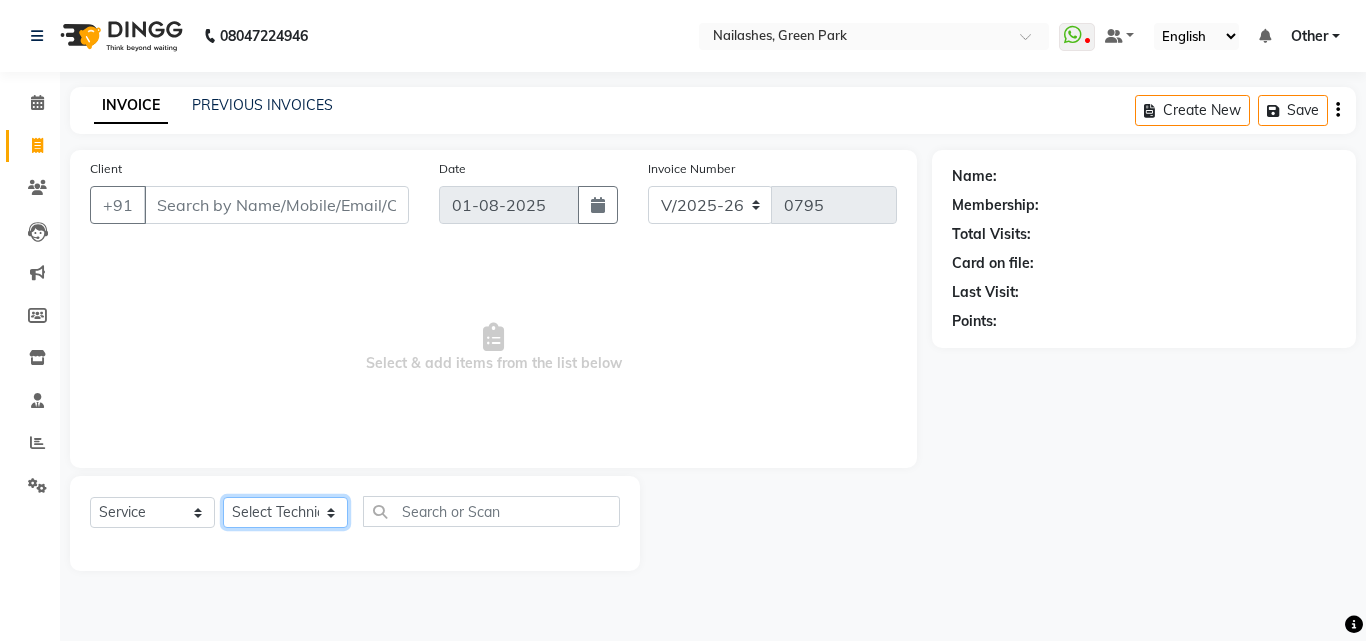 select on "[NUMBER]" 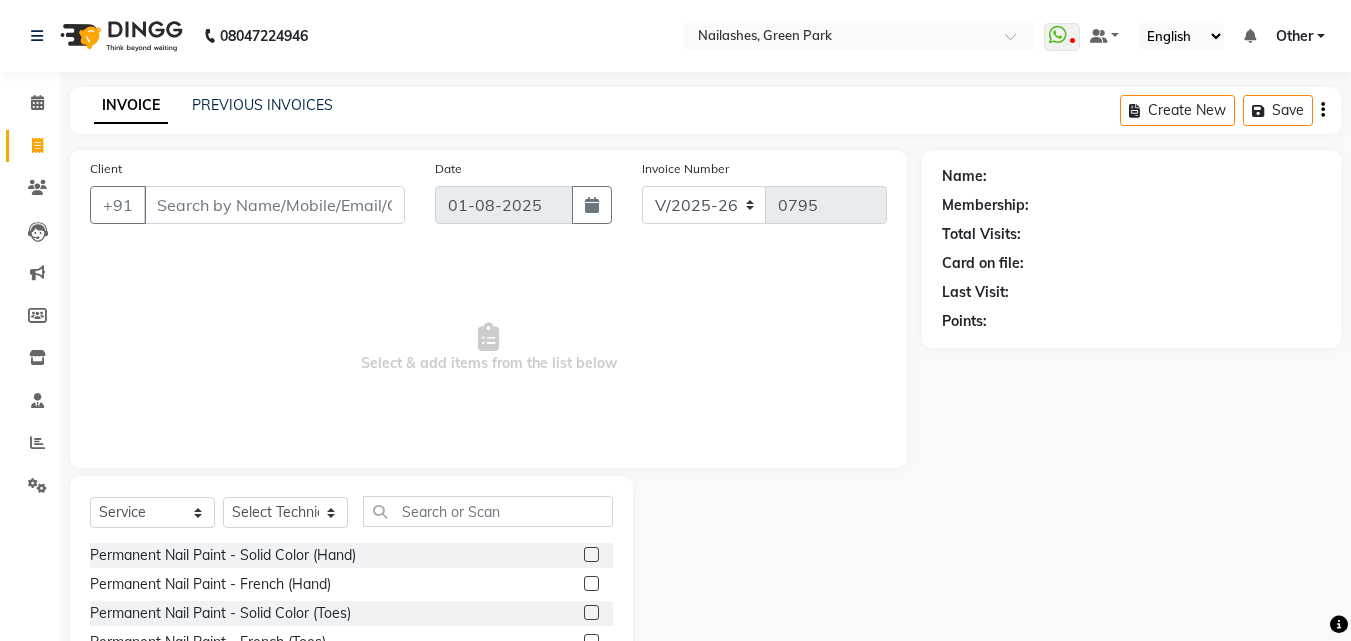 click 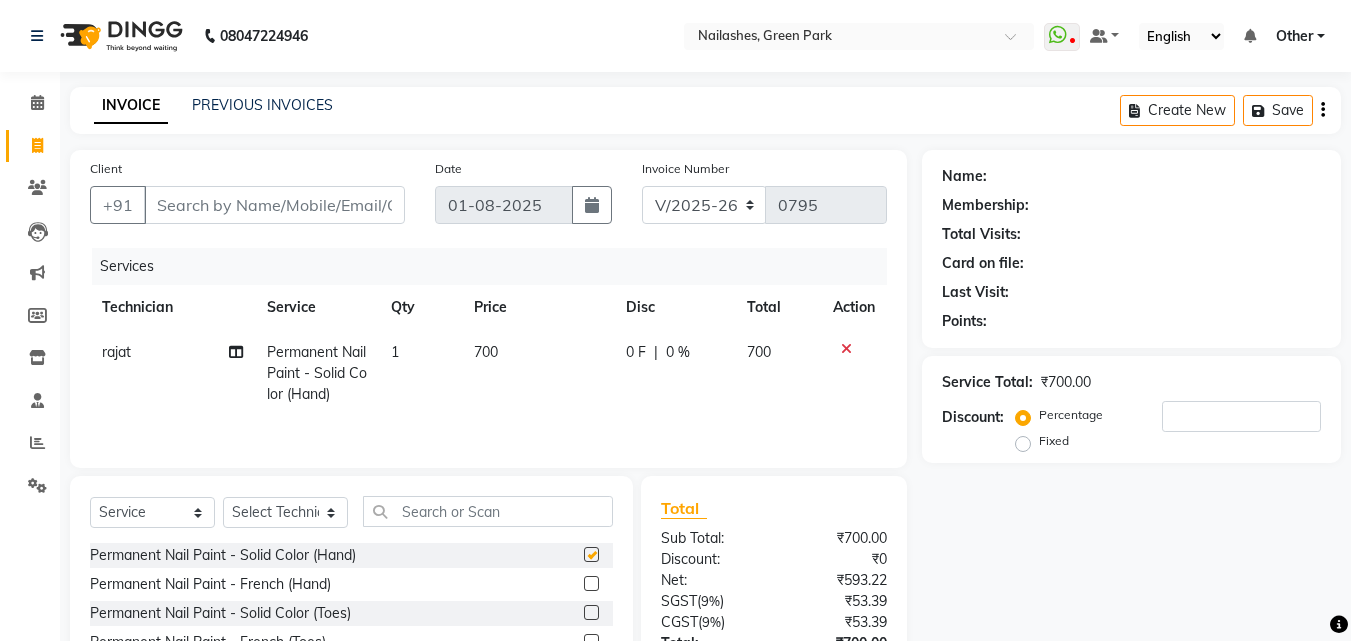 checkbox on "false" 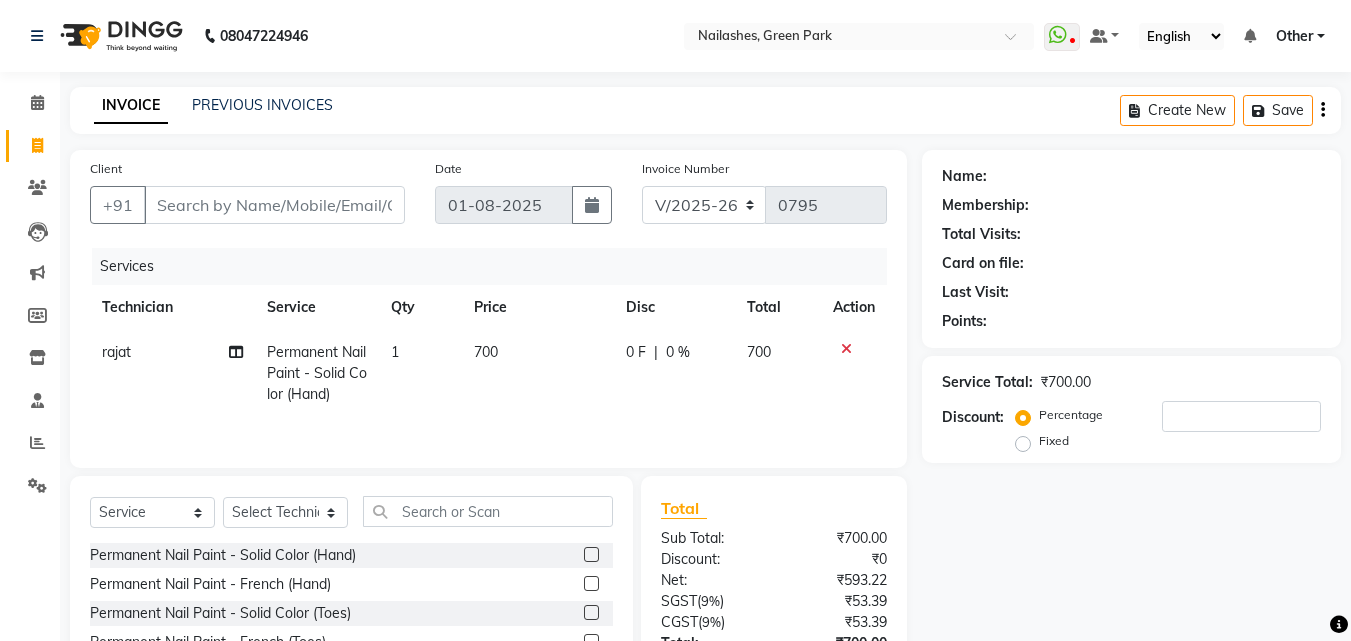 click on "Services Technician Service Qty Price Disc Total Action [FIRST] Permanent Nail Paint - Solid Color (Hand) 1 700 0 F | 0 % 700" 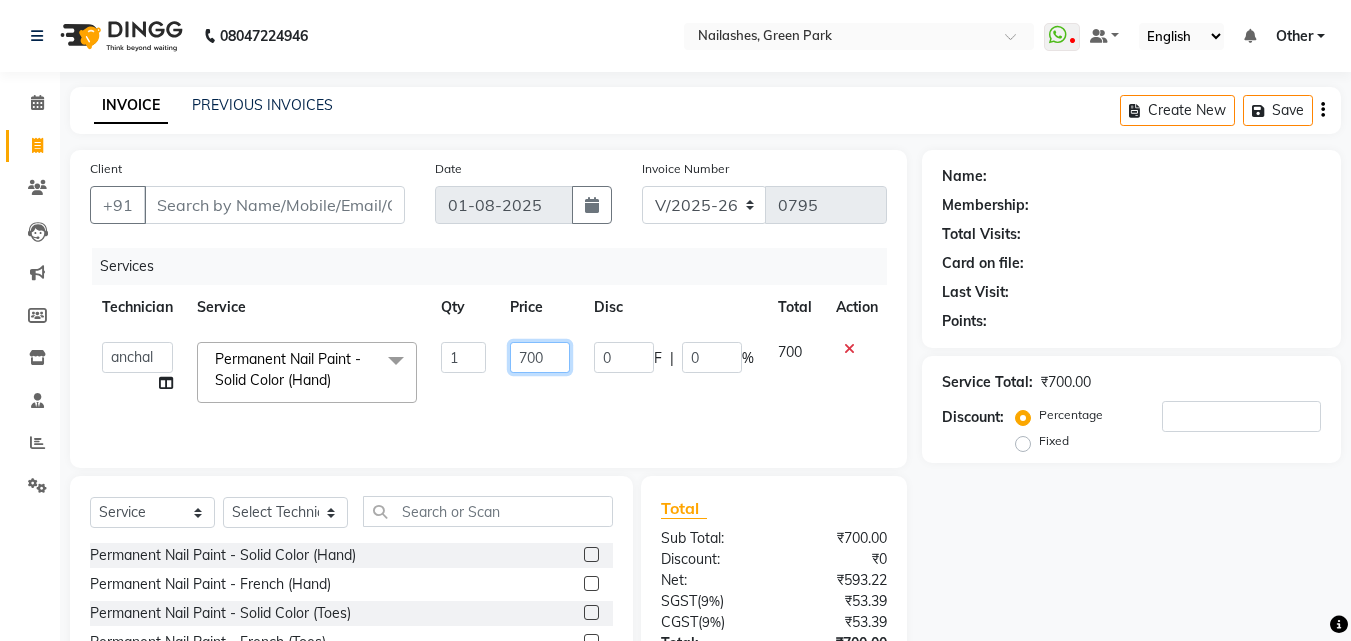 click on "700" 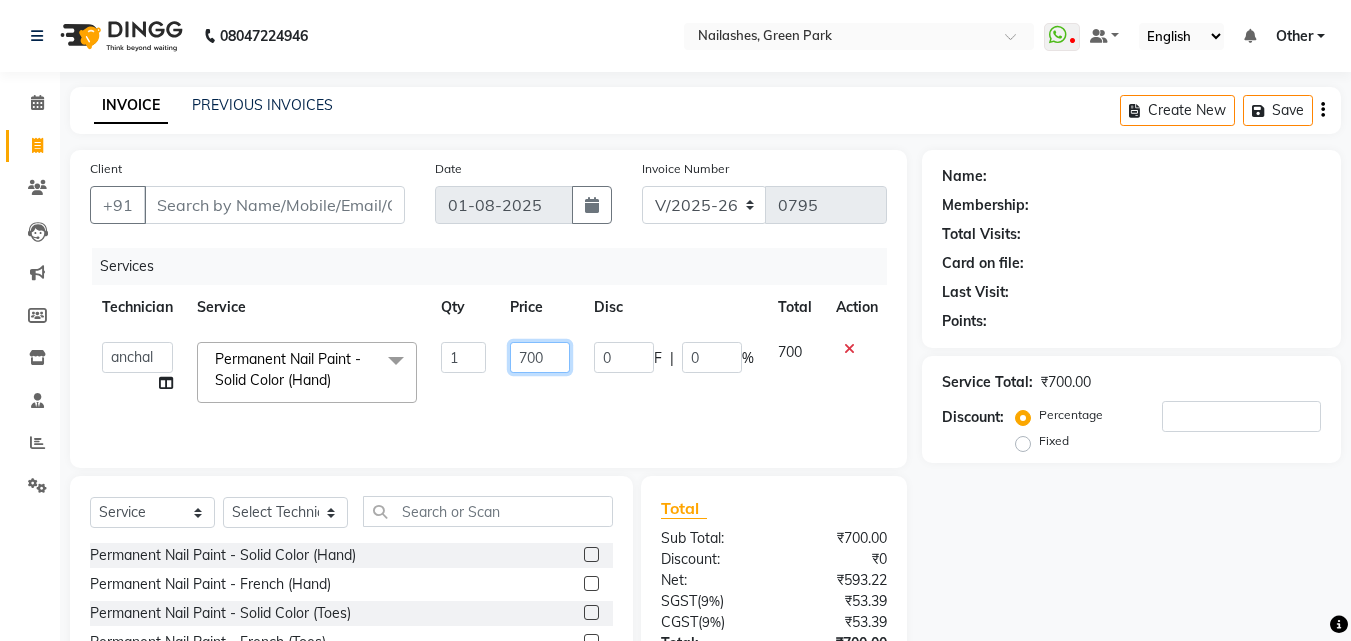 click on "700" 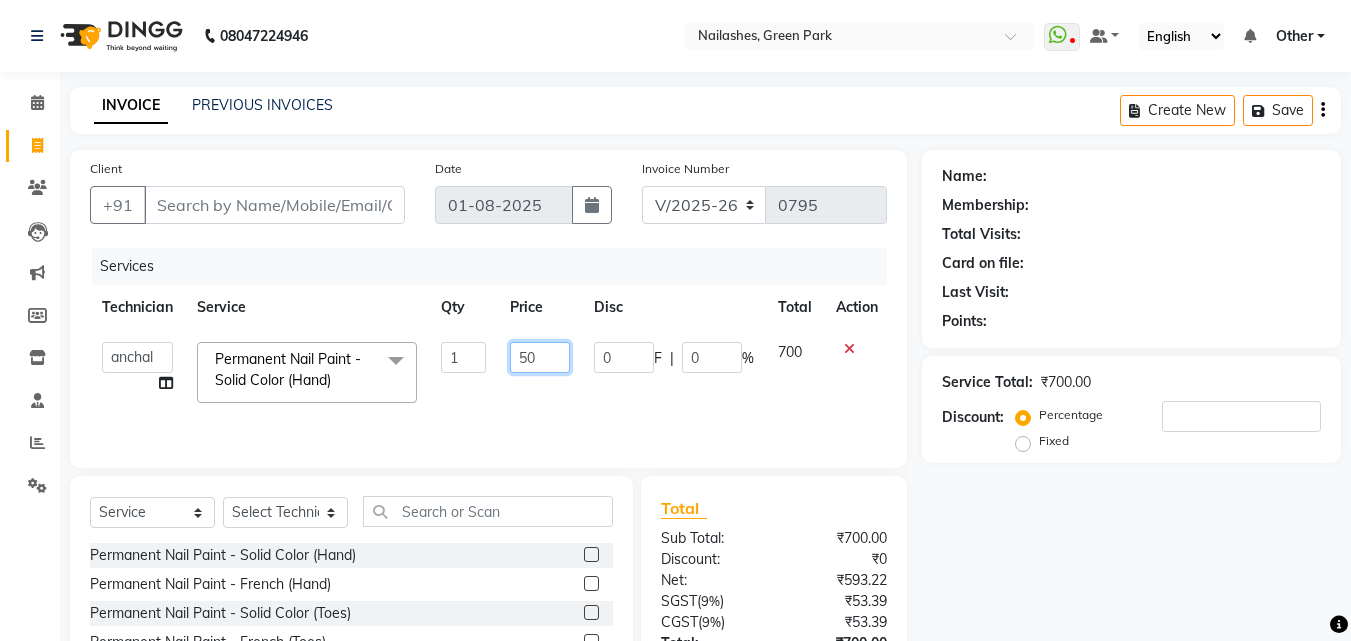 type on "500" 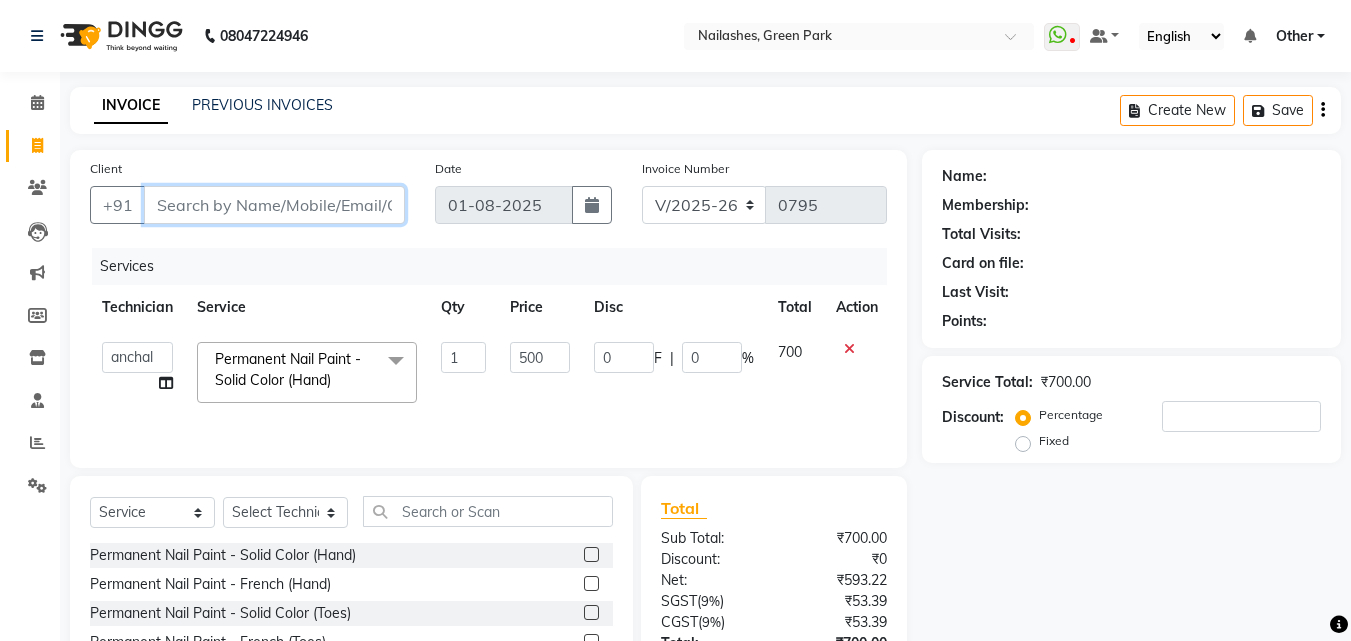 click on "Client" at bounding box center [274, 205] 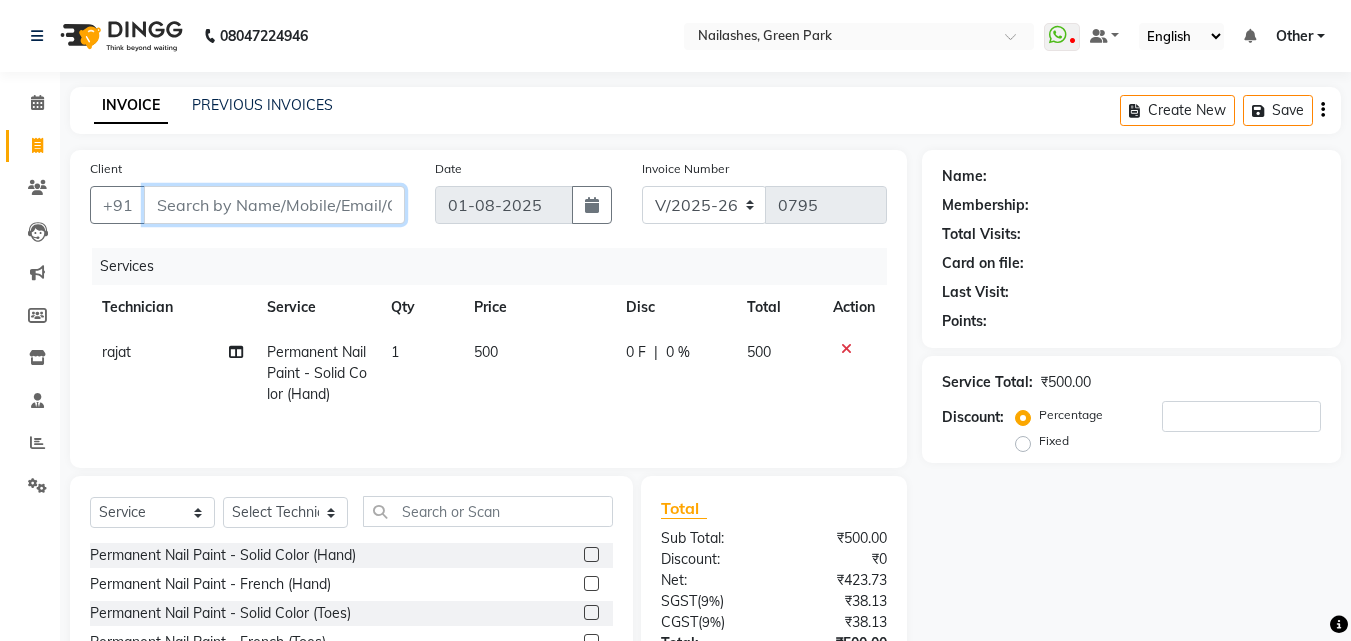 type on "9" 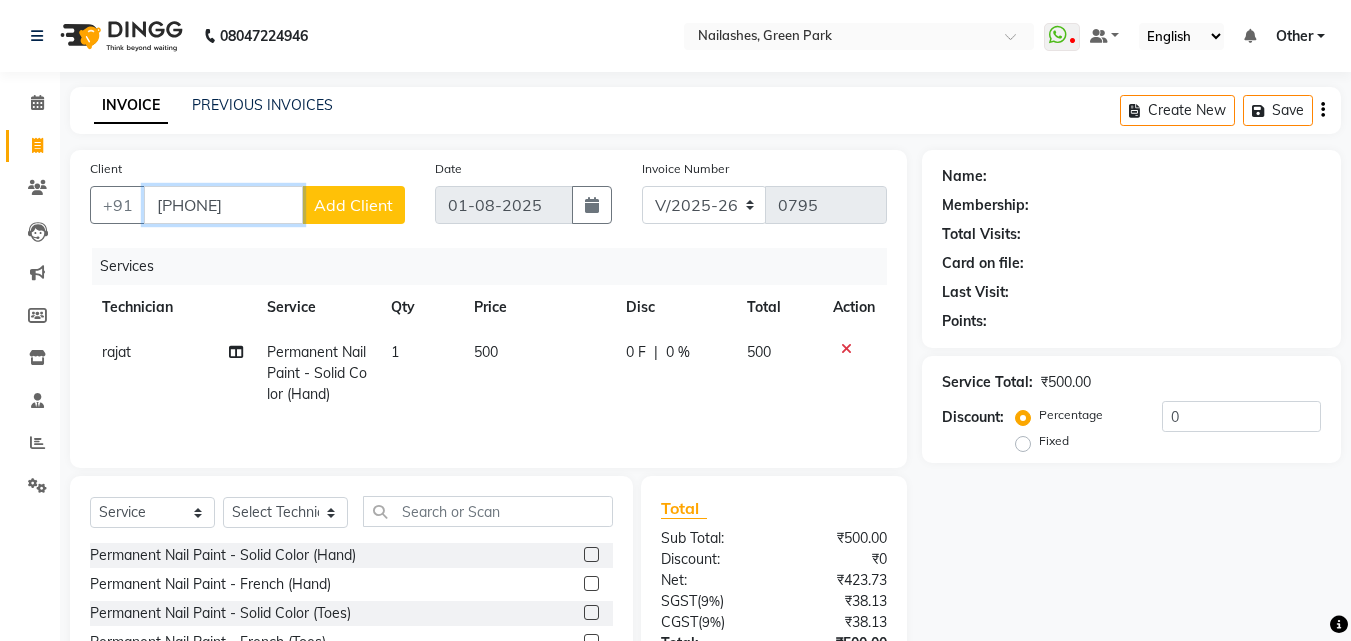type on "[PHONE]" 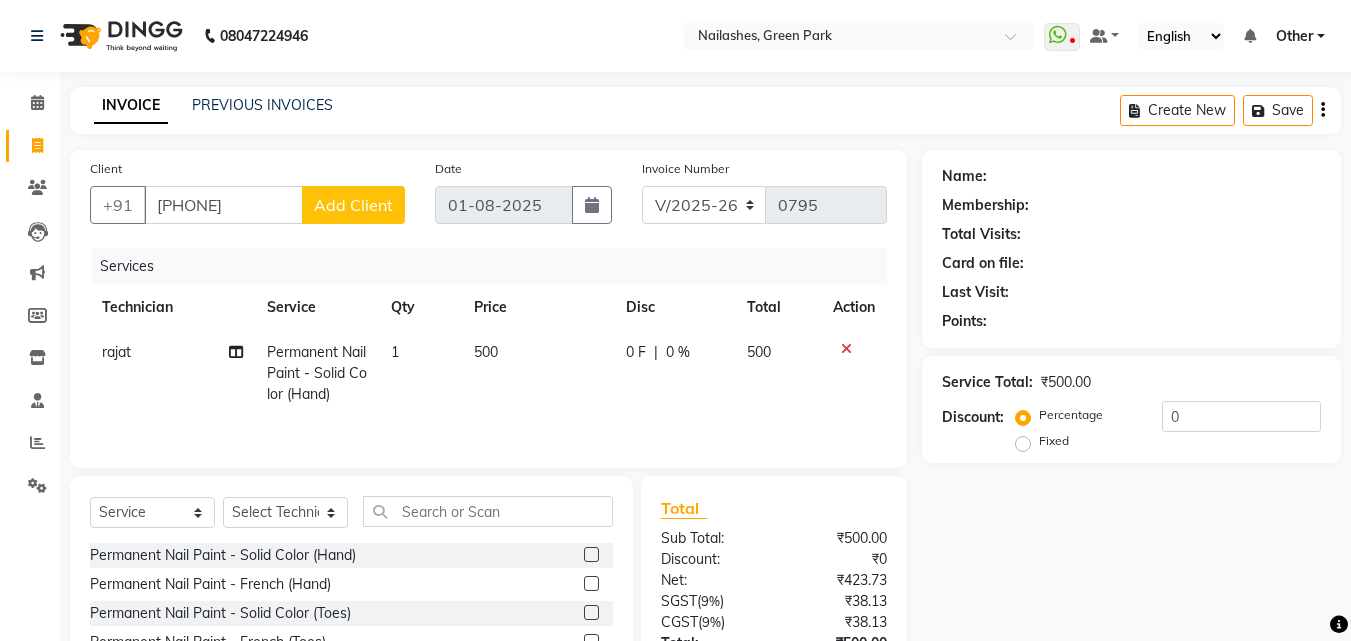 click on "Add Client" 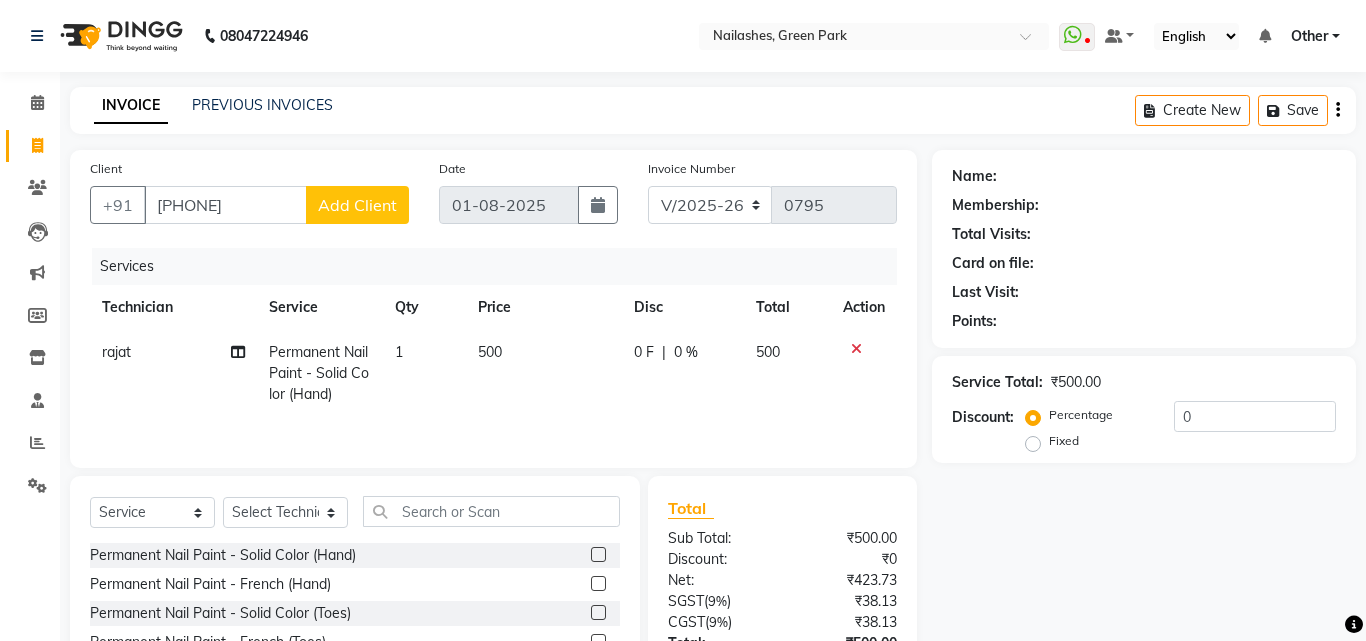 select on "21" 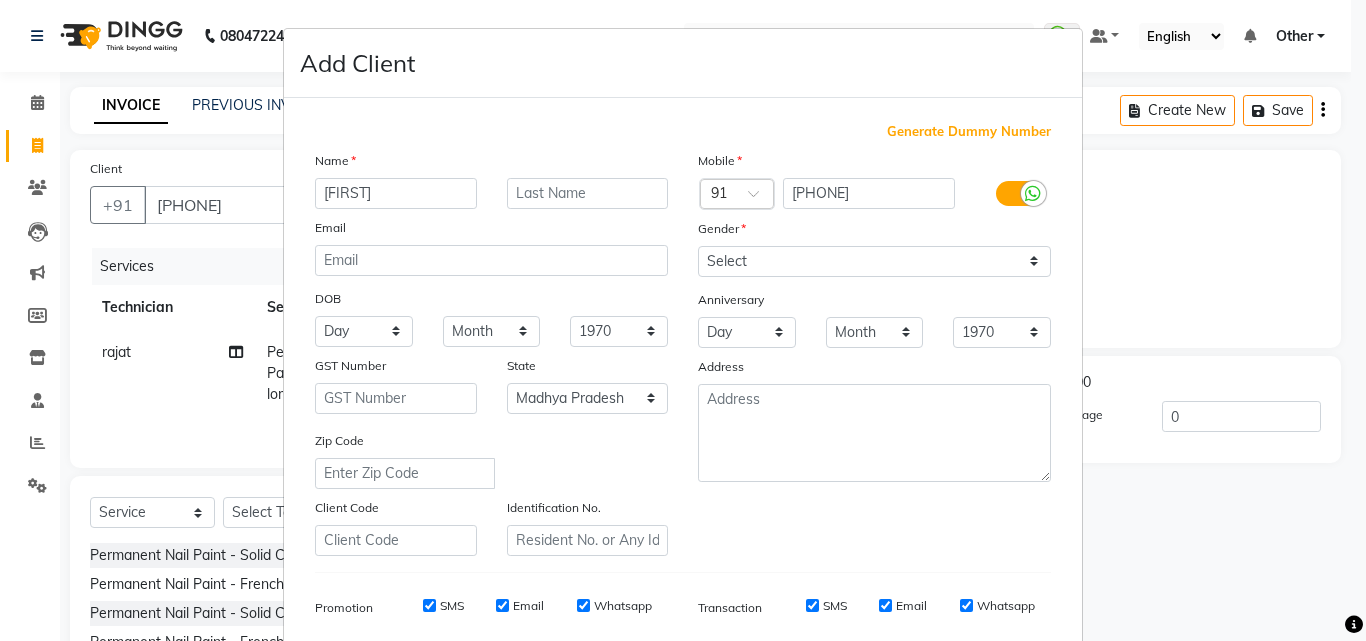 type on "[FIRST]" 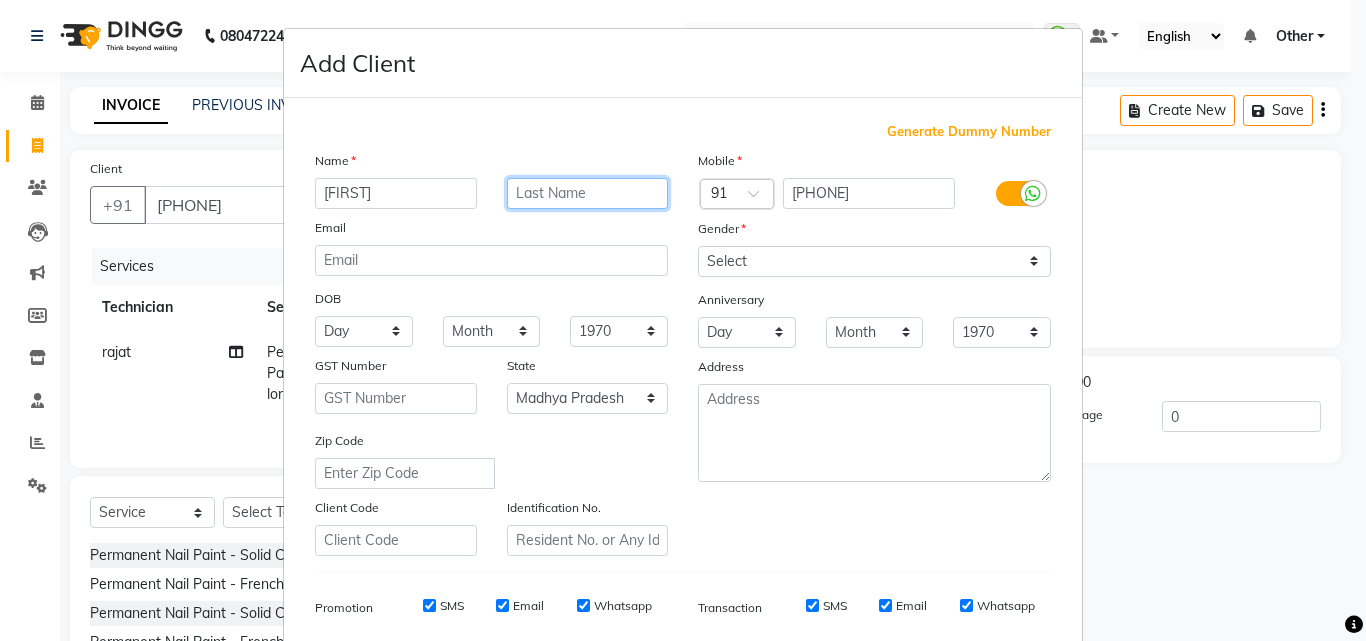 click at bounding box center [588, 193] 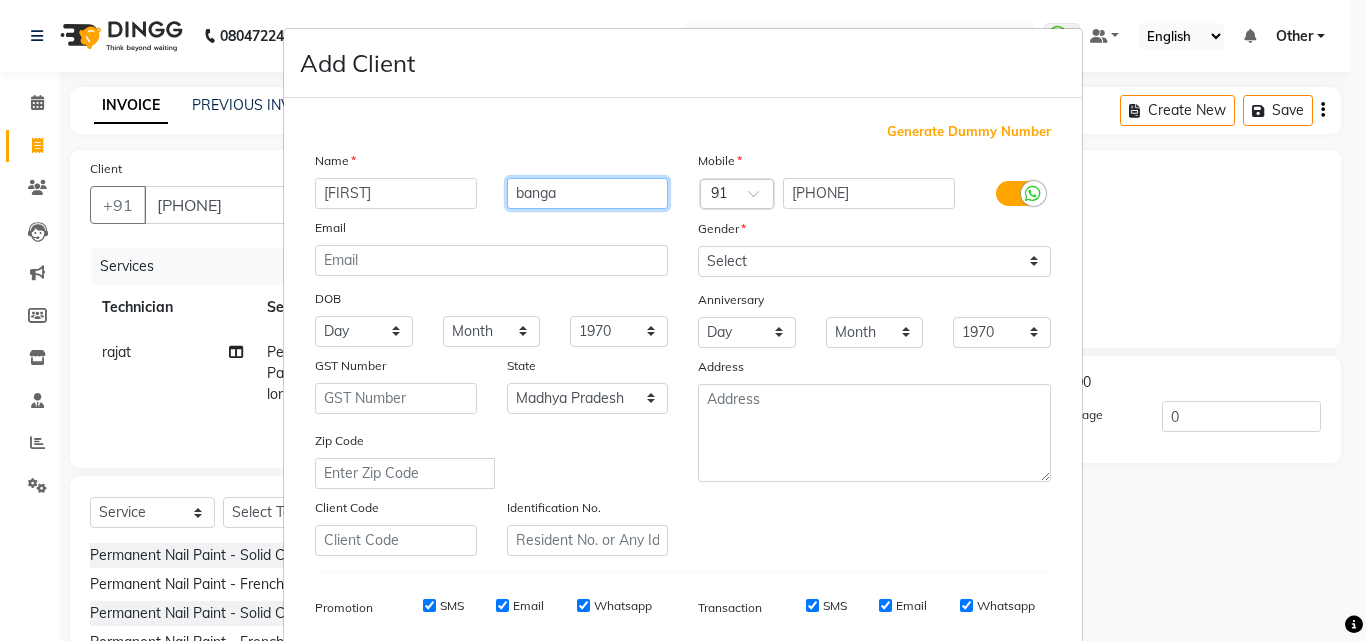 type on "banga" 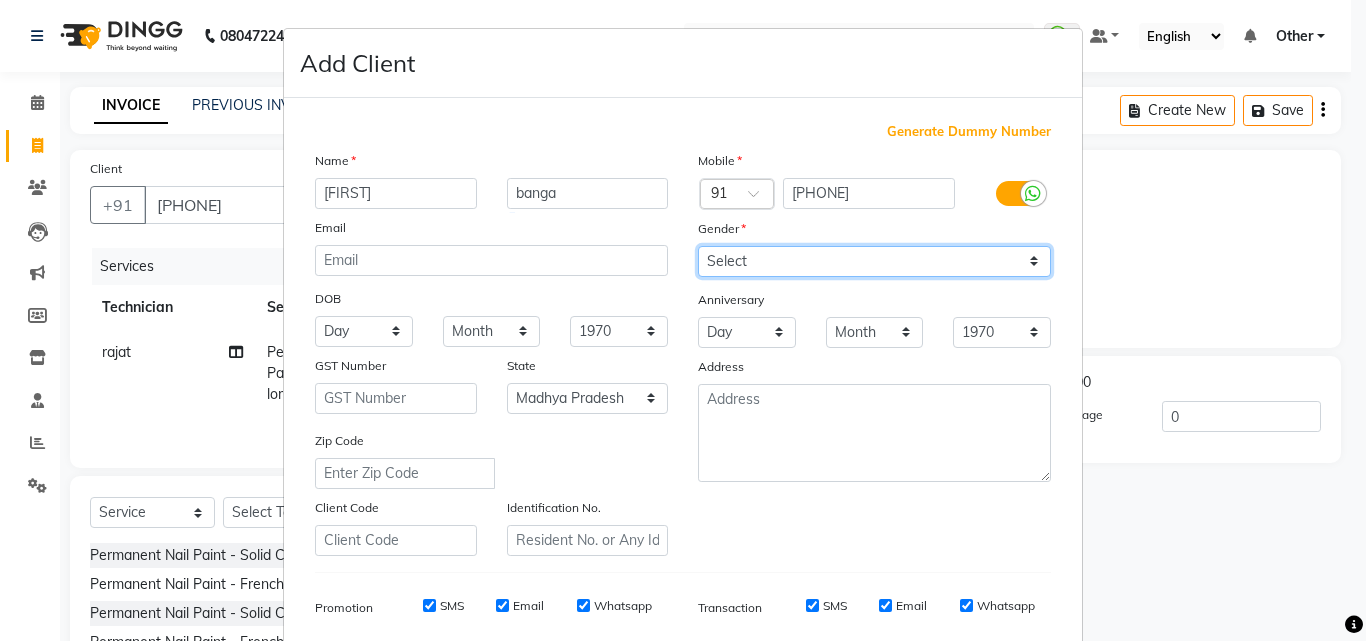 click on "Select Male Female Other Prefer Not To Say" at bounding box center (874, 261) 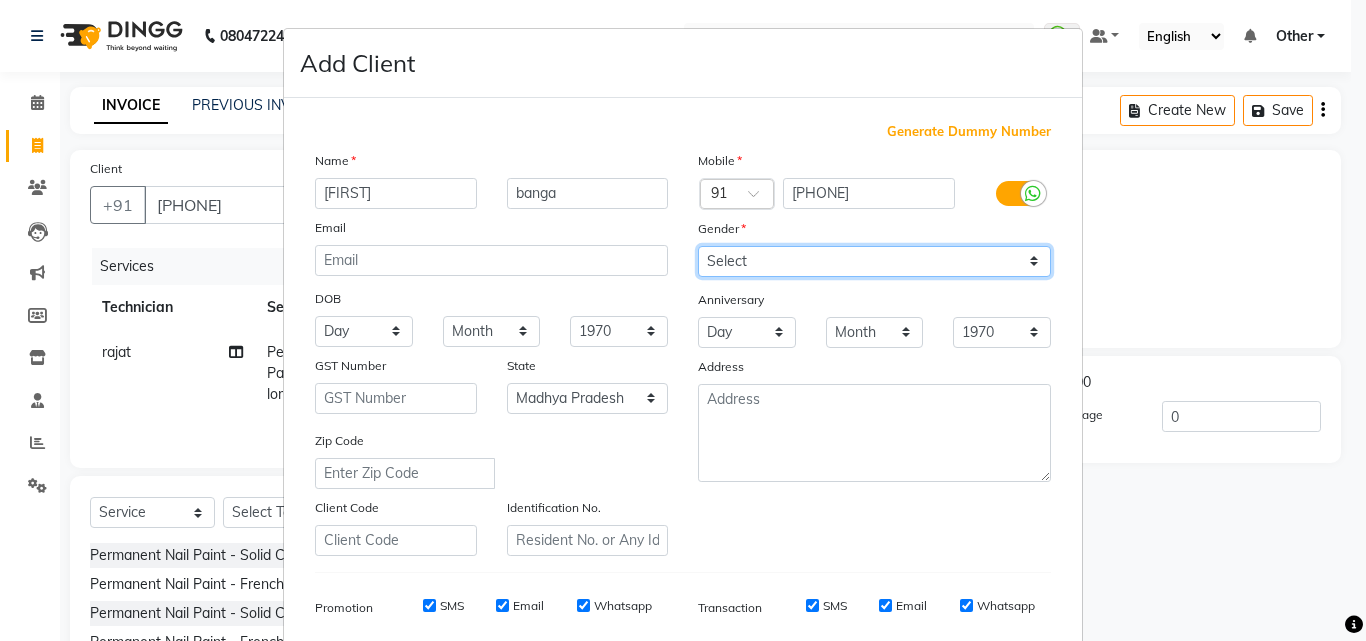 select on "female" 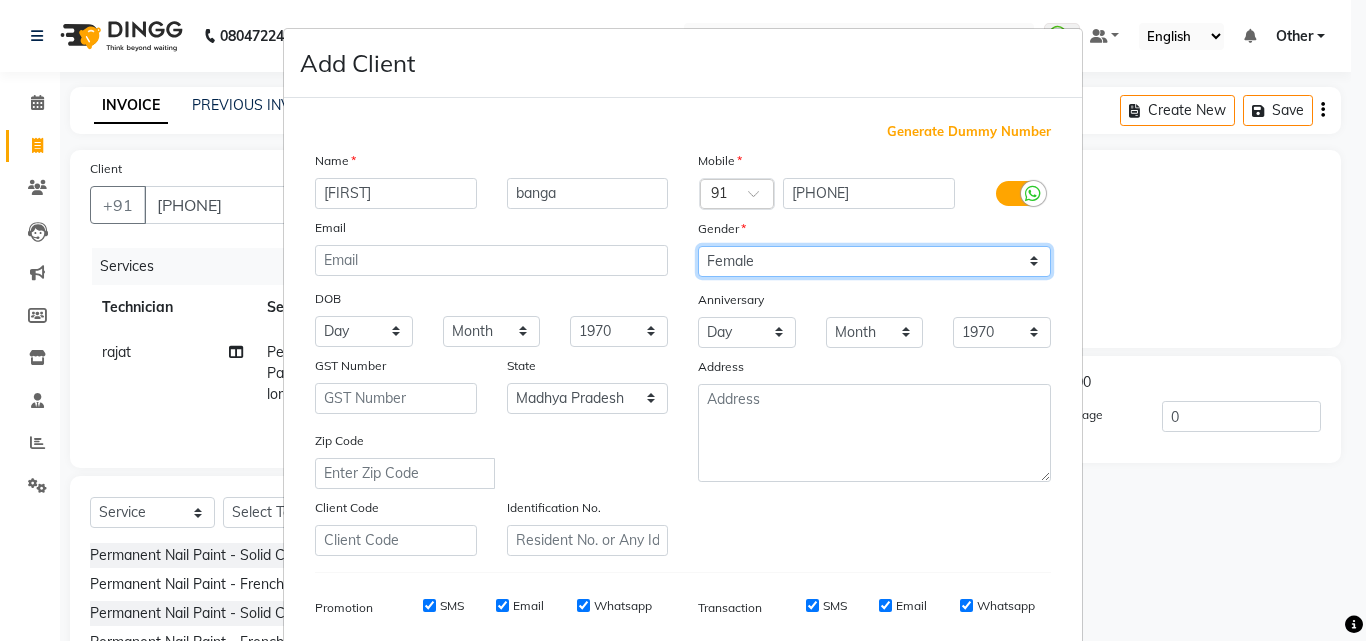 click on "Select Male Female Other Prefer Not To Say" at bounding box center (874, 261) 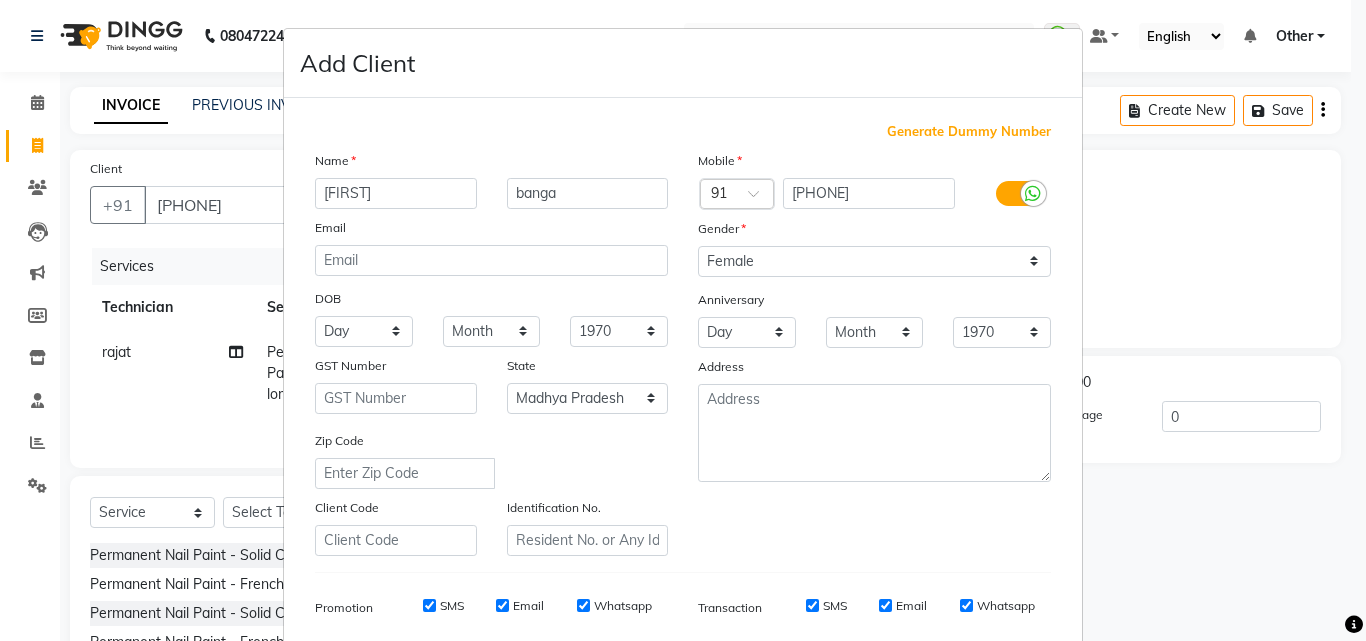 click on "Add Client Generate Dummy Number Name [FIRST] [LAST] Email DOB Day 01 02 03 04 05 06 07 08 09 10 11 12 13 14 15 16 17 18 19 20 21 22 23 24 25 26 27 28 29 30 31 Month January February March April May June July August September October November December 1940 1941 1942 1943 1944 1945 1946 1947 1948 1949 1950 1951 1952 1953 1954 1955 1956 1957 1958 1959 1960 1961 1962 1963 1964 1965 1966 1967 1968 1969 1970 1971 1972 1973 1974 1975 1976 1977 1978 1979 1980 1981 1982 1983 1984 1985 1986 1987 1988 1989 1990 1991 1992 1993 1994 1995 1996 1997 1998 1999 2000 2001 2002 2003 2004 2005 2006 2007 2008 2009 2010 2011 2012 2013 2014 2015 2016 2017 2018 2019 2020 2021 2022 2023 2024 GST Number State Select [STATE]" at bounding box center [683, 320] 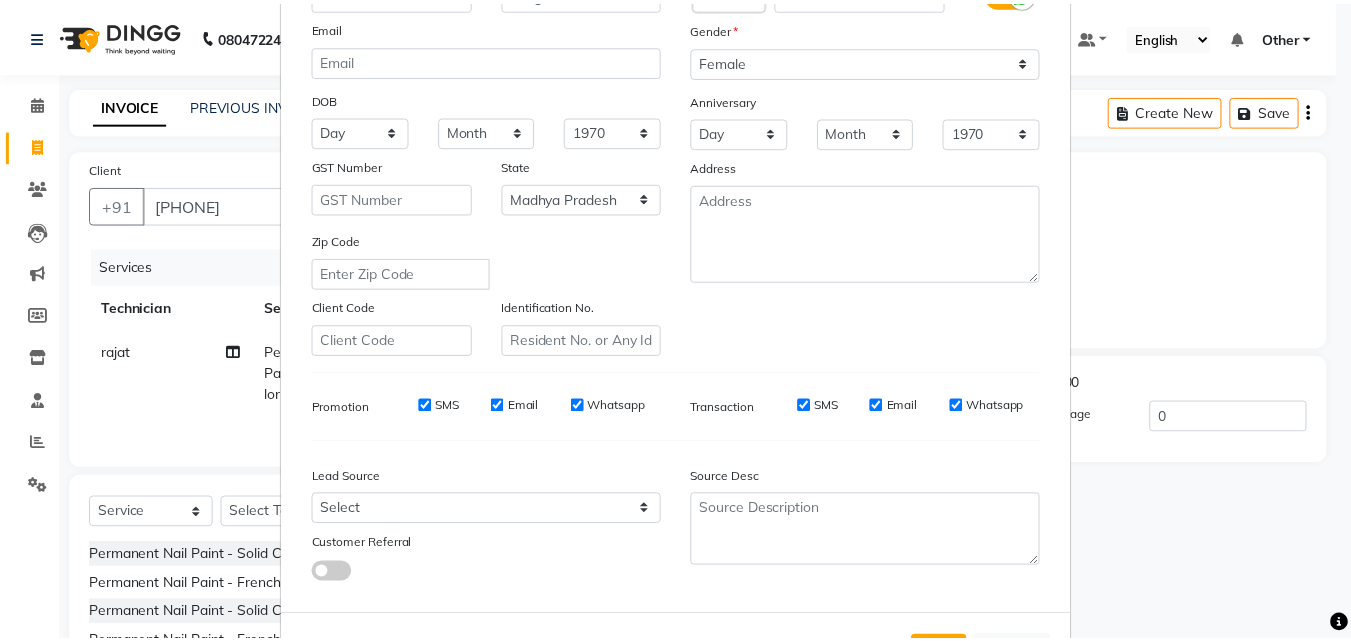 scroll, scrollTop: 240, scrollLeft: 0, axis: vertical 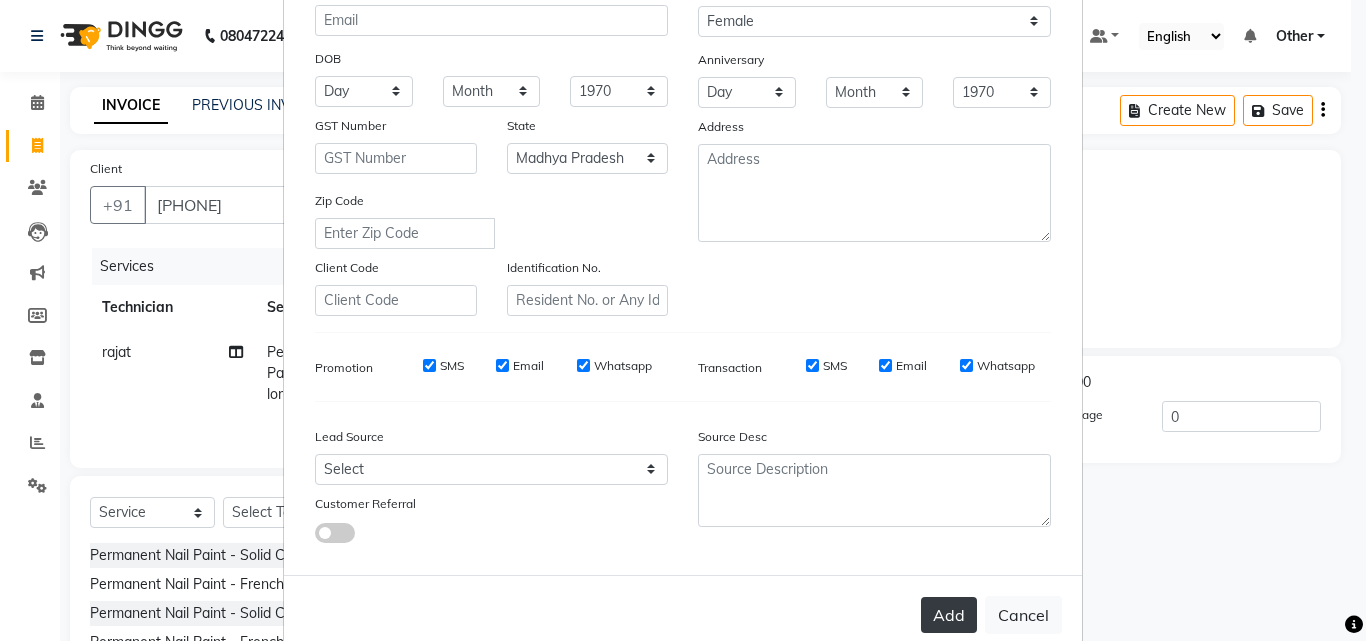 click on "Add" at bounding box center [949, 615] 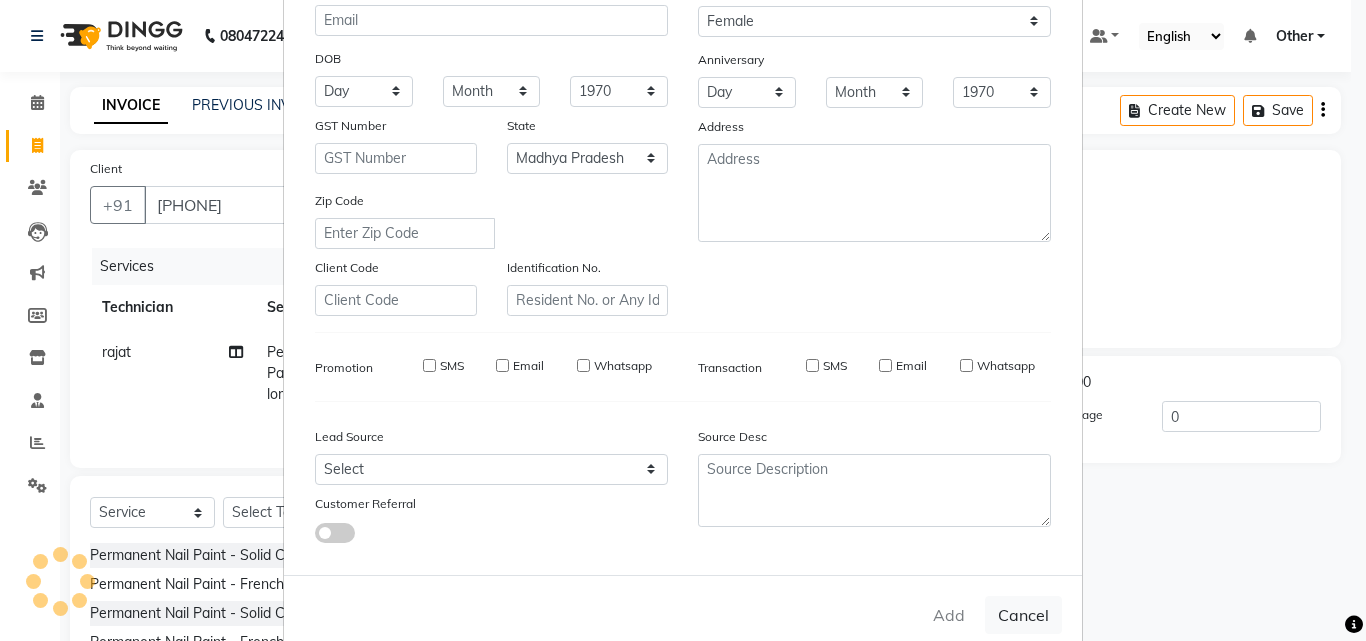 type on "98******95" 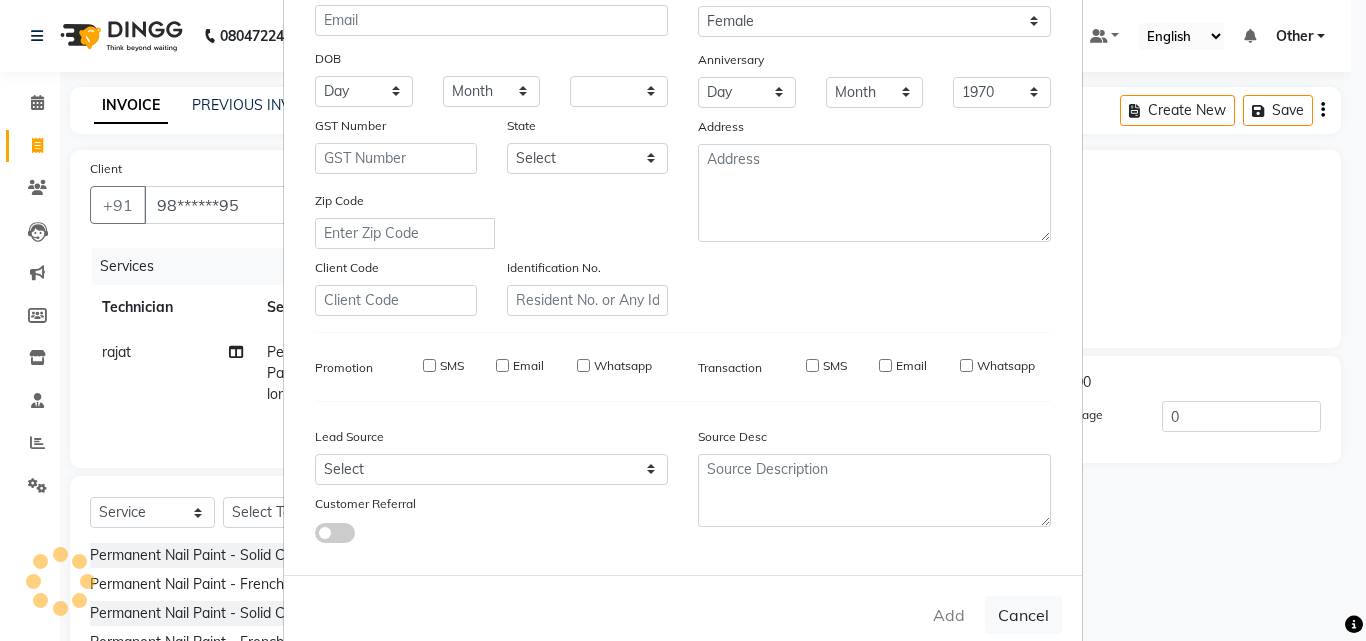 type 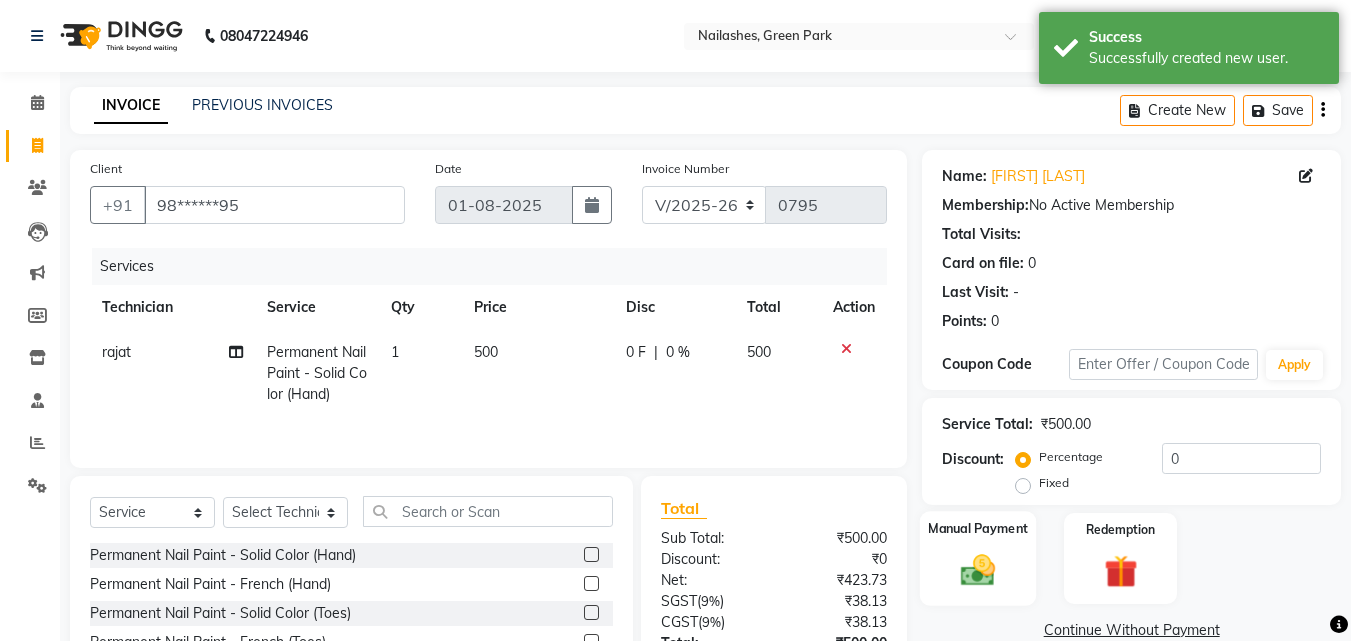 click on "Manual Payment" 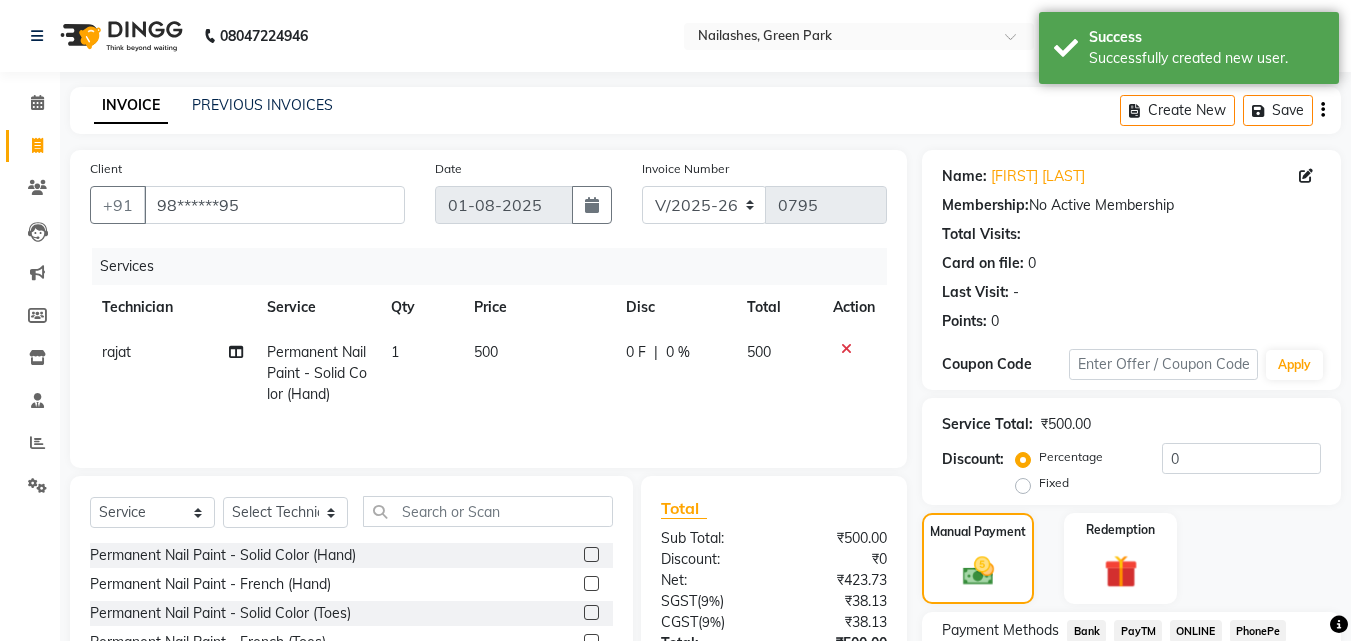 scroll, scrollTop: 114, scrollLeft: 0, axis: vertical 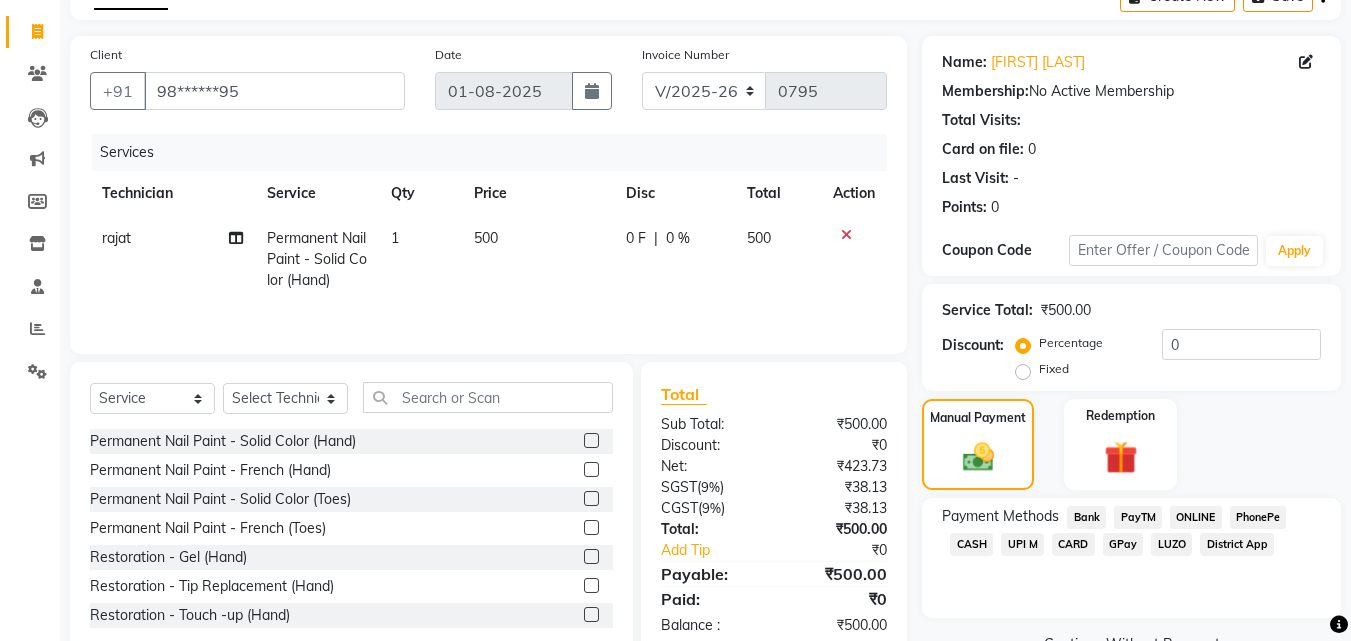 click on "CASH" 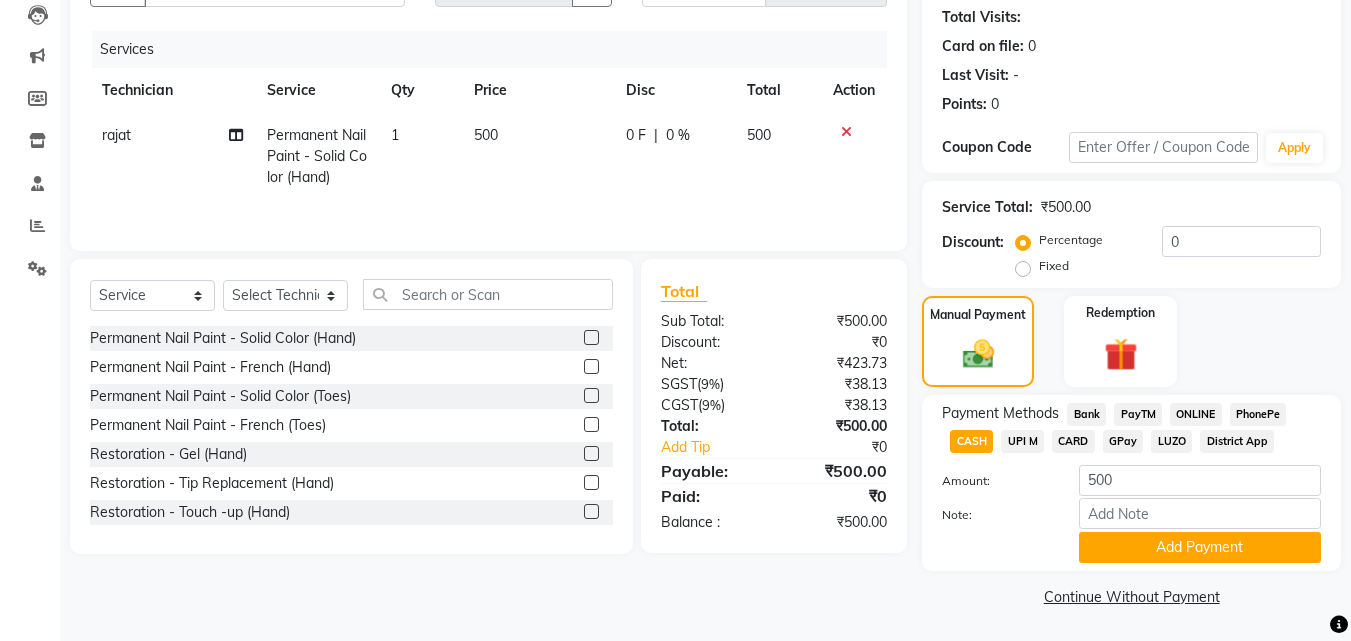 scroll, scrollTop: 218, scrollLeft: 0, axis: vertical 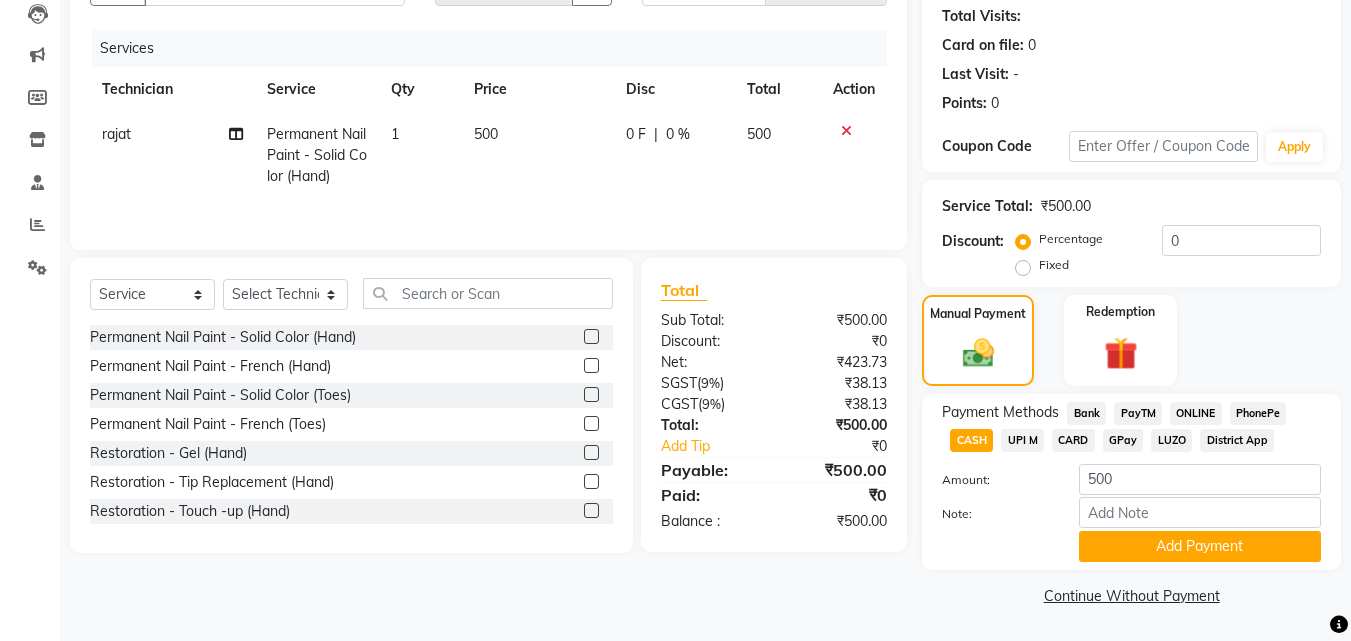 click on "Payment Methods  Bank   PayTM   ONLINE   PhonePe   CASH   UPI M   CARD   GPay   LUZO   District App  Amount: 500 Note: Add Payment" 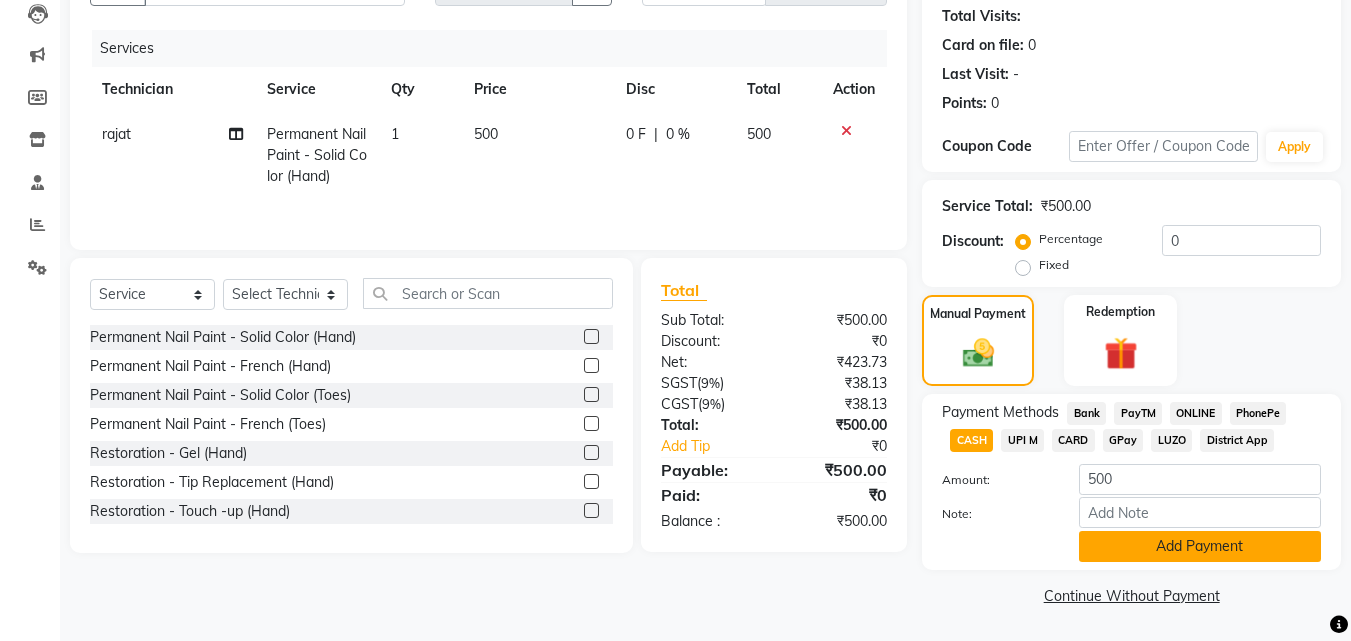 click on "Add Payment" 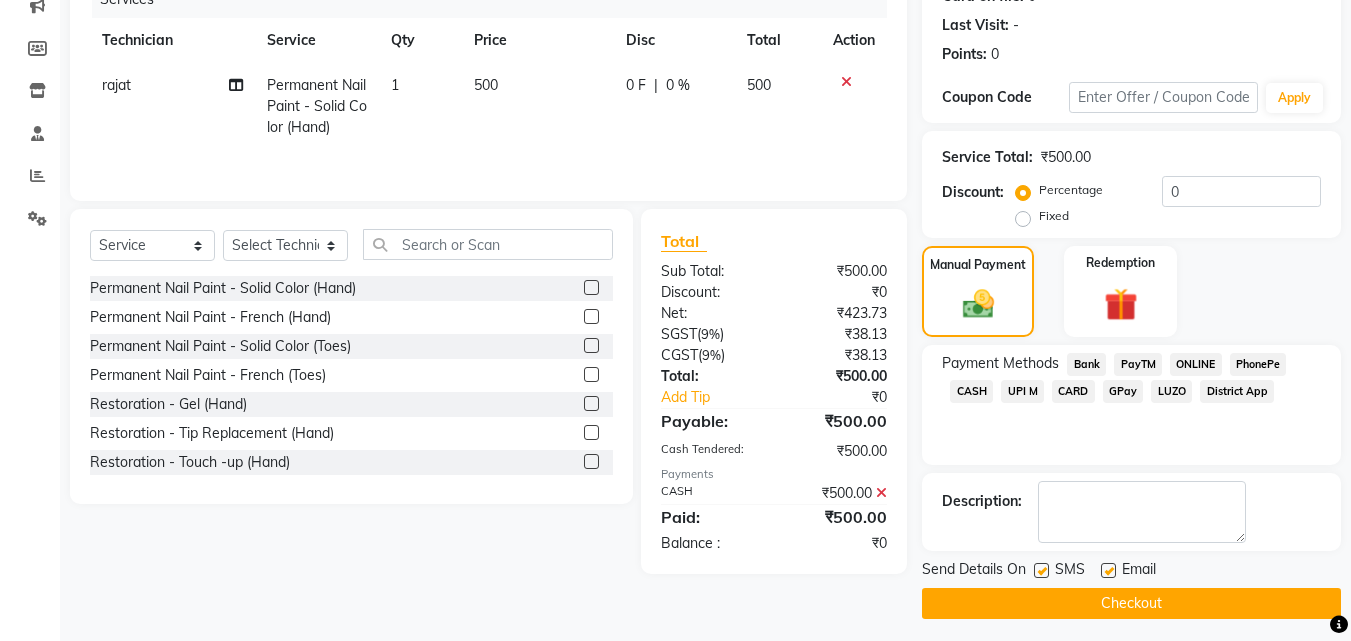 scroll, scrollTop: 275, scrollLeft: 0, axis: vertical 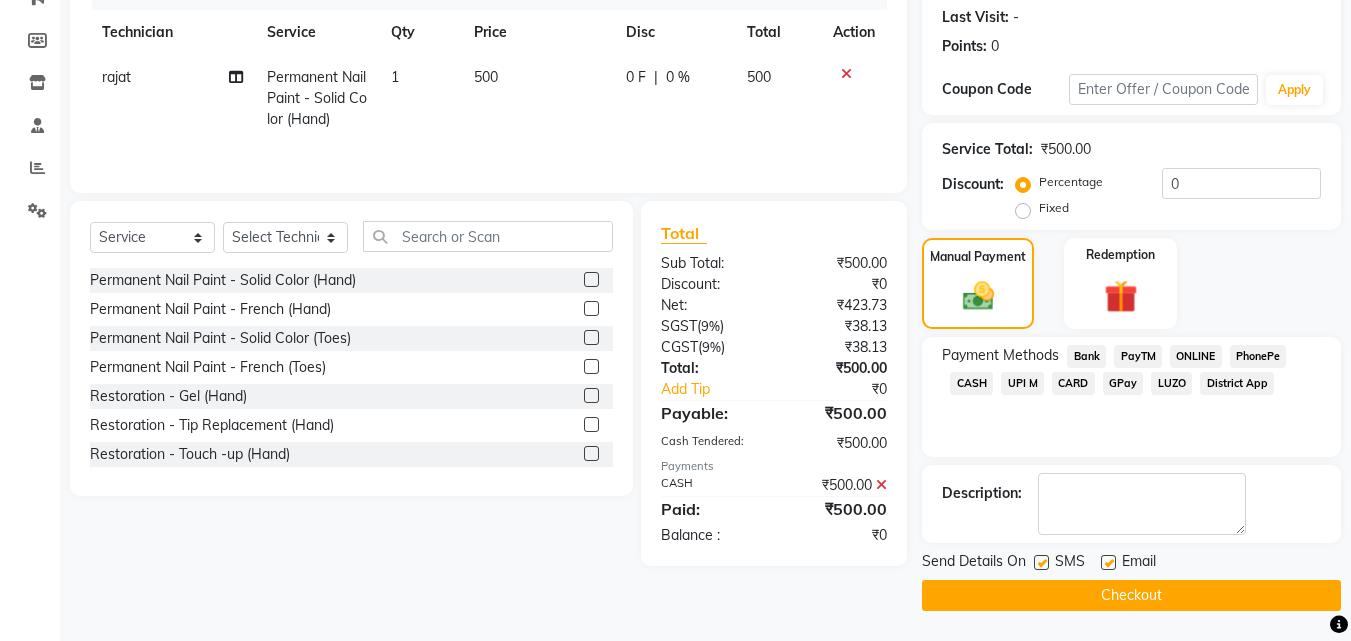 click on "Checkout" 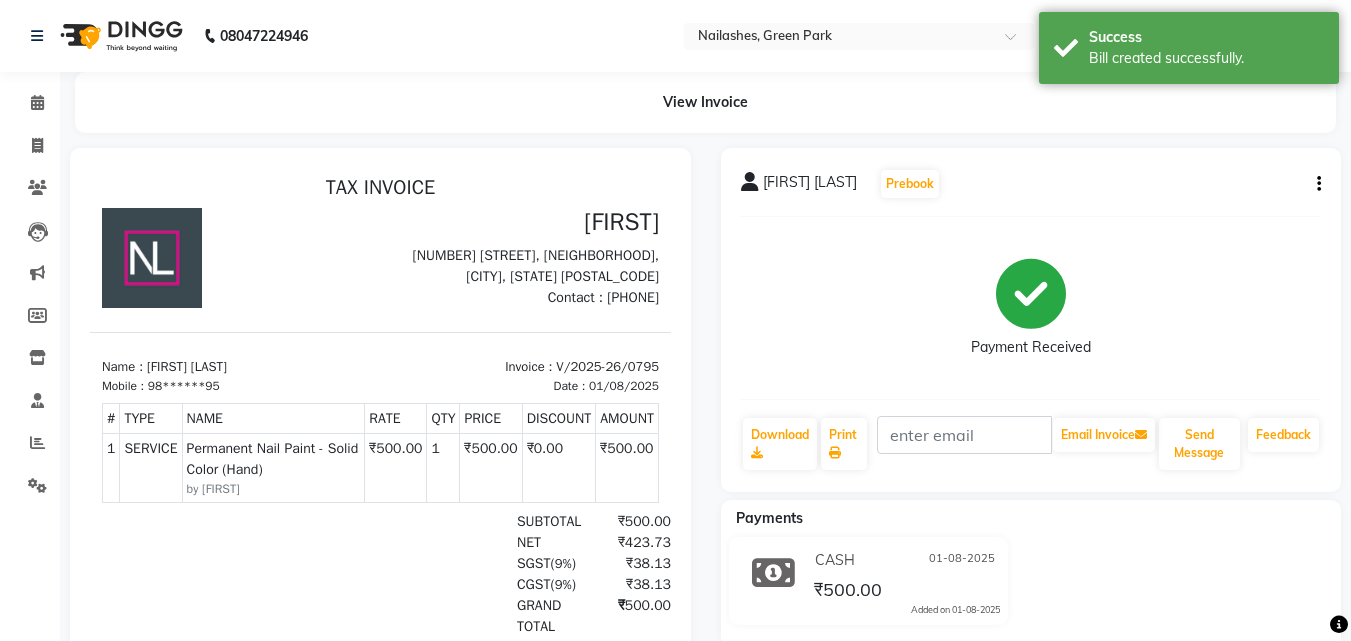 scroll, scrollTop: 0, scrollLeft: 0, axis: both 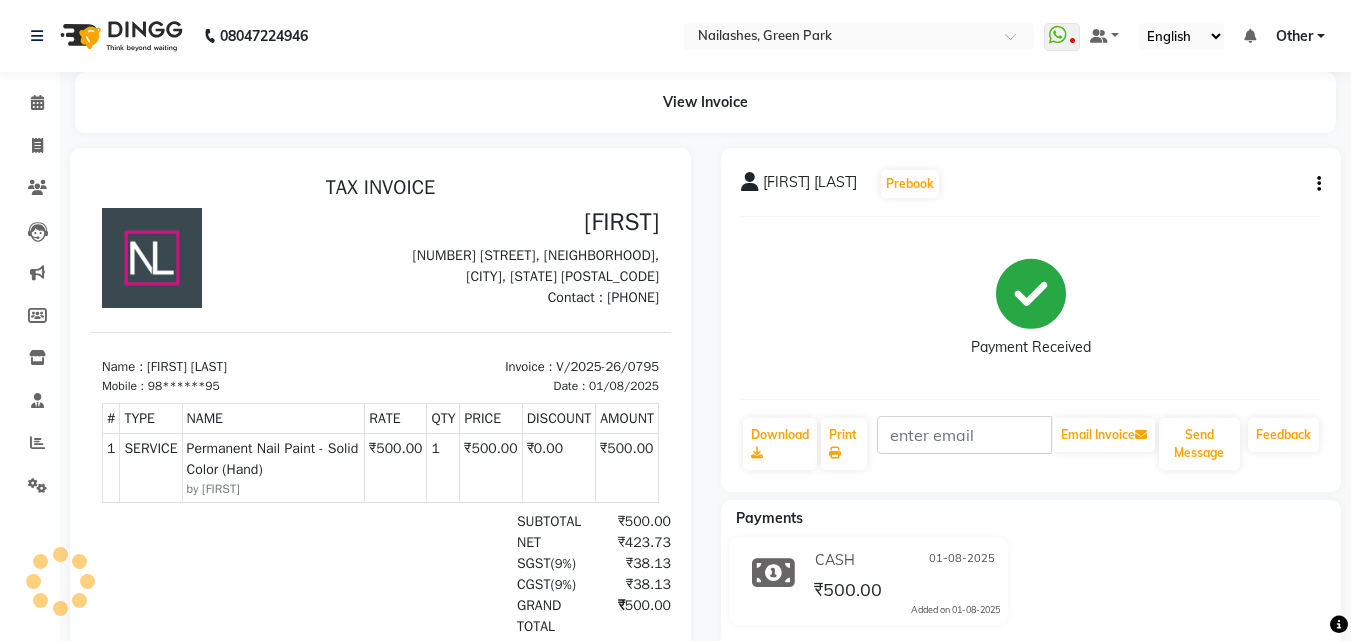 drag, startPoint x: 362, startPoint y: 166, endPoint x: 259, endPoint y: 150, distance: 104.23531 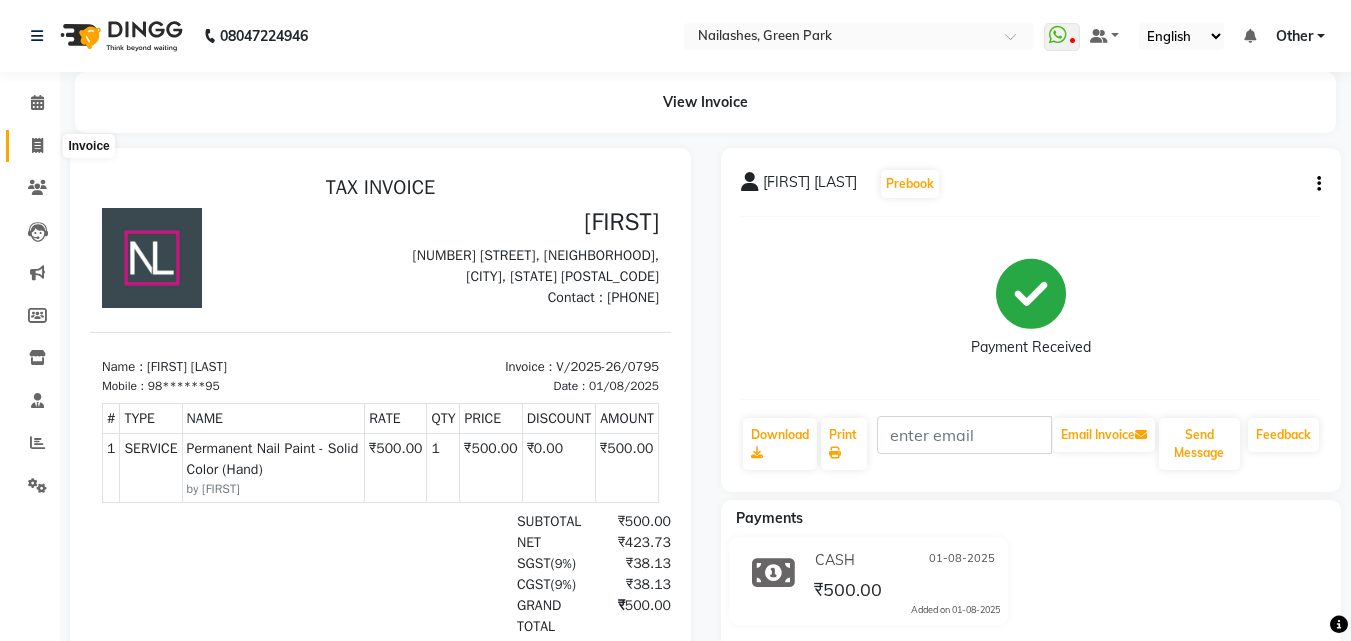 click 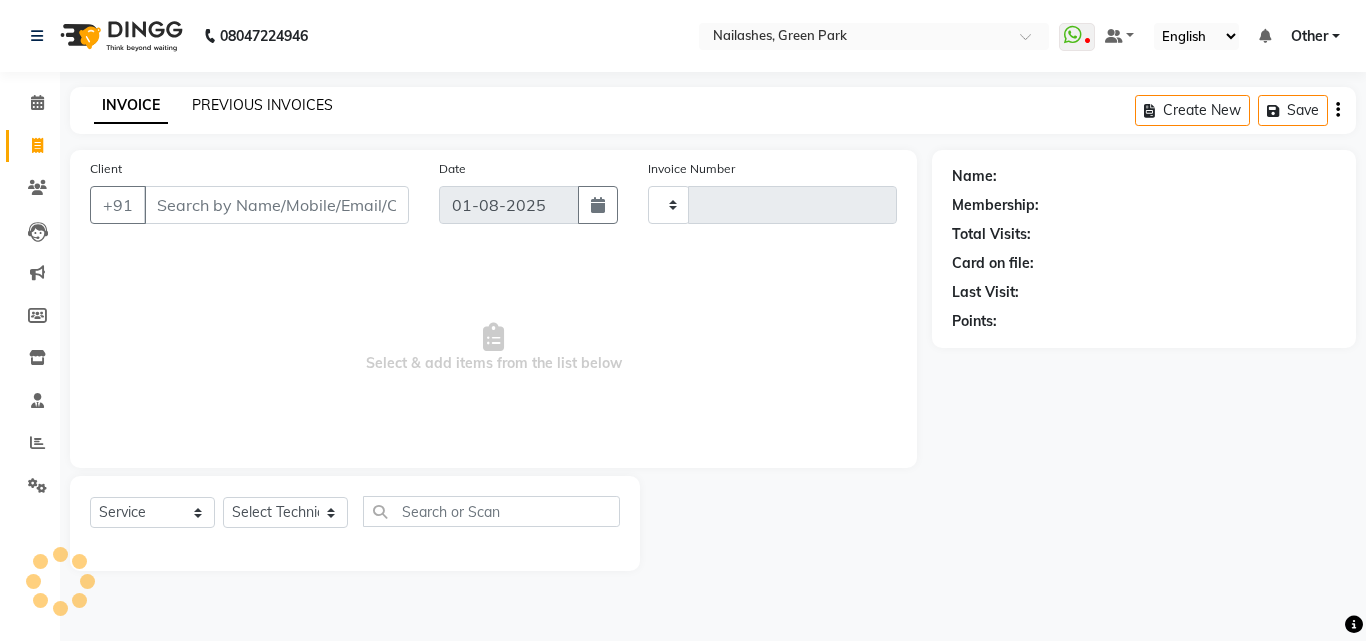 type on "0796" 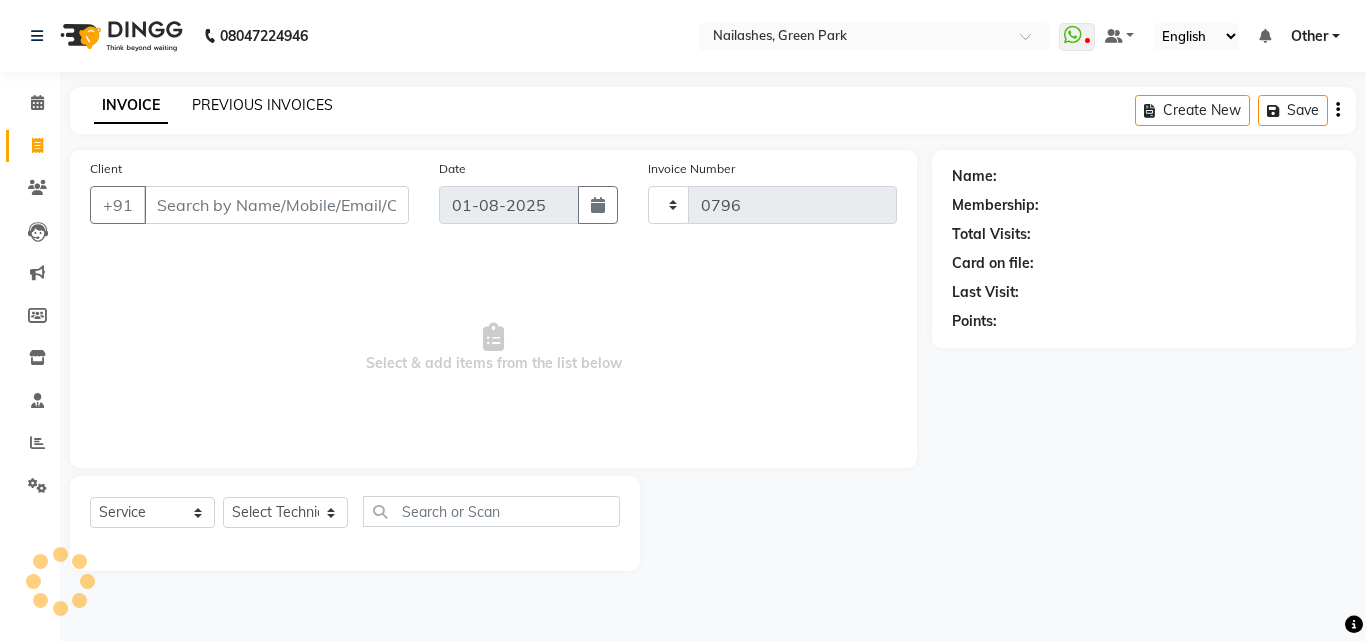 select on "3755" 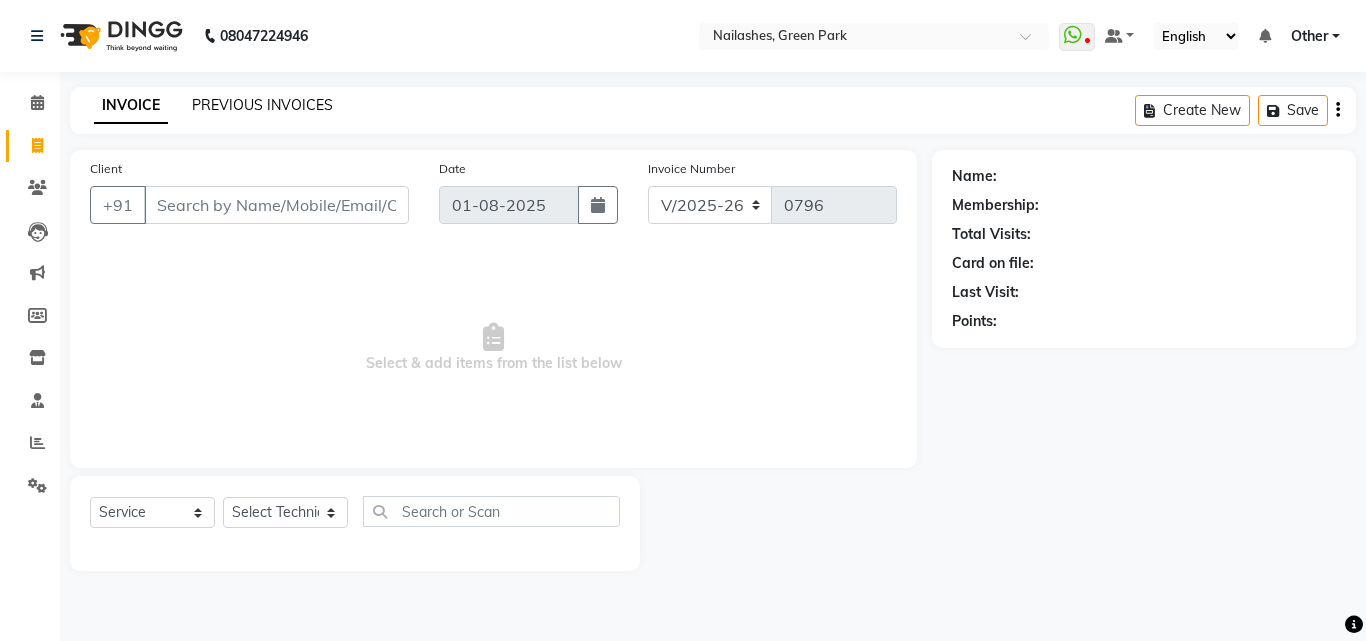click on "PREVIOUS INVOICES" 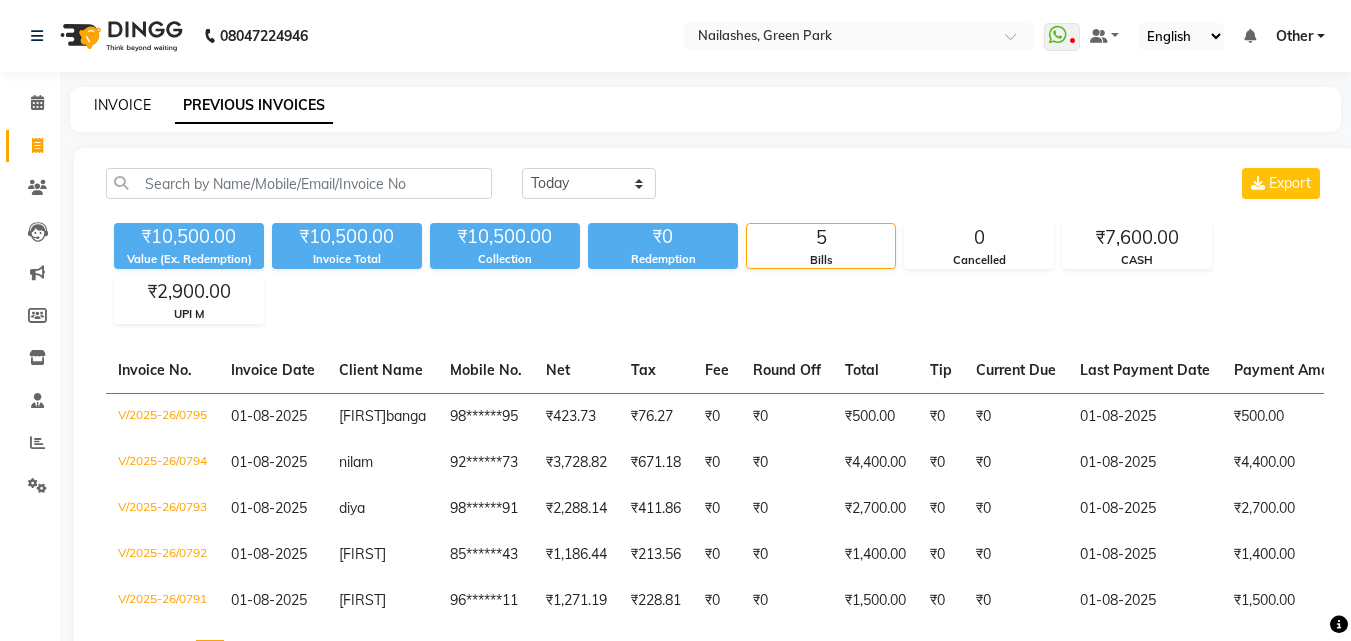 click on "INVOICE" 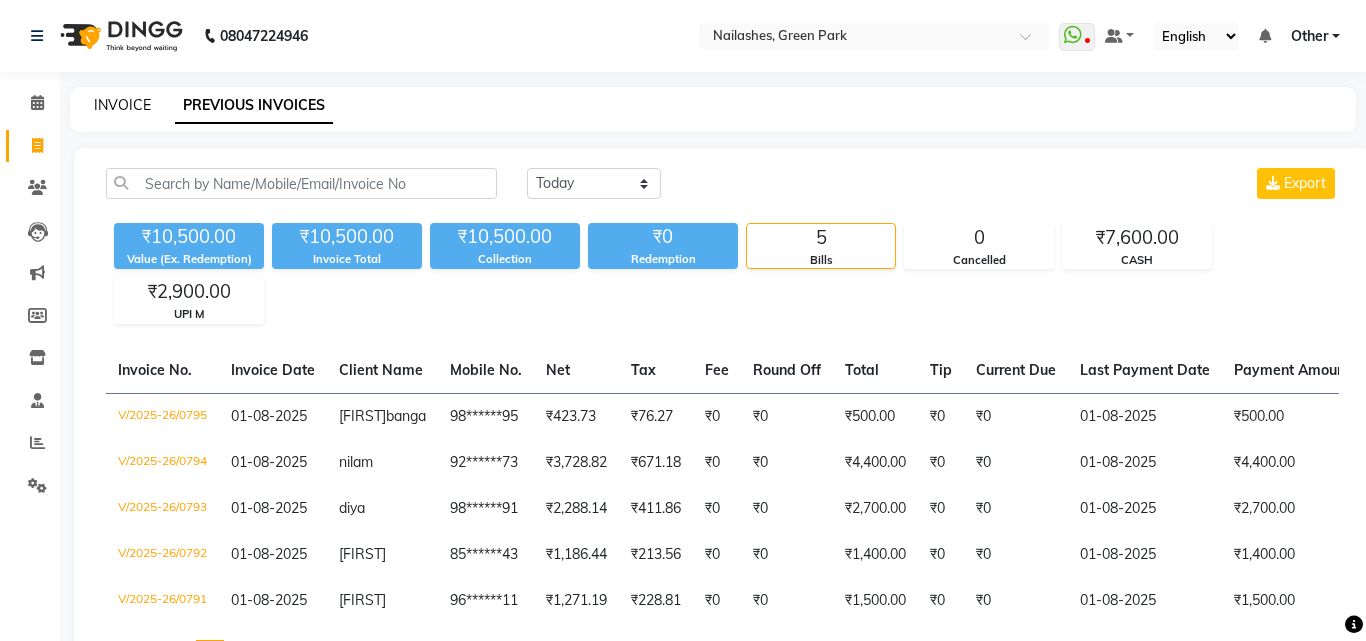 select on "3755" 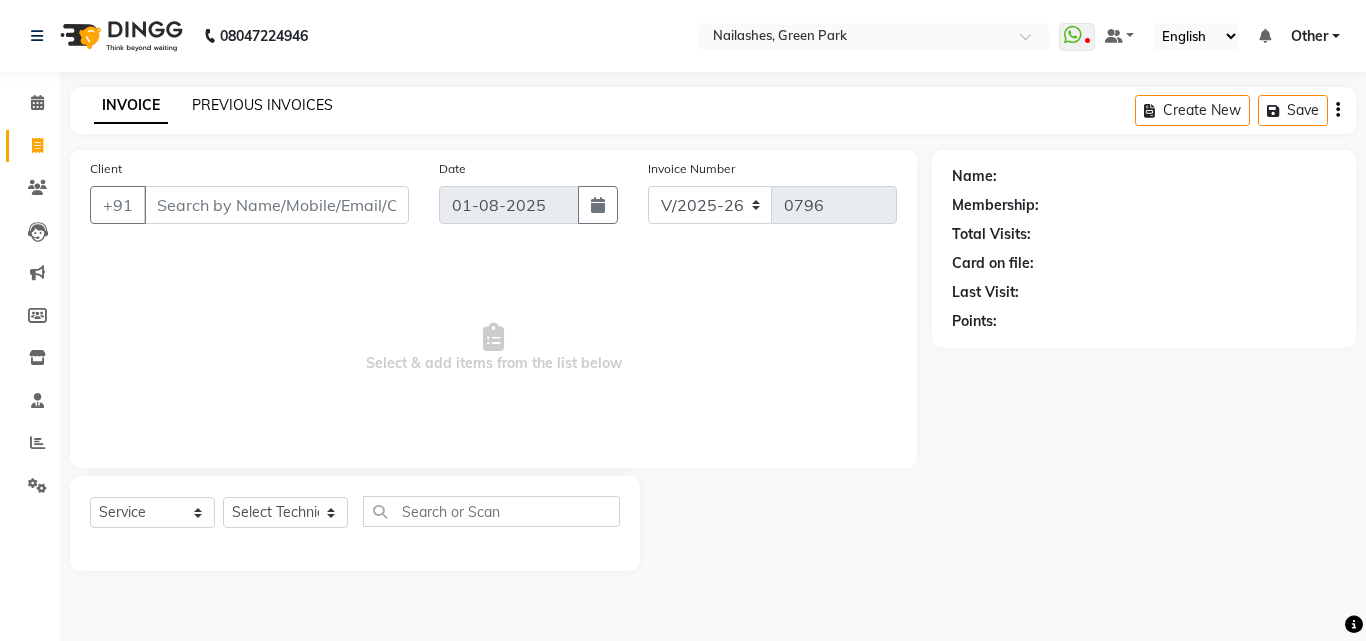 click on "PREVIOUS INVOICES" 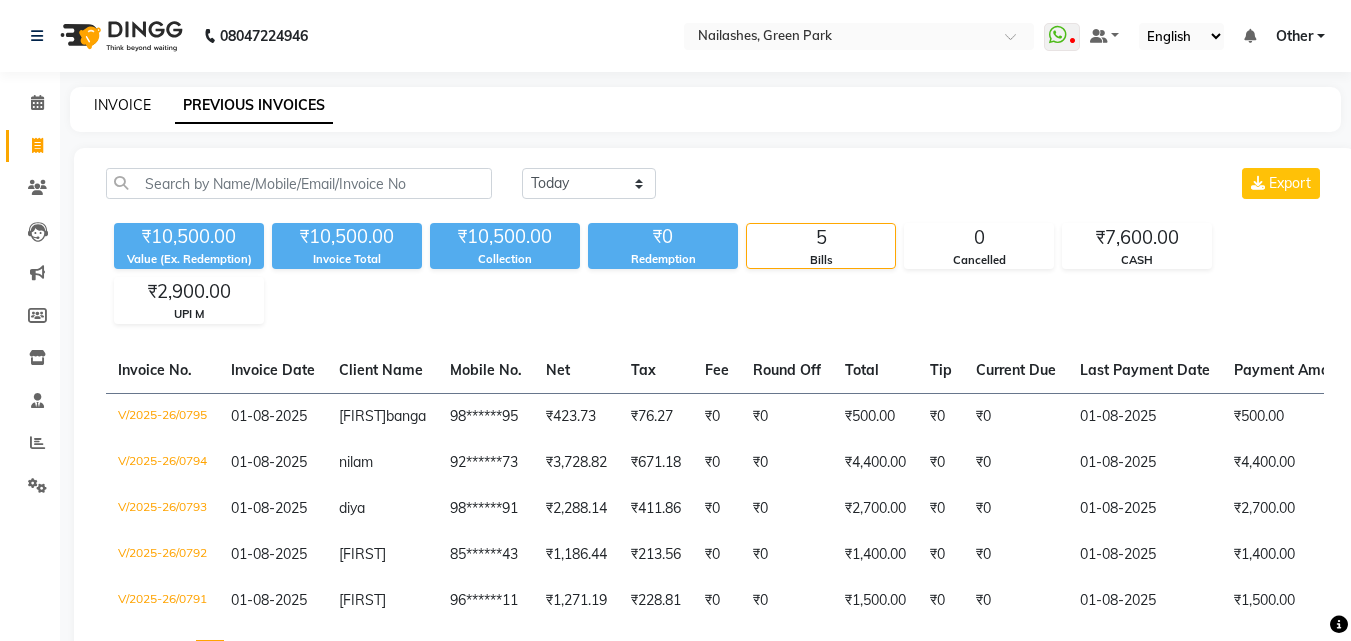 click on "INVOICE" 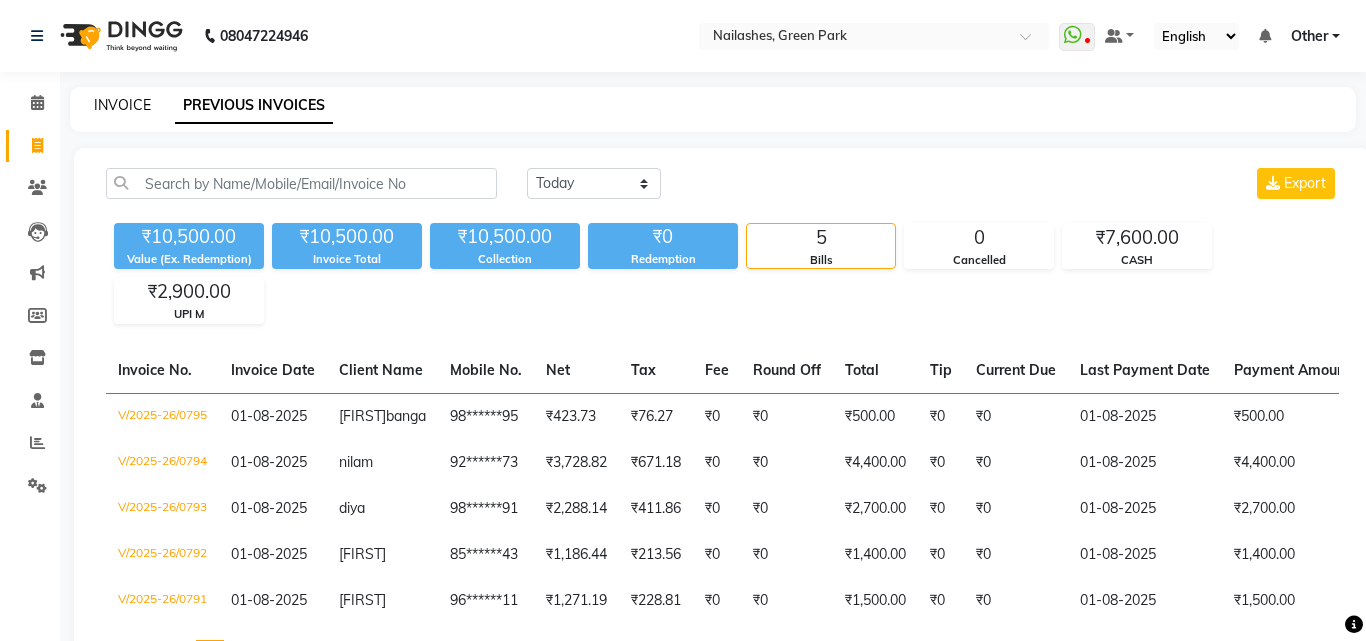 select on "3755" 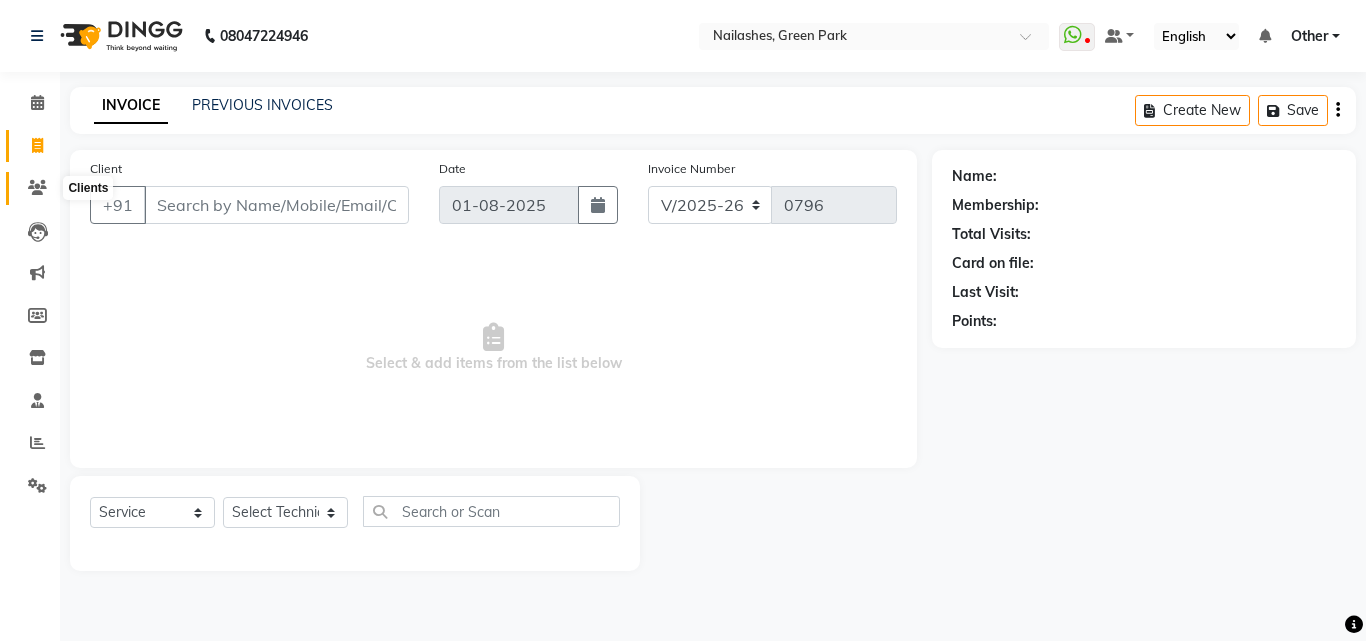 click 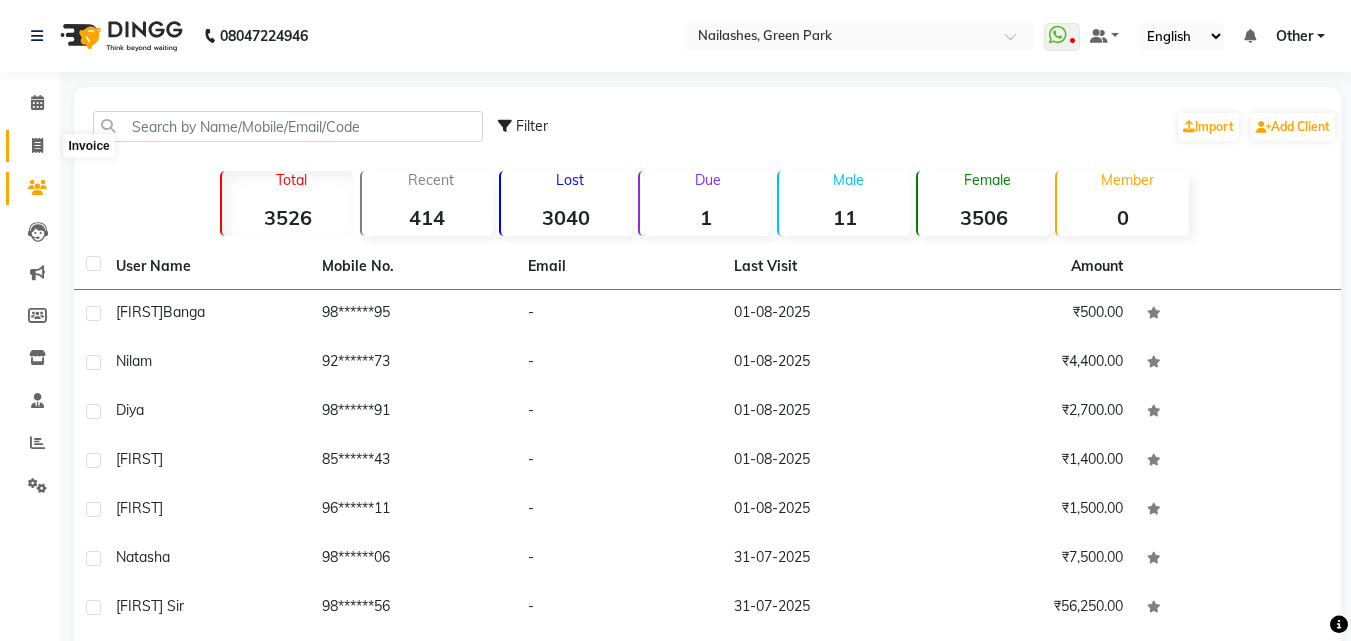 click 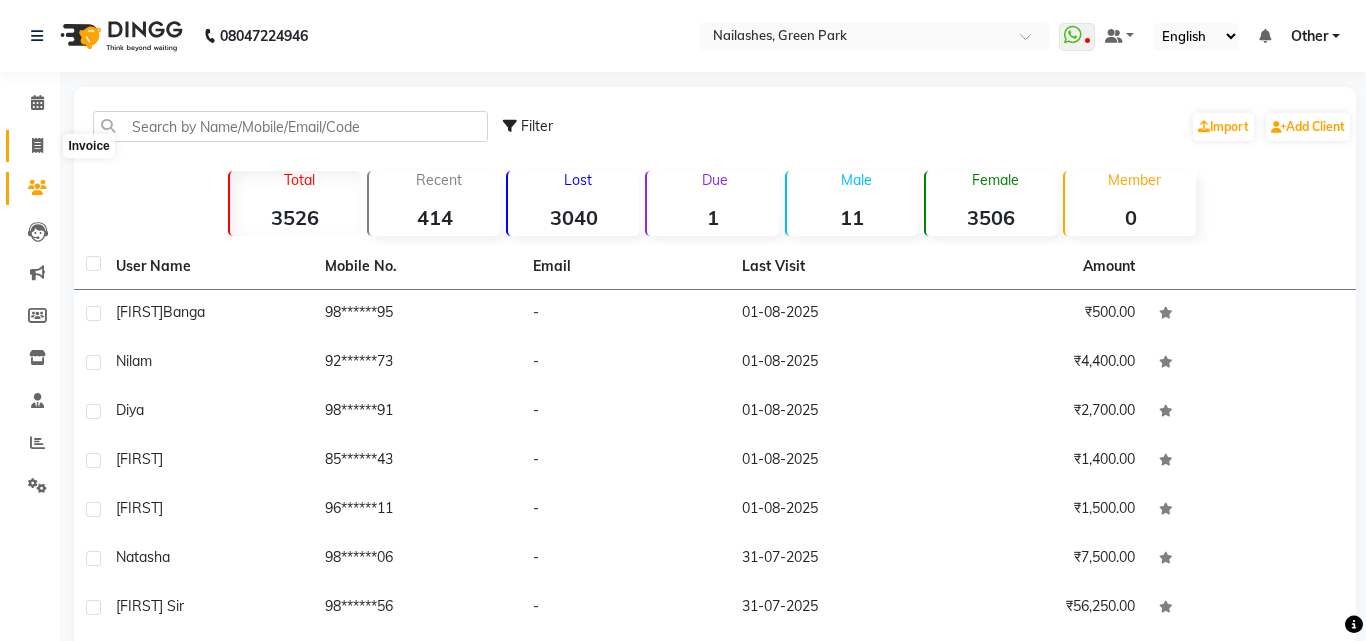 select on "3755" 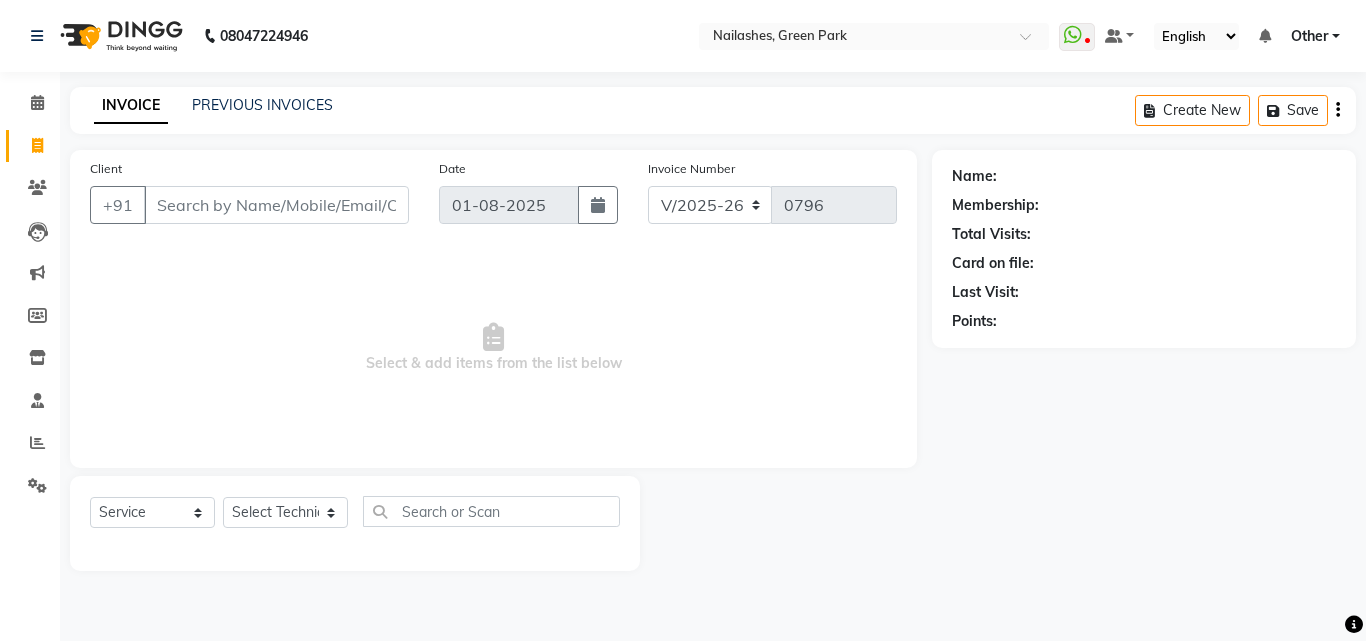 click on "Client" 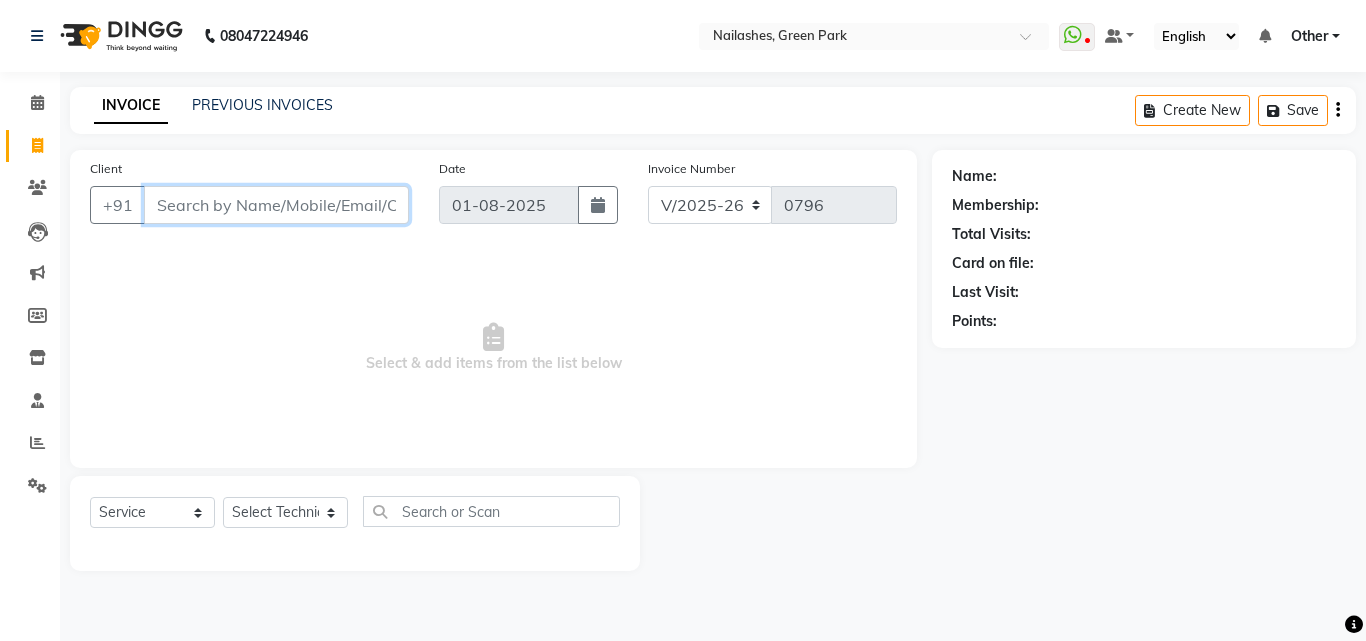 click on "Client" at bounding box center [276, 205] 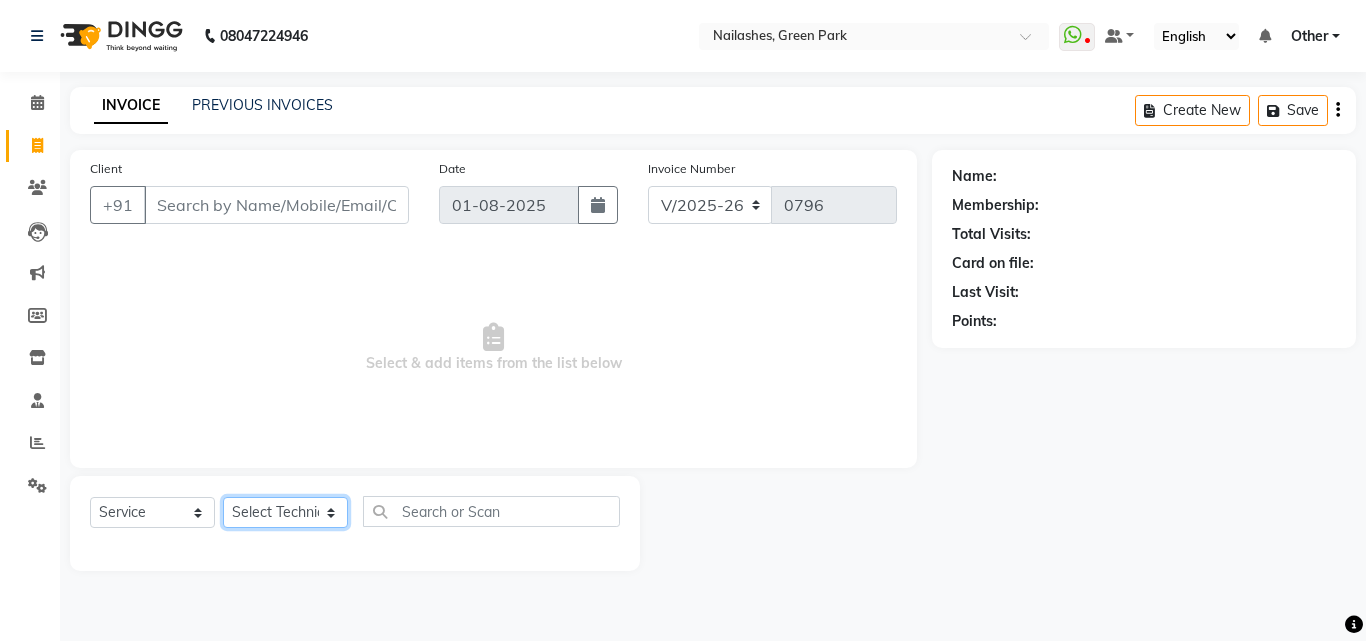 click on "Select Technician [FIRST] Other  [FIRST] [FIRST] [FIRST] [FIRST]" 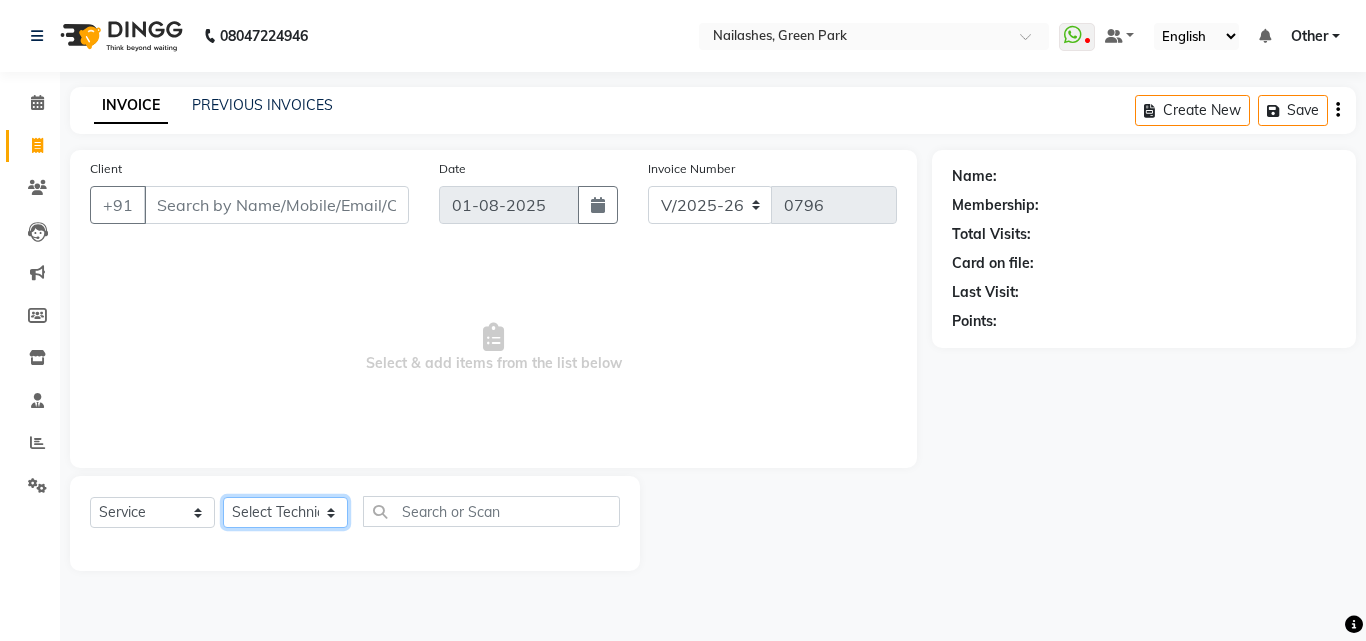 select on "[NUMBER]" 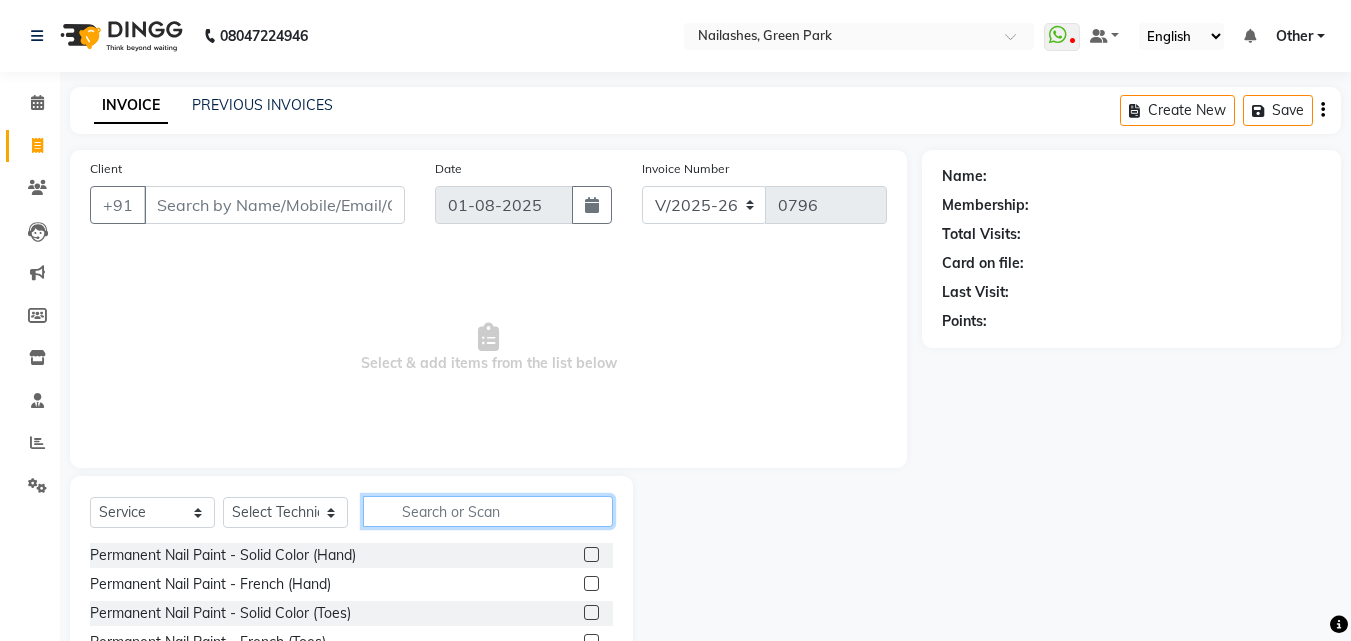 click 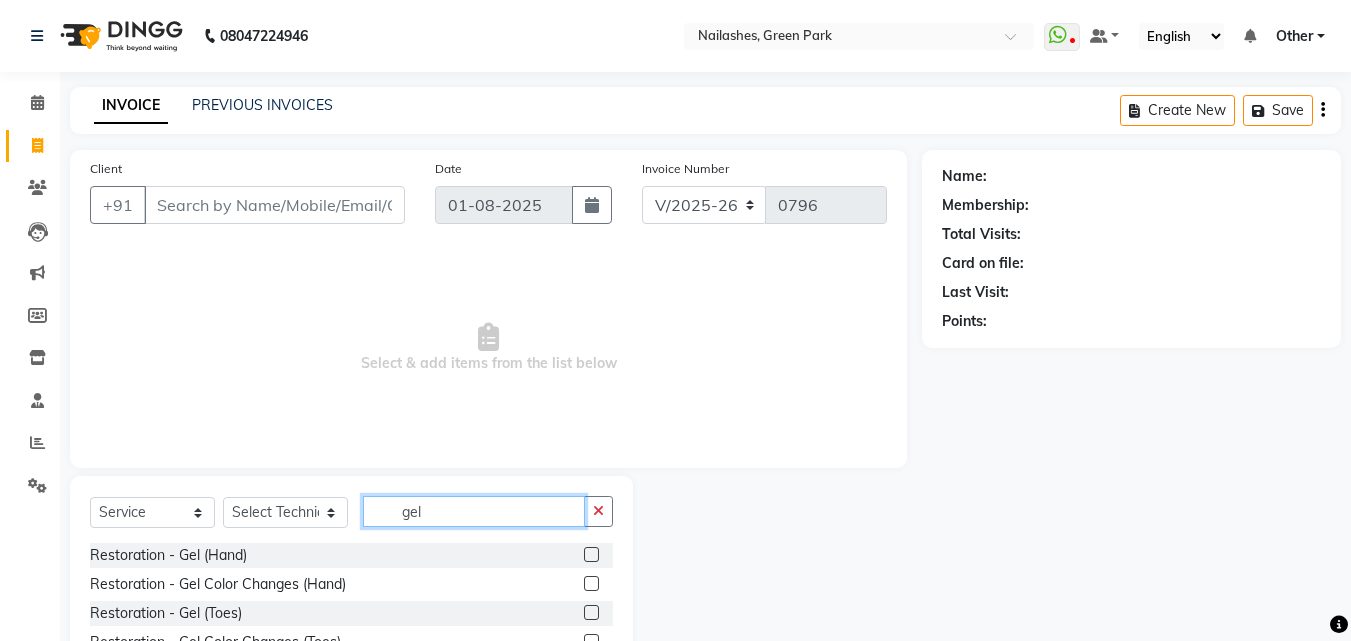 type on "gel" 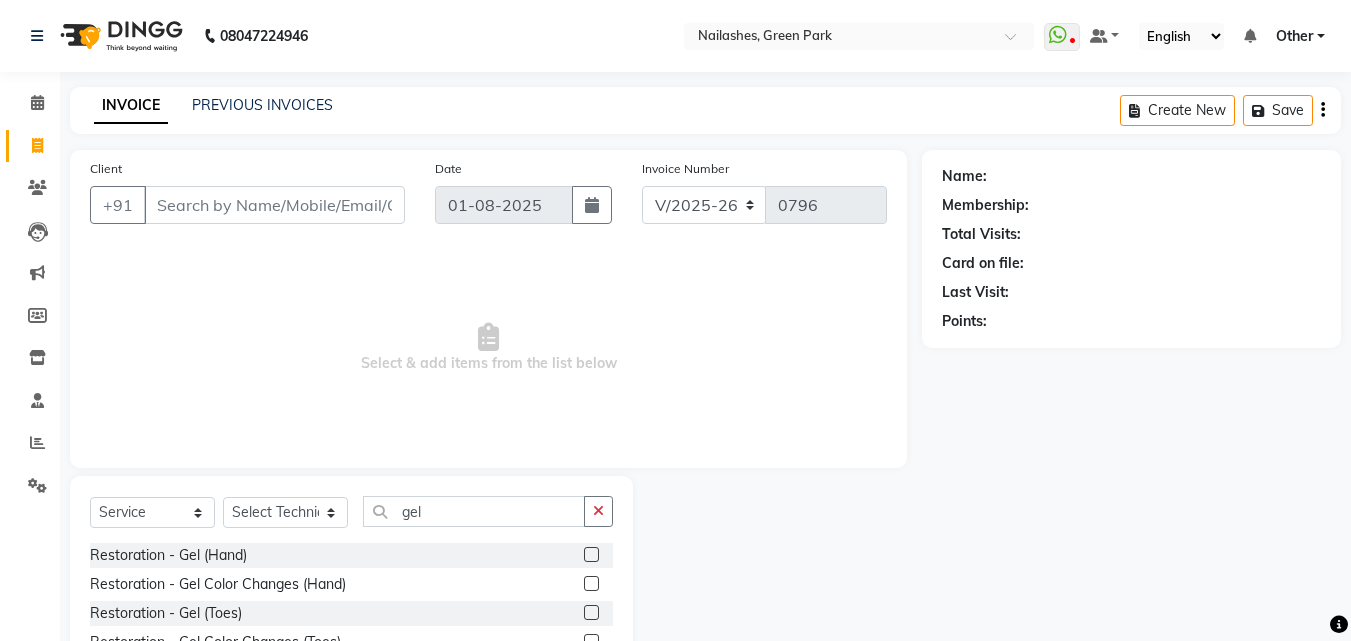click 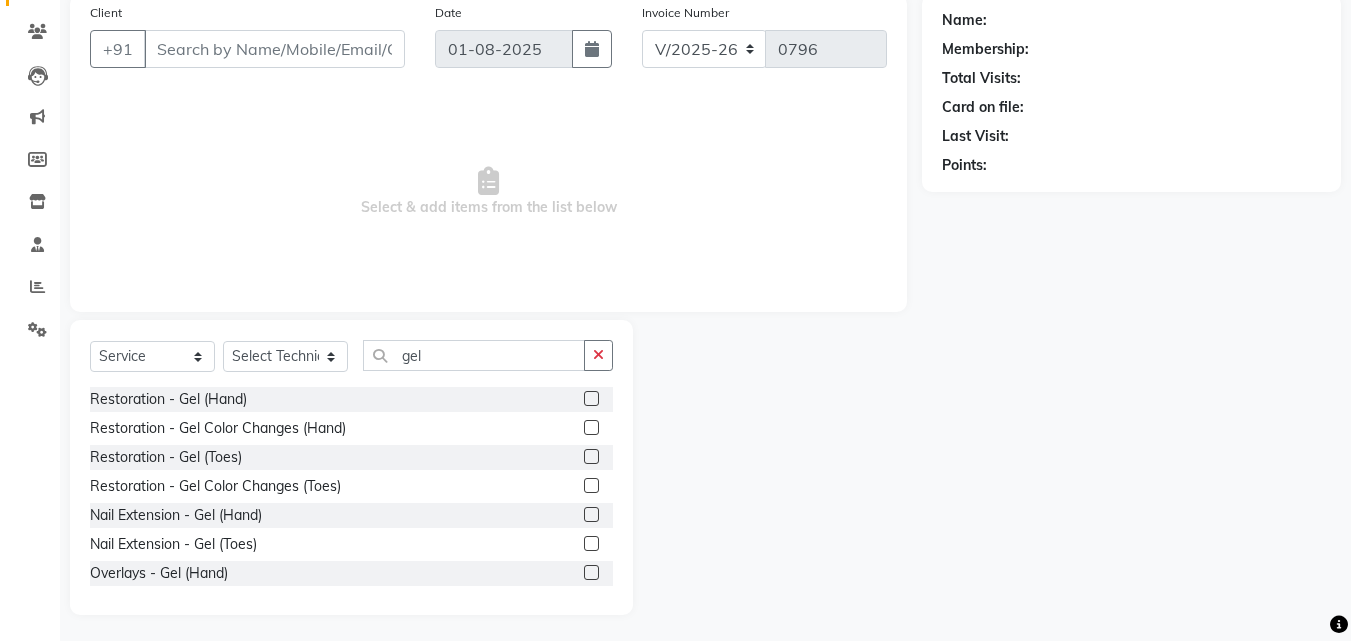 scroll, scrollTop: 160, scrollLeft: 0, axis: vertical 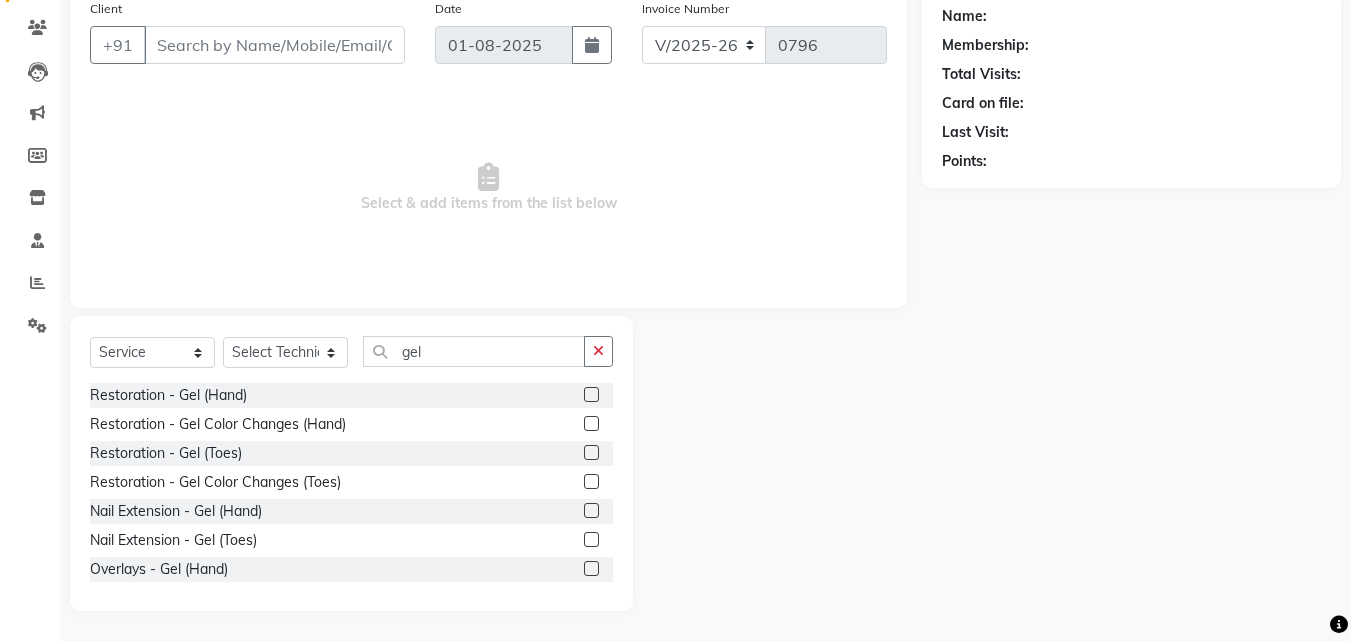 click 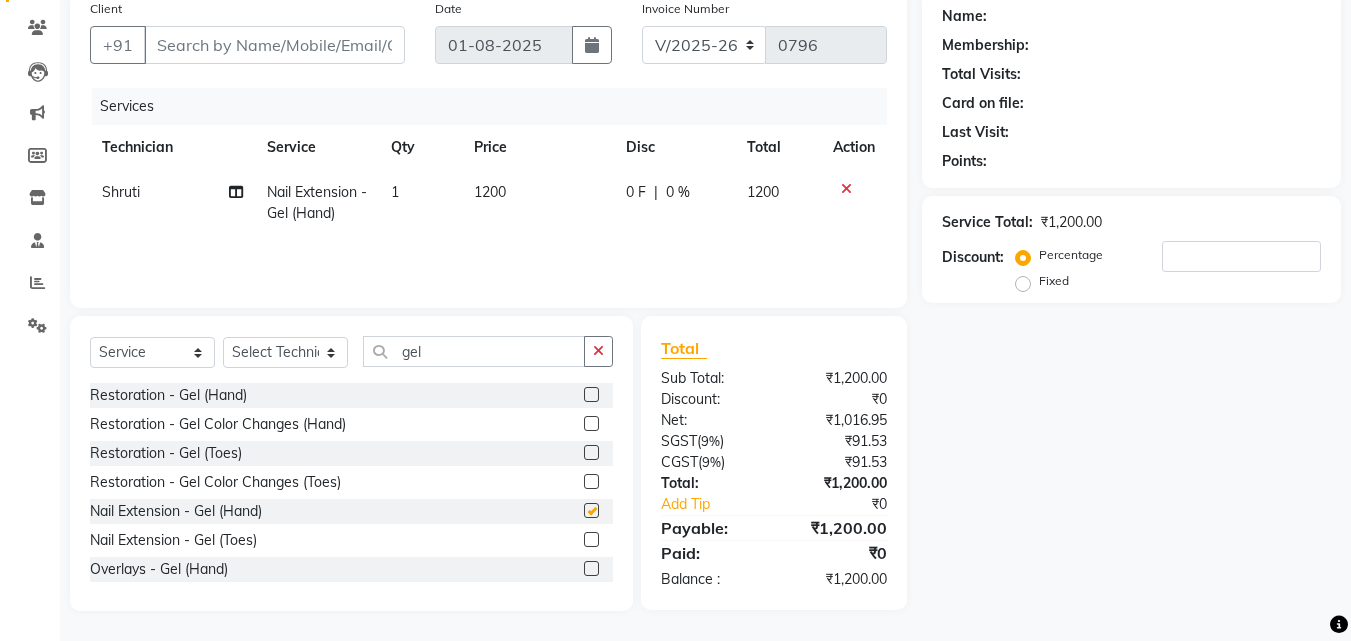 checkbox on "false" 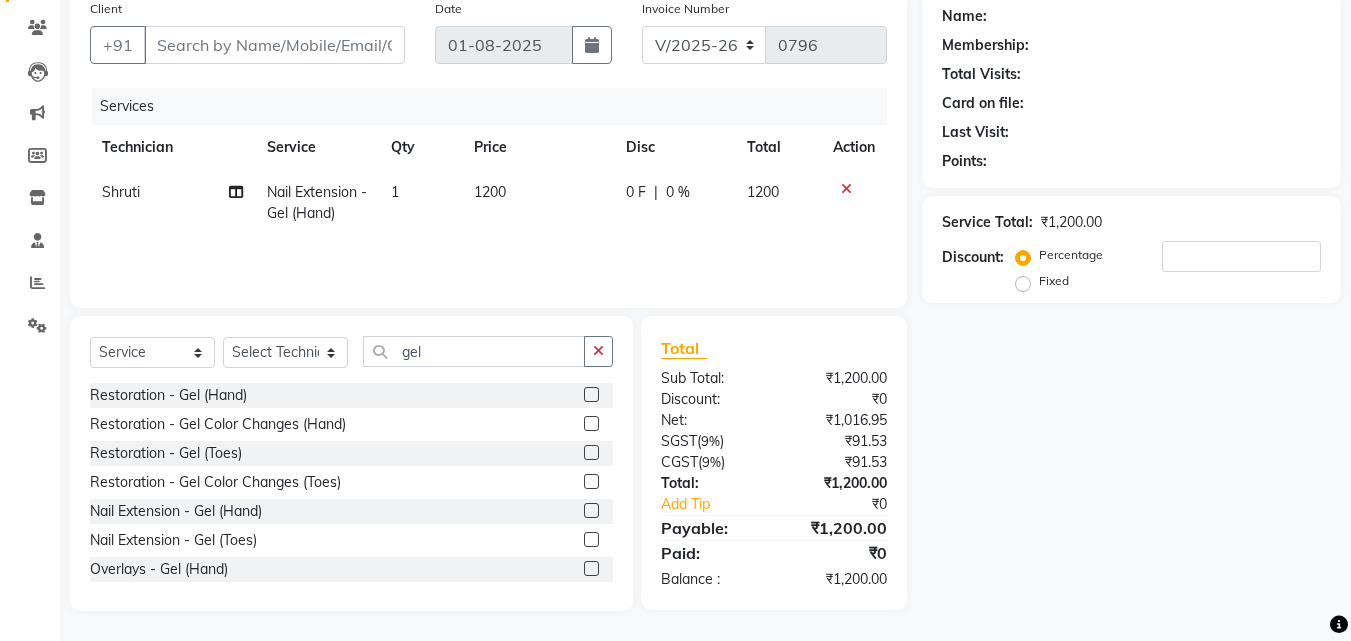 click on "Services Technician Service Qty Price Disc Total Action [FIRST] Nail Extension - Gel (Hand) 1 1200 0 F | 0 % 1200" 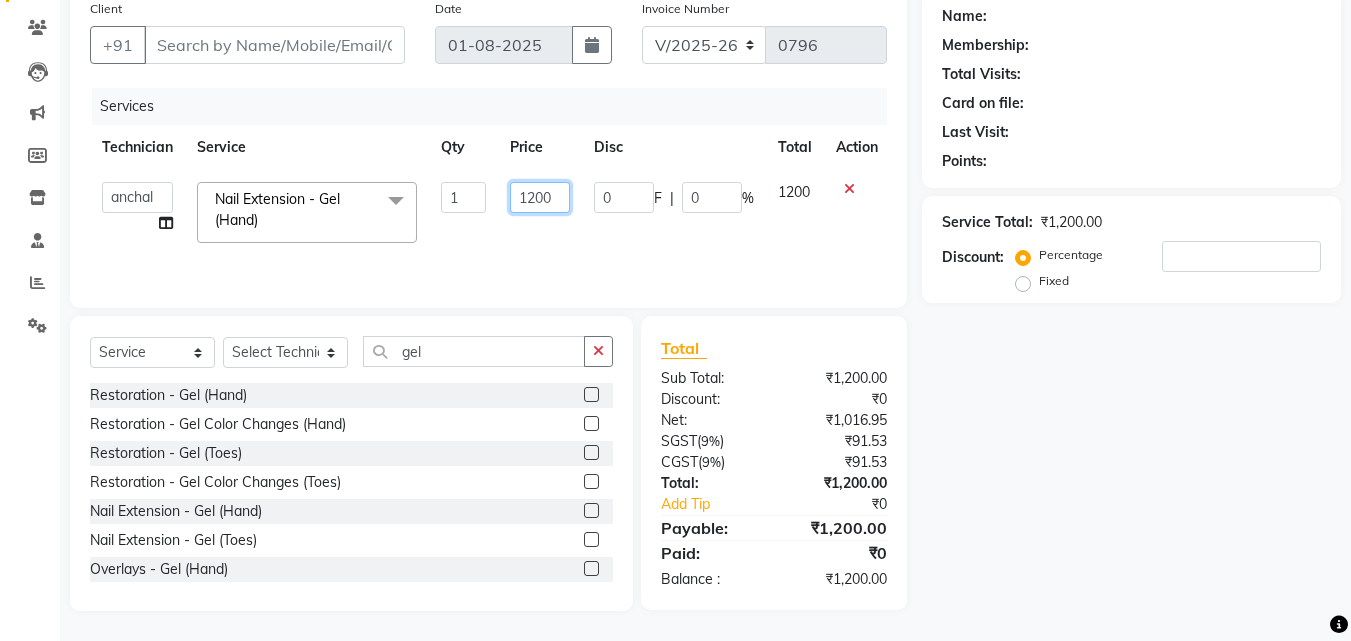 click on "1200" 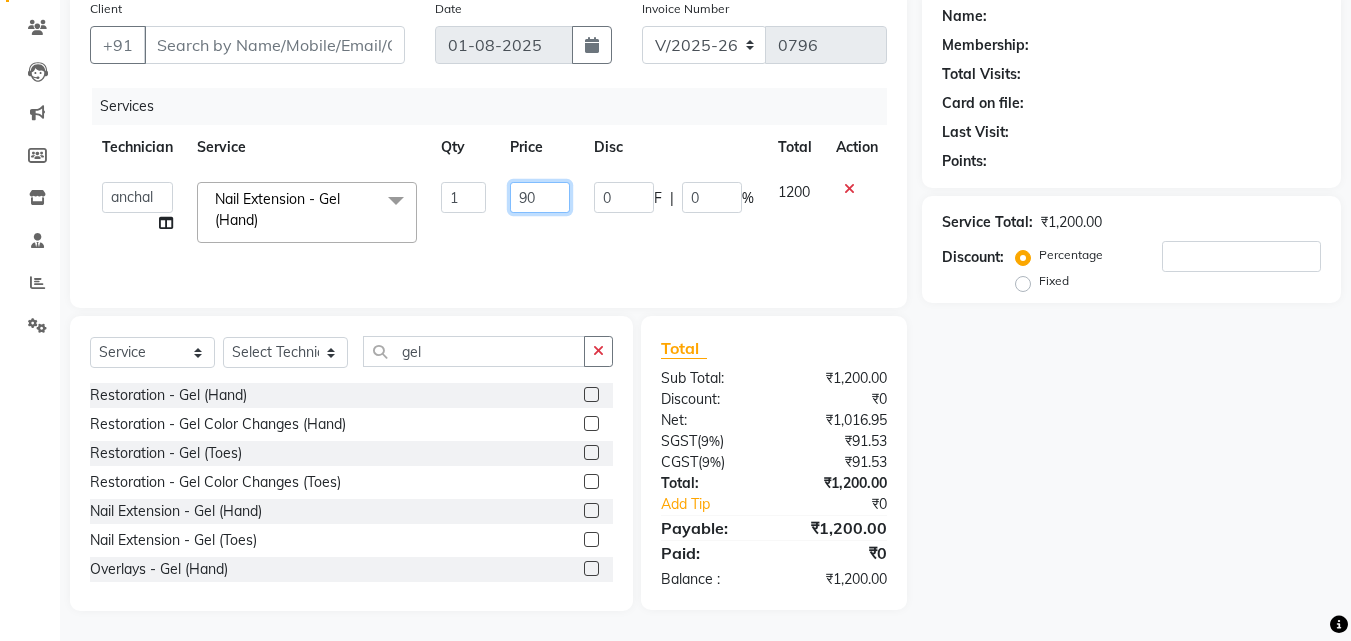 type on "900" 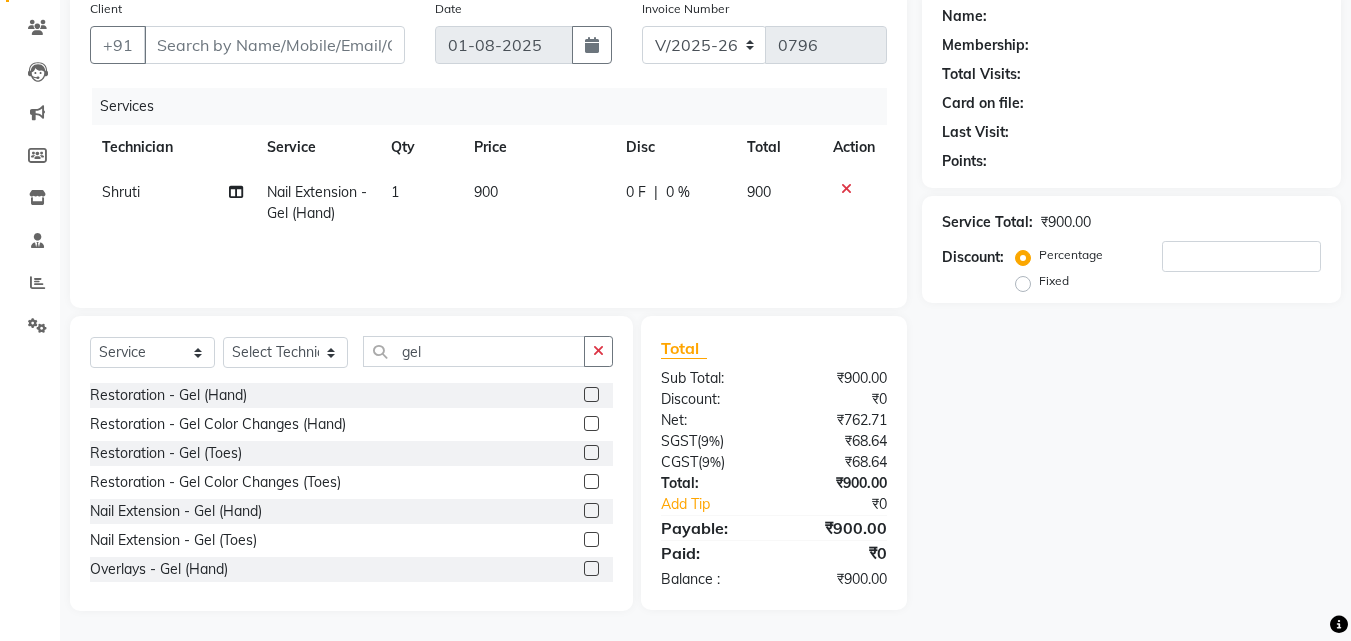 click on "900" 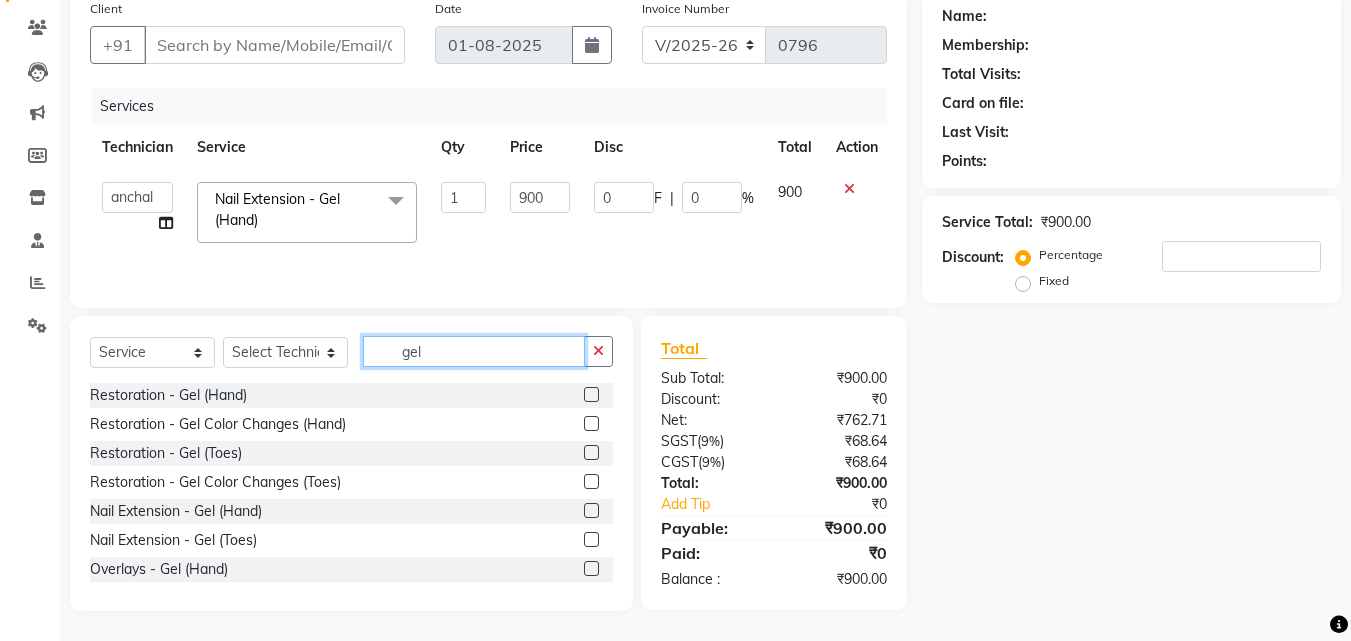 click on "gel" 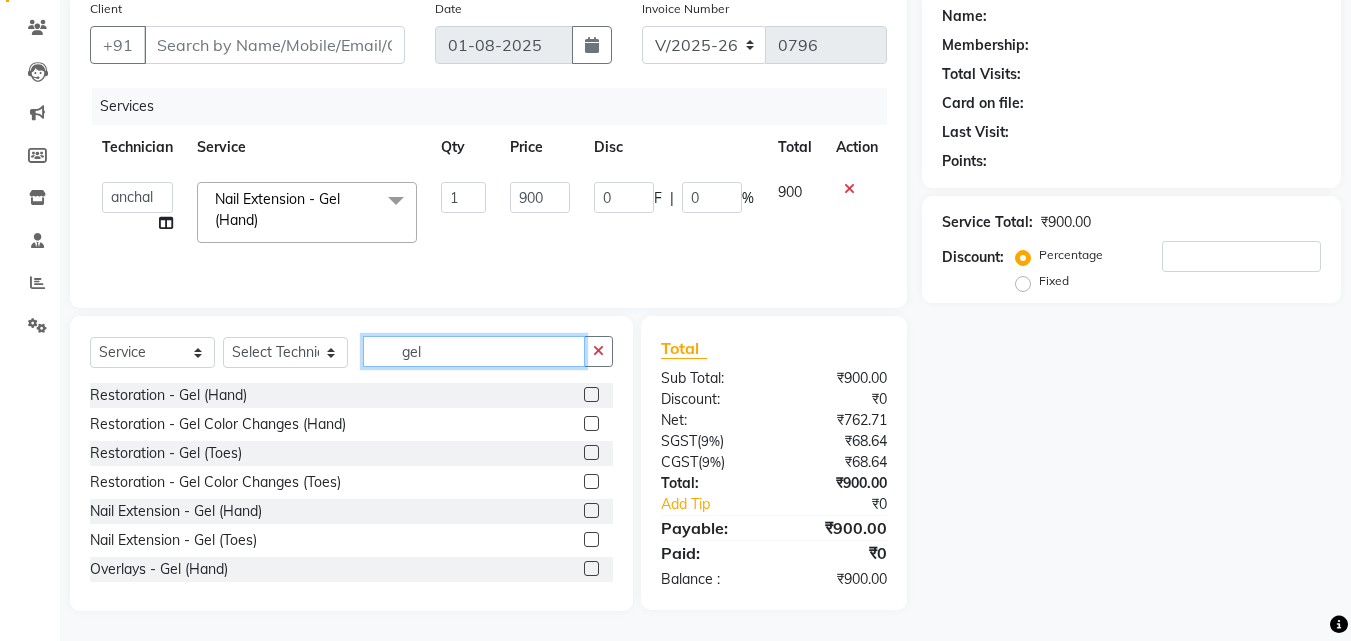 click on "gel" 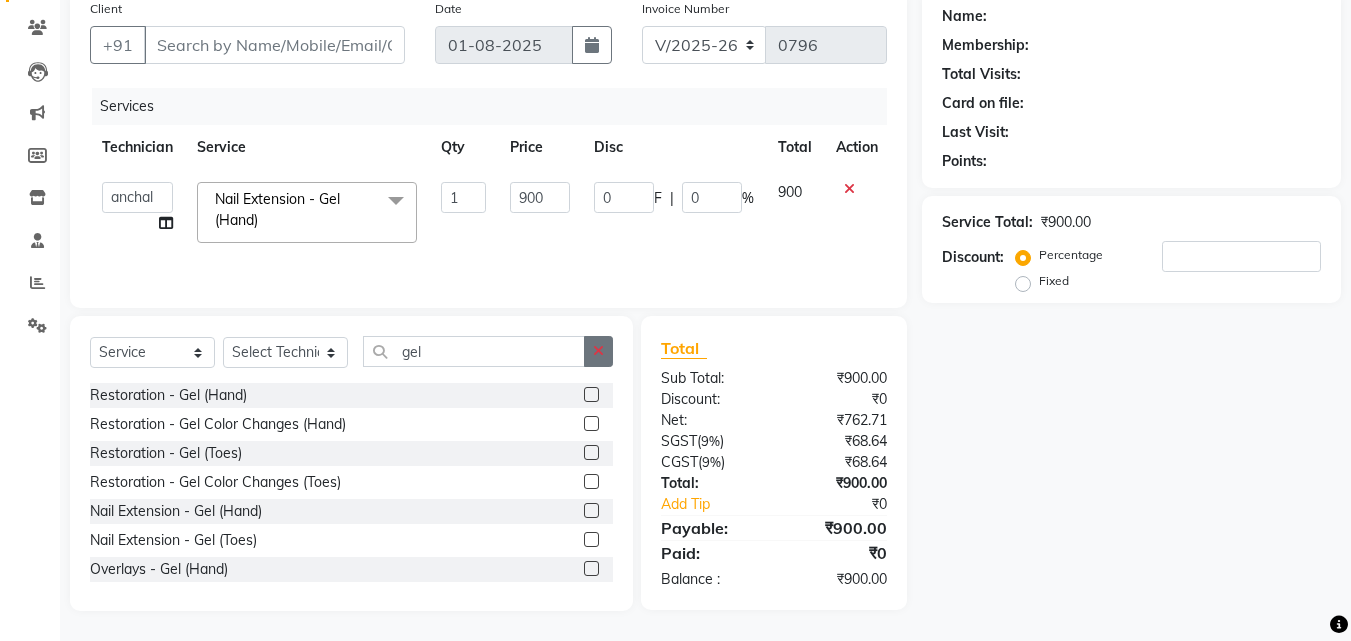 click 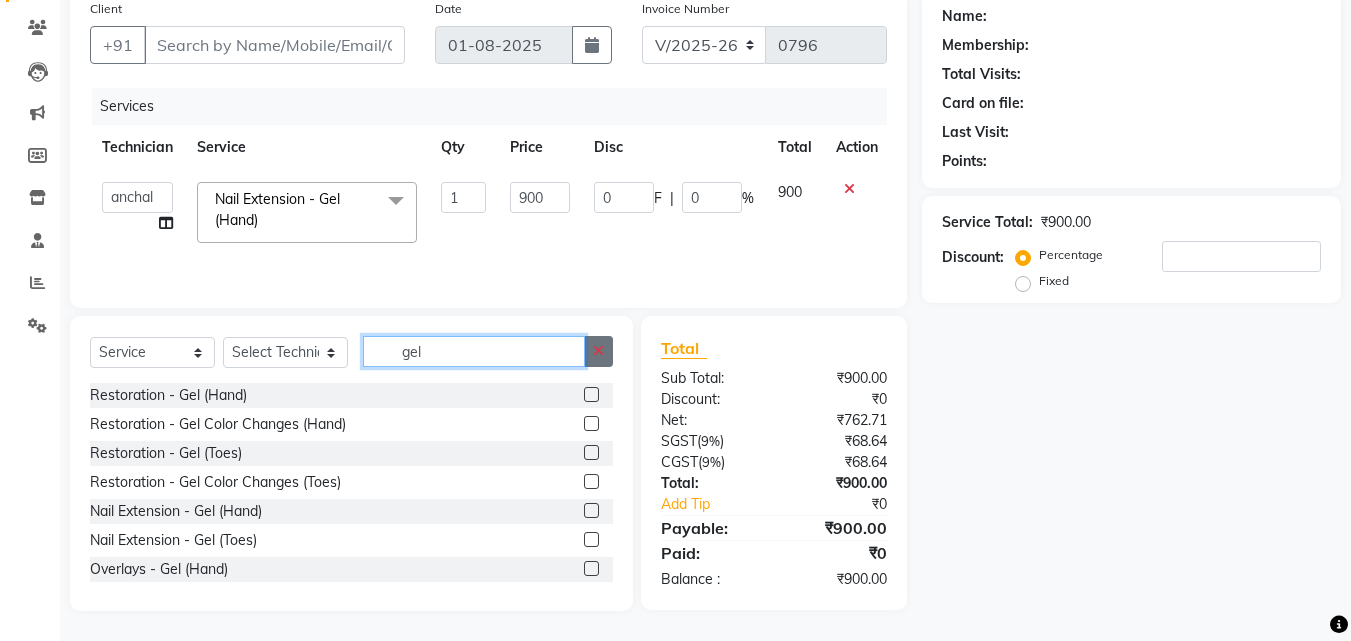 type 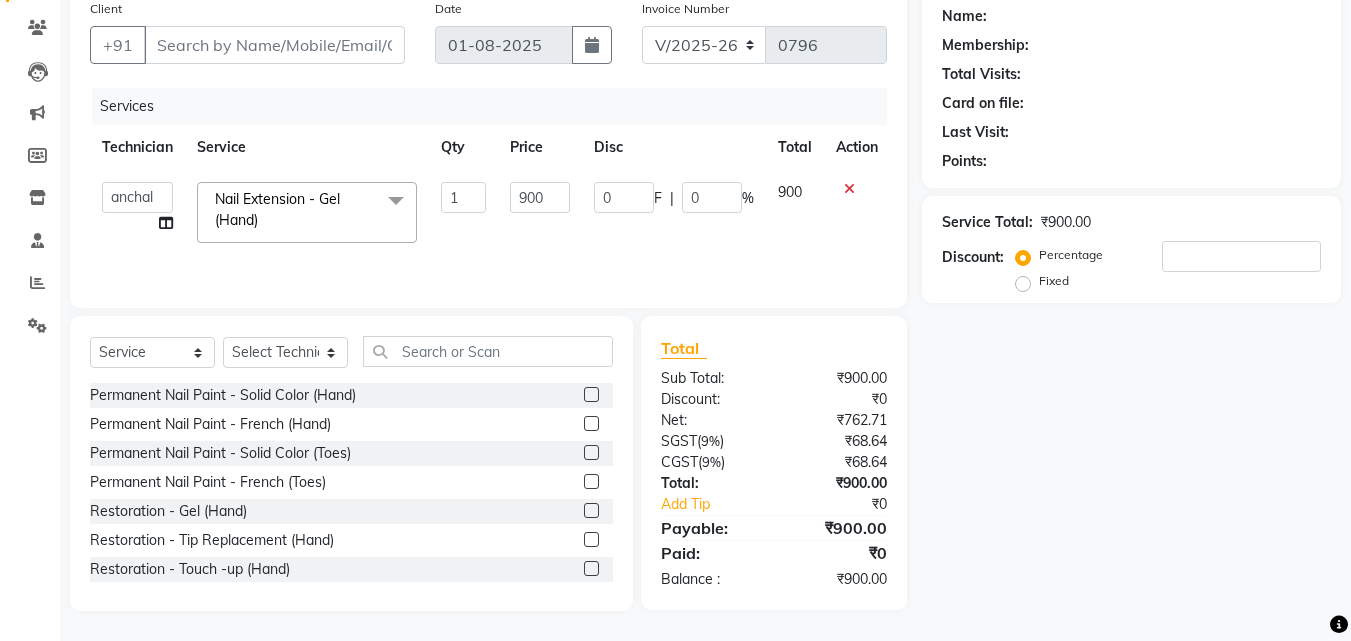 click 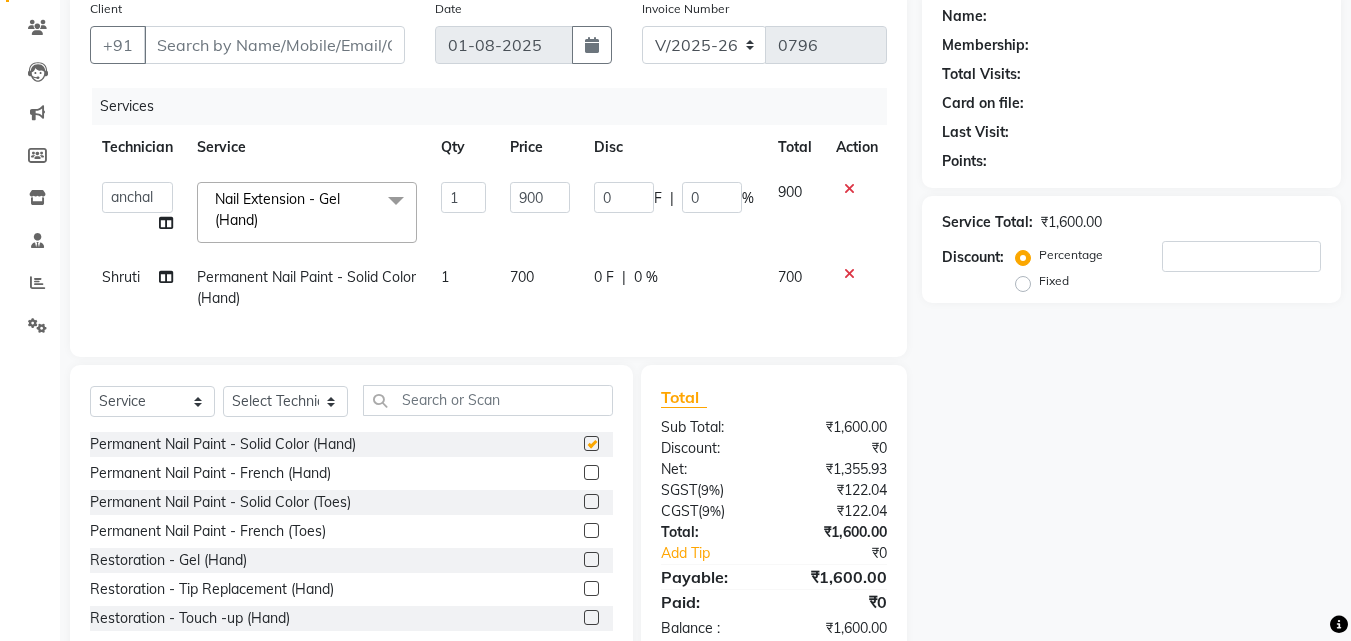 checkbox on "false" 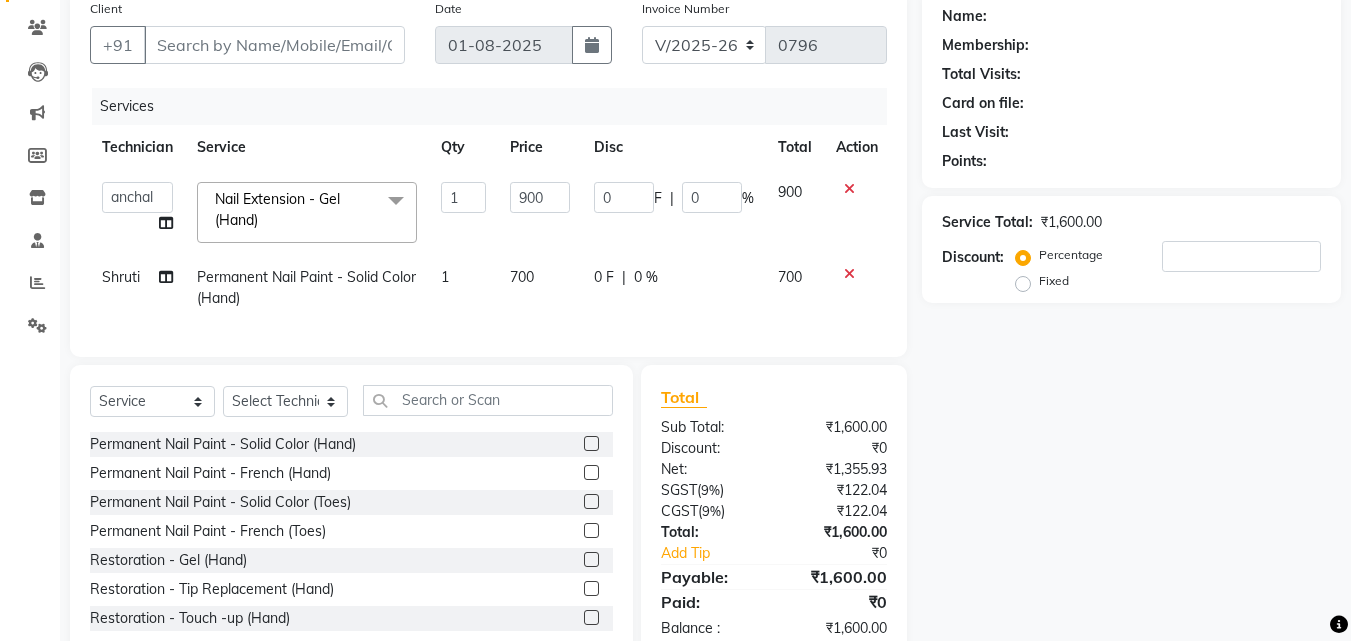 click on "700" 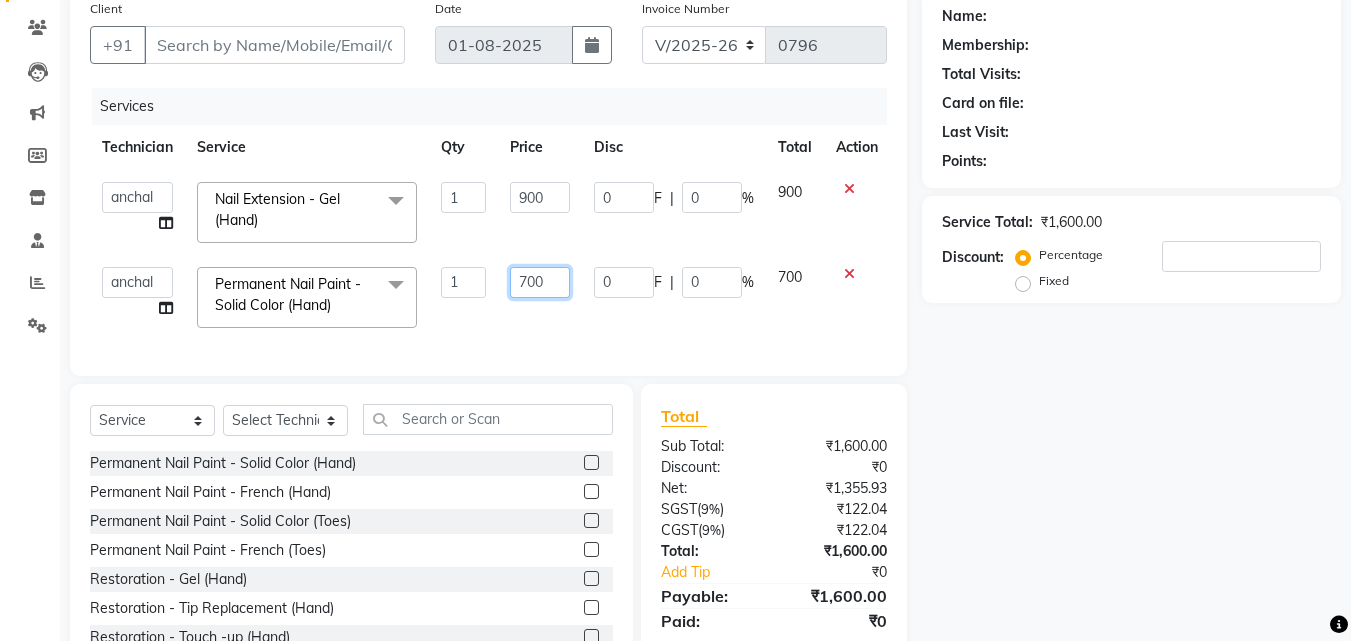click on "700" 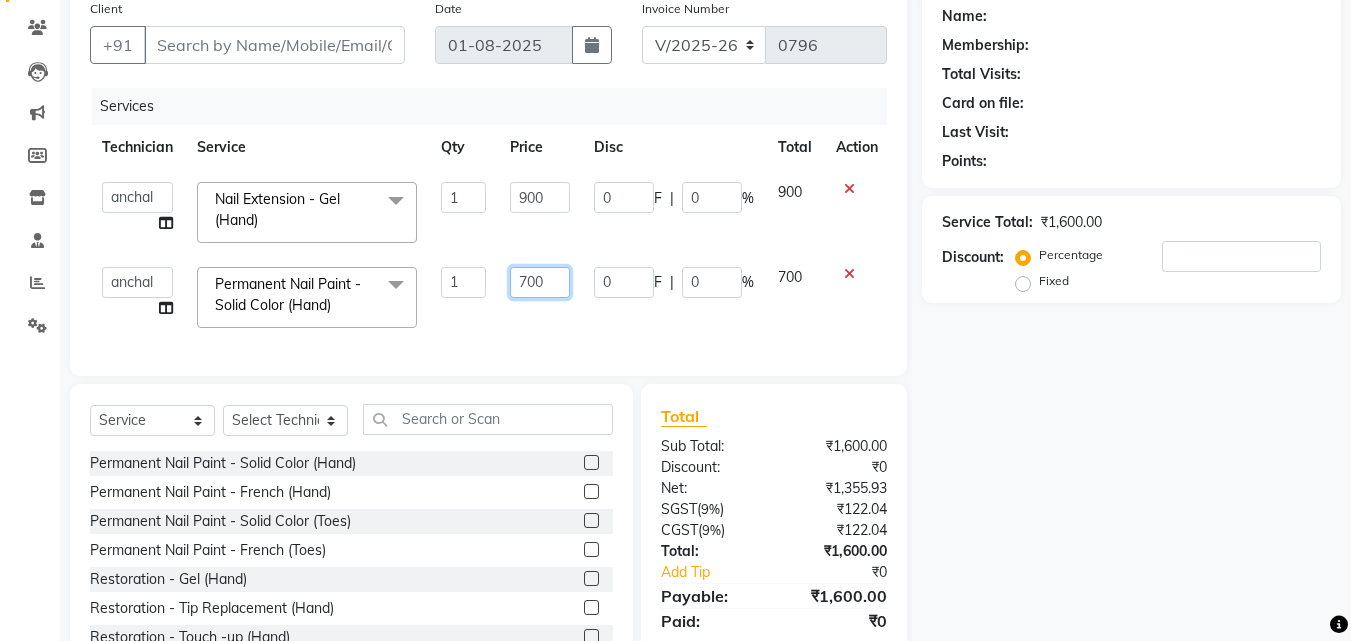 click on "700" 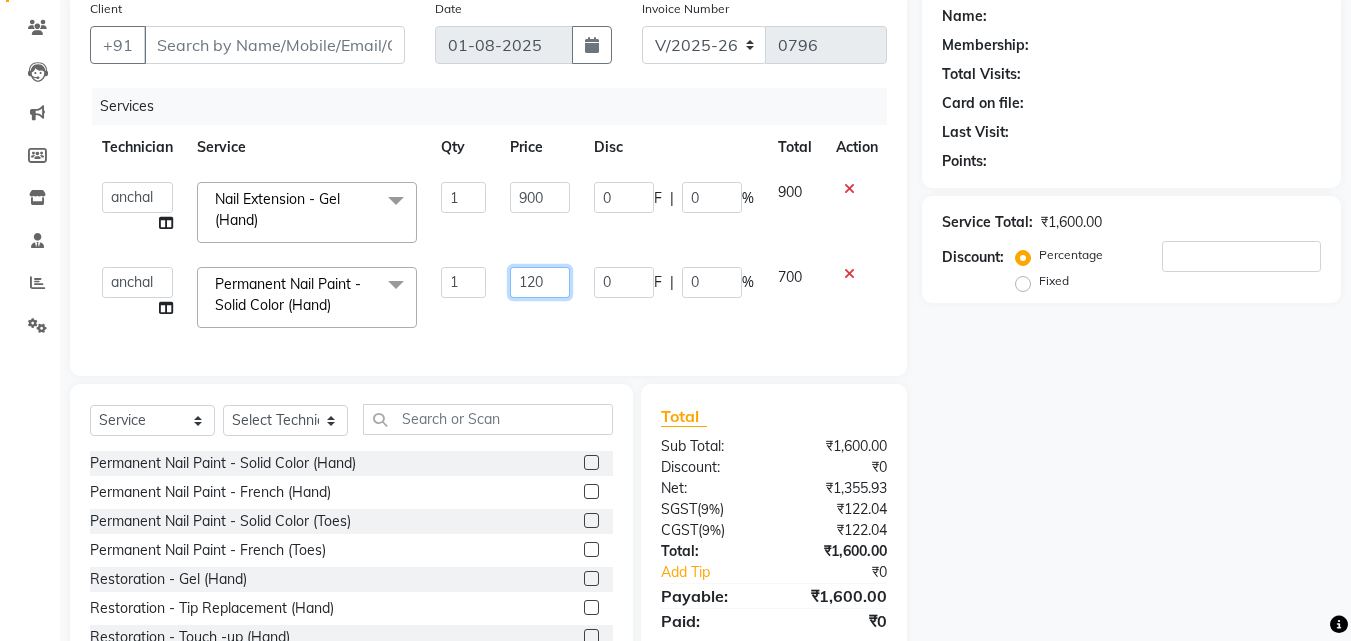 type on "1200" 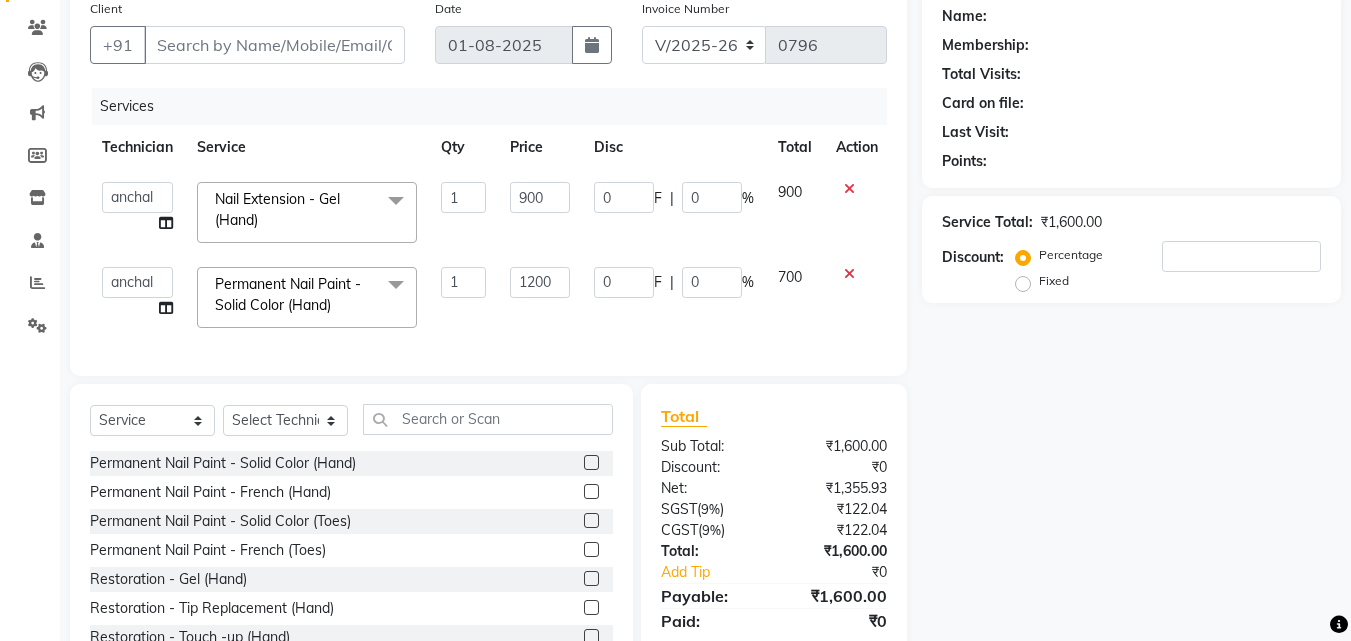 click on "Services Technician Service Qty Price Disc Total Action [FIRST]   Other    [FIRST]   [FIRST]   [FIRST]   [FIRST]  Nail Extension - Gel (Hand)  x Permanent Nail Paint - Solid Color (Hand) Permanent Nail Paint - French (Hand) Permanent Nail Paint - Solid Color (Toes) Permanent Nail Paint - French (Toes) Restoration - Gel (Hand) Restoration - Tip Replacement (Hand) Restoration - Touch -up (Hand) Restoration - Gel Color Changes (Hand) Restoration - Removal of Extension (Hand) Restoration - Removal of Nail Paint (Hand) Restoration - Gel (Toes) Restoration - Tip Replacement (Toes) Restoration - Touch -up (Toes) Restoration - Gel Color Changes (Toes) Restoration - Removal of Extension (Toes) Restoration - Removal of Nail Paint (Toes) Pedicure - Classic Pedicure - Deluxe Pedicure - Premium Pedicure - Platinum Manicure  - Classic Manicure  - Deluxe Manicure  - Premium Eyelash Refil - Classic Eyelash Refil - Hybrid Eyelash Refil - Volume Eyelash Refil - Mega Volume Eyelash Refil - Lash Removal Nail Extension - Gel (Hand) 1" 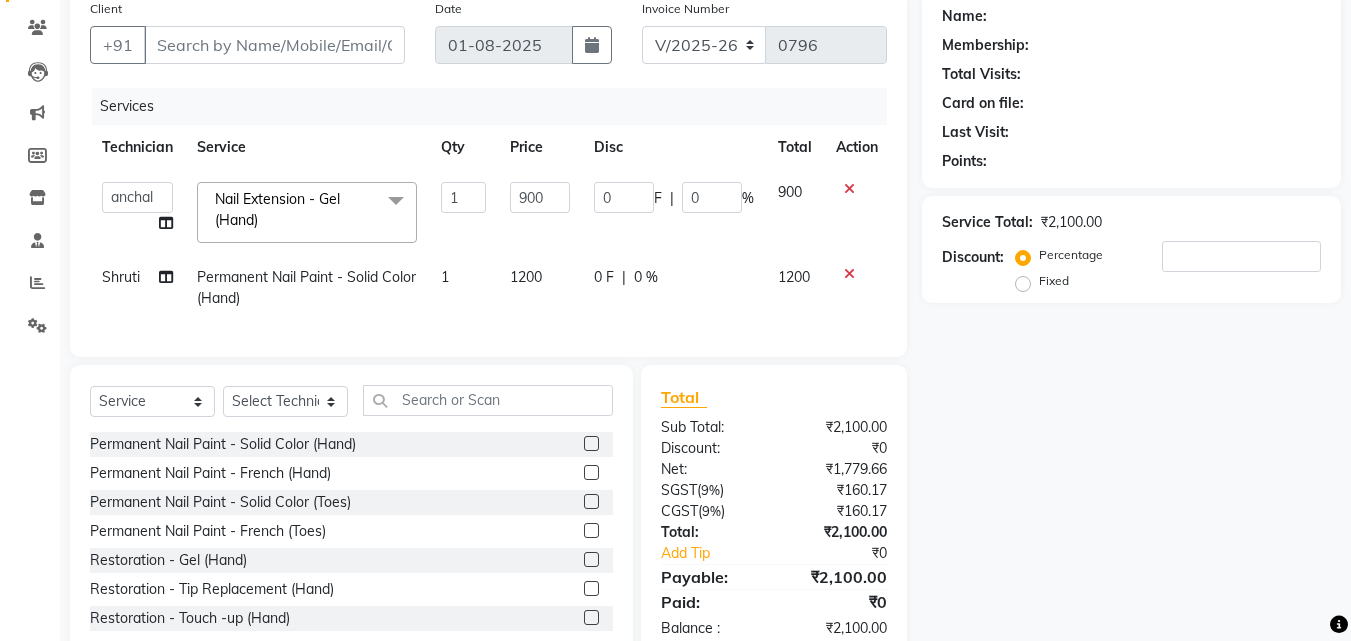 click on "1200" 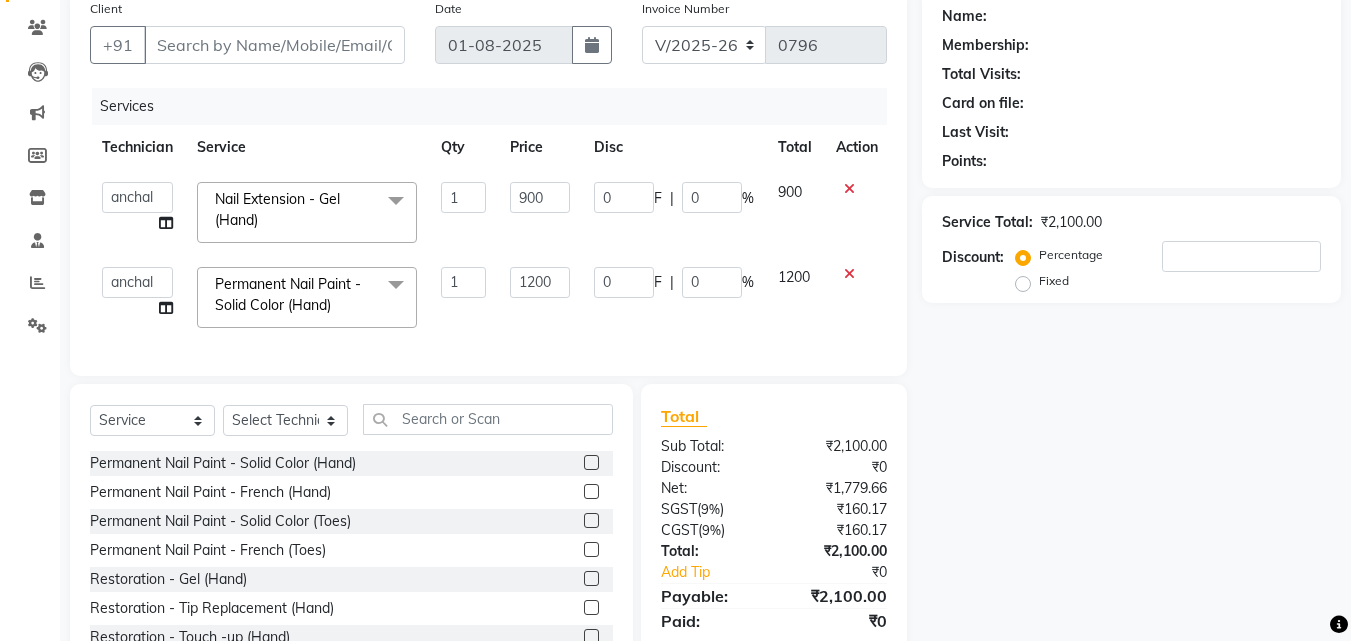 click on "1200" 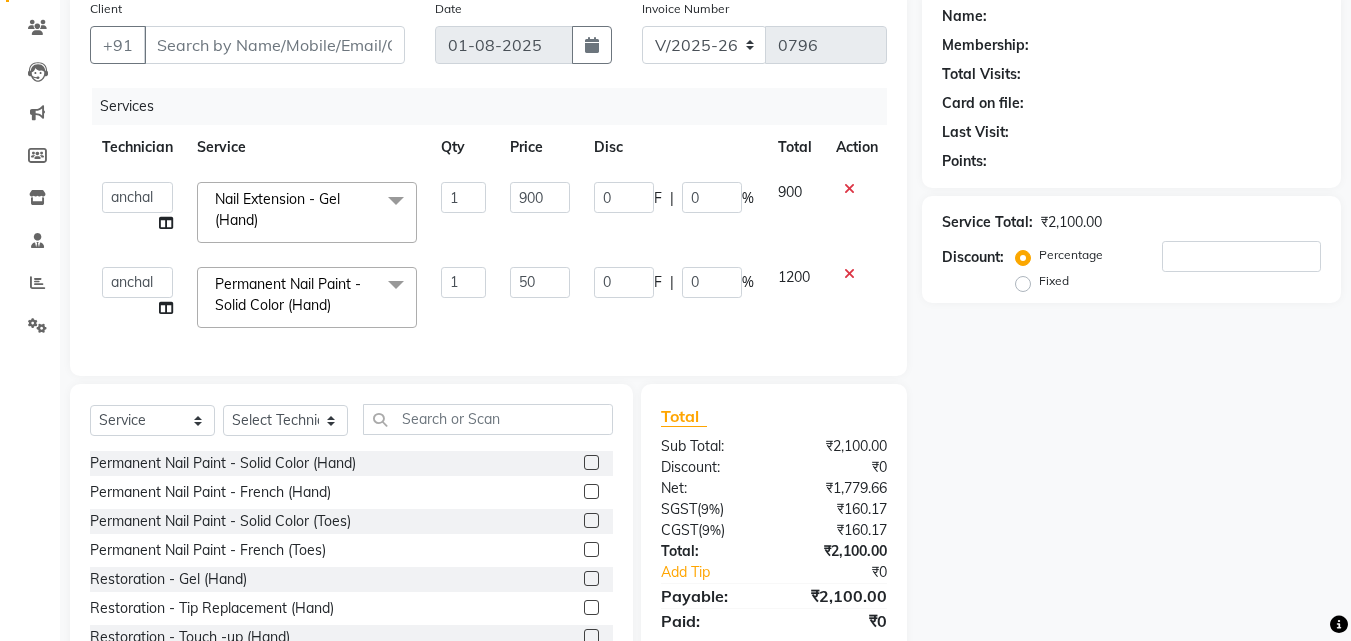 type on "500" 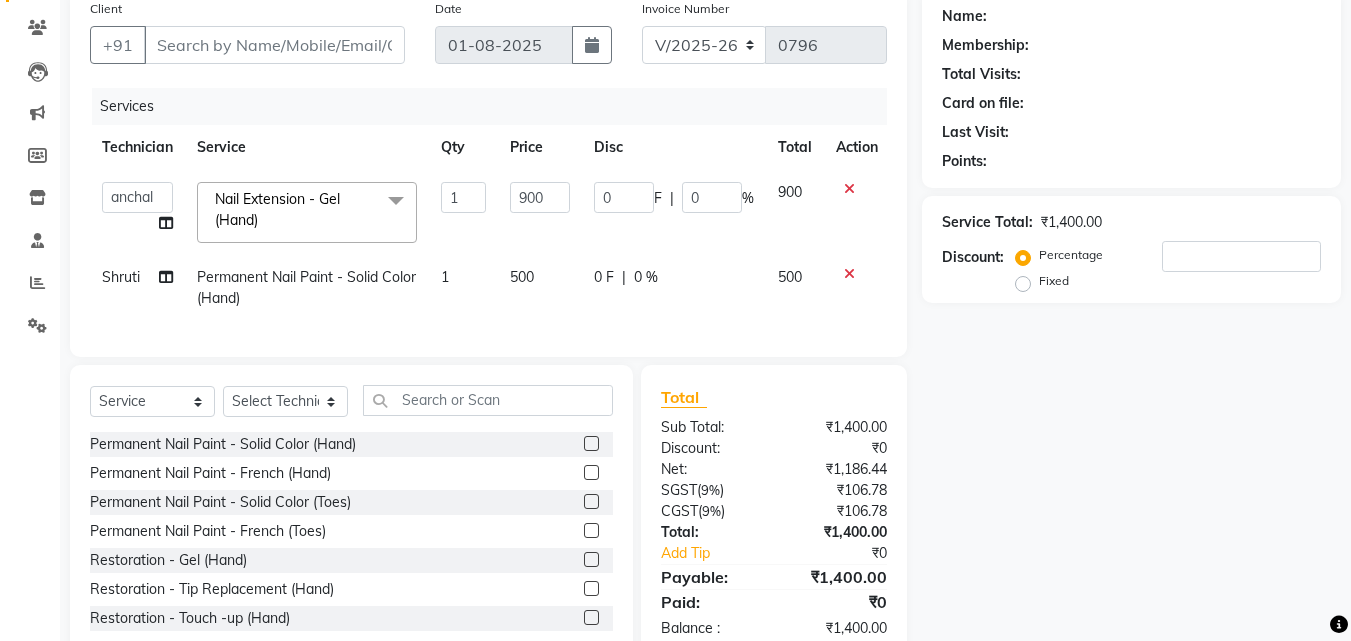 click on "900" 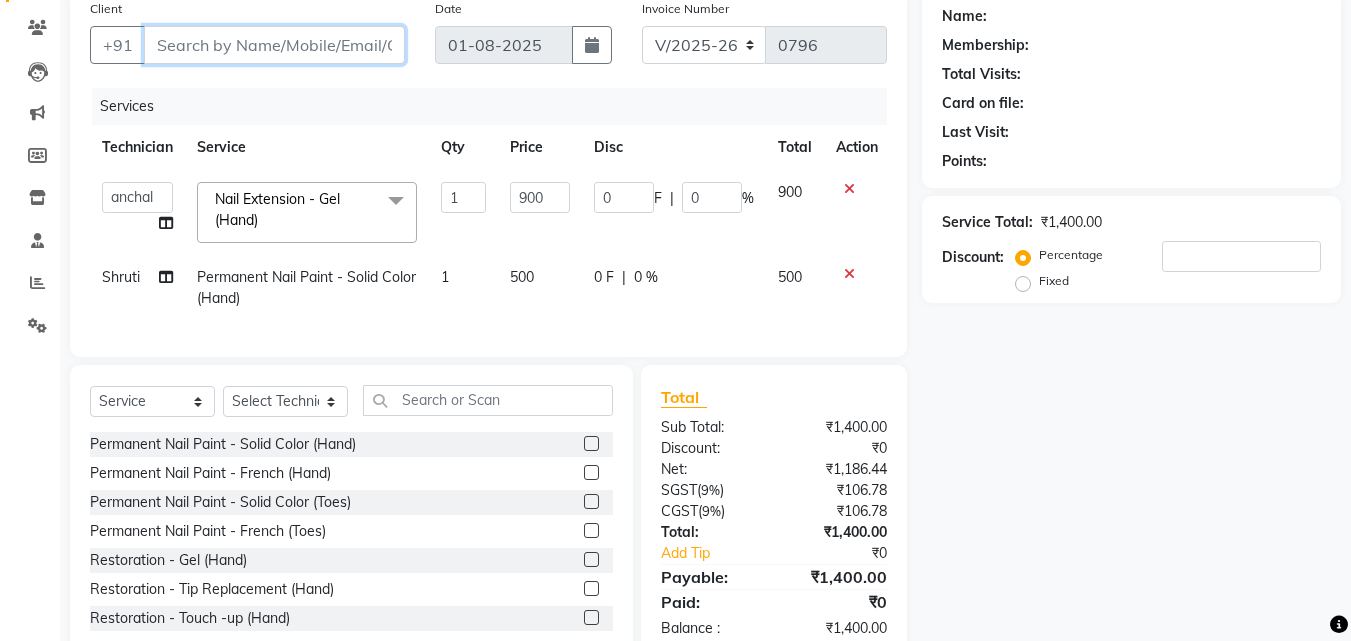click on "Client" at bounding box center [274, 45] 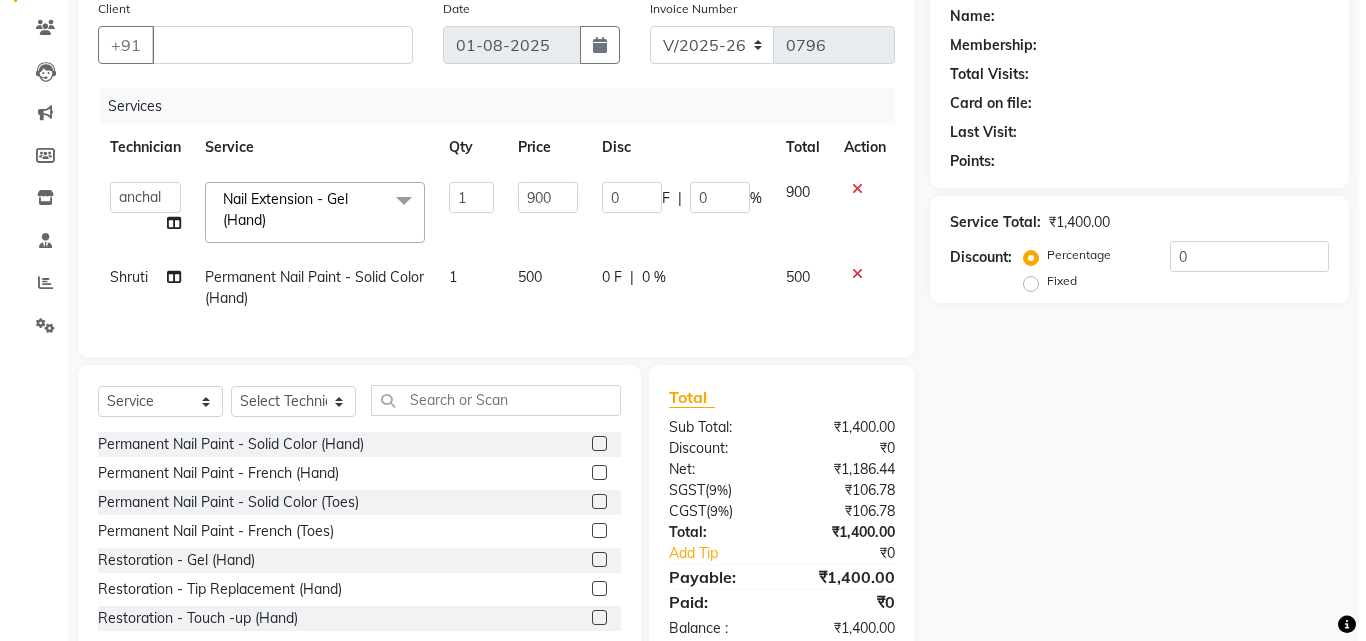 scroll, scrollTop: 152, scrollLeft: 0, axis: vertical 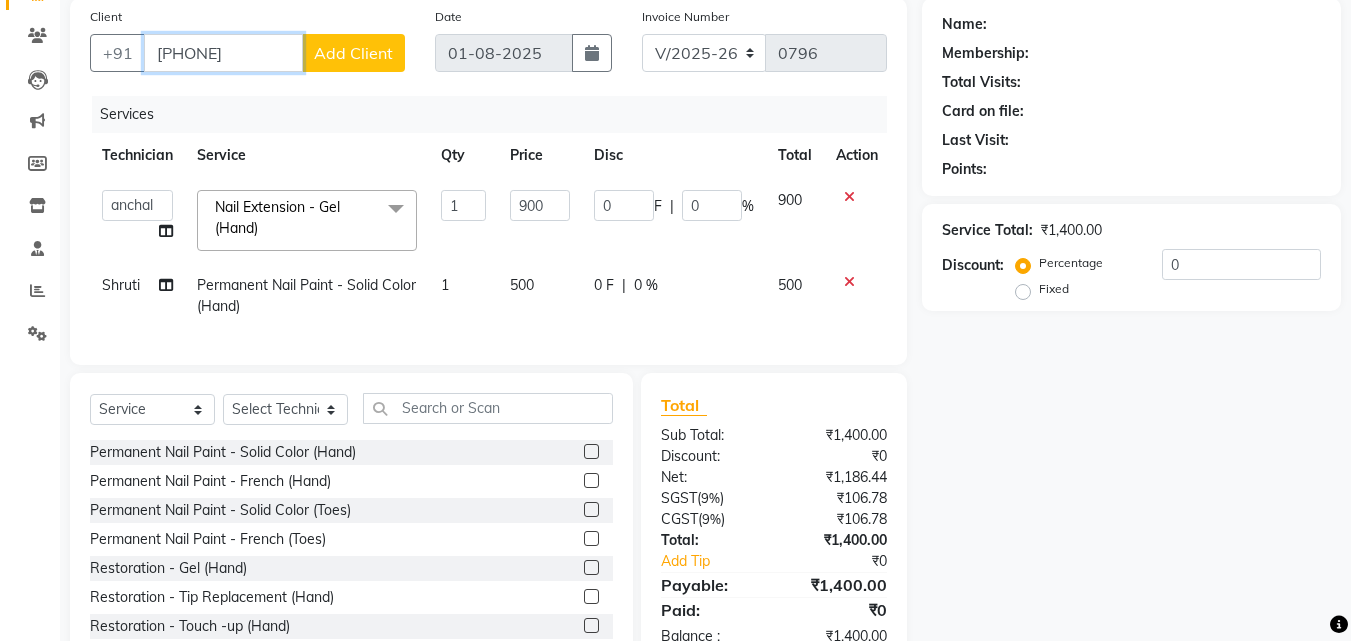 type on "[PHONE]" 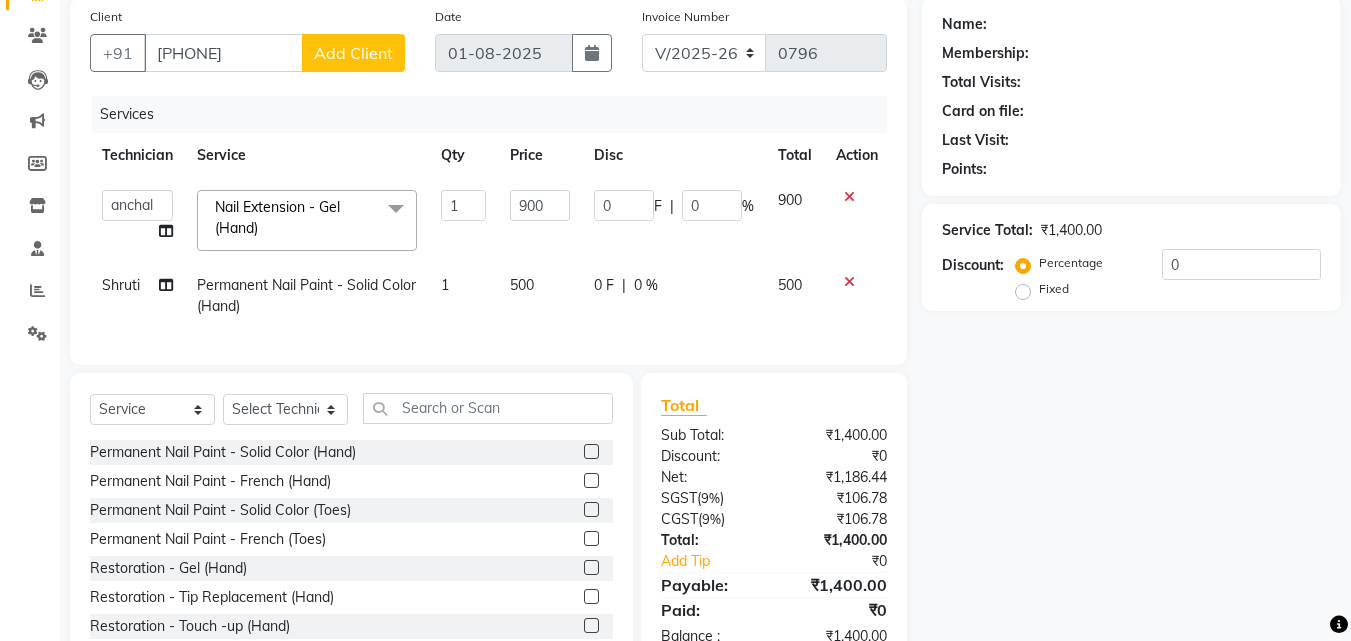 click on "Add Client" 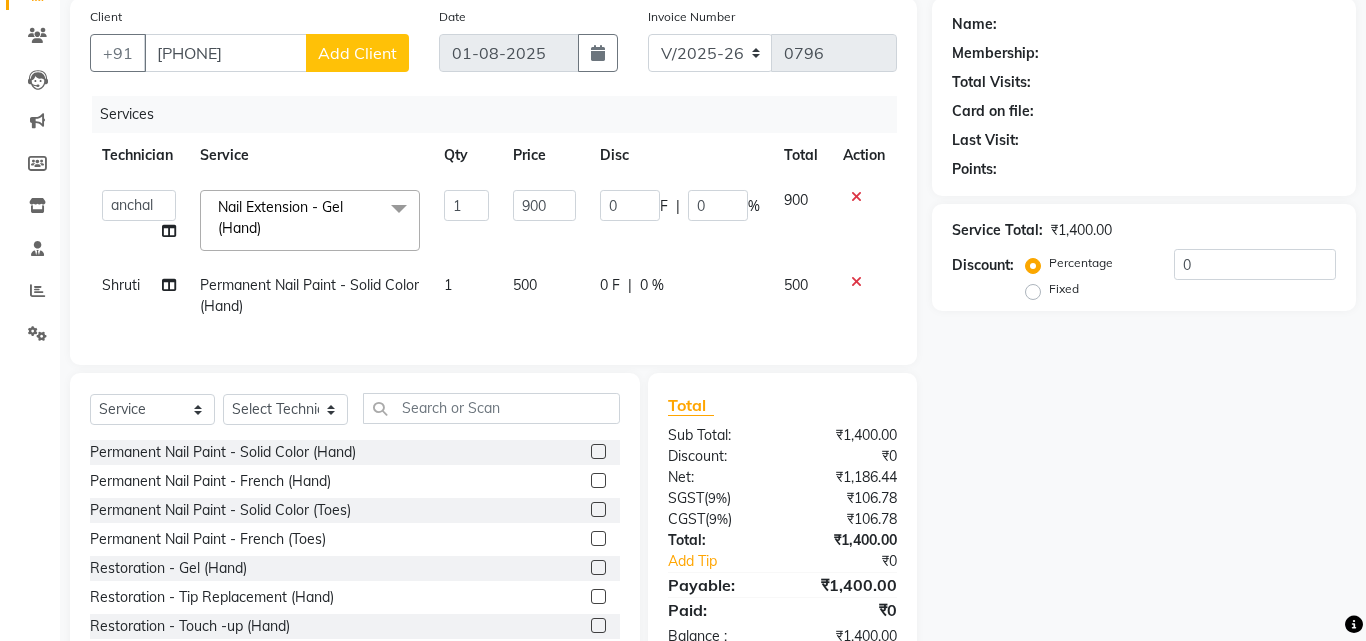 select on "21" 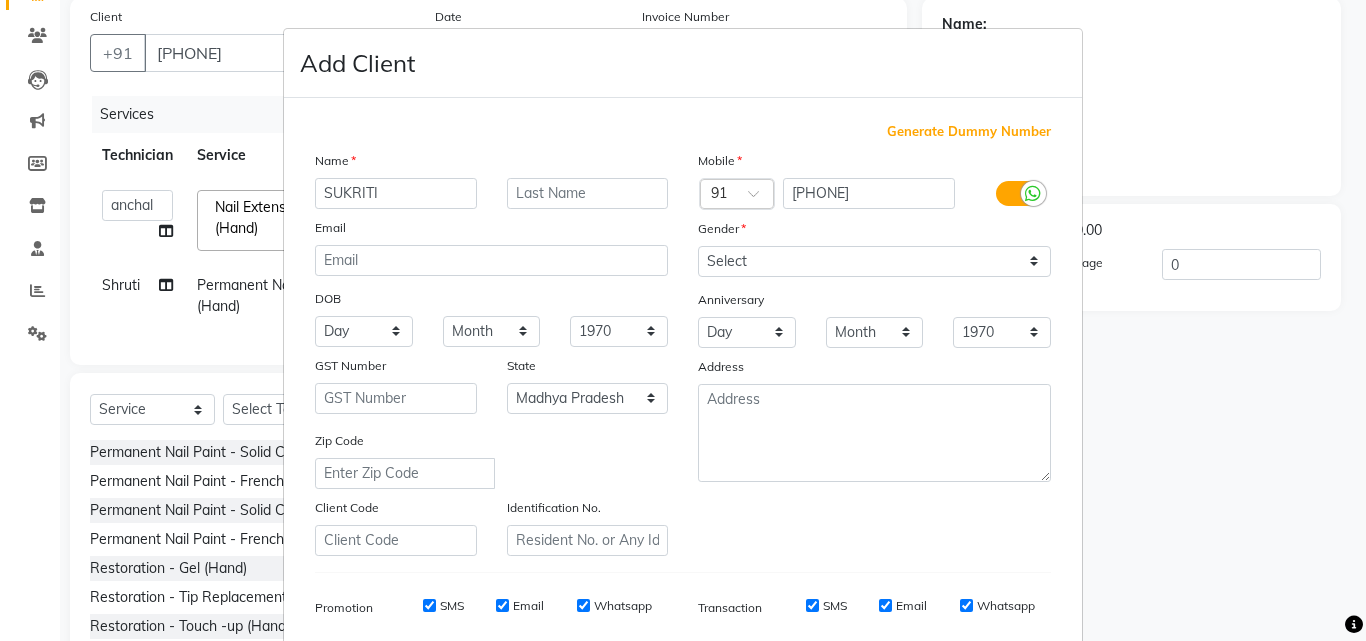 type on "SUKRITI" 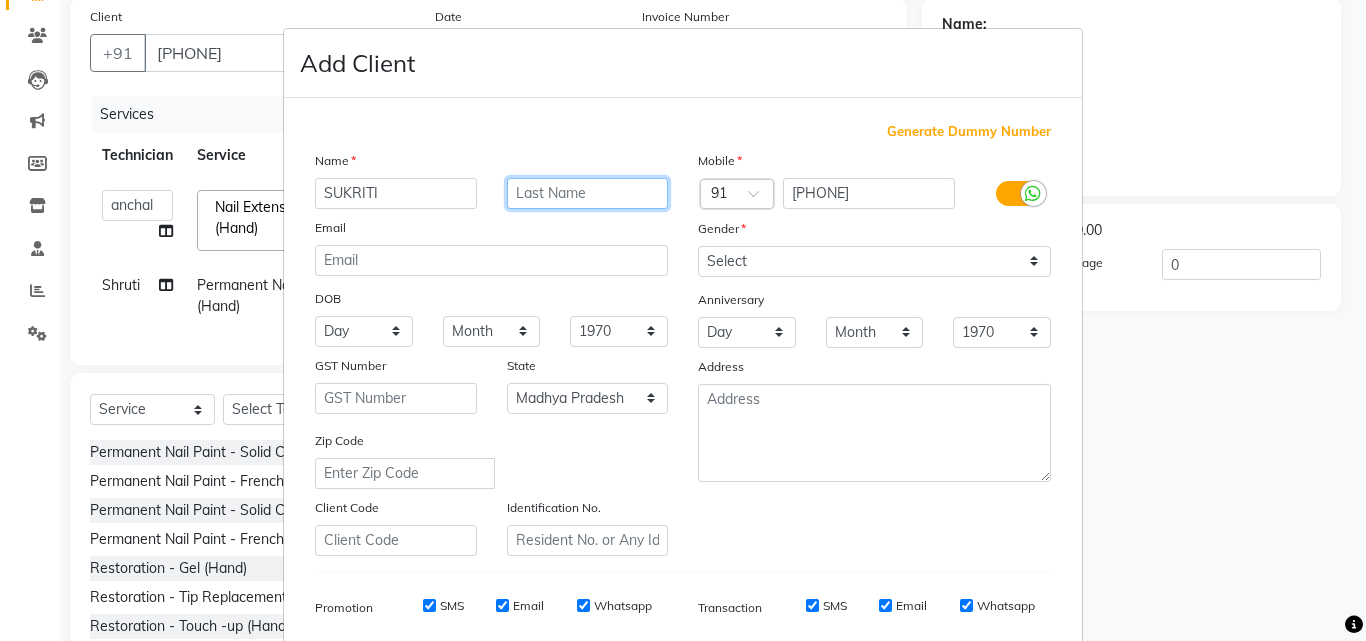 click at bounding box center [588, 193] 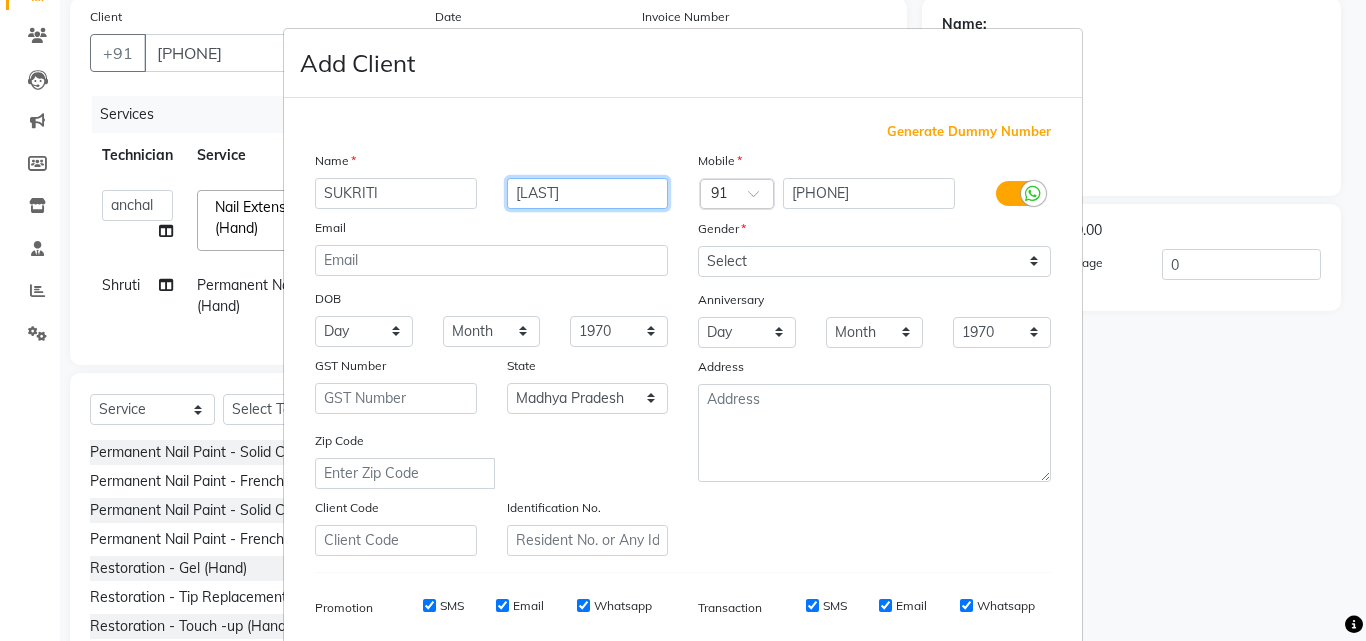 type on "[LAST]" 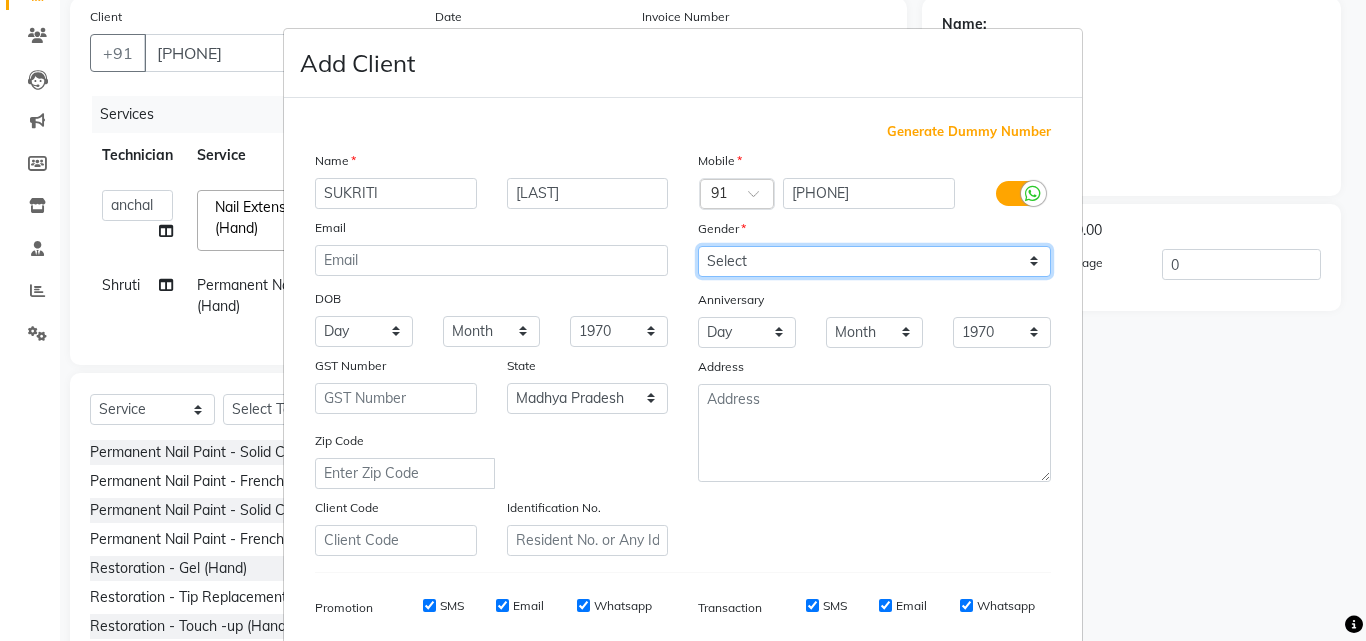 click on "Select Male Female Other Prefer Not To Say" at bounding box center (874, 261) 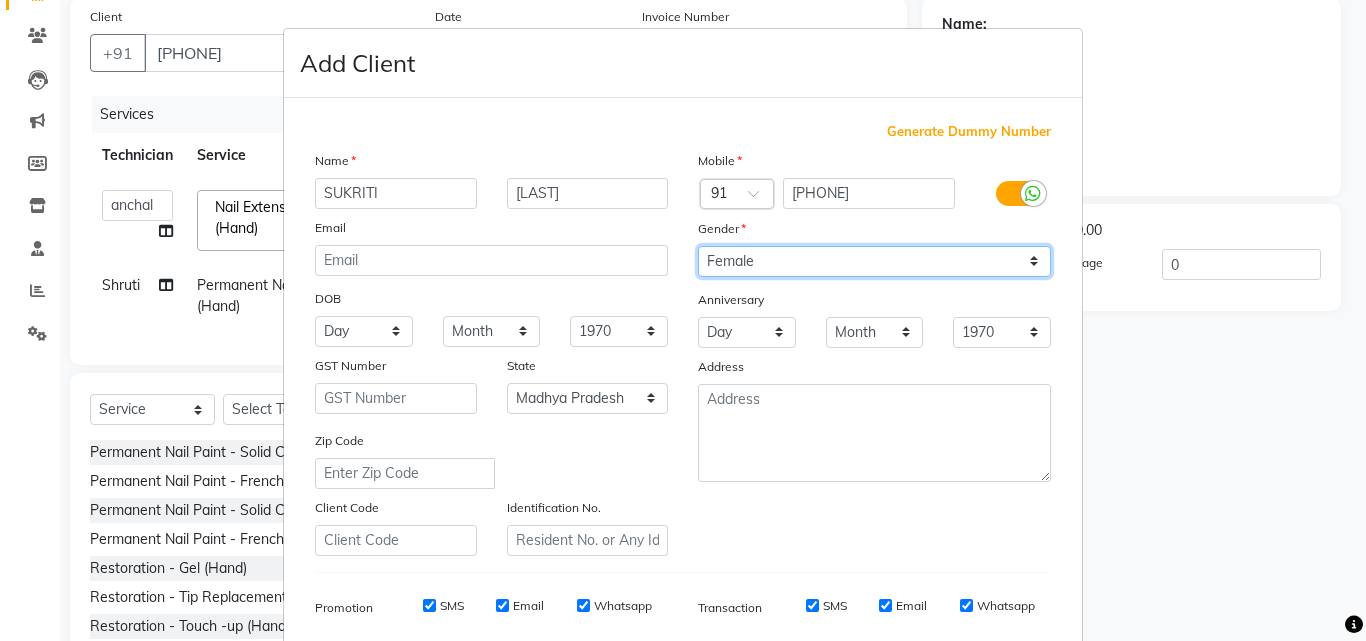 click on "Select Male Female Other Prefer Not To Say" at bounding box center (874, 261) 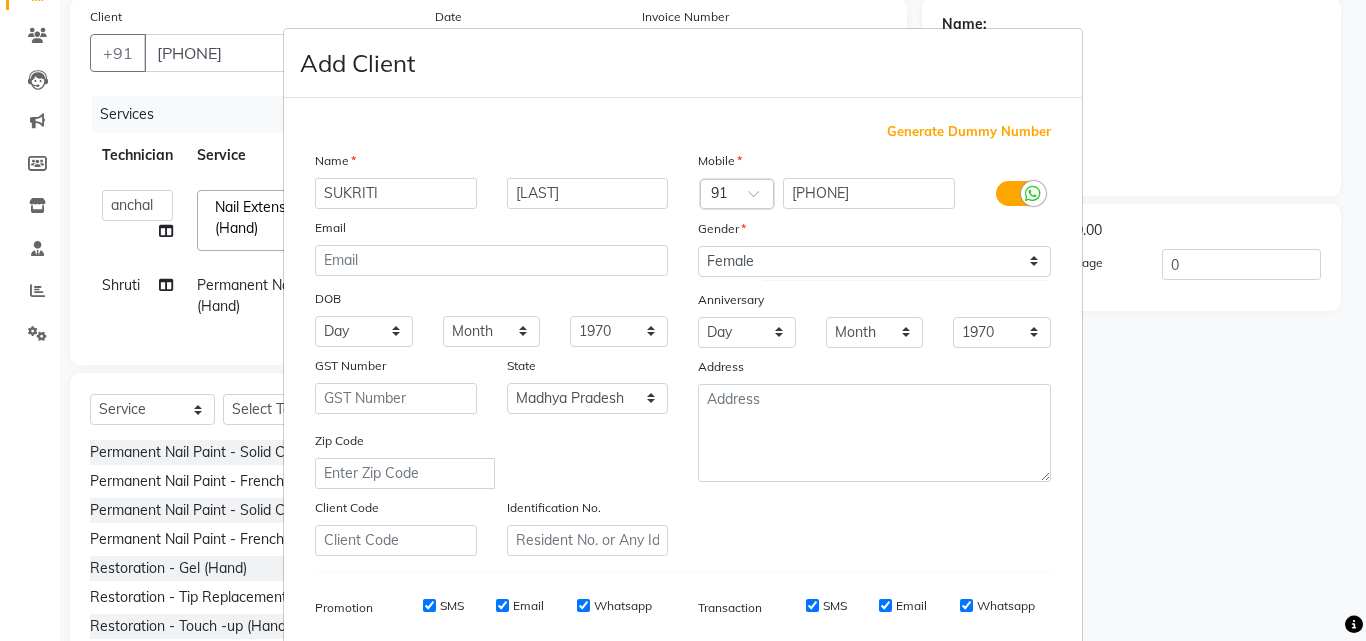 drag, startPoint x: 1082, startPoint y: 385, endPoint x: 1103, endPoint y: 382, distance: 21.213203 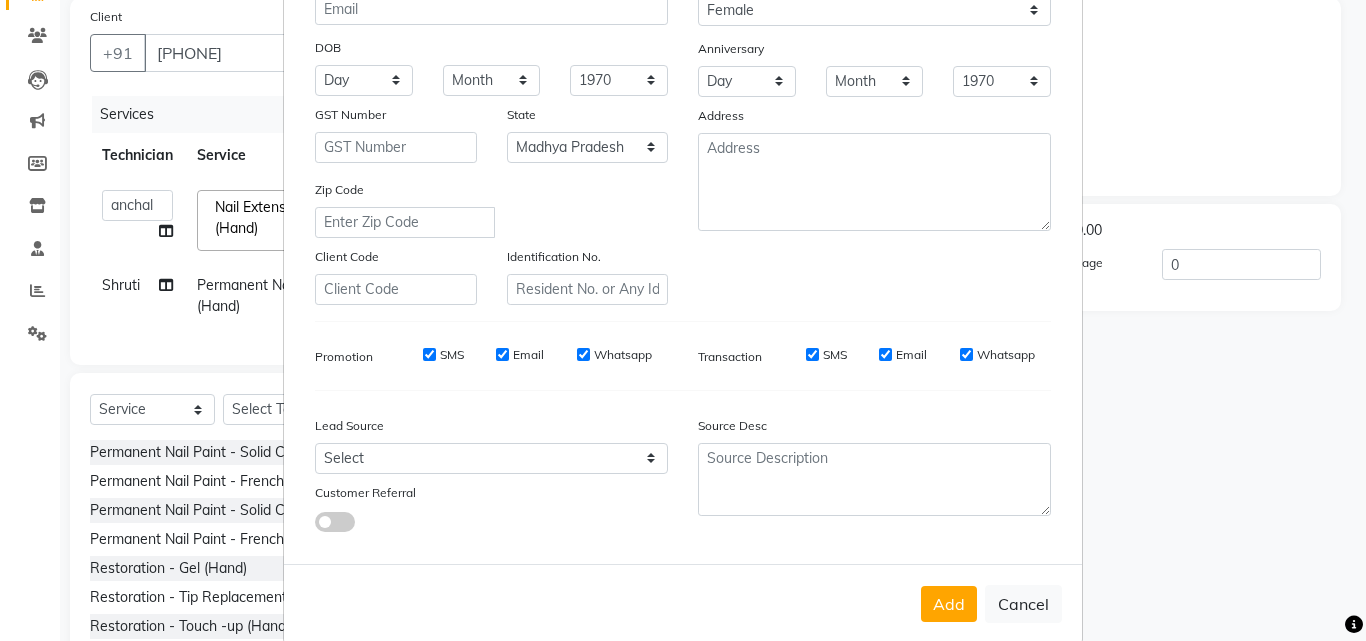 scroll, scrollTop: 280, scrollLeft: 0, axis: vertical 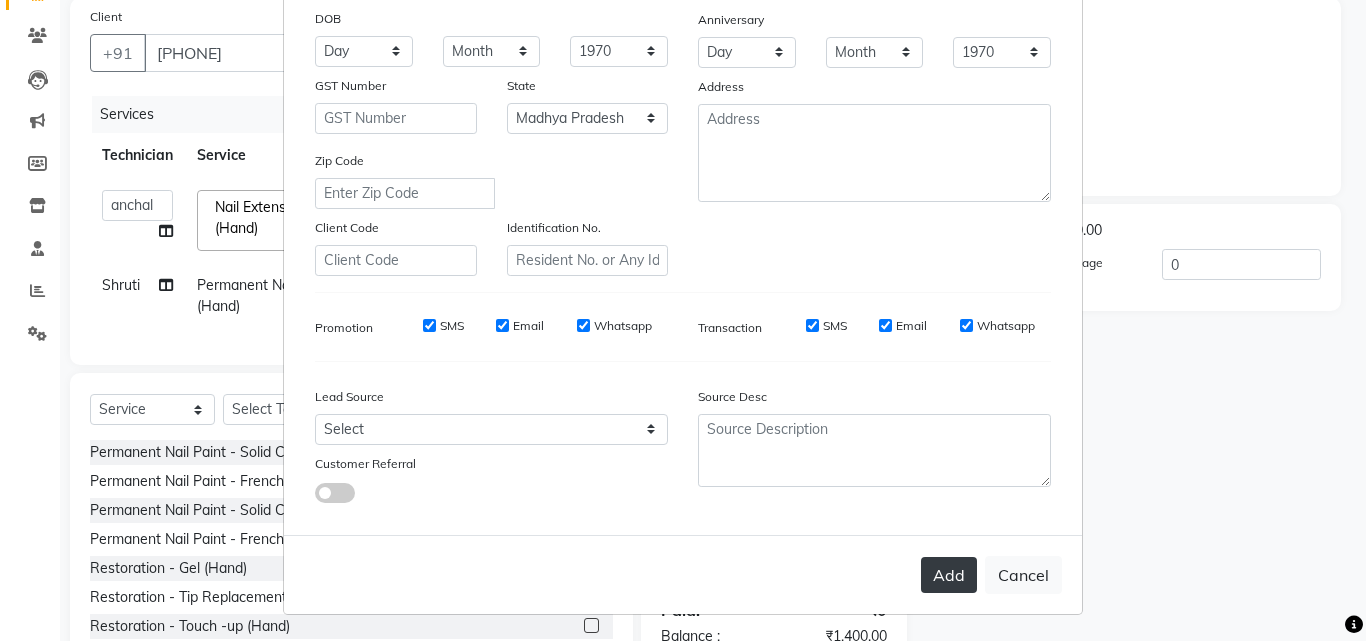 click on "Add" at bounding box center [949, 575] 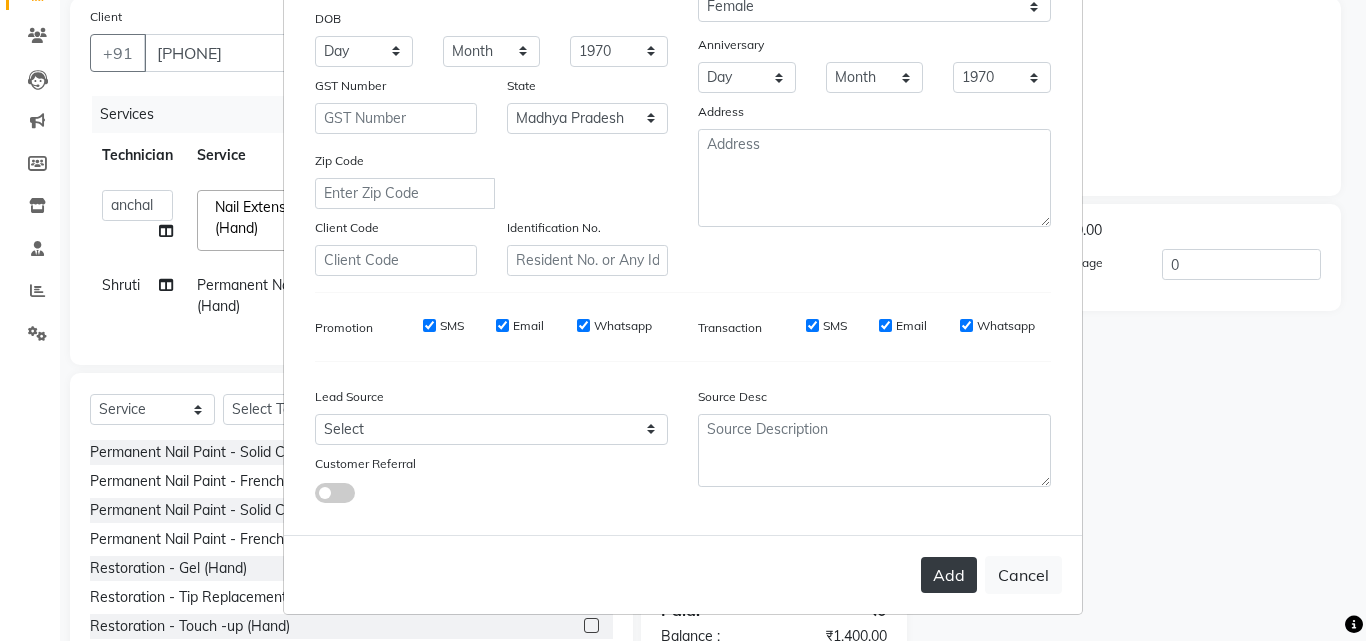 click on "Add" at bounding box center [949, 575] 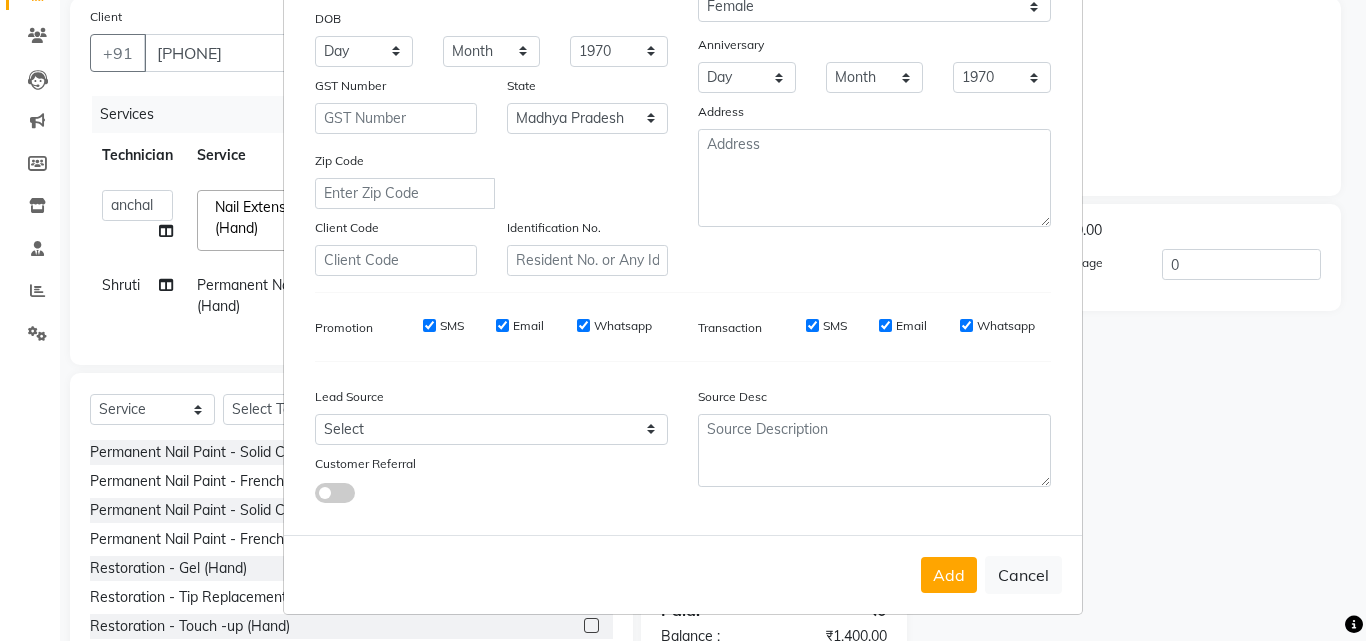 click on "Add Client Generate Dummy Number Name [FIRST] [LAST] Email DOB Day 01 02 03 04 05 06 07 08 09 10 11 12 13 14 15 16 17 18 19 20 21 22 23 24 25 26 27 28 29 30 31 Month January February March April May June July August September October November December 1940 1941 1942 1943 1944 1945 1946 1947 1948 1949 1950 1951 1952 1953 1954 1955 1956 1957 1958 1959 1960 1961 1962 1963 1964 1965 1966 1967 1968 1969 1970 1971 1972 1973 1974 1975 1976 1977 1978 1979 1980 1981 1982 1983 1984 1985 1986 1987 1988 1989 1990 1991 1992 1993 1994 1995 1996 1997 1998 1999 2000 2001 2002 2003 2004 2005 2006 2007 2008 2009 2010 2011 2012 2013 2014 2015 2016 2017 2018 2019 2020 2021 2022 2023 2024 GST Number State Select [STATE]" at bounding box center (683, 320) 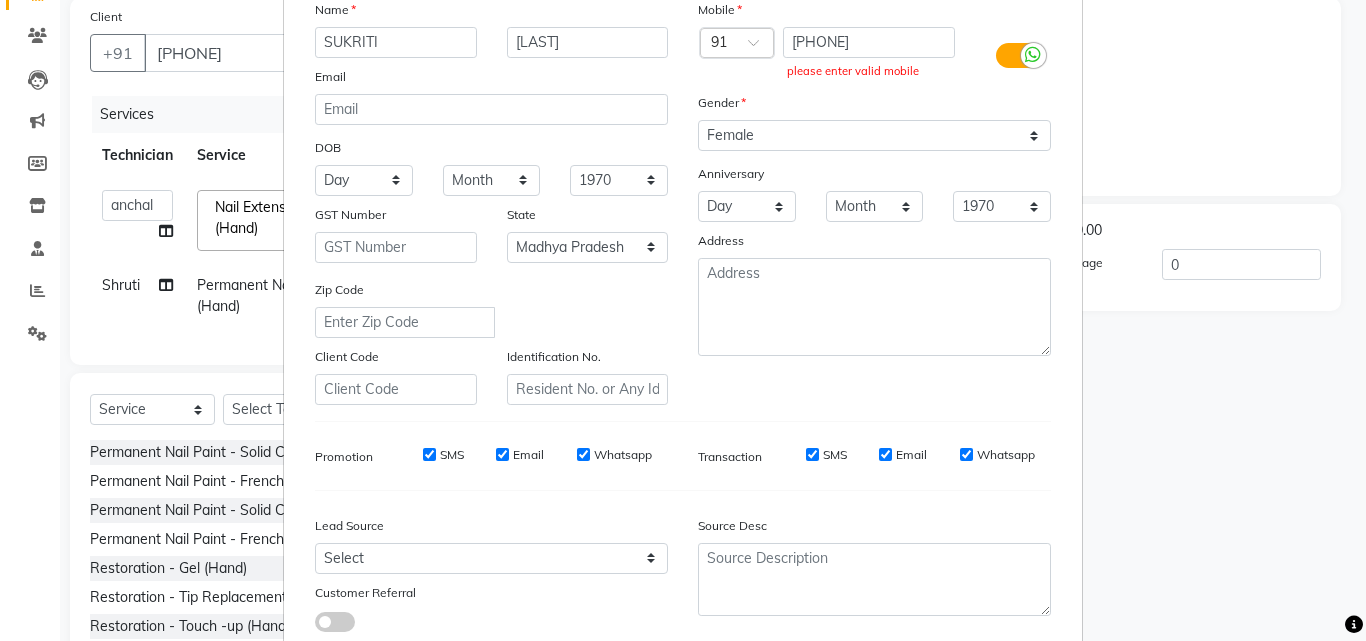 scroll, scrollTop: 120, scrollLeft: 0, axis: vertical 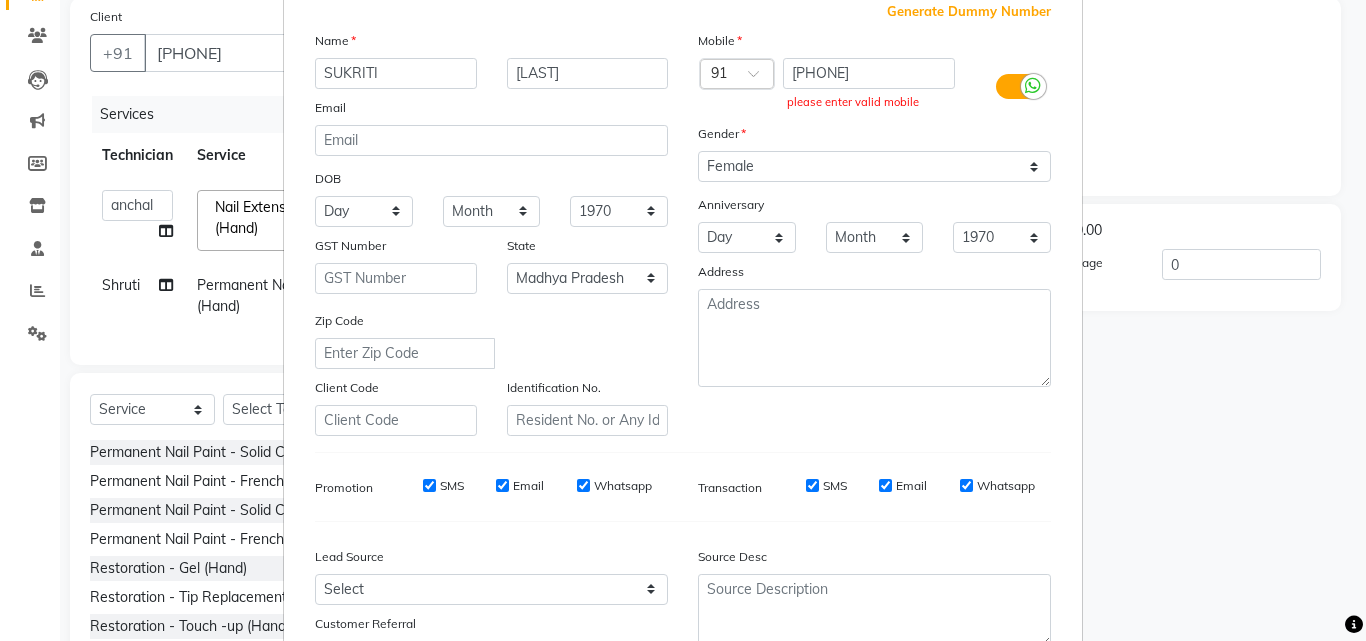 click on "Add Client Generate Dummy Number Name [FIRST] [LAST] Email DOB Day 01 02 03 04 05 06 07 08 09 10 11 12 13 14 15 16 17 18 19 20 21 22 23 24 25 26 27 28 29 30 31 Month January February March April May June July August September October November December 1940 1941 1942 1943 1944 1945 1946 1947 1948 1949 1950 1951 1952 1953 1954 1955 1956 1957 1958 1959 1960 1961 1962 1963 1964 1965 1966 1967 1968 1969 1970 1971 1972 1973 1974 1975 1976 1977 1978 1979 1980 1981 1982 1983 1984 1985 1986 1987 1988 1989 1990 1991 1992 1993 1994 1995 1996 1997 1998 1999 2000 2001 2002 2003 2004 2005 2006 2007 2008 2009 2010 2011 2012 2013 2014 2015 2016 2017 2018 2019 2020 2021 2022 2023 2024 GST Number State Select [STATE]" at bounding box center (683, 320) 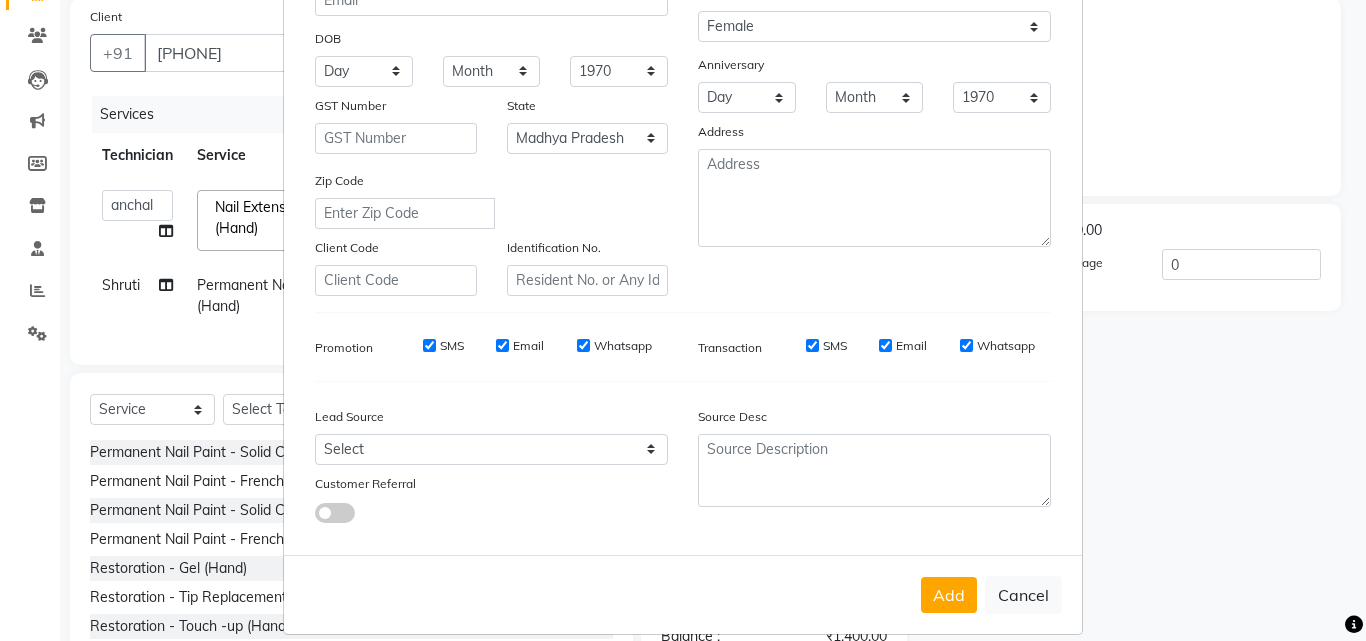 scroll, scrollTop: 280, scrollLeft: 0, axis: vertical 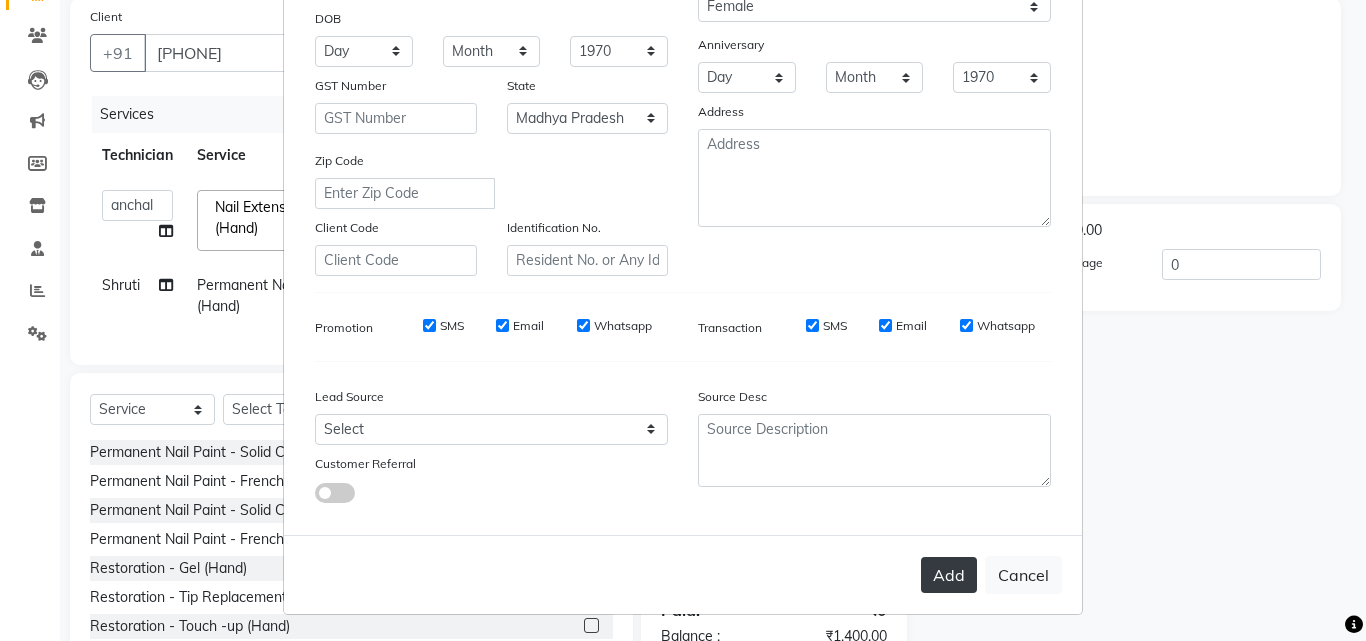 click on "Add" at bounding box center (949, 575) 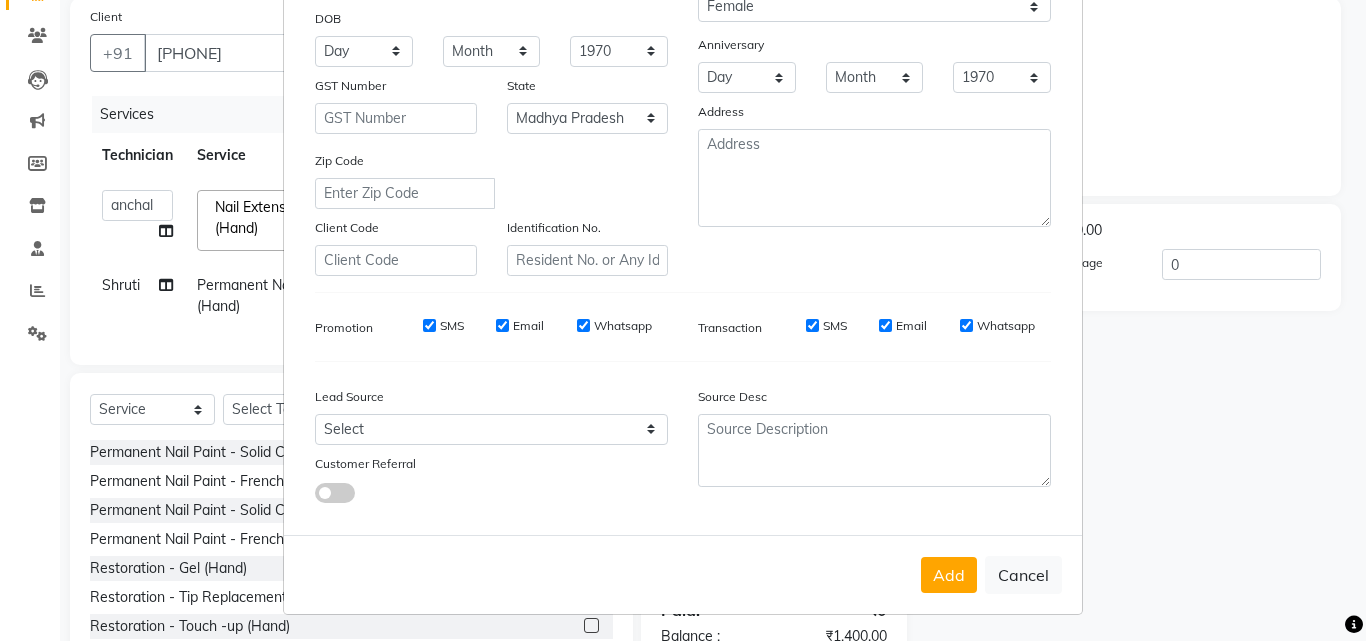 drag, startPoint x: 1350, startPoint y: 327, endPoint x: 1179, endPoint y: 495, distance: 239.71858 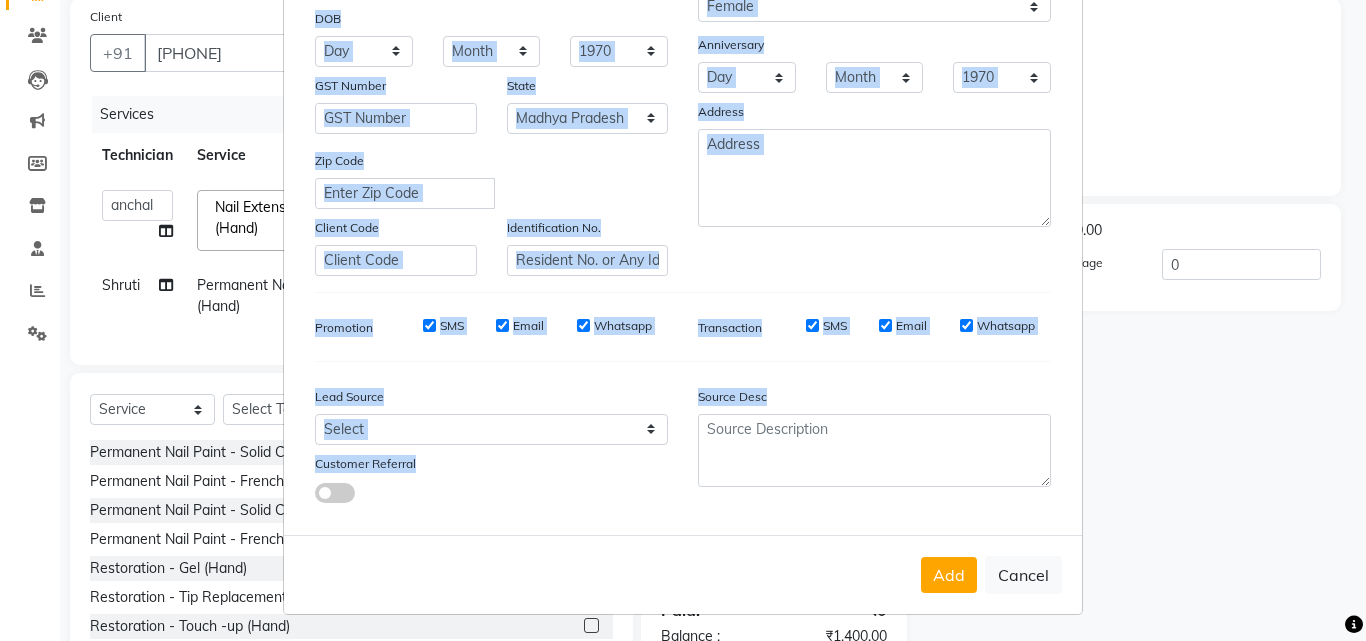 click on "Add Client Generate Dummy Number Name [FIRST] [LAST] Email DOB Day 01 02 03 04 05 06 07 08 09 10 11 12 13 14 15 16 17 18 19 20 21 22 23 24 25 26 27 28 29 30 31 Month January February March April May June July August September October November December 1940 1941 1942 1943 1944 1945 1946 1947 1948 1949 1950 1951 1952 1953 1954 1955 1956 1957 1958 1959 1960 1961 1962 1963 1964 1965 1966 1967 1968 1969 1970 1971 1972 1973 1974 1975 1976 1977 1978 1979 1980 1981 1982 1983 1984 1985 1986 1987 1988 1989 1990 1991 1992 1993 1994 1995 1996 1997 1998 1999 2000 2001 2002 2003 2004 2005 2006 2007 2008 2009 2010 2011 2012 2013 2014 2015 2016 2017 2018 2019 2020 2021 2022 2023 2024 GST Number State Select [STATE]" at bounding box center (683, 320) 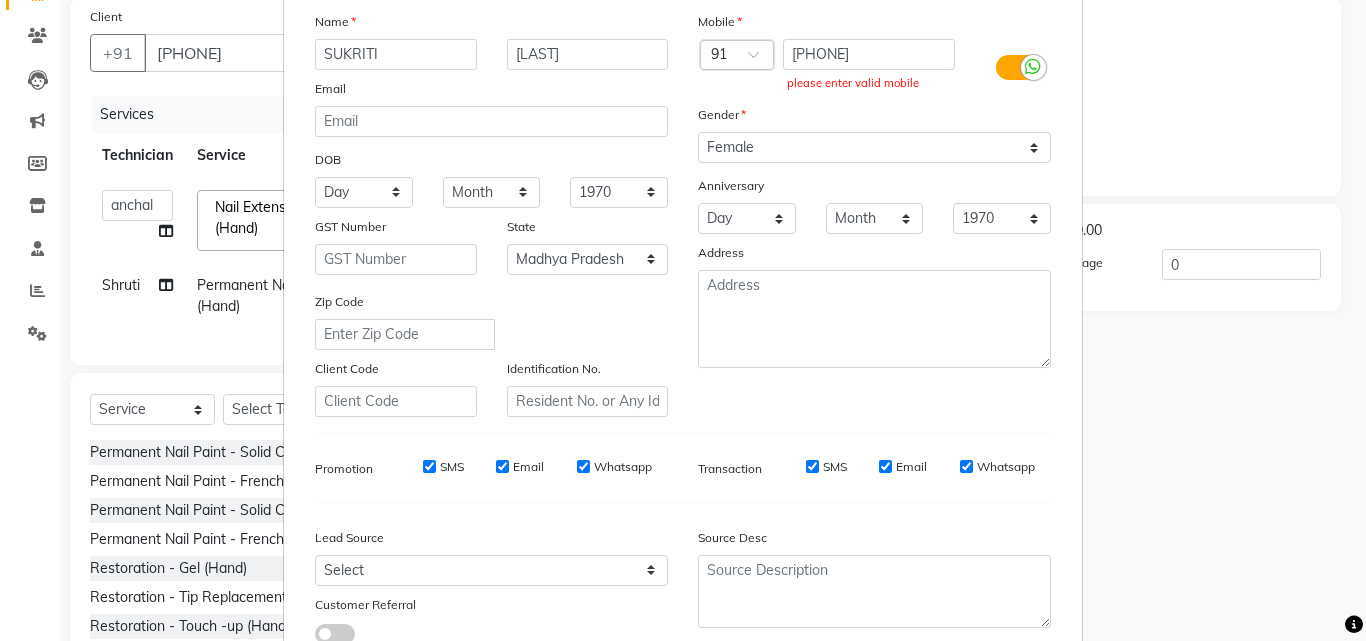 scroll, scrollTop: 120, scrollLeft: 0, axis: vertical 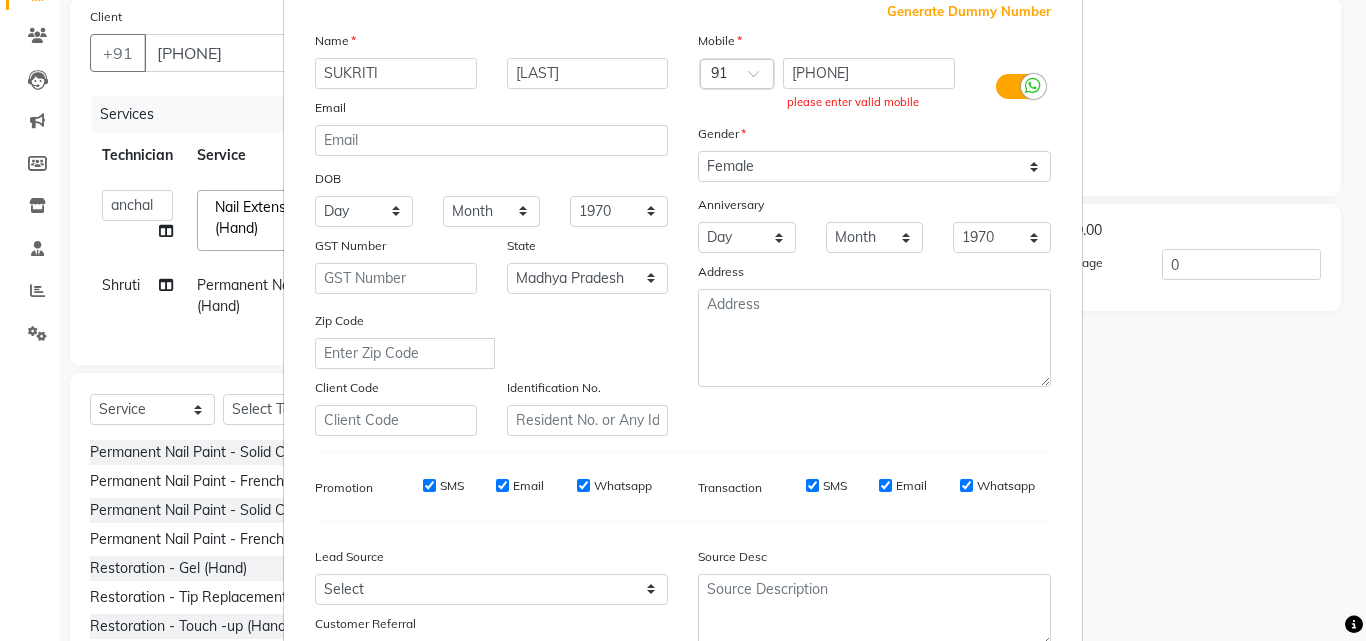 click on "Add Client Generate Dummy Number Name [FIRST] [LAST] Email DOB Day 01 02 03 04 05 06 07 08 09 10 11 12 13 14 15 16 17 18 19 20 21 22 23 24 25 26 27 28 29 30 31 Month January February March April May June July August September October November December 1940 1941 1942 1943 1944 1945 1946 1947 1948 1949 1950 1951 1952 1953 1954 1955 1956 1957 1958 1959 1960 1961 1962 1963 1964 1965 1966 1967 1968 1969 1970 1971 1972 1973 1974 1975 1976 1977 1978 1979 1980 1981 1982 1983 1984 1985 1986 1987 1988 1989 1990 1991 1992 1993 1994 1995 1996 1997 1998 1999 2000 2001 2002 2003 2004 2005 2006 2007 2008 2009 2010 2011 2012 2013 2014 2015 2016 2017 2018 2019 2020 2021 2022 2023 2024 GST Number State Select [STATE]" at bounding box center [683, 320] 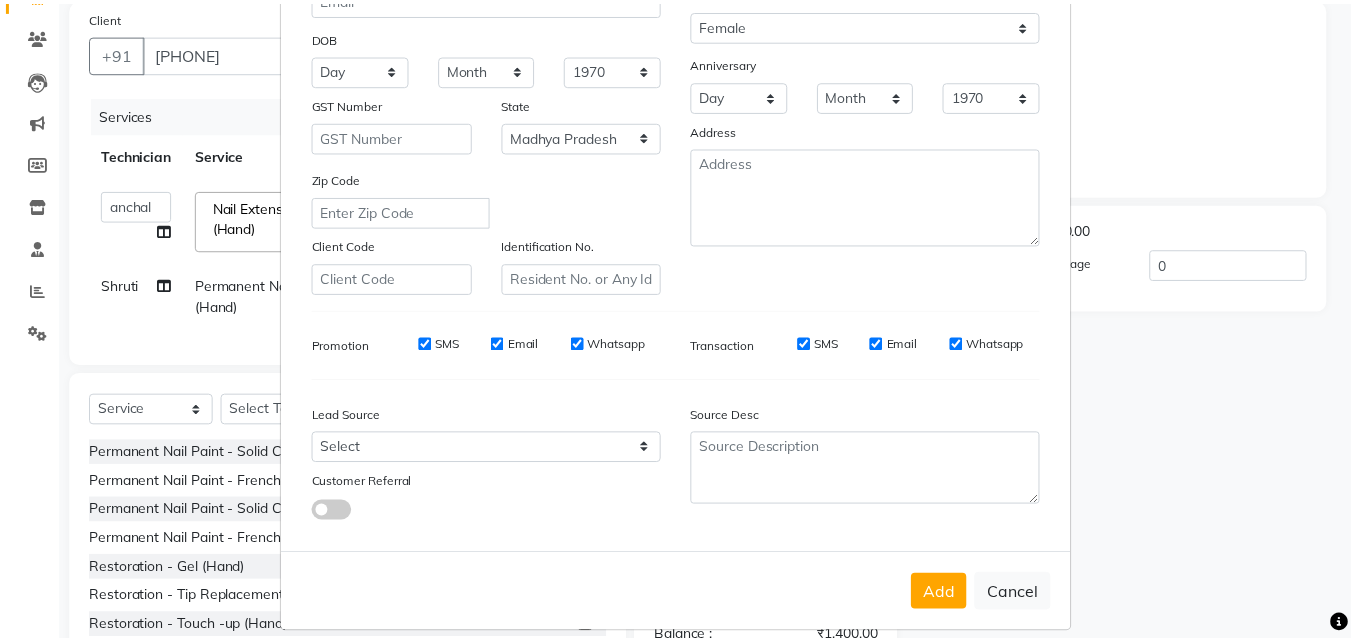 scroll, scrollTop: 280, scrollLeft: 0, axis: vertical 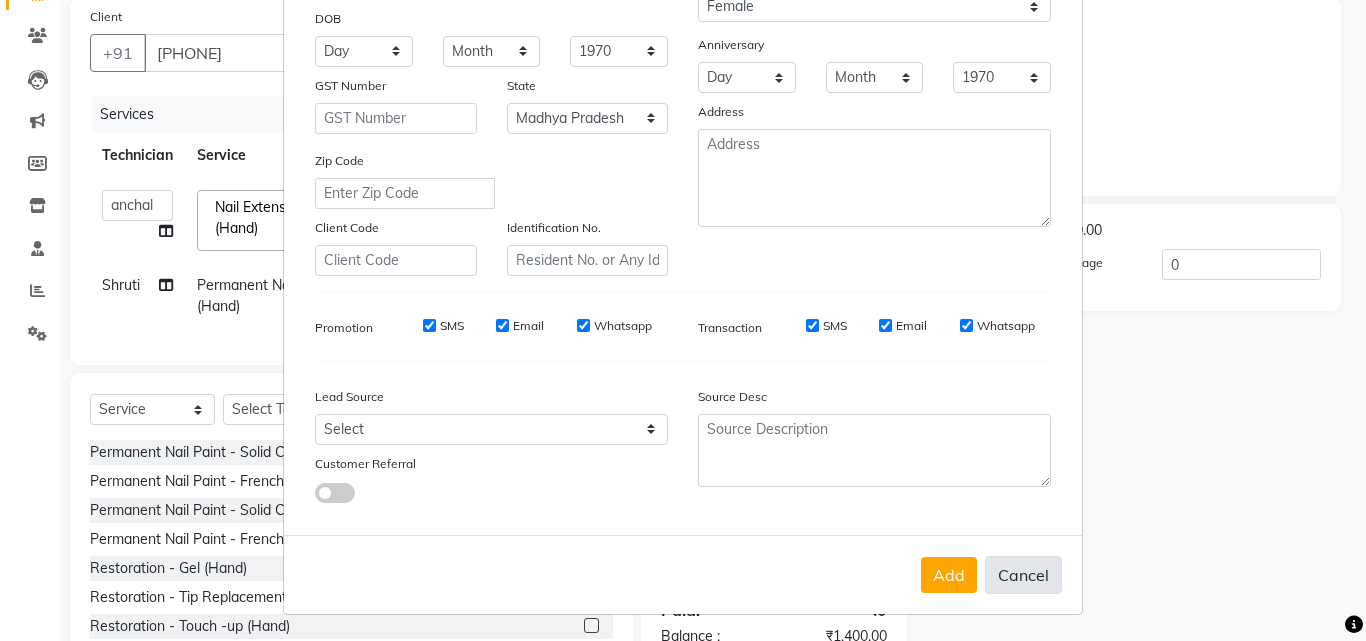 click on "Cancel" at bounding box center (1023, 575) 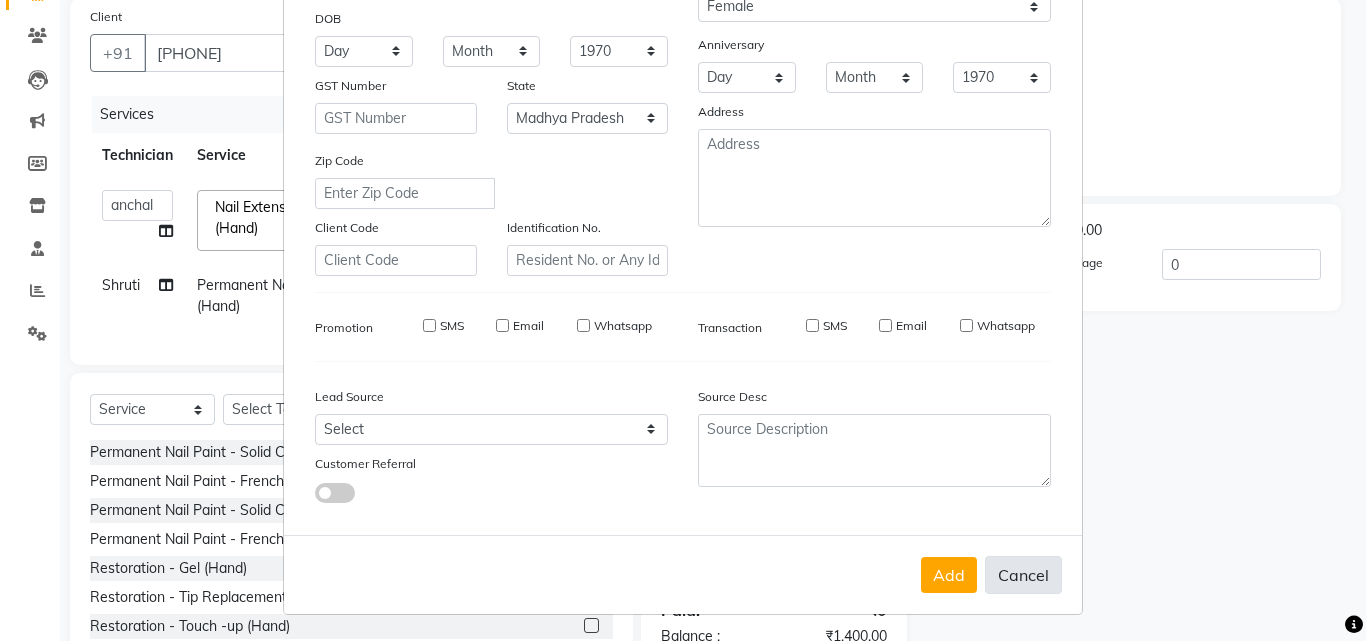 type 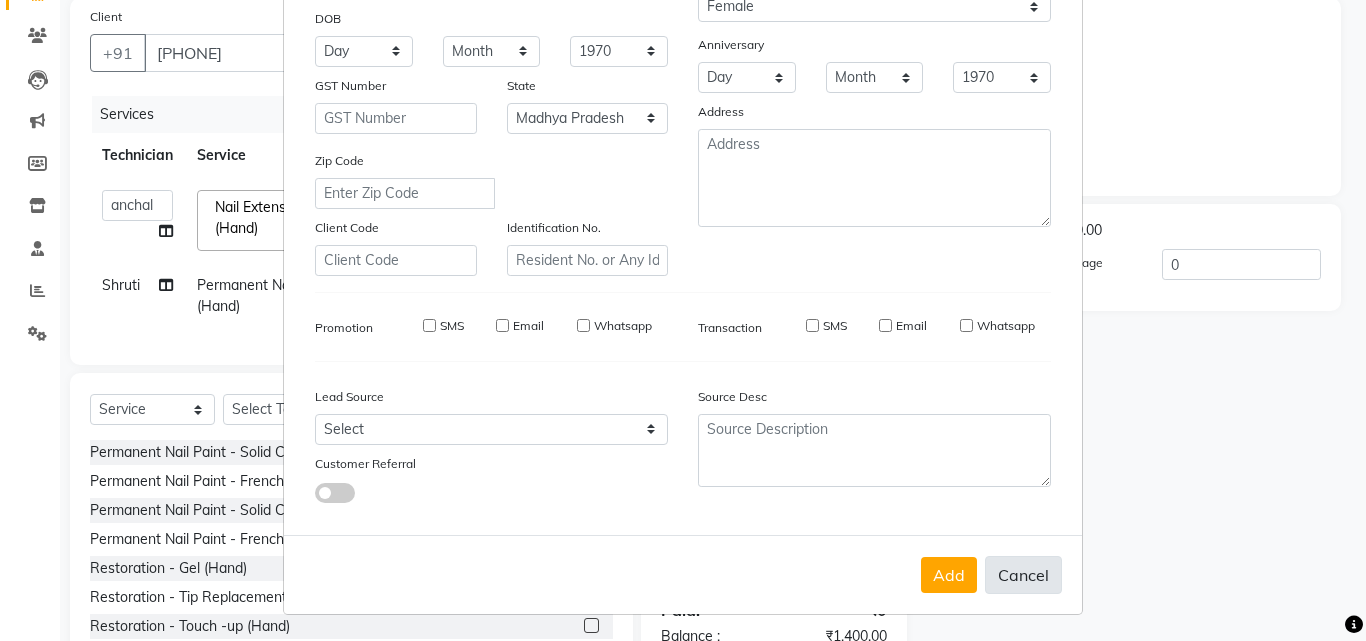 select 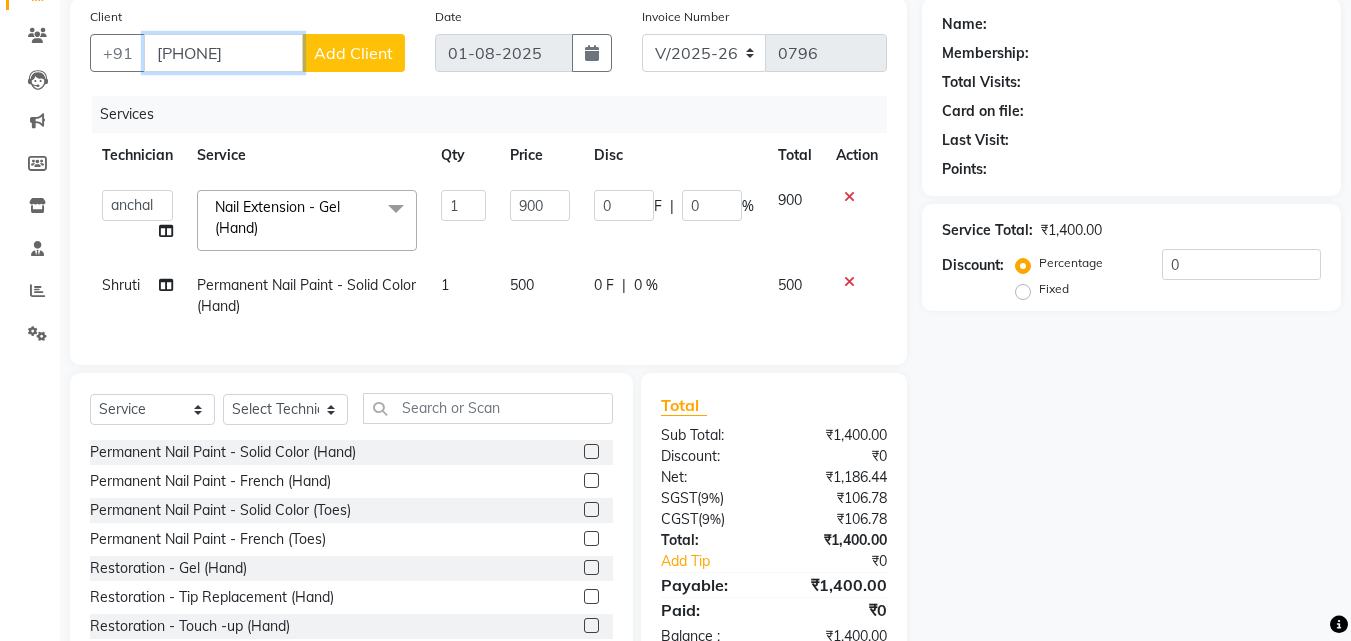 click on "[PHONE]" at bounding box center [223, 53] 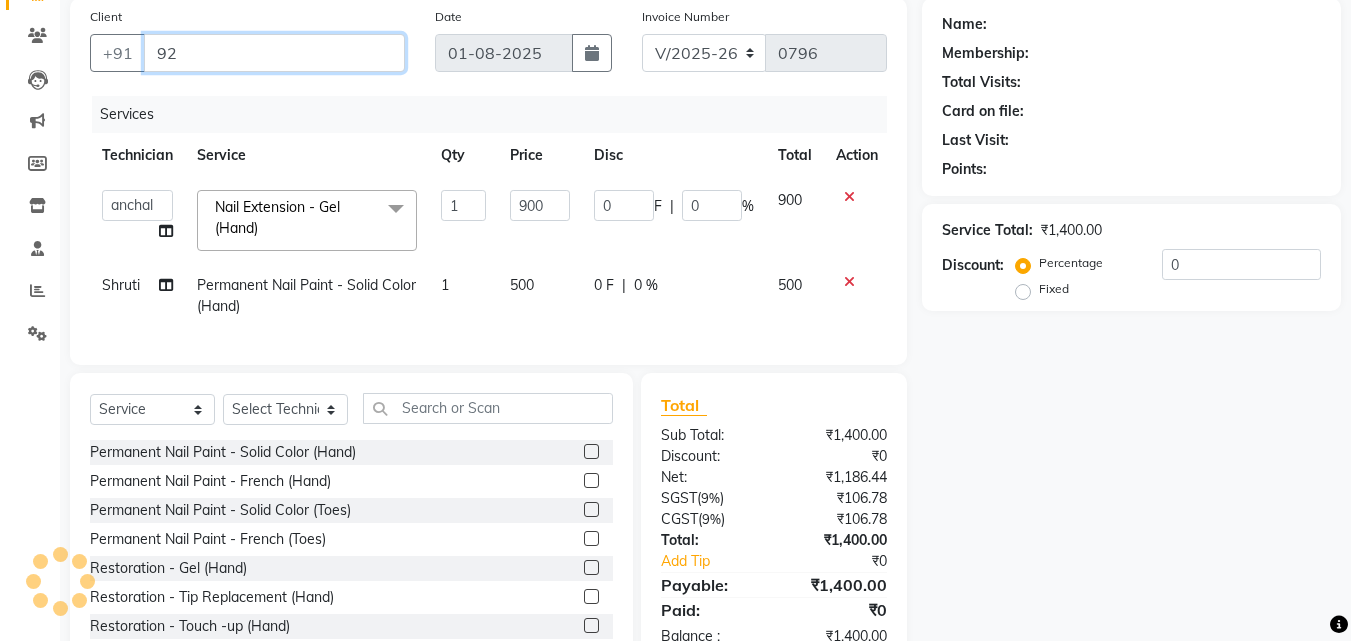 type on "9" 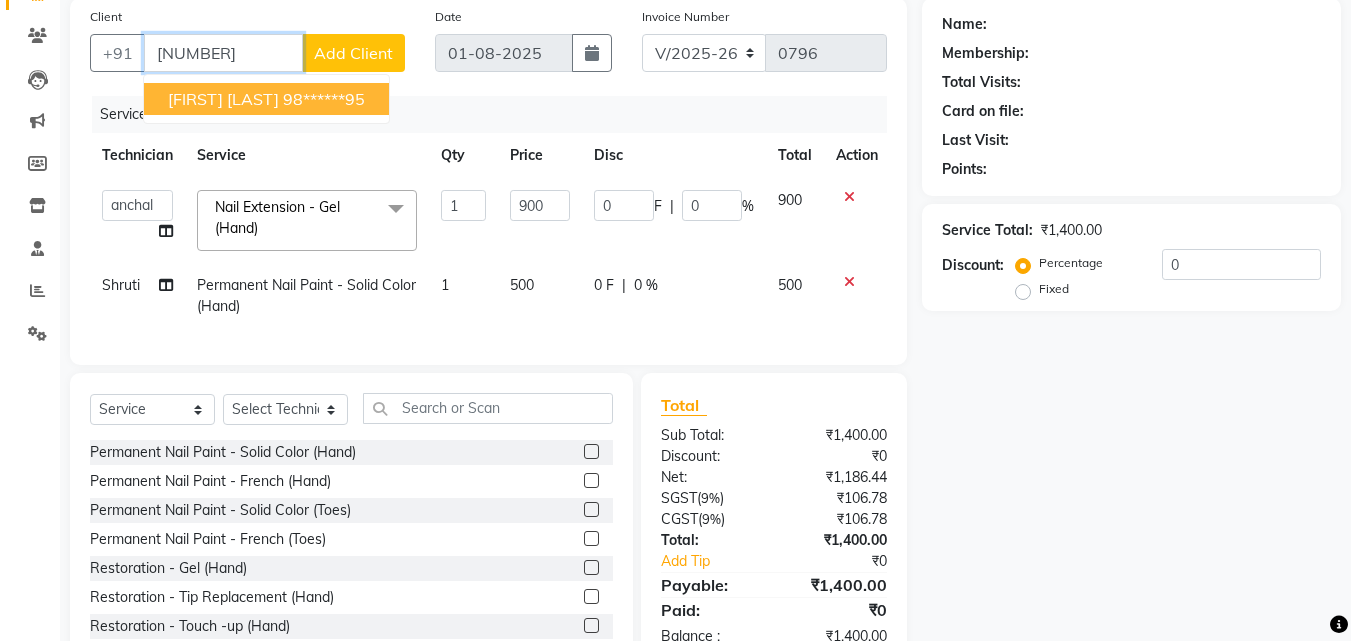 click on "[FIRST] [LAST]" at bounding box center [223, 99] 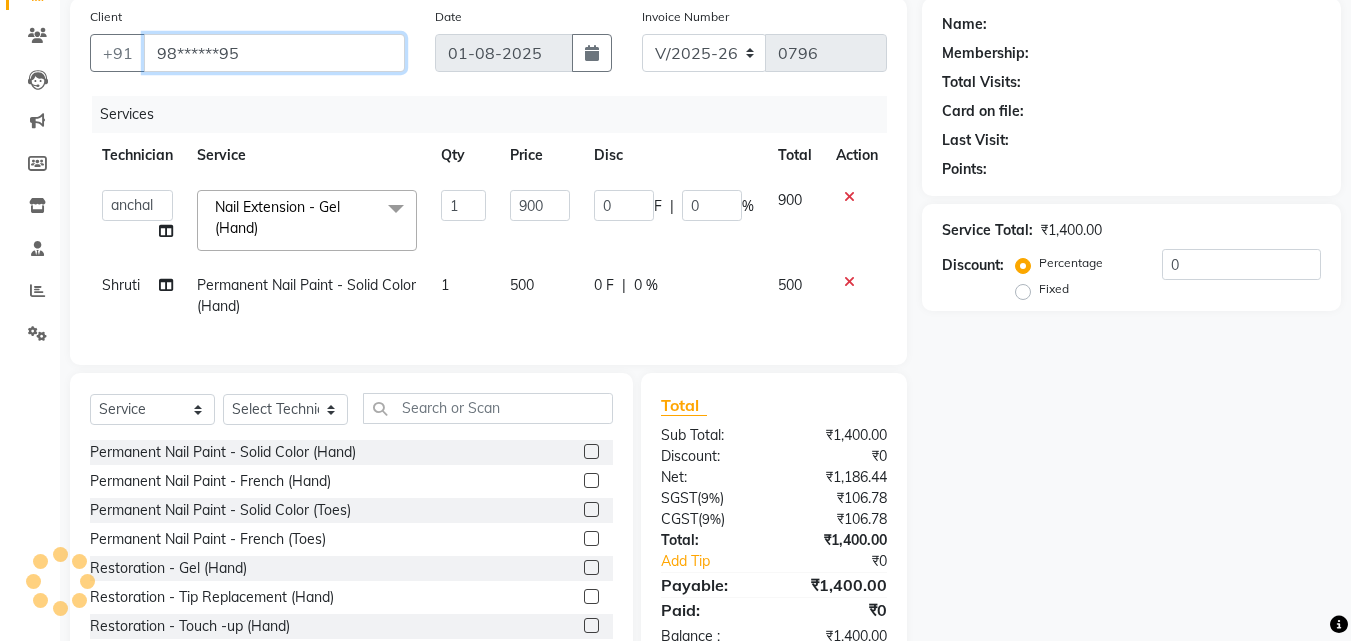 type on "98******95" 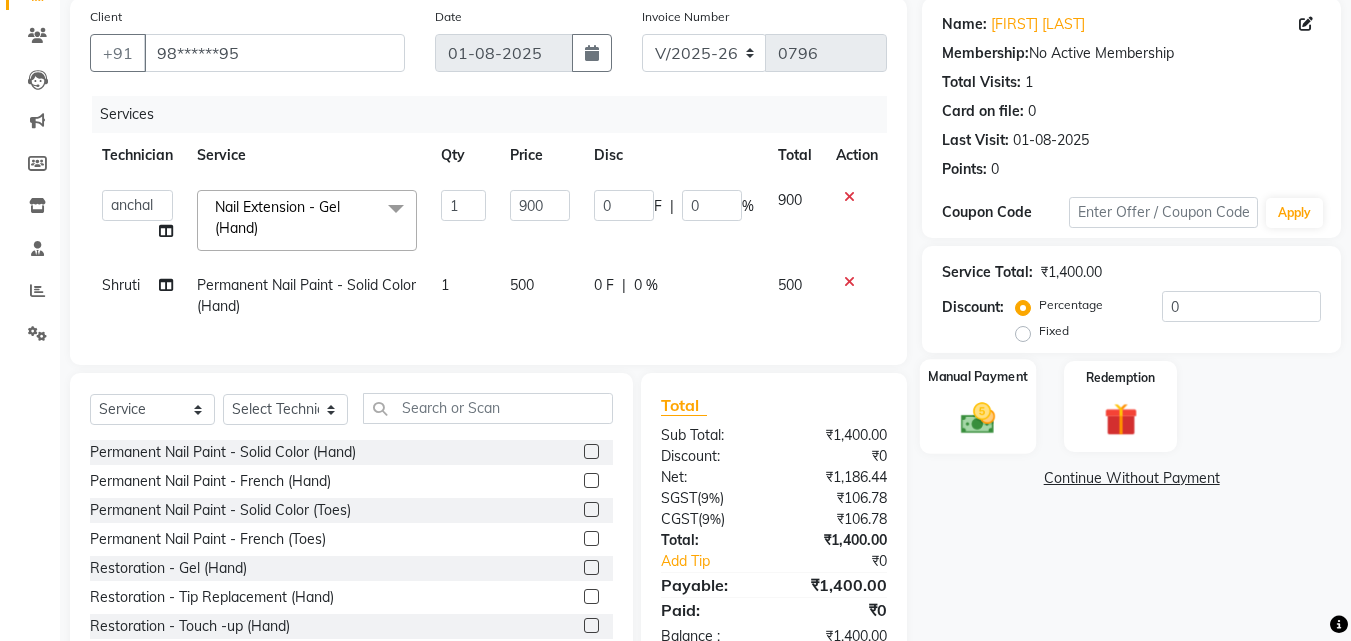 click 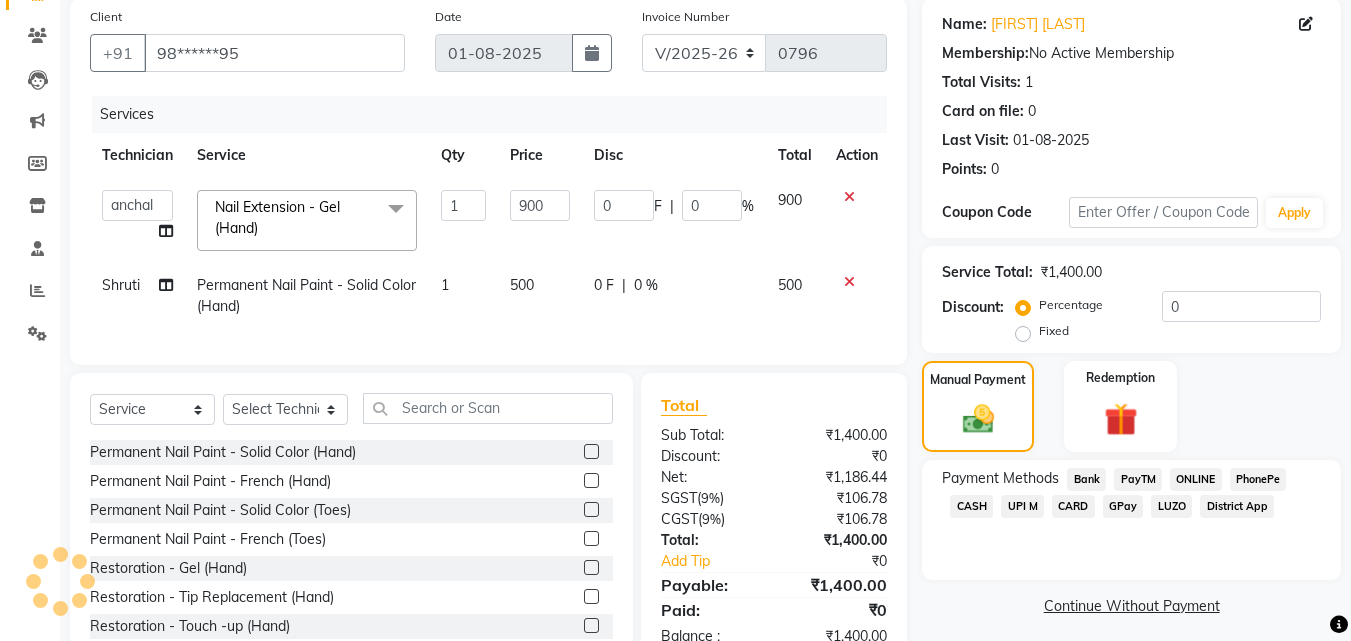click on "CASH" 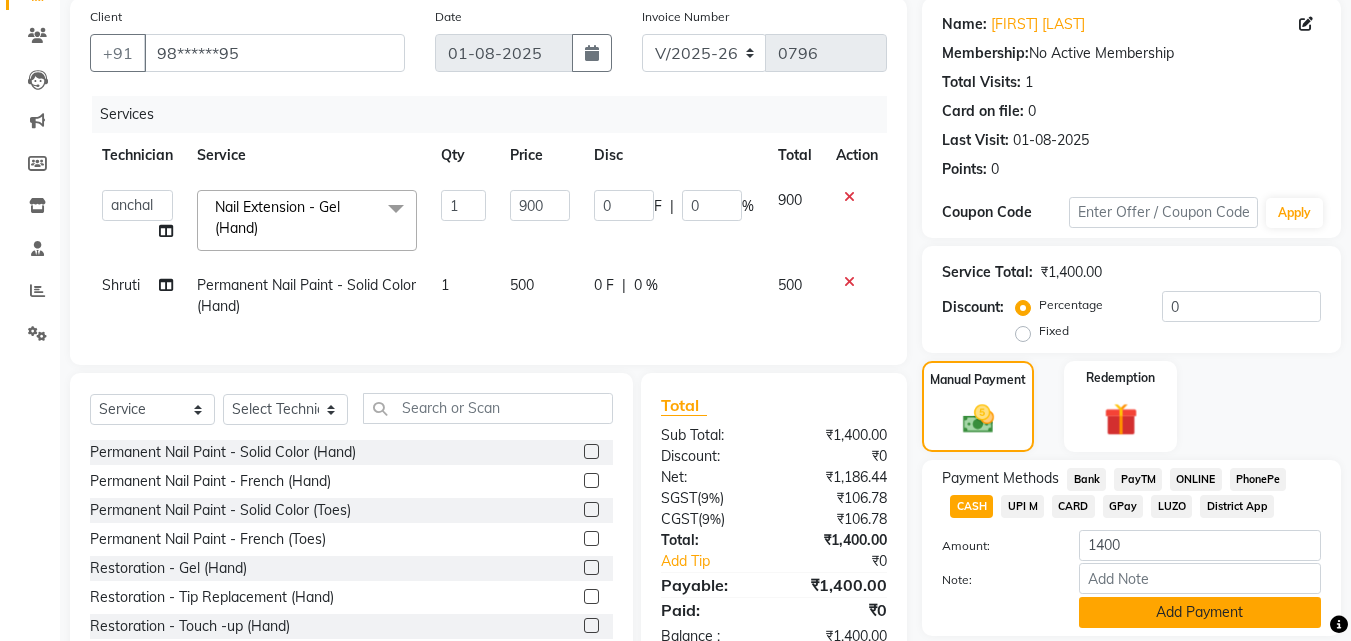 click on "Add Payment" 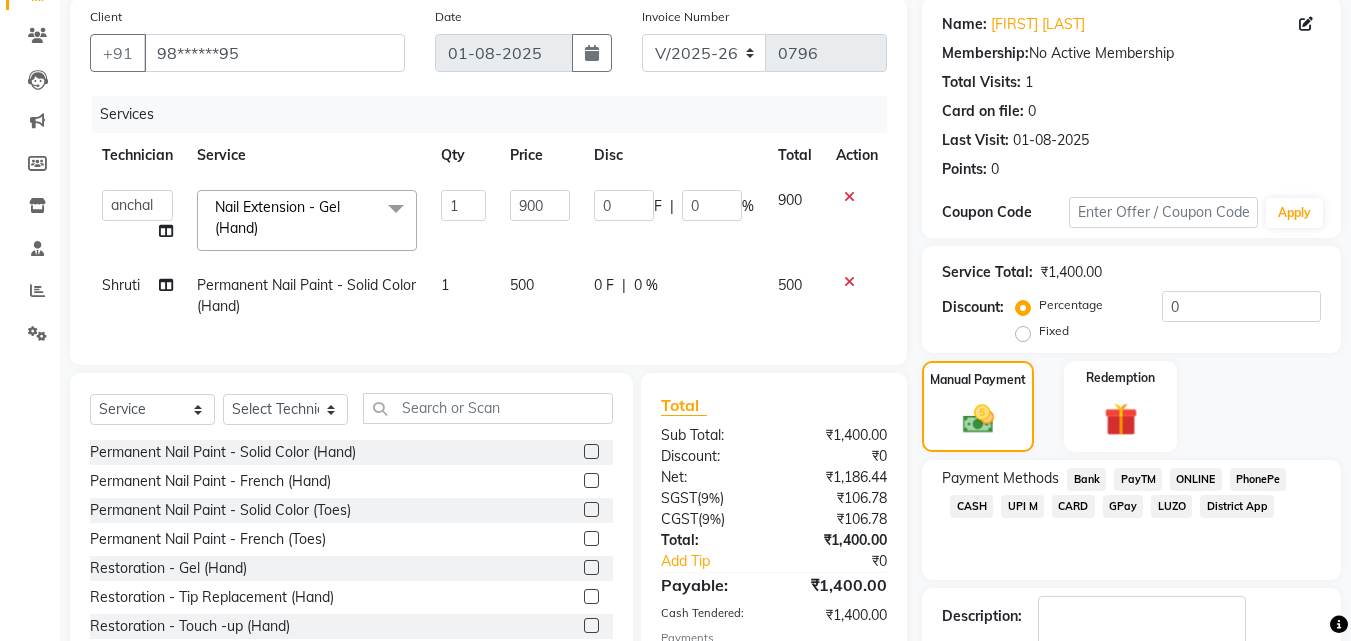 scroll, scrollTop: 280, scrollLeft: 0, axis: vertical 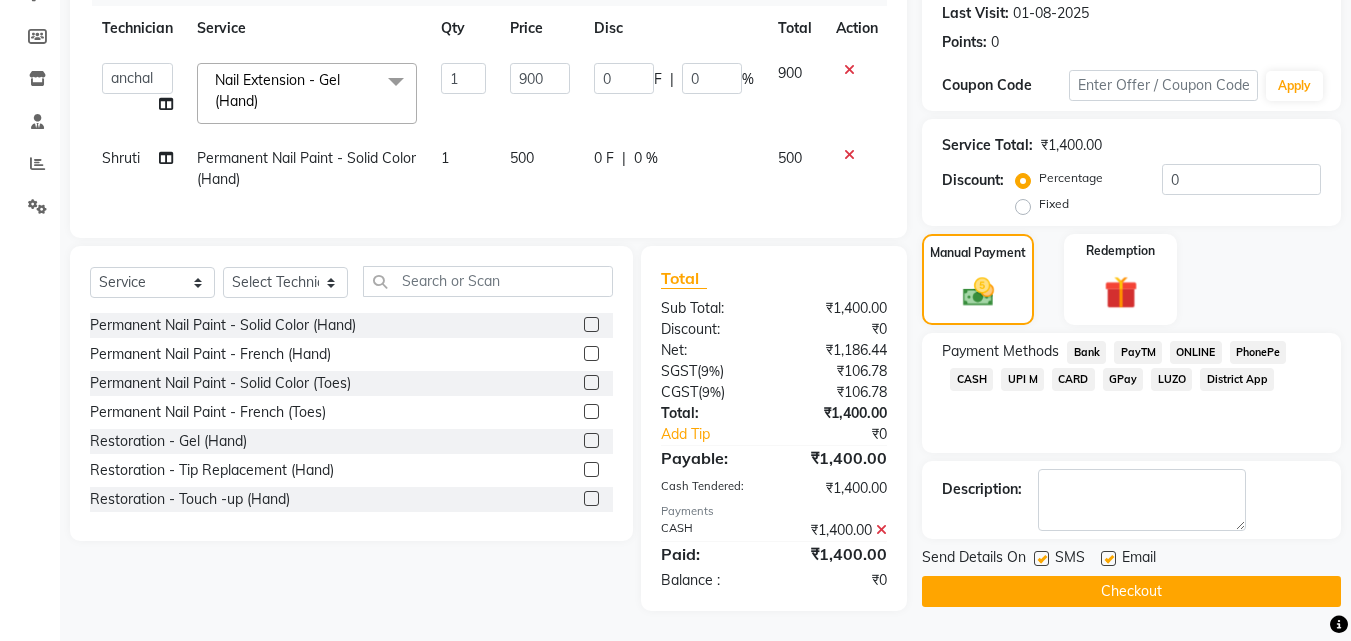 click on "Checkout" 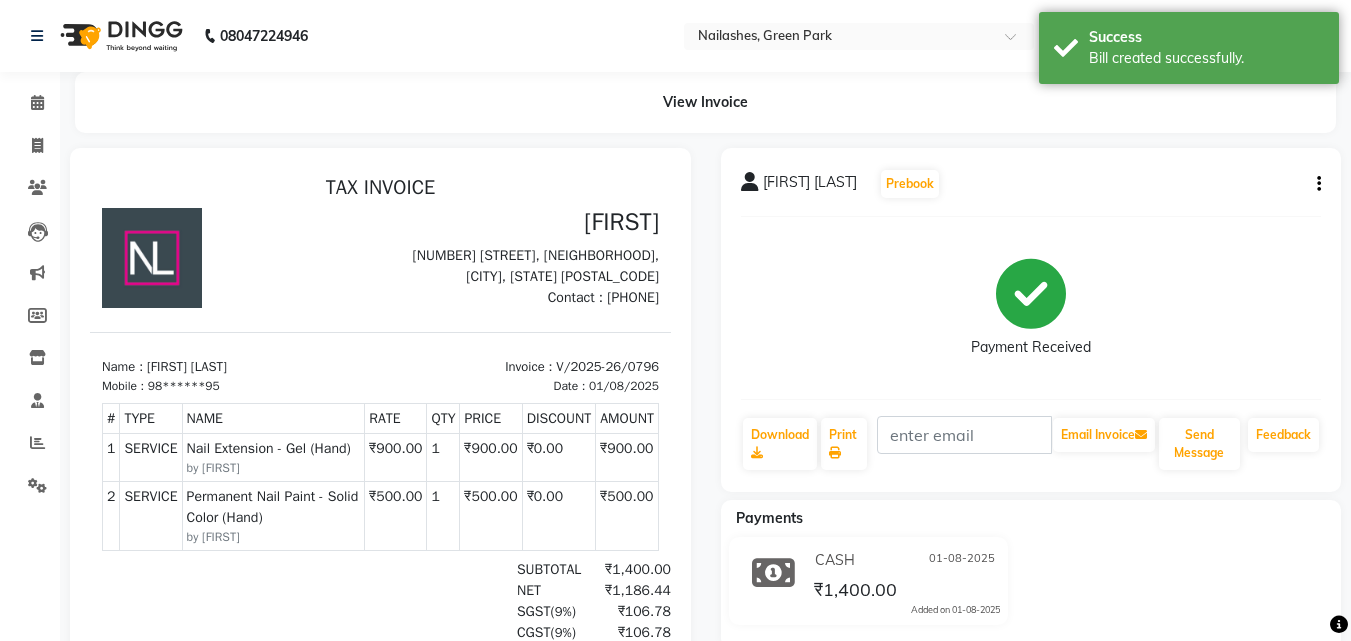scroll, scrollTop: 0, scrollLeft: 0, axis: both 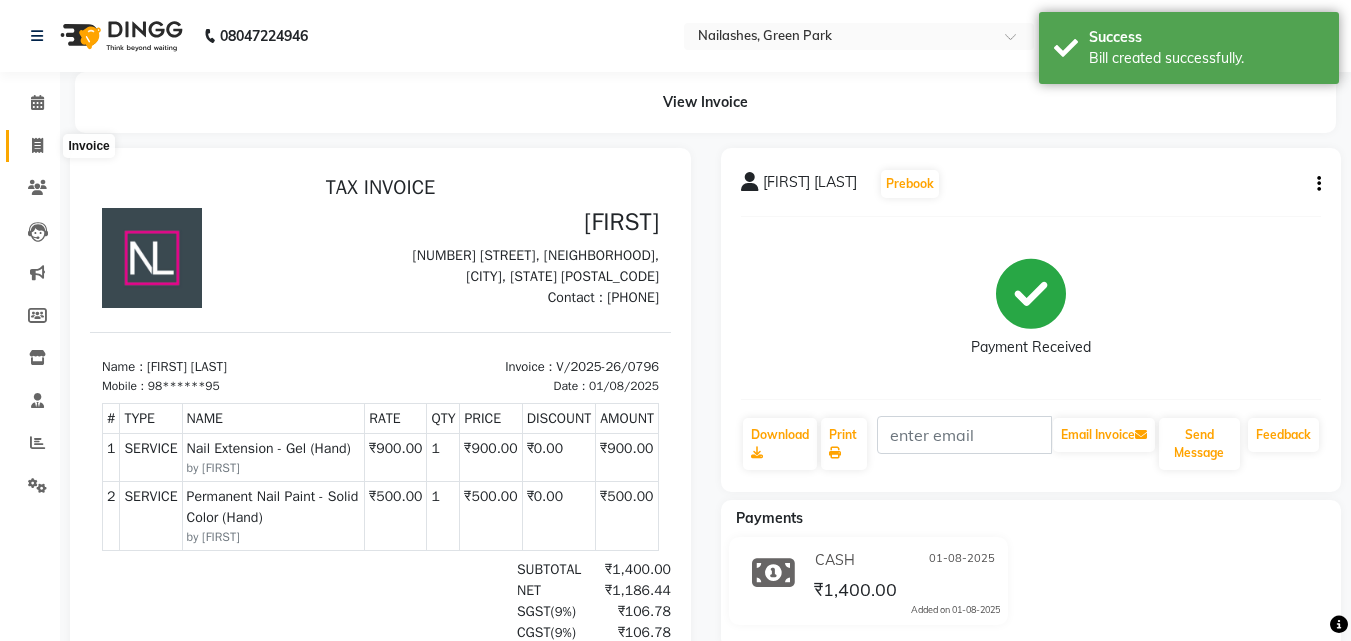click 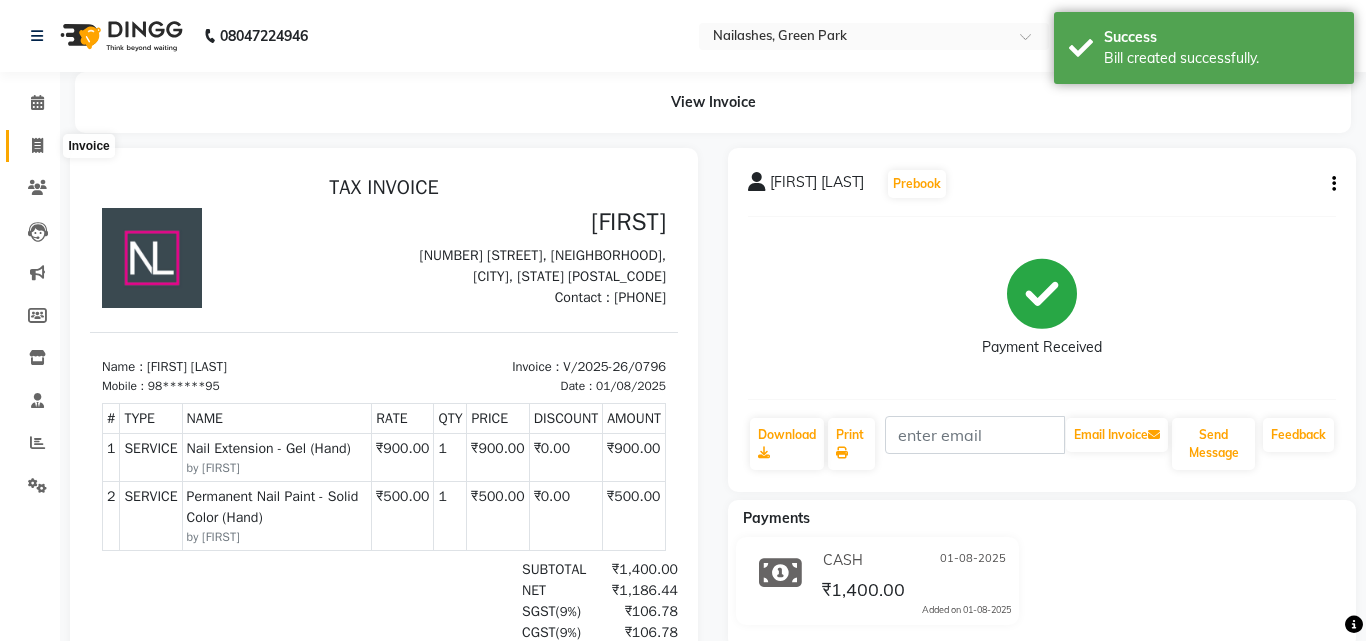 select on "3755" 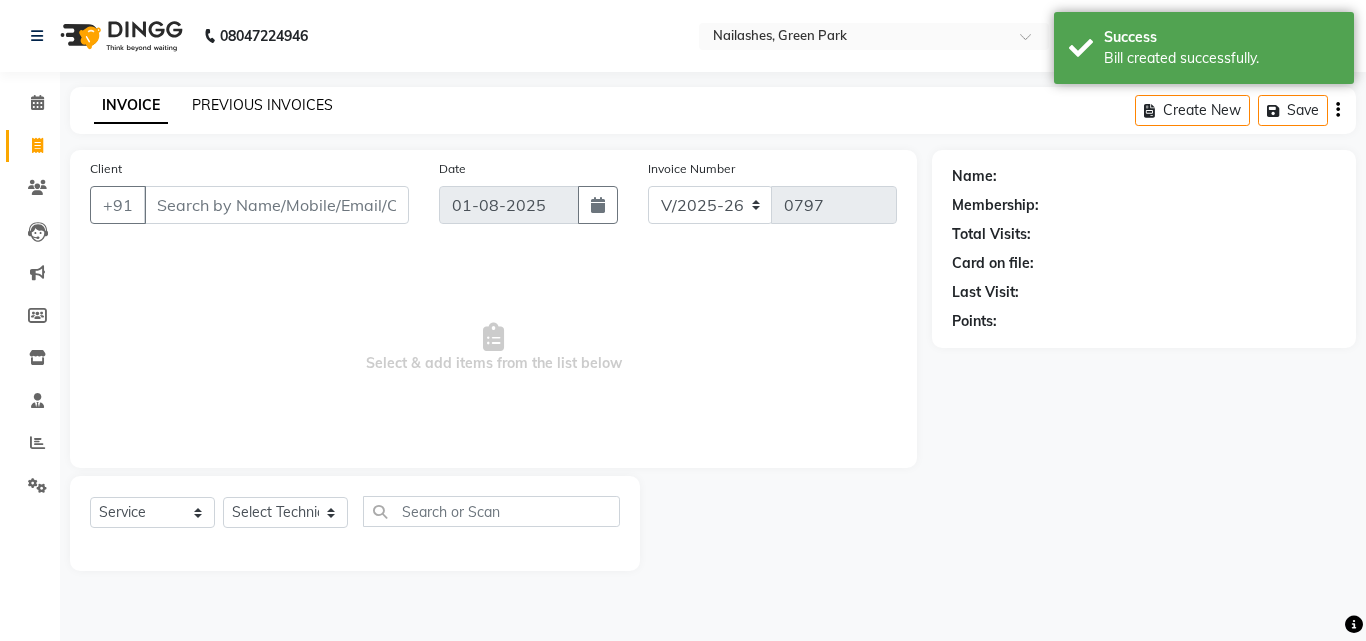 click on "PREVIOUS INVOICES" 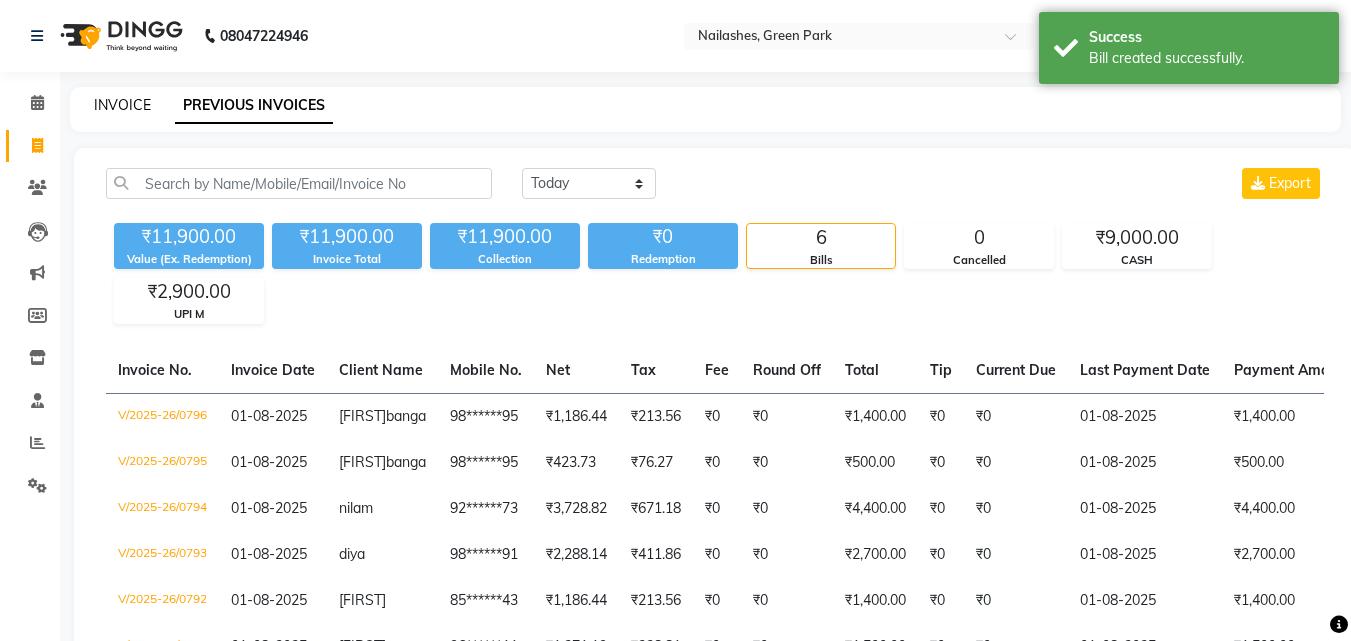 click on "INVOICE" 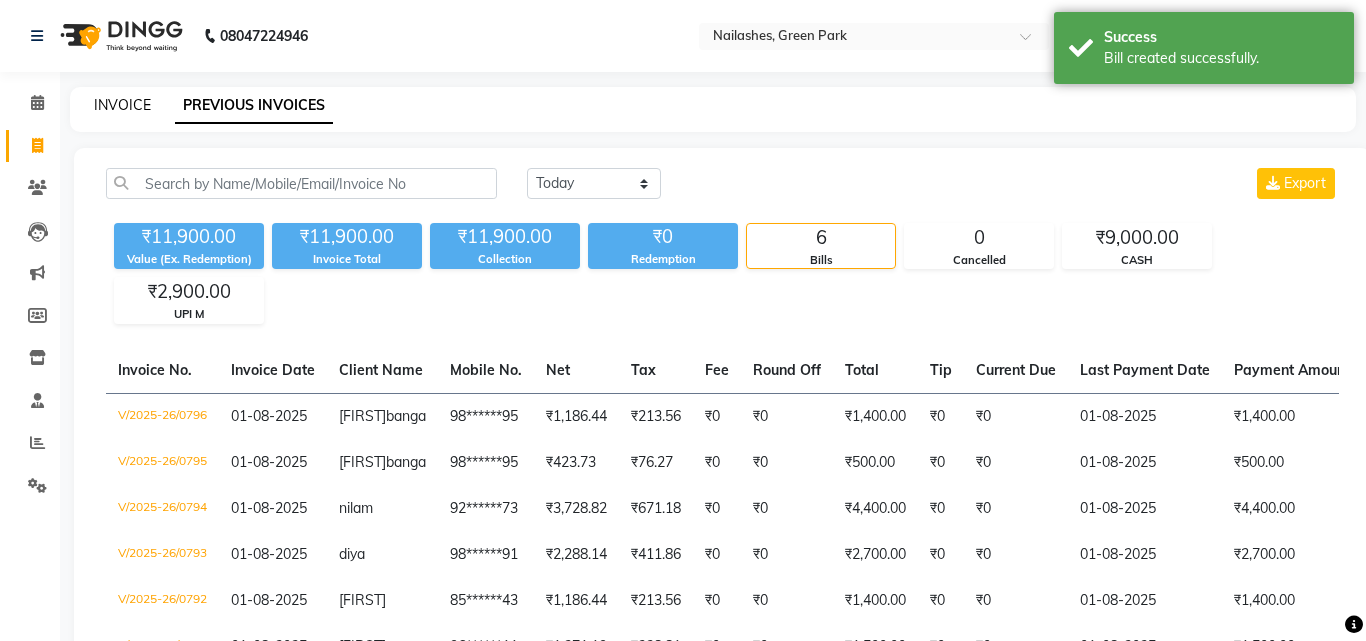 select on "3755" 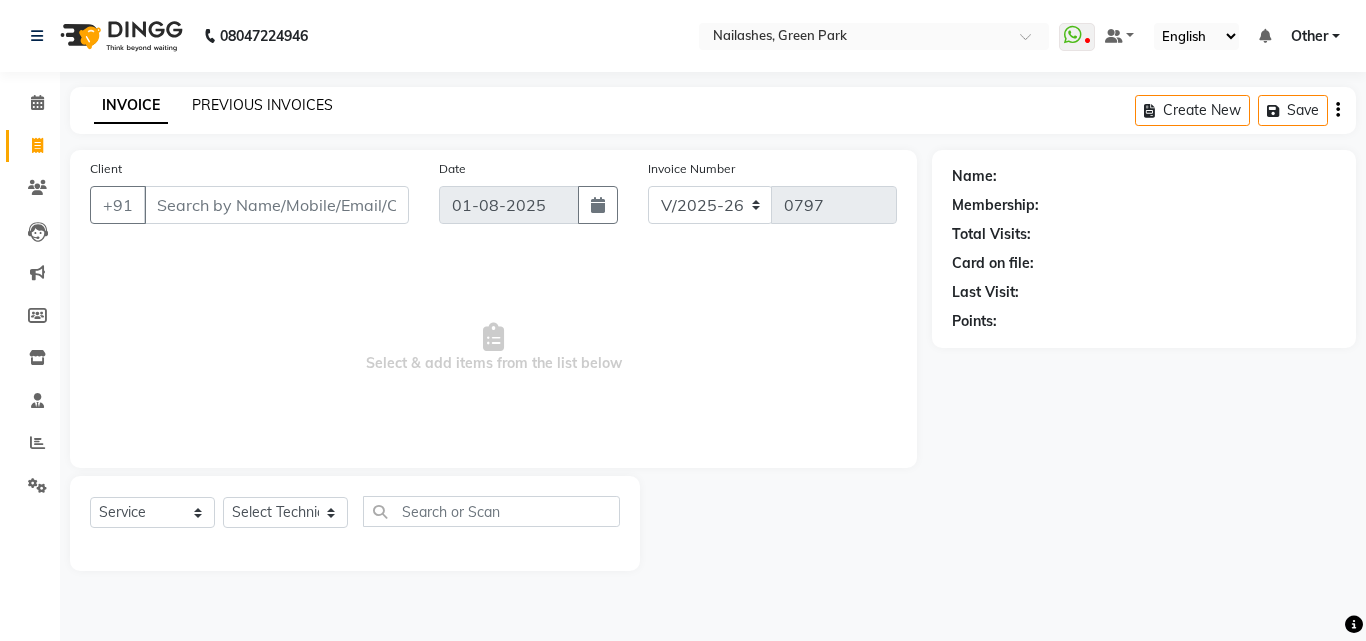 click on "PREVIOUS INVOICES" 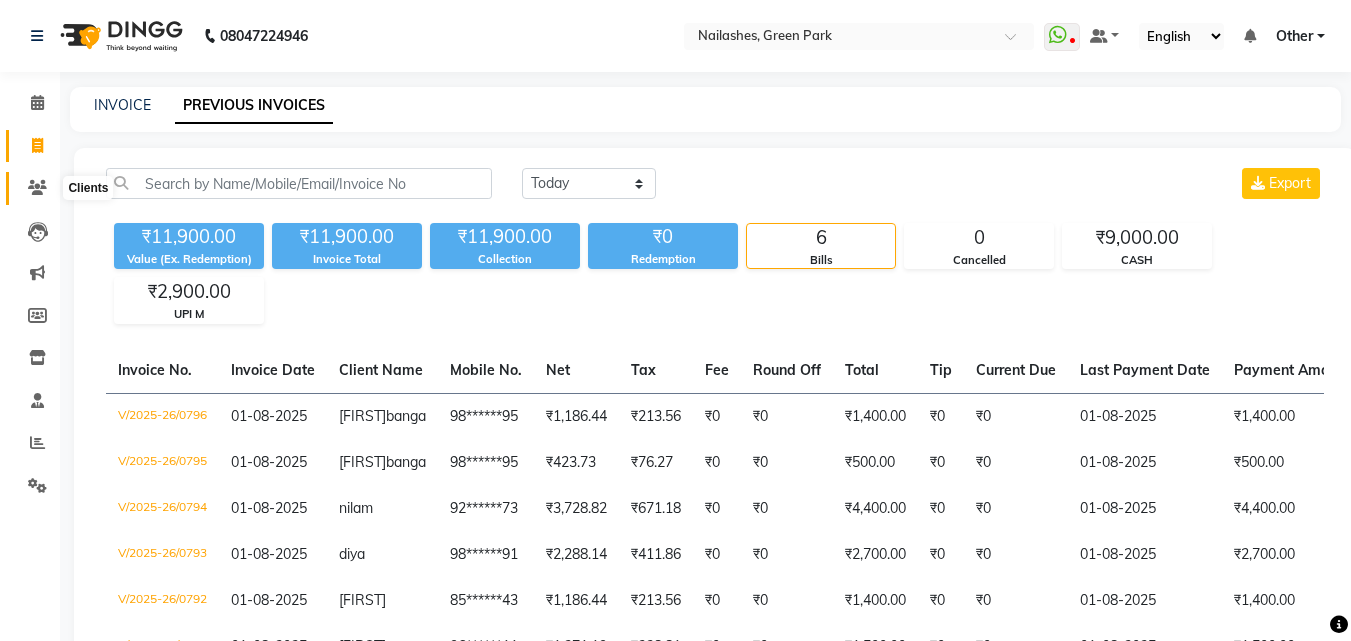 click 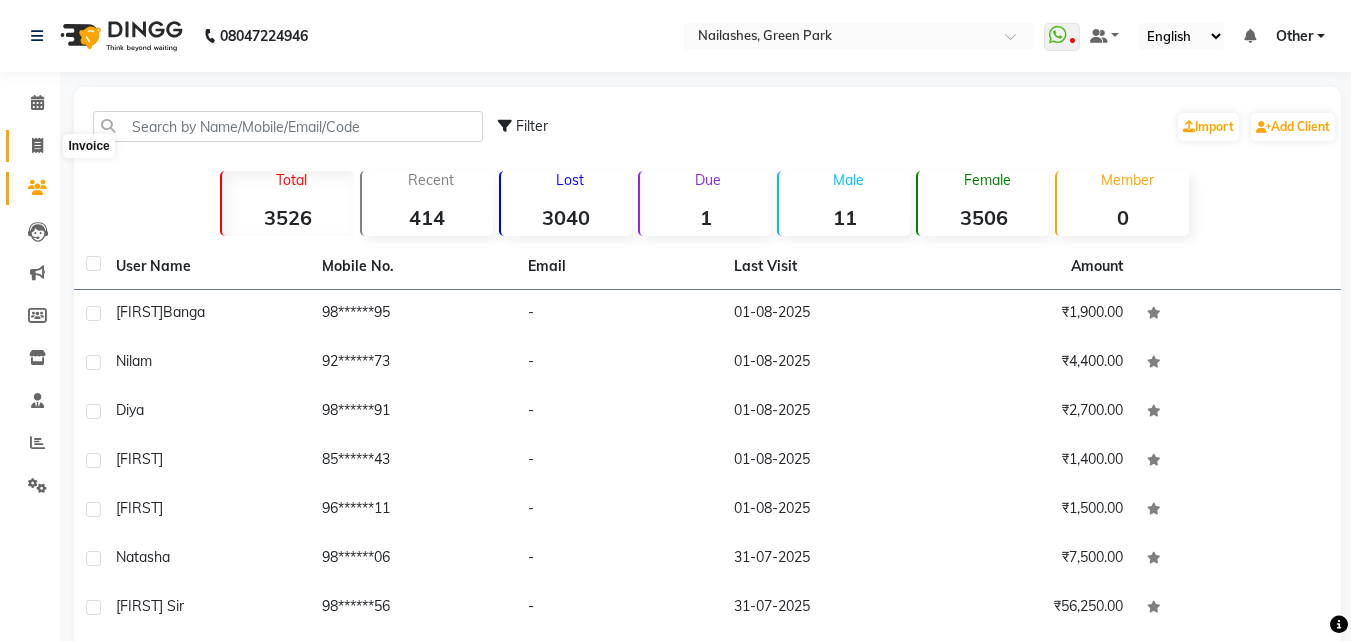 click 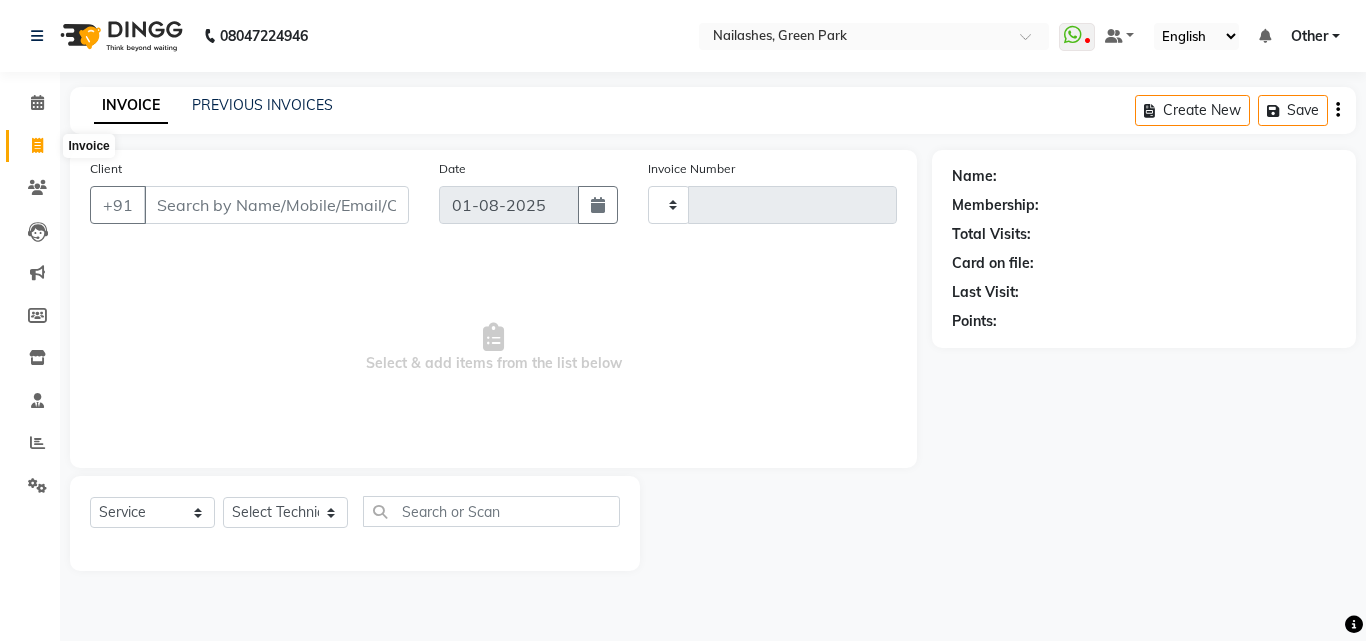 type on "0797" 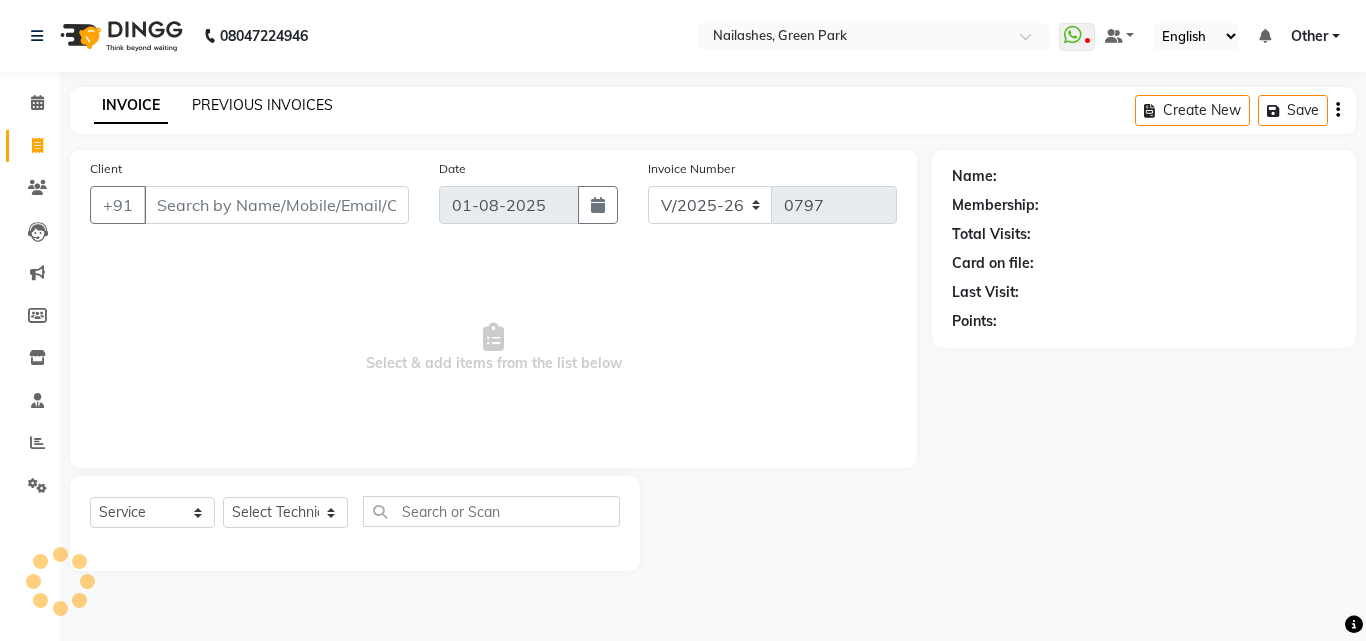 click on "PREVIOUS INVOICES" 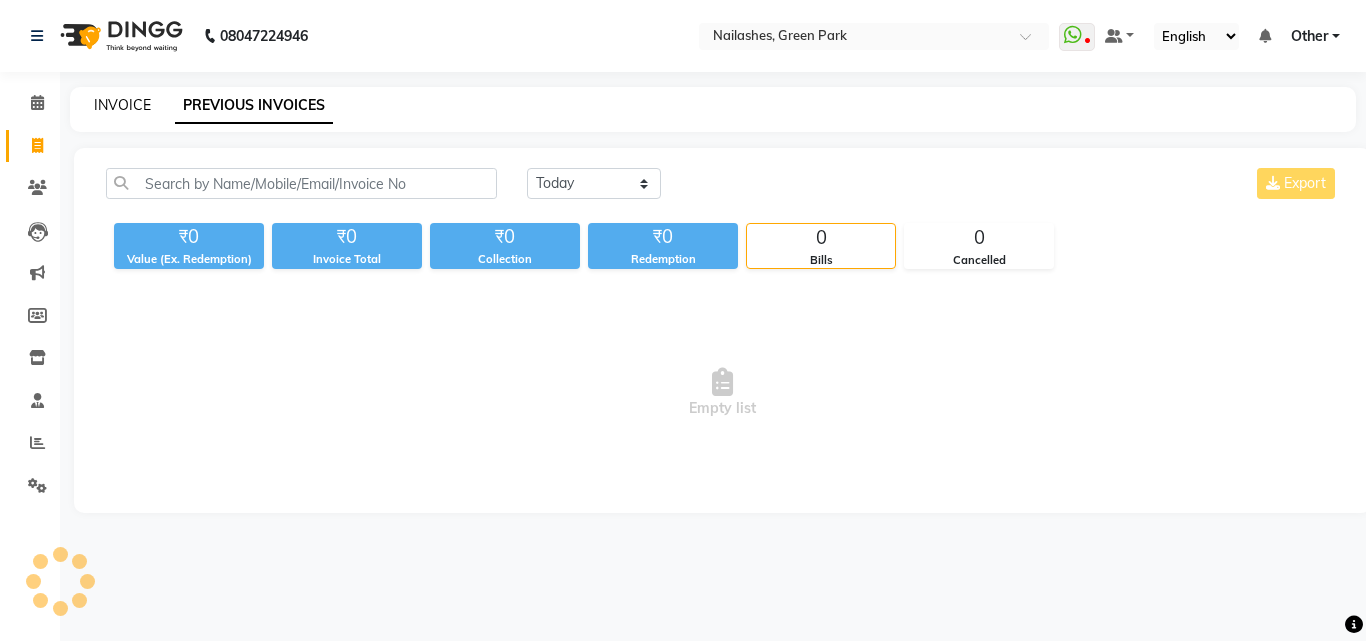 click on "INVOICE" 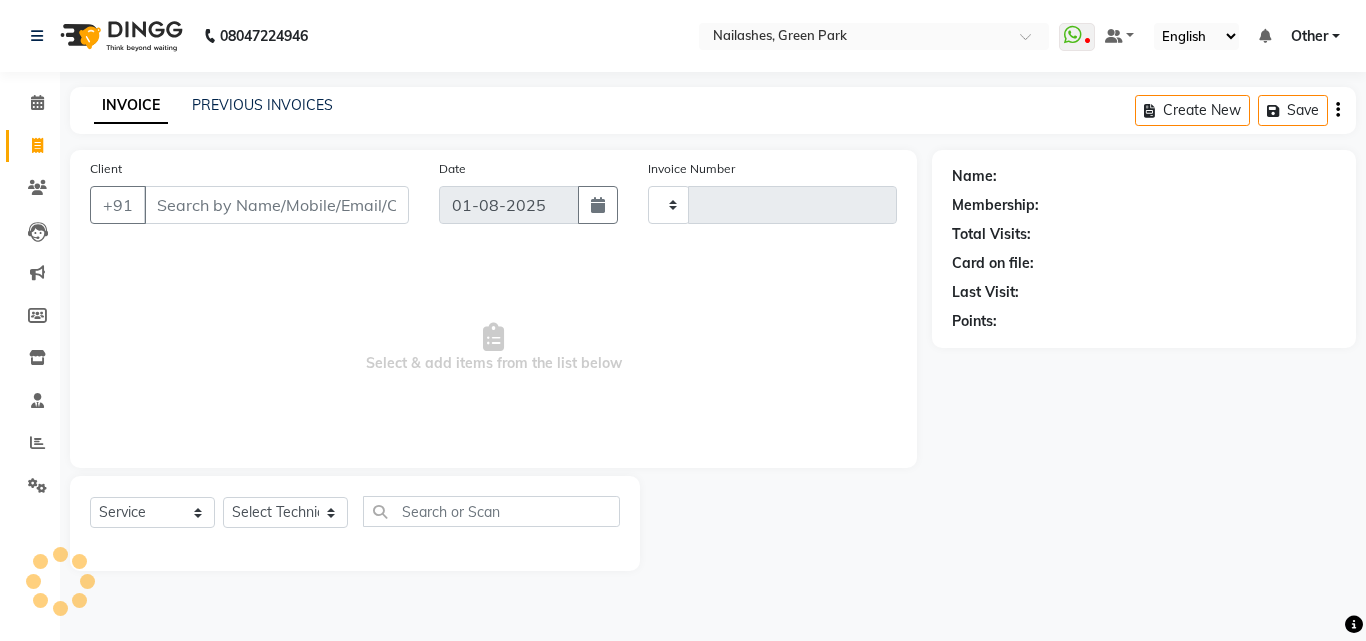 type on "0797" 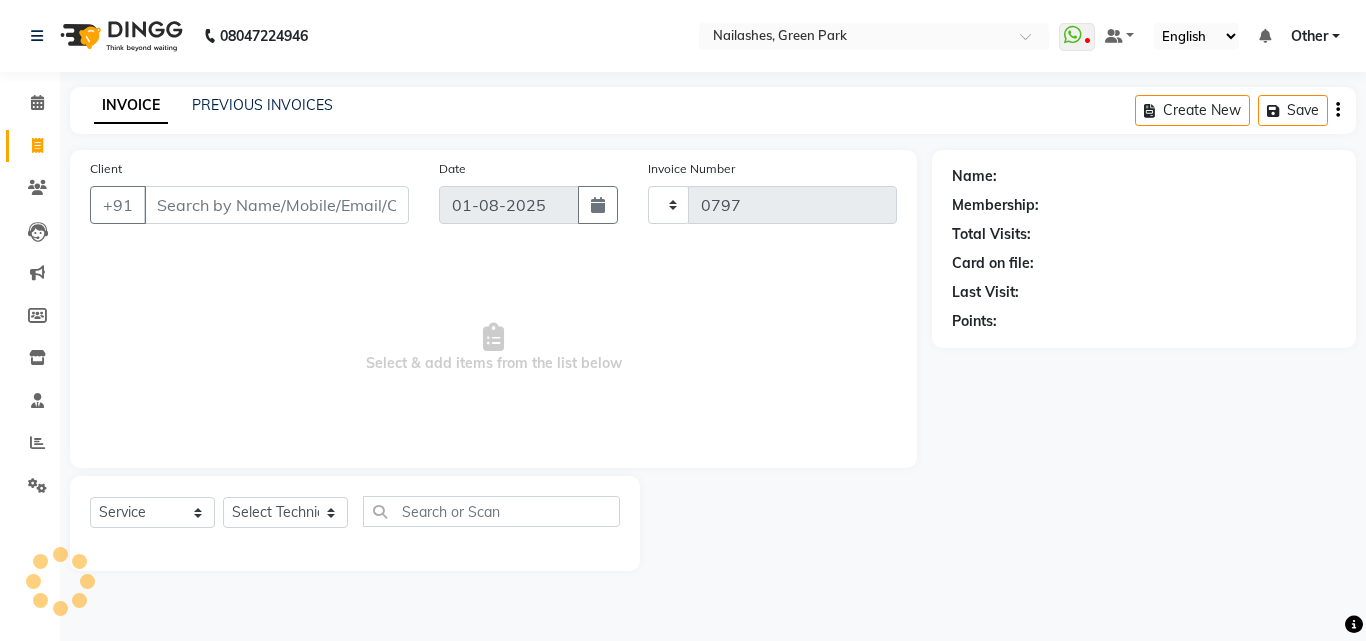 select on "3755" 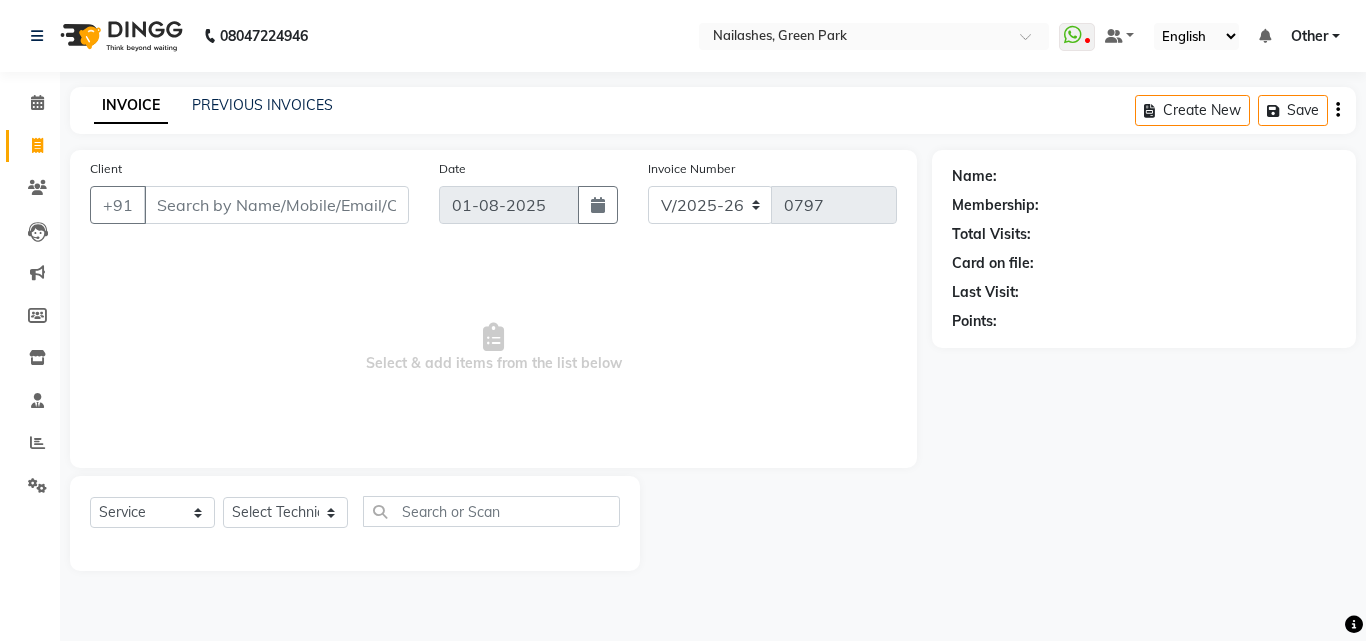 click on "Client +91 Date 01-08-2025 Invoice Number V/2025 V/2025-26 0797  Select & add items from the list below" 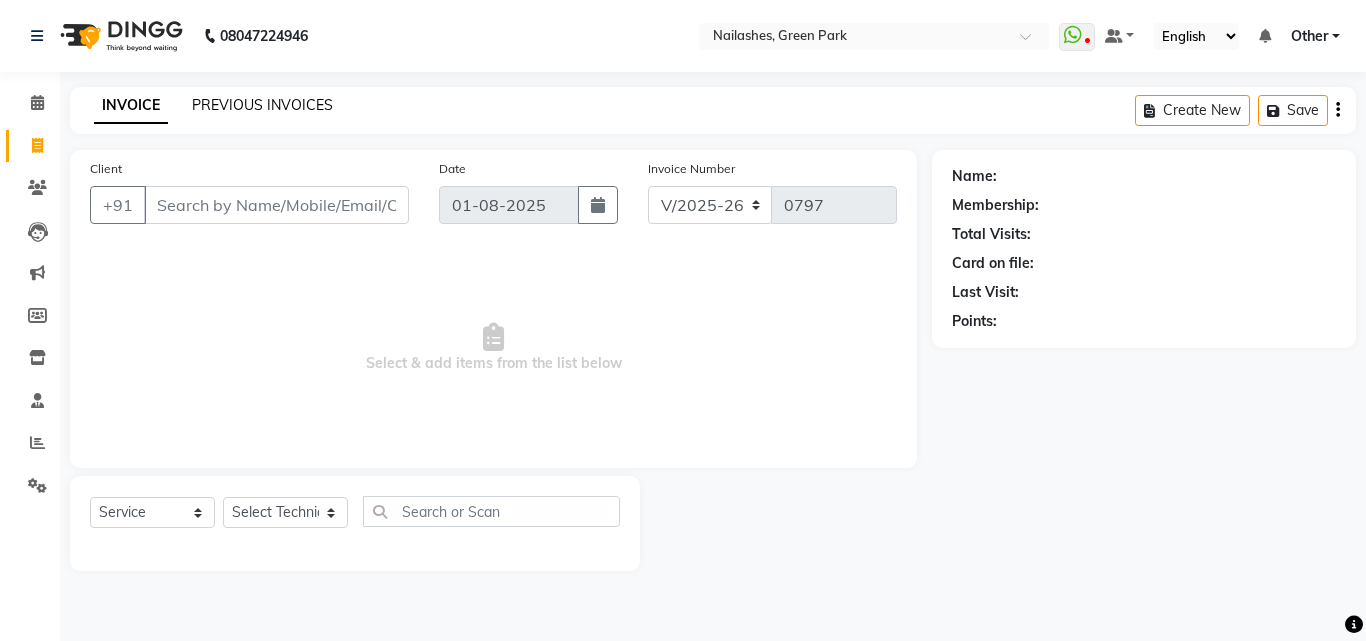 click on "PREVIOUS INVOICES" 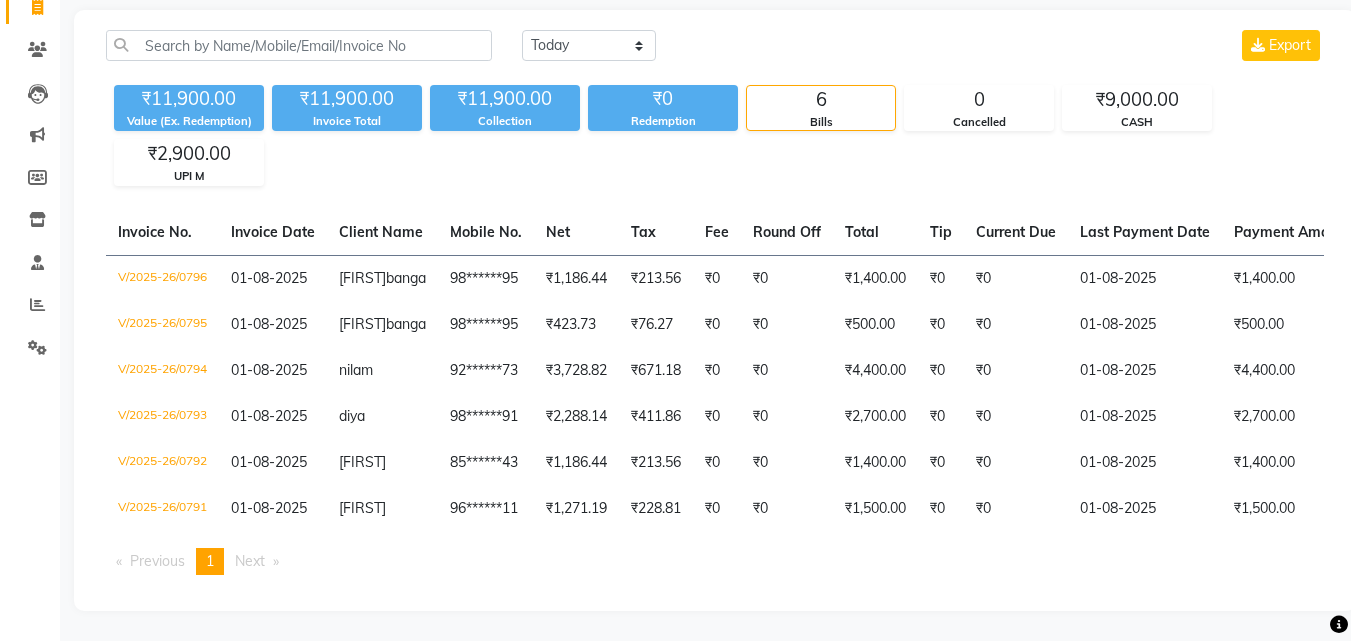 scroll, scrollTop: 160, scrollLeft: 0, axis: vertical 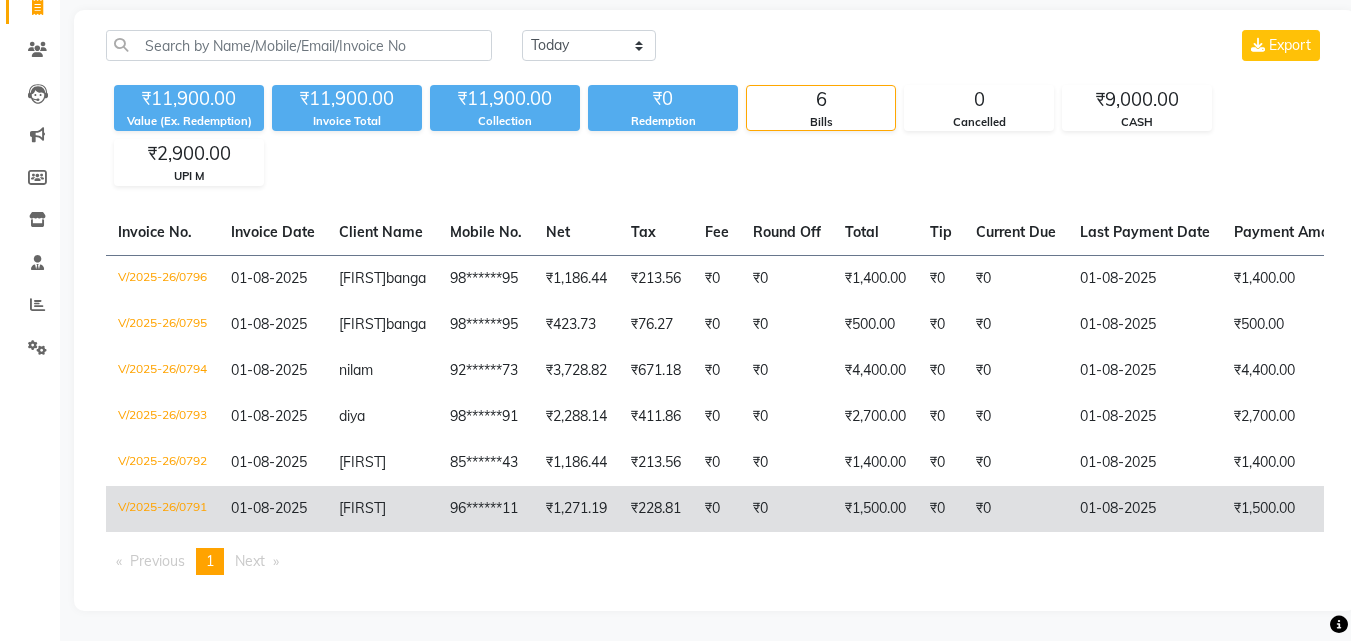 click on "₹0" 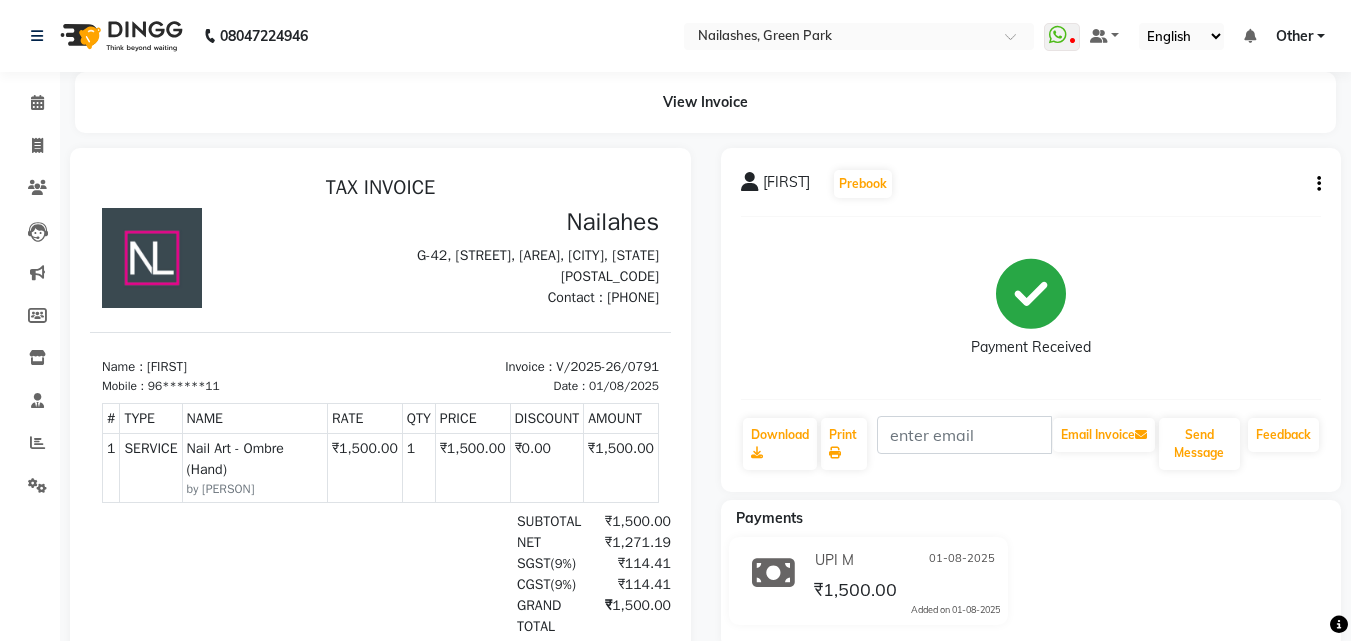 scroll, scrollTop: 0, scrollLeft: 0, axis: both 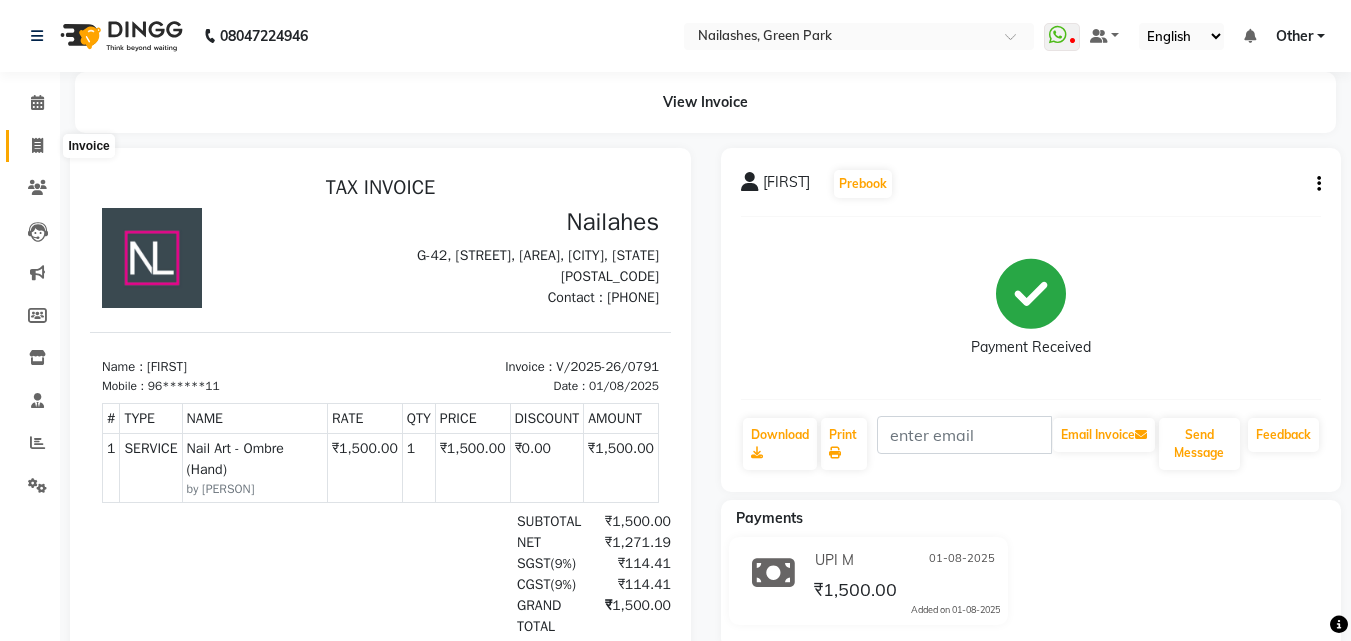 click 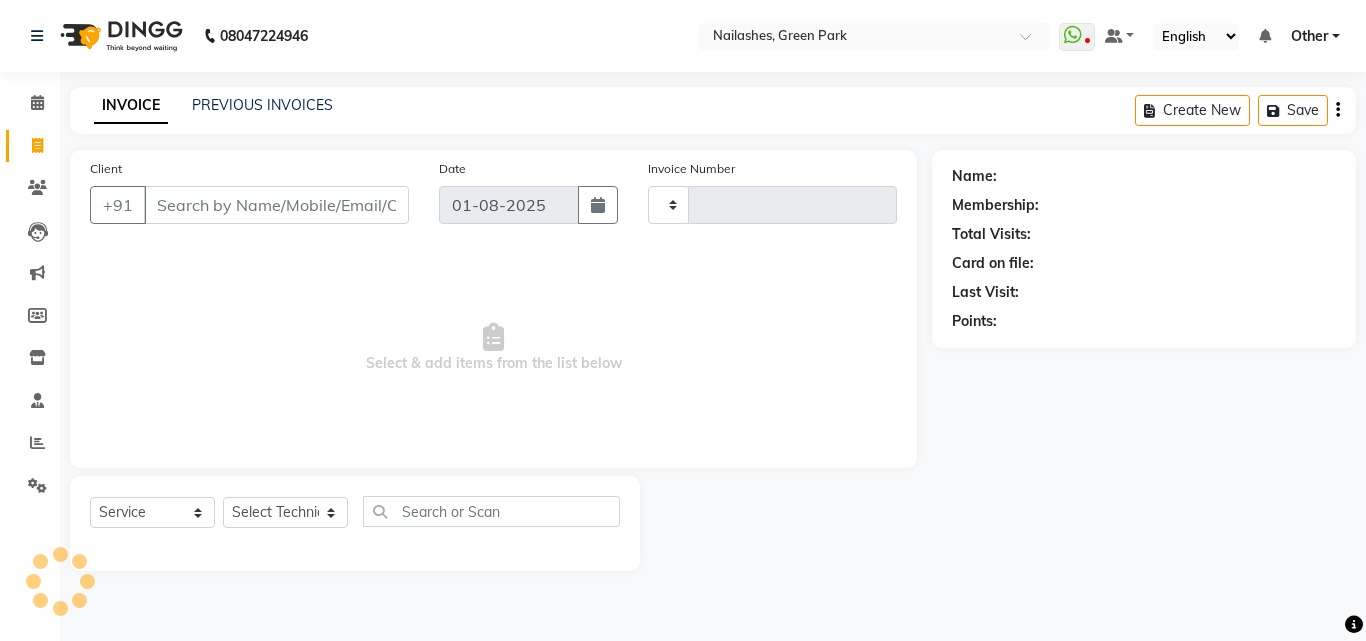 type on "0797" 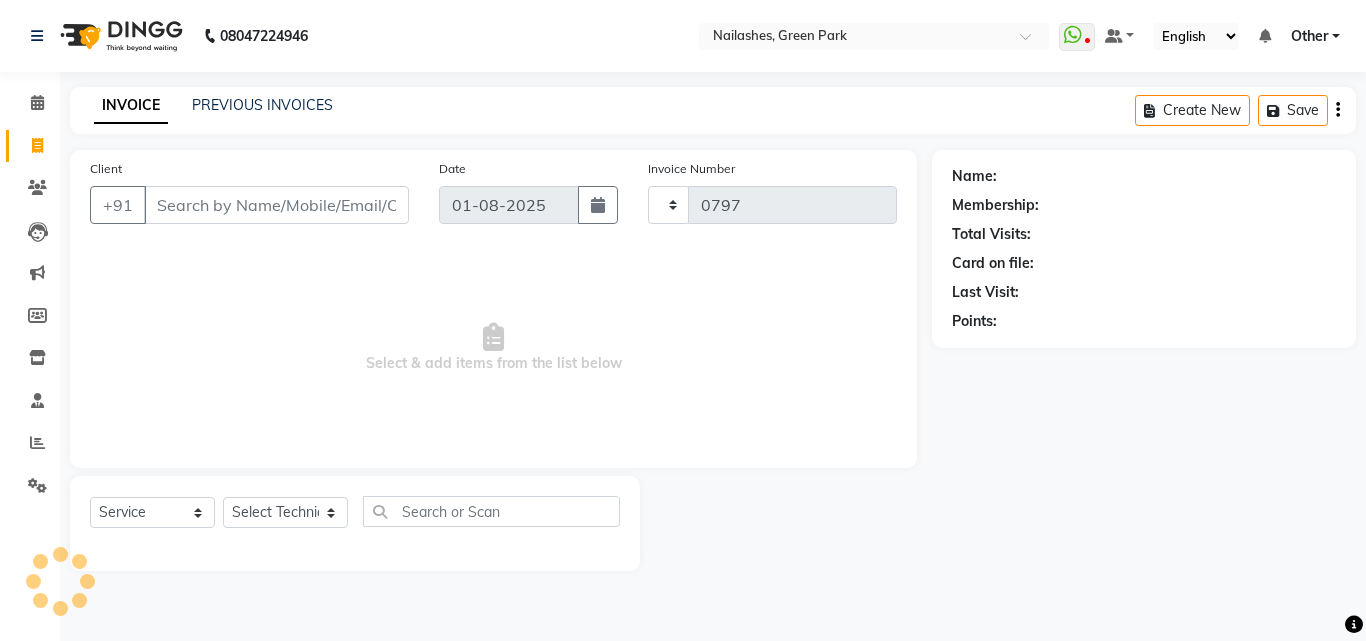 select on "3755" 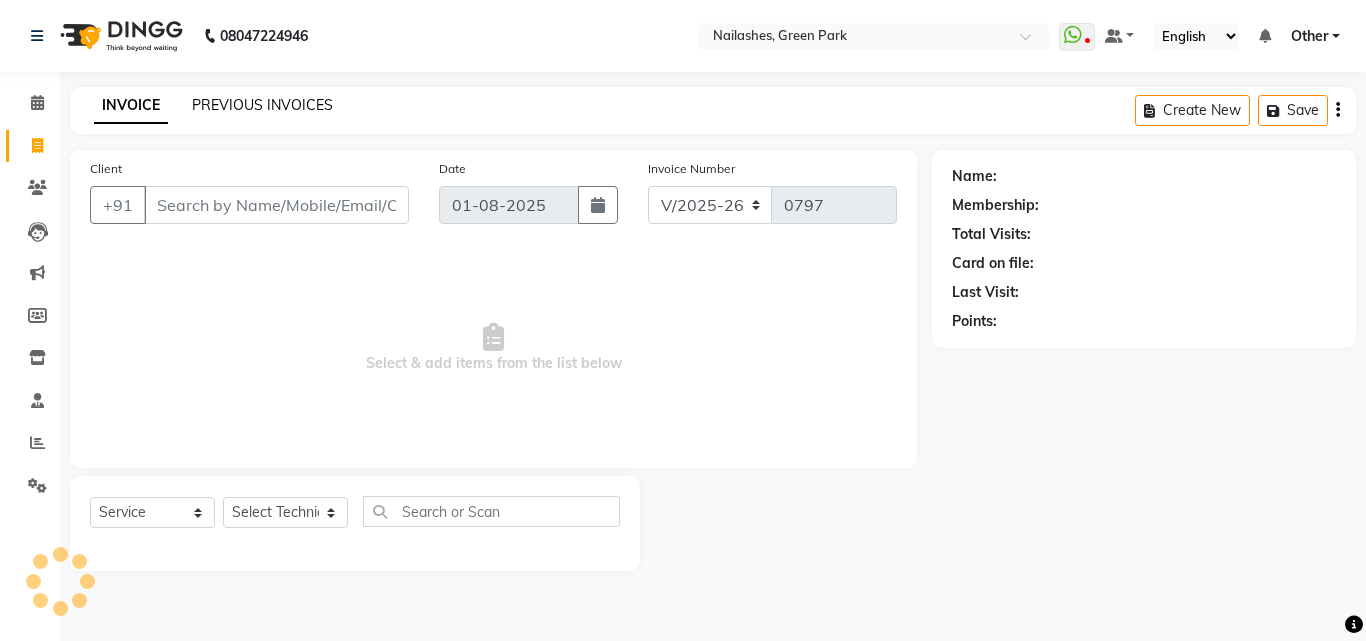 click on "PREVIOUS INVOICES" 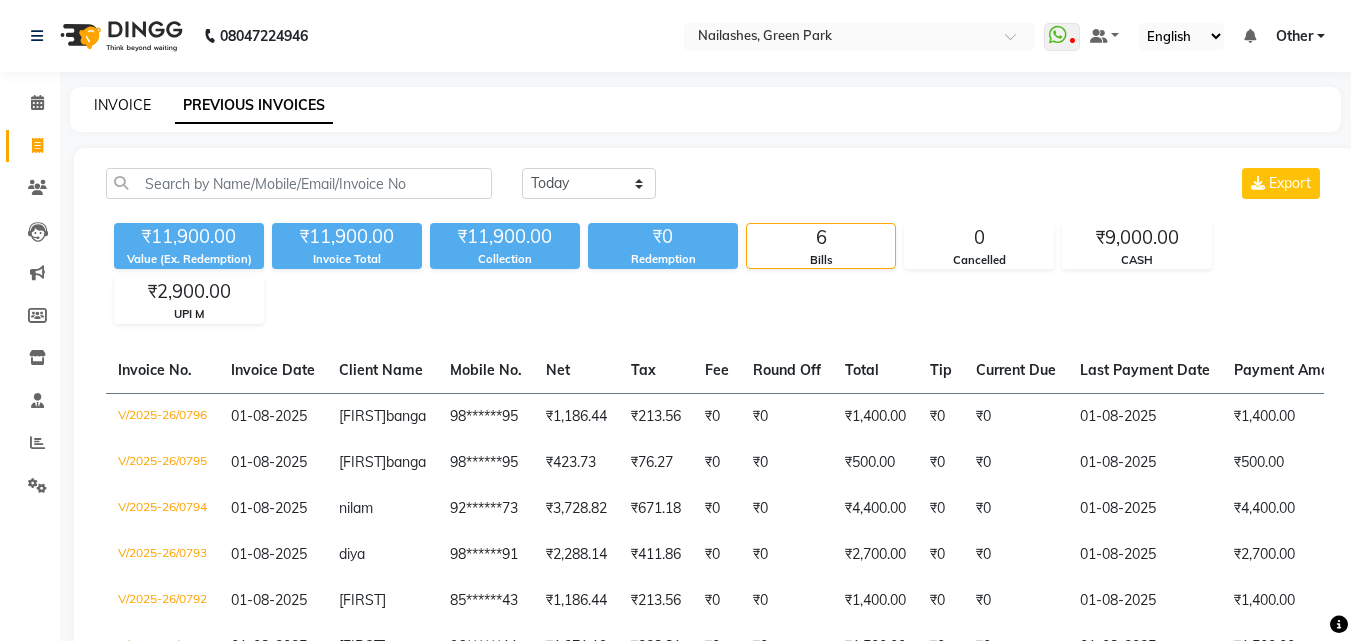 click on "INVOICE" 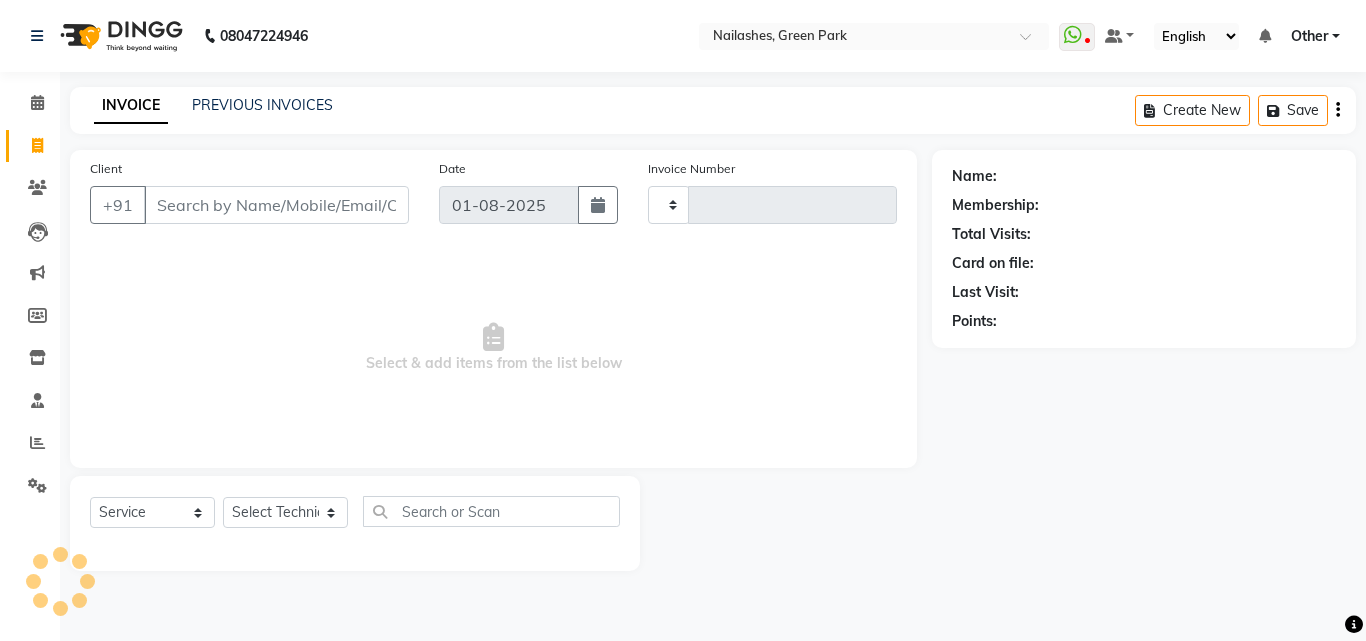 type on "0797" 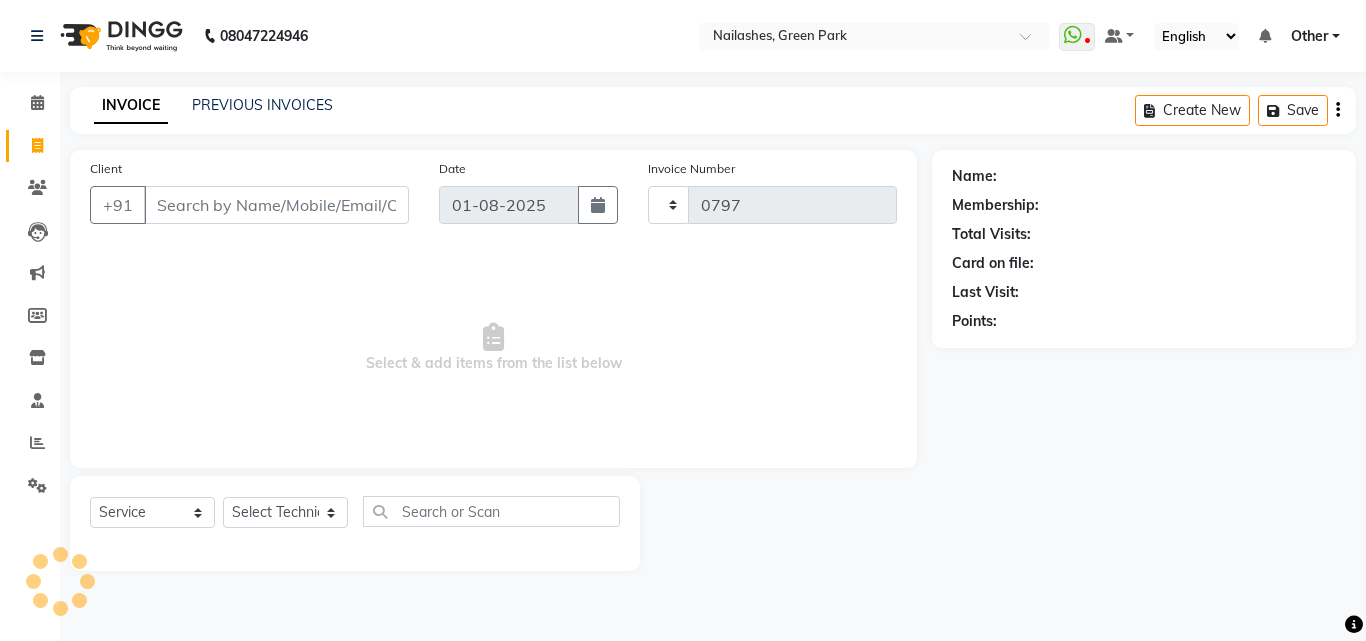 select on "3755" 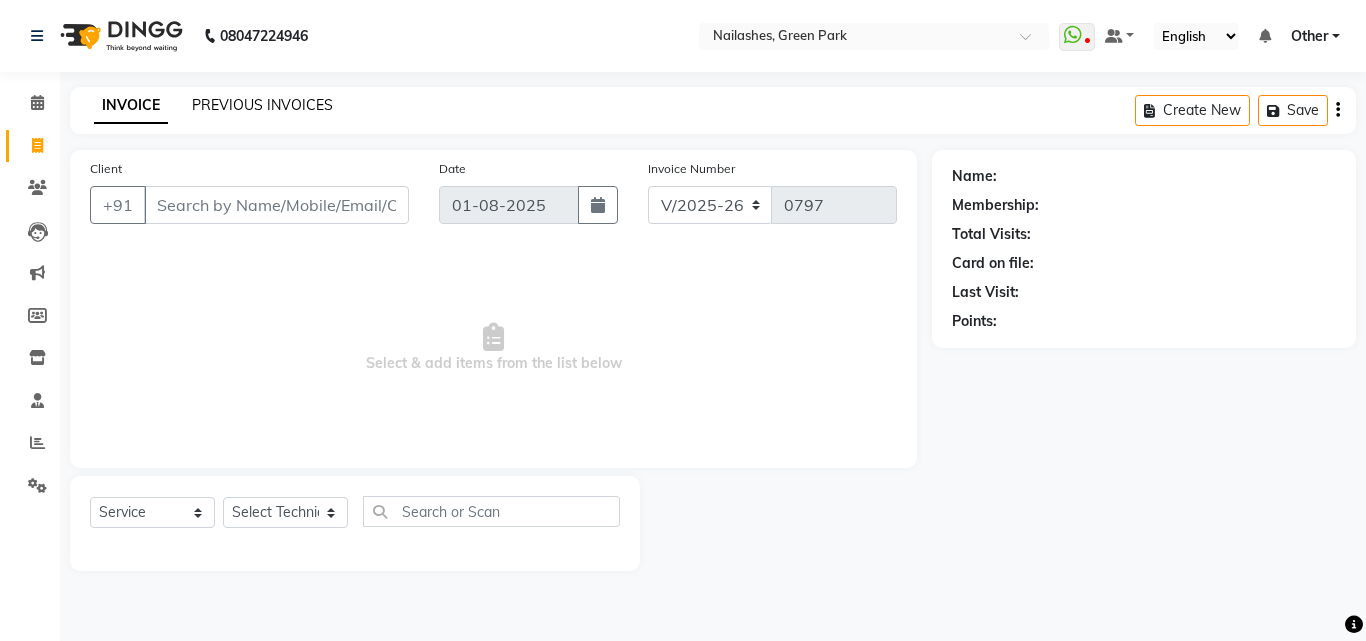 click on "PREVIOUS INVOICES" 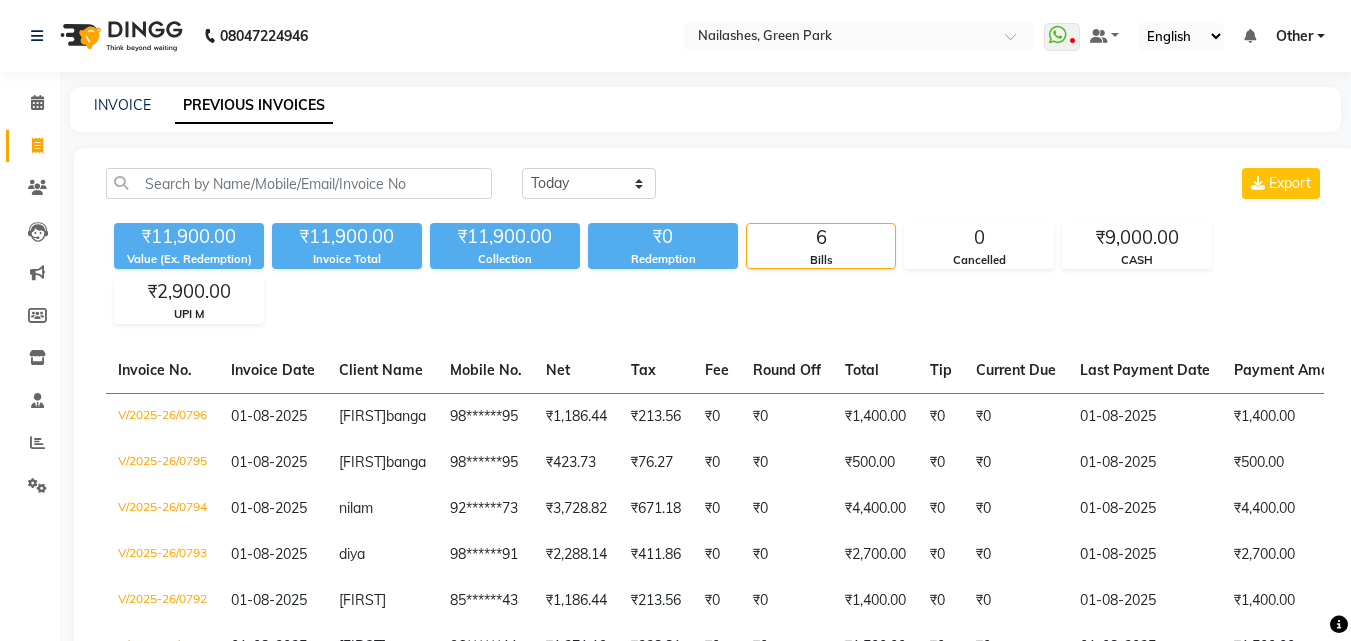 click on "08047224946 Select Location × Nailashes, Green Park  WhatsApp Status  ✕ Status:  Disconnected Most Recent Message: 02-06-2025     06:13 PM Recent Service Activity: 02-06-2025     06:17 PM  08047224946 Whatsapp Settings Default Panel My Panel English ENGLISH Español العربية मराठी हिंदी ગુજરાતી தமிழ் 中文 Notifications nothing to show Other  Manage Profile Change Password Sign out  Version:3.15.11  ☀ Nailashes, Green Park  Calendar  Invoice  Clients  Leads   Marketing  Members  Inventory  Staff  Reports  Settings Completed InProgress Upcoming Dropped Tentative Check-In Confirm Bookings Segments Page Builder INVOICE PREVIOUS INVOICES Today Yesterday Custom Range Export ₹11,900.00 Value (Ex. Redemption) ₹11,900.00 Invoice Total  ₹11,900.00 Collection ₹0 Redemption 6 Bills 0 Cancelled ₹9,000.00 CASH ₹2,900.00 UPI M  Invoice No.   Invoice Date   Client Name   Mobile No.   Net   Tax   Fee   Round Off   Total   Tip   Current Due   Status" at bounding box center (675, 389) 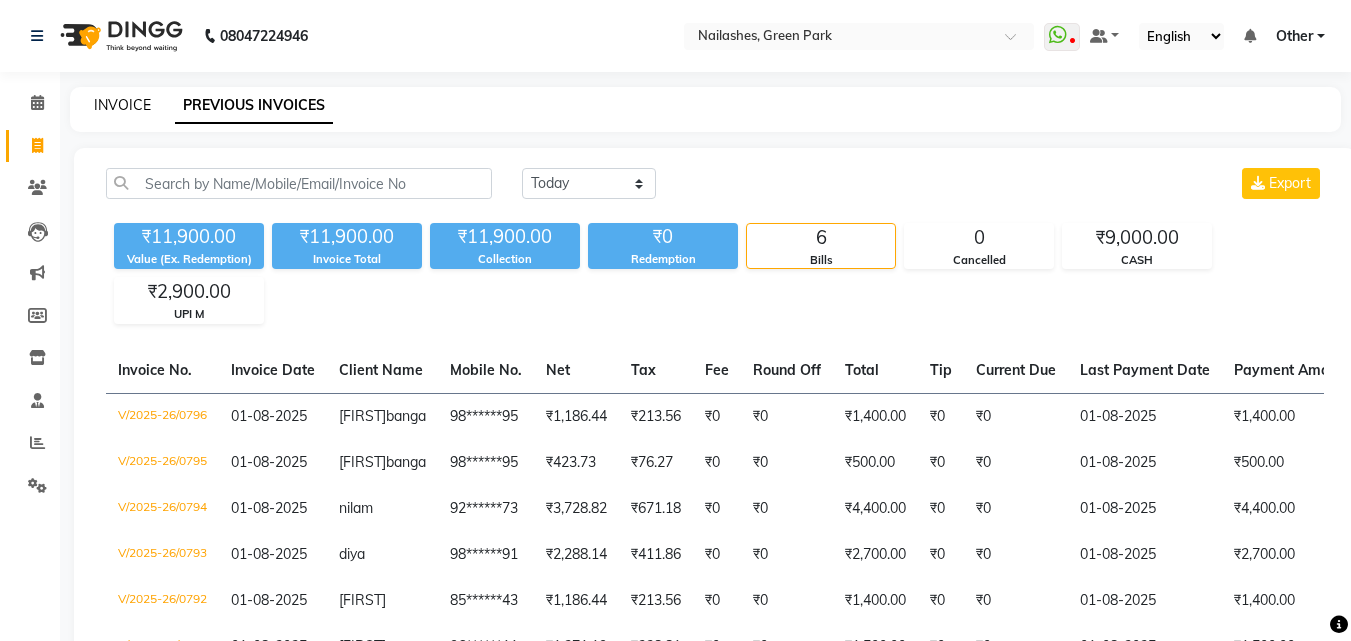 click on "INVOICE" 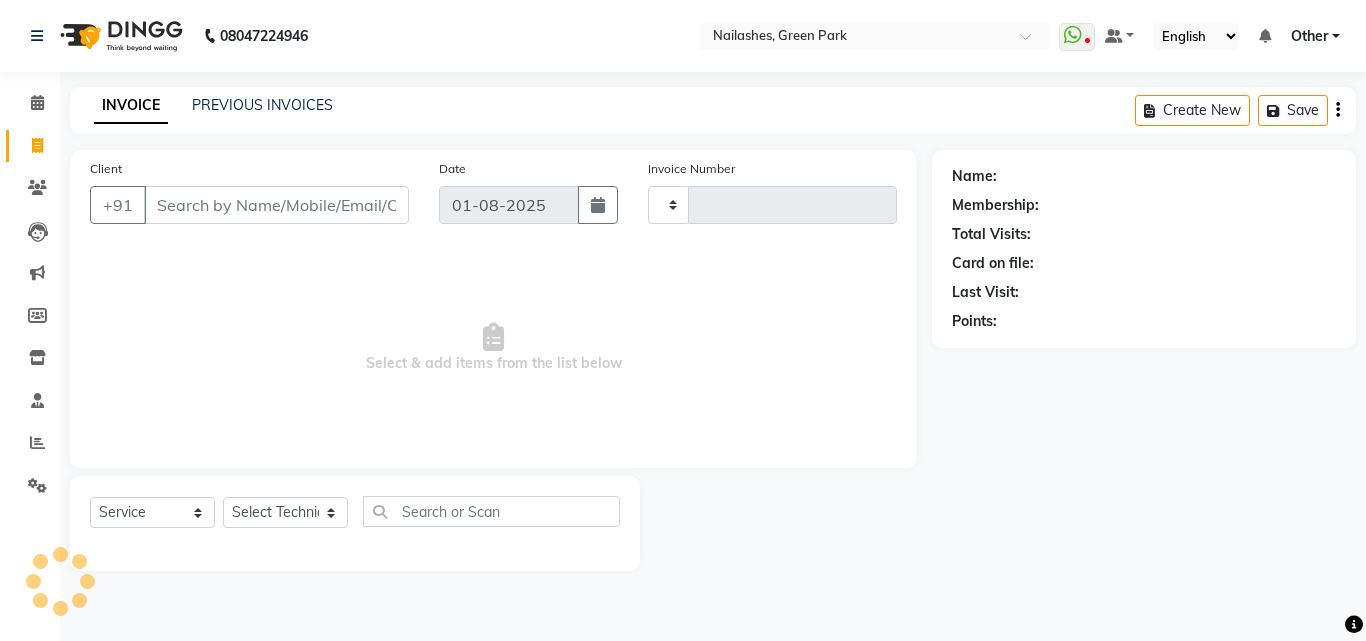 type on "0797" 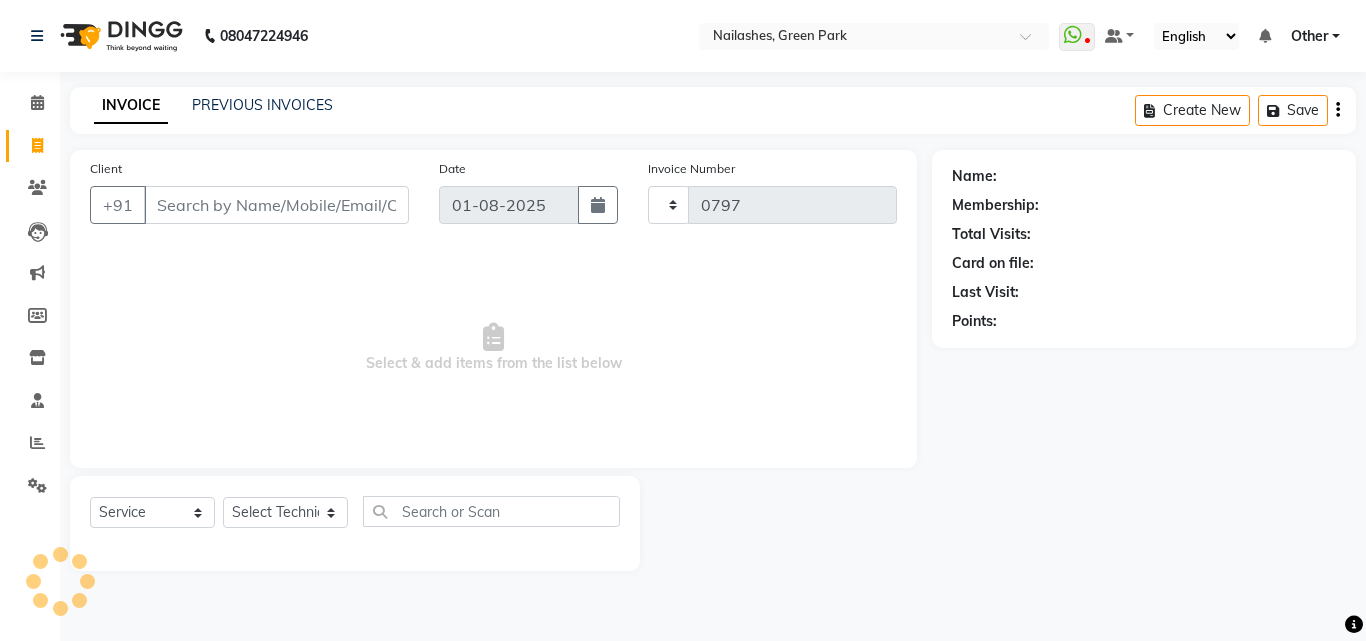 select on "3755" 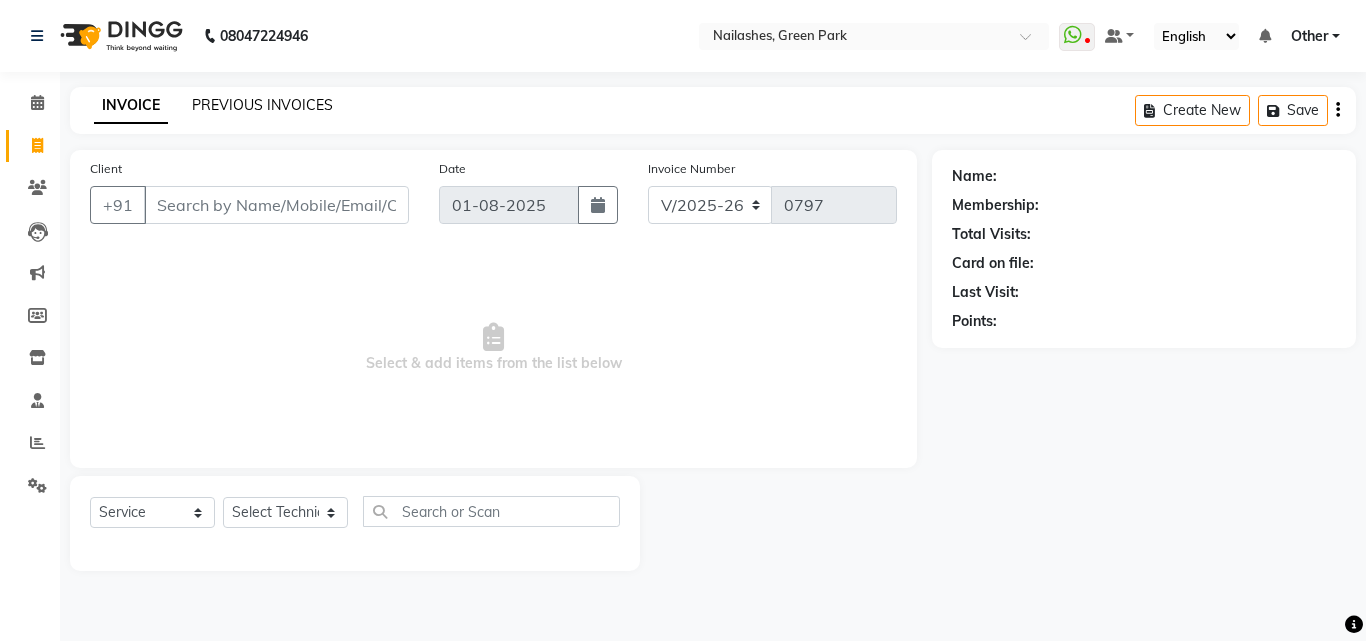 click on "PREVIOUS INVOICES" 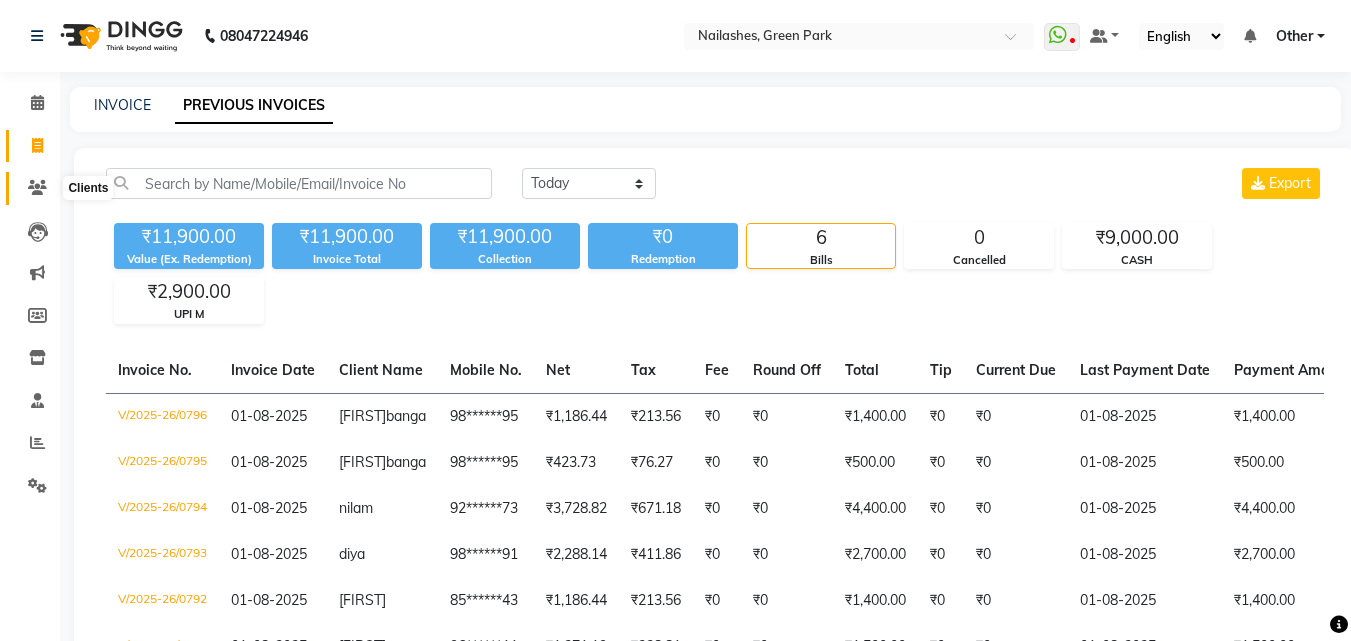 click 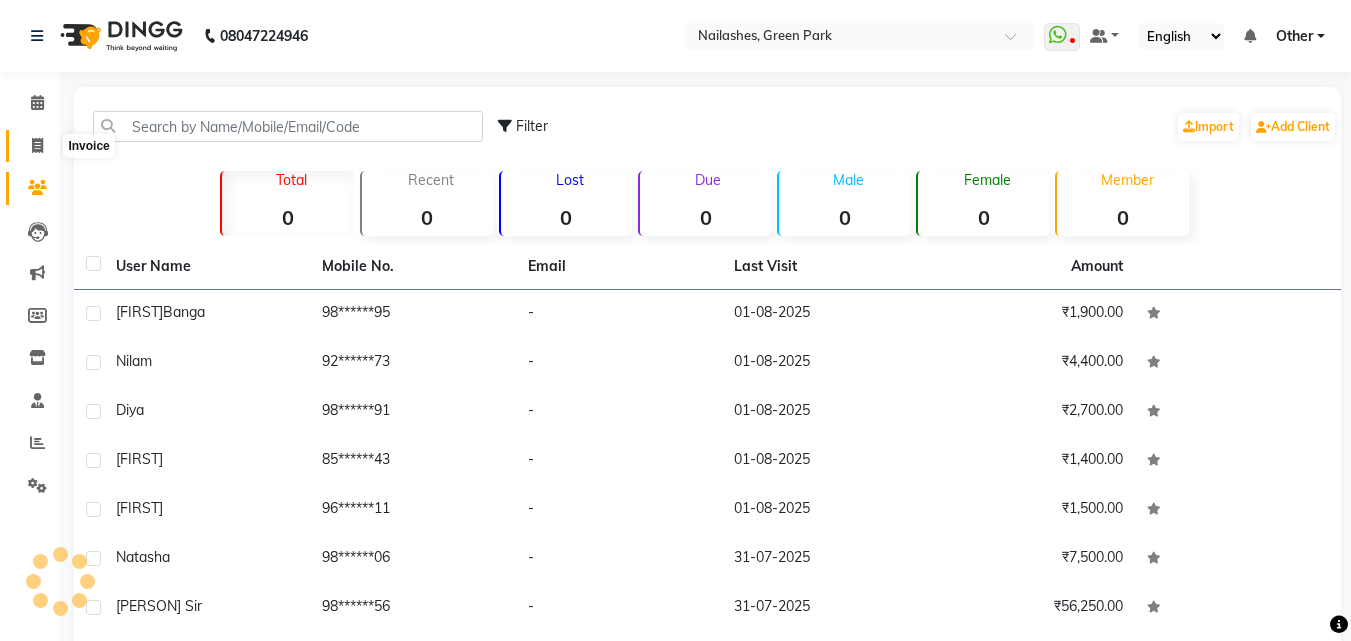 click 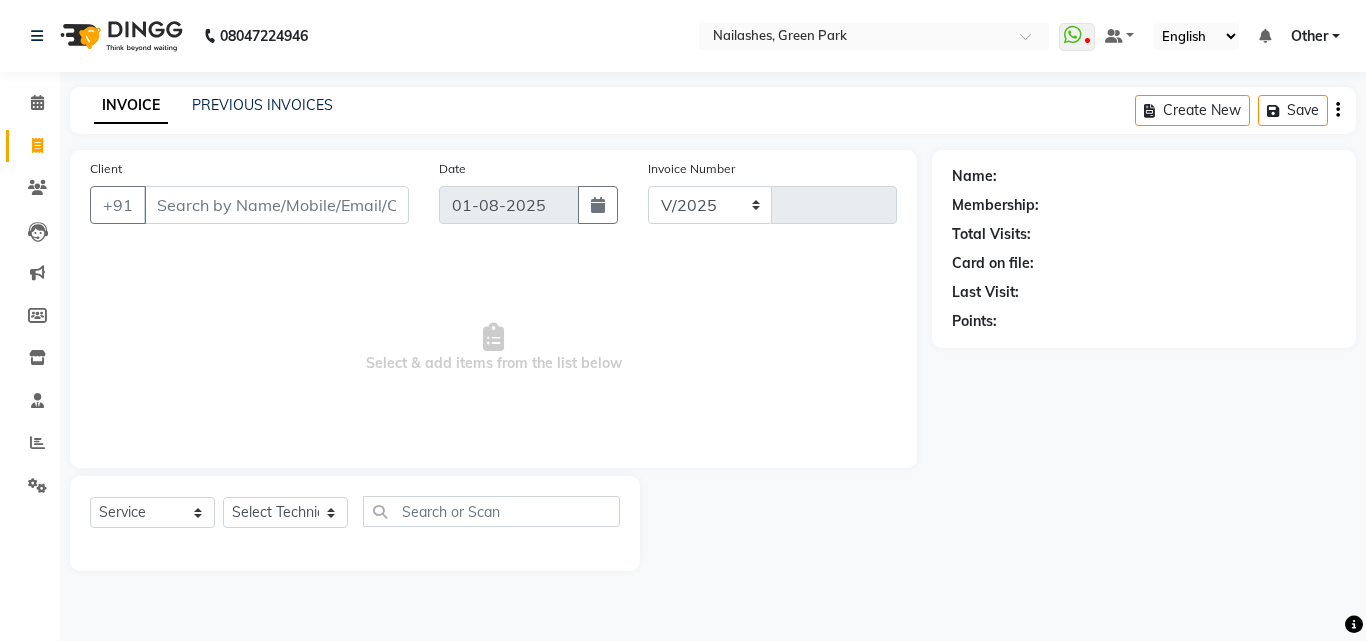 select on "3755" 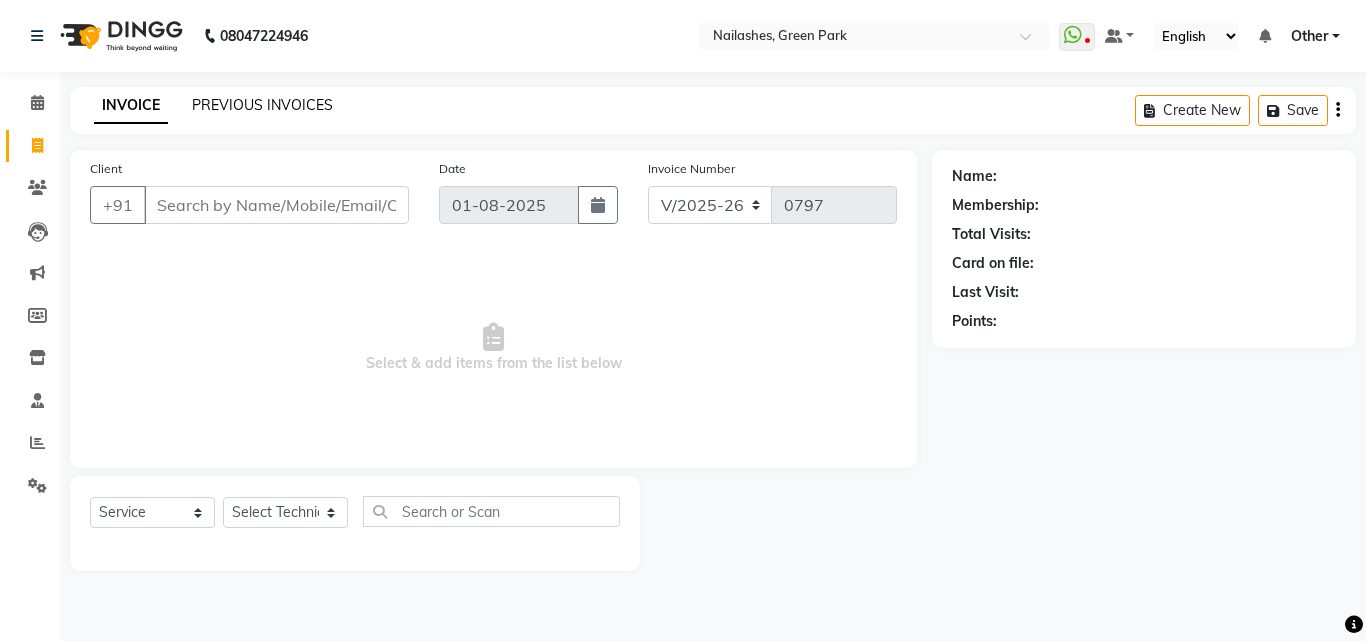 click on "PREVIOUS INVOICES" 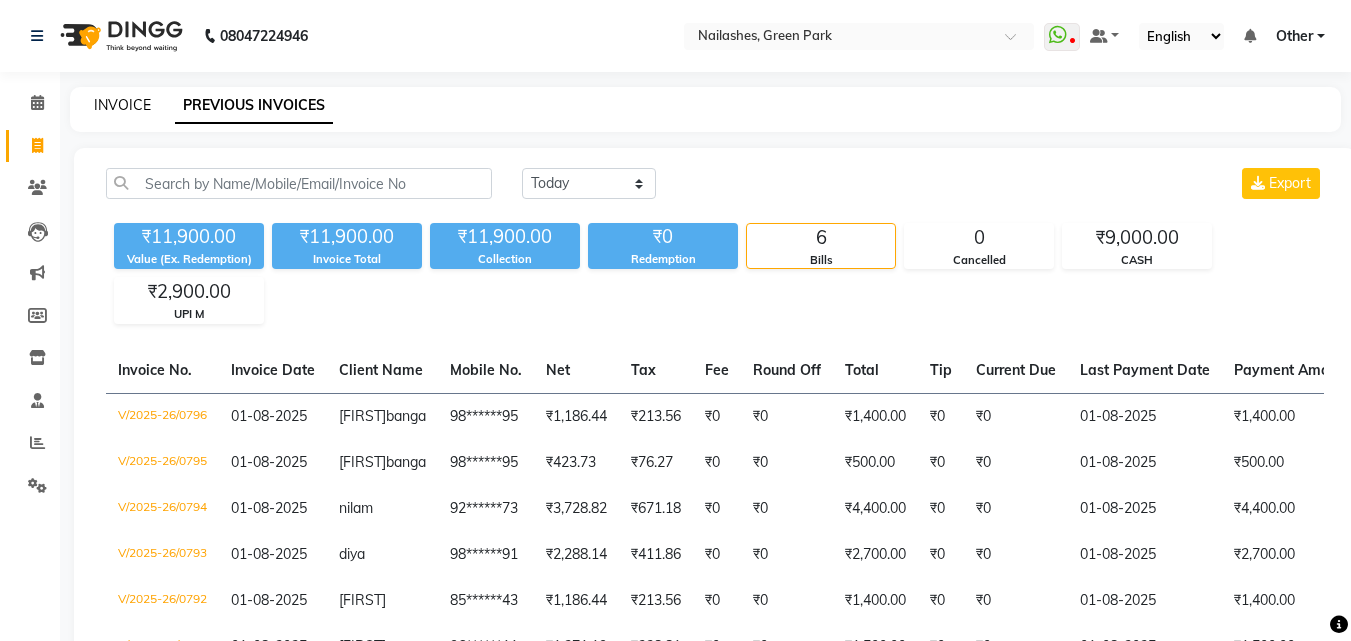 click on "INVOICE" 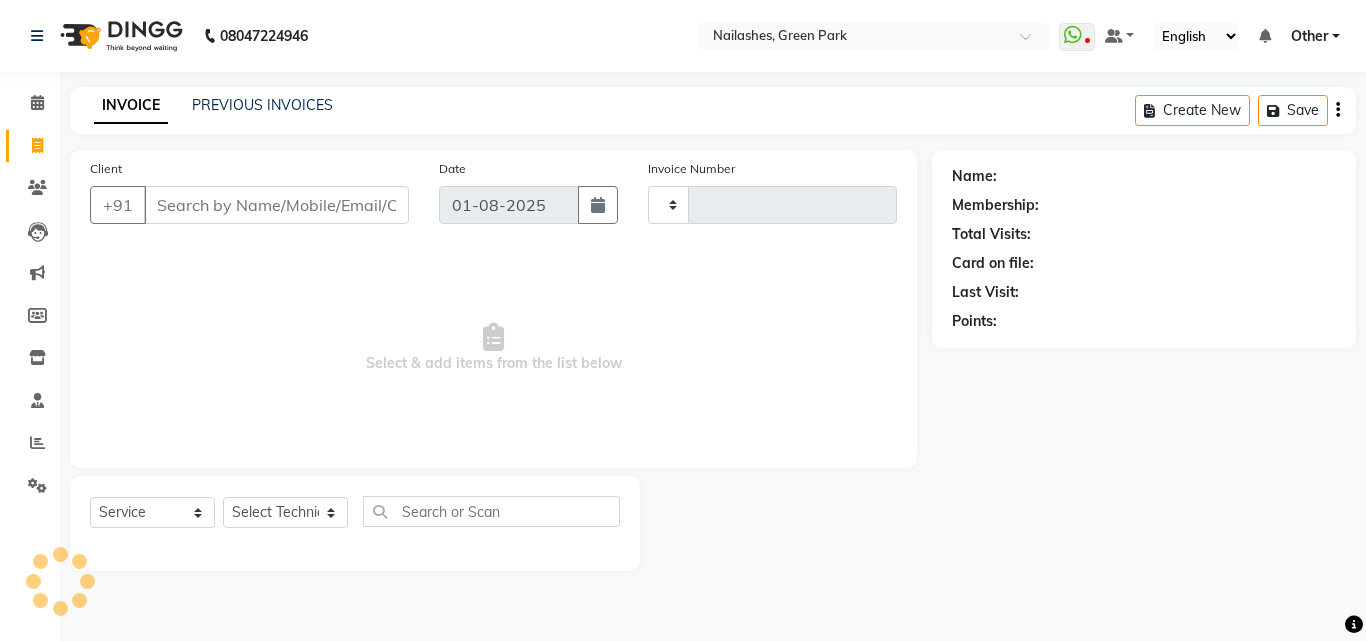 type on "0797" 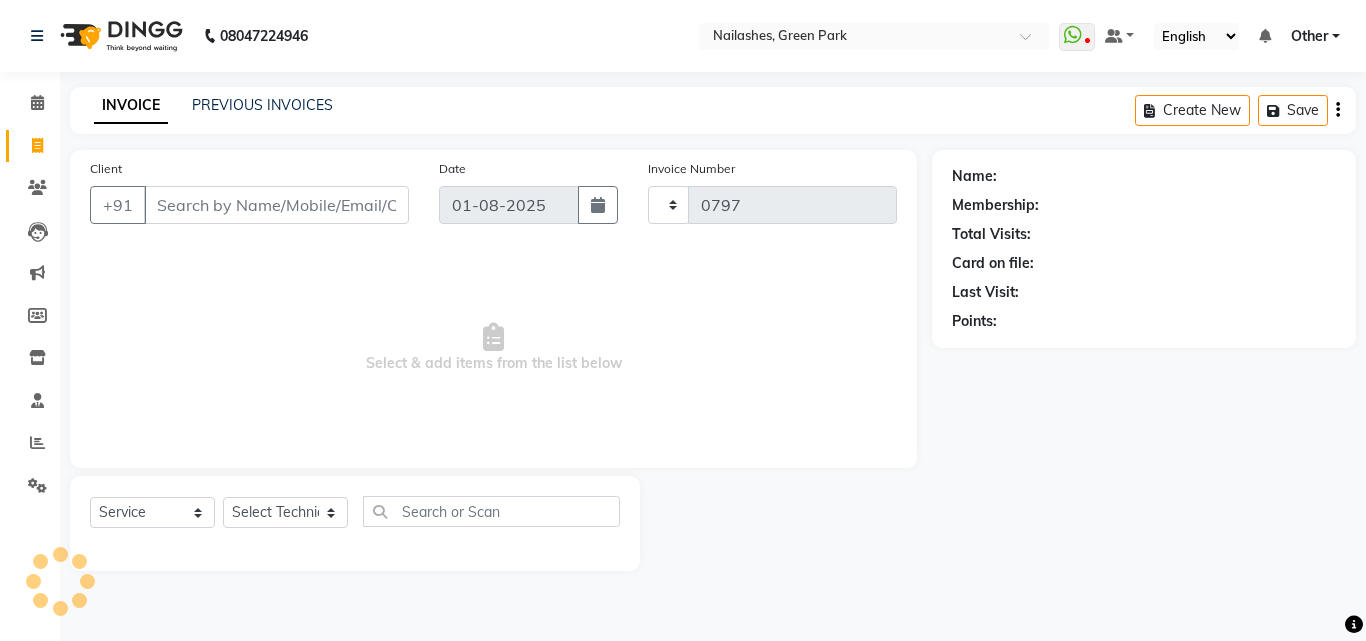 select on "3755" 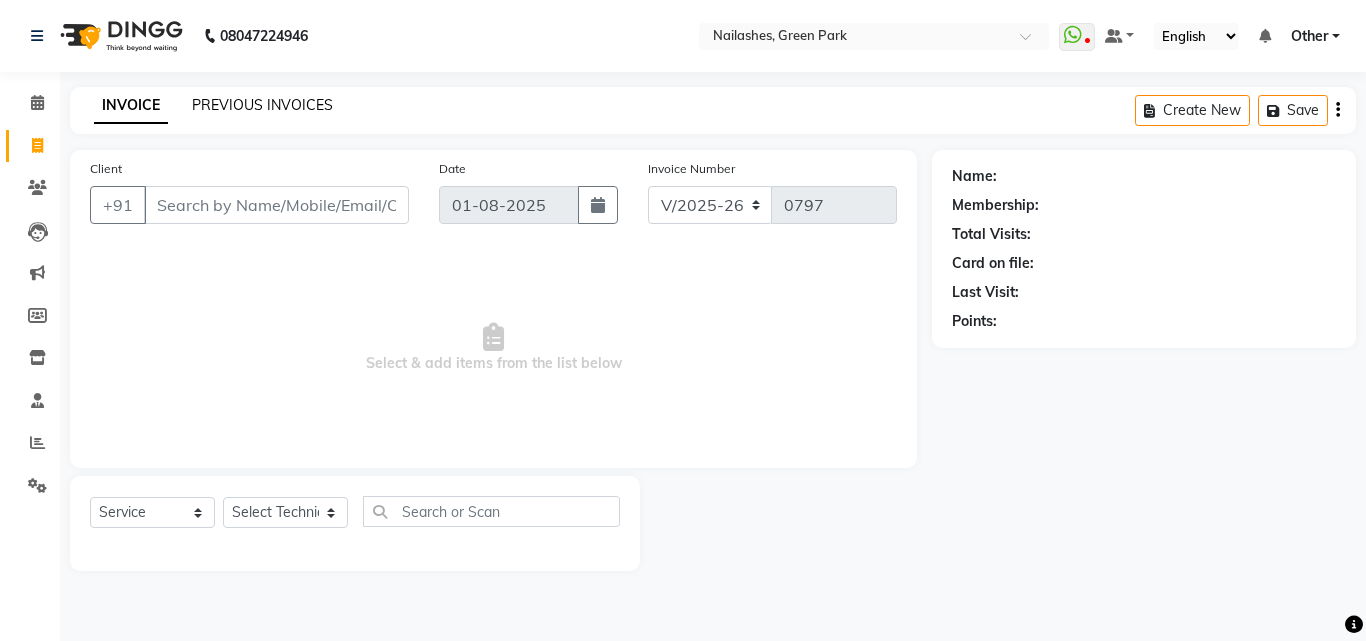 click on "PREVIOUS INVOICES" 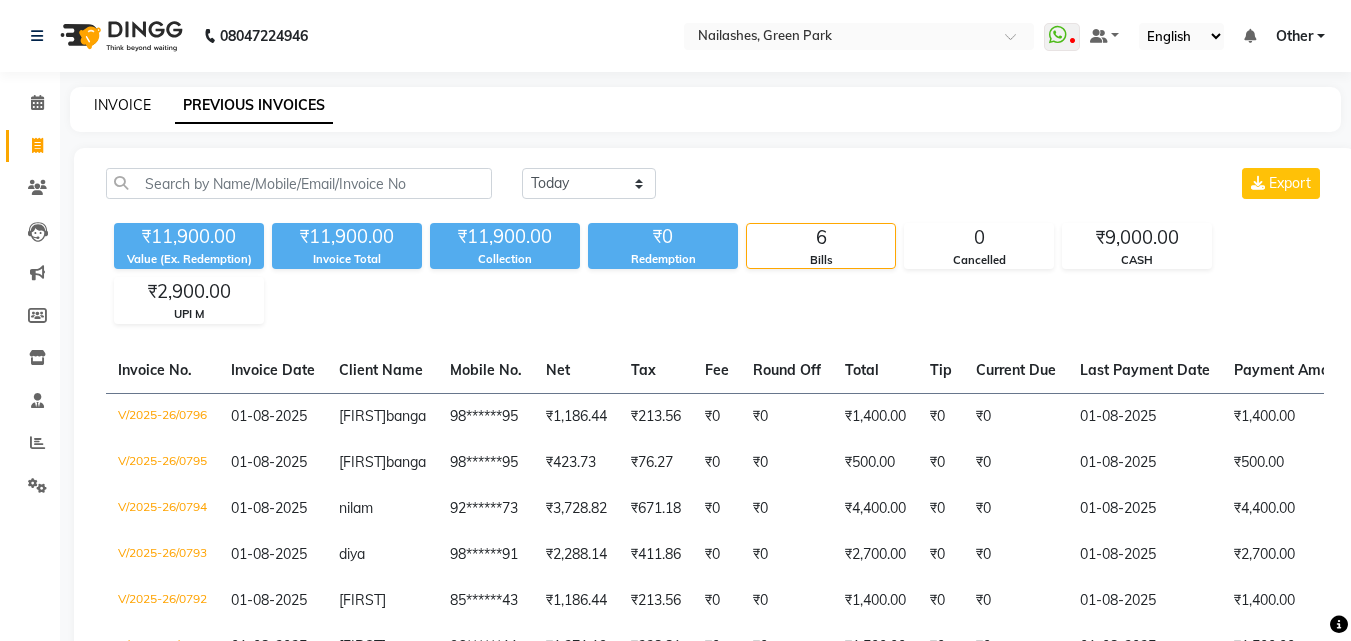 click on "INVOICE" 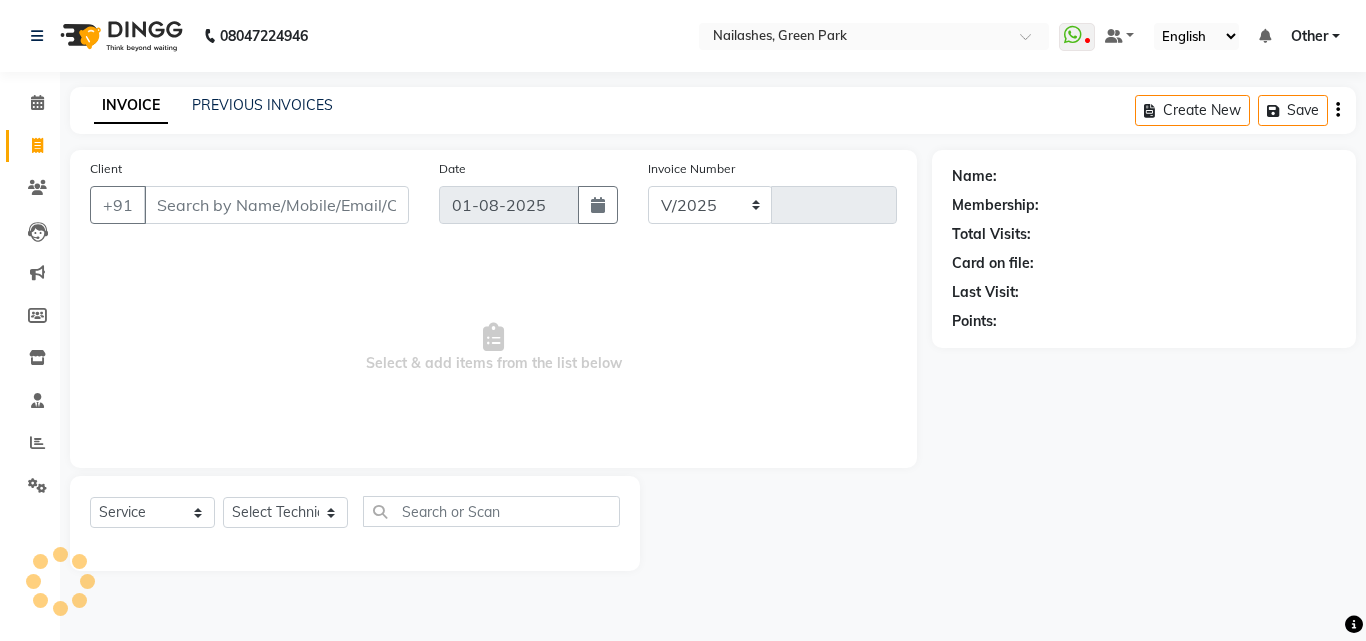 select on "3755" 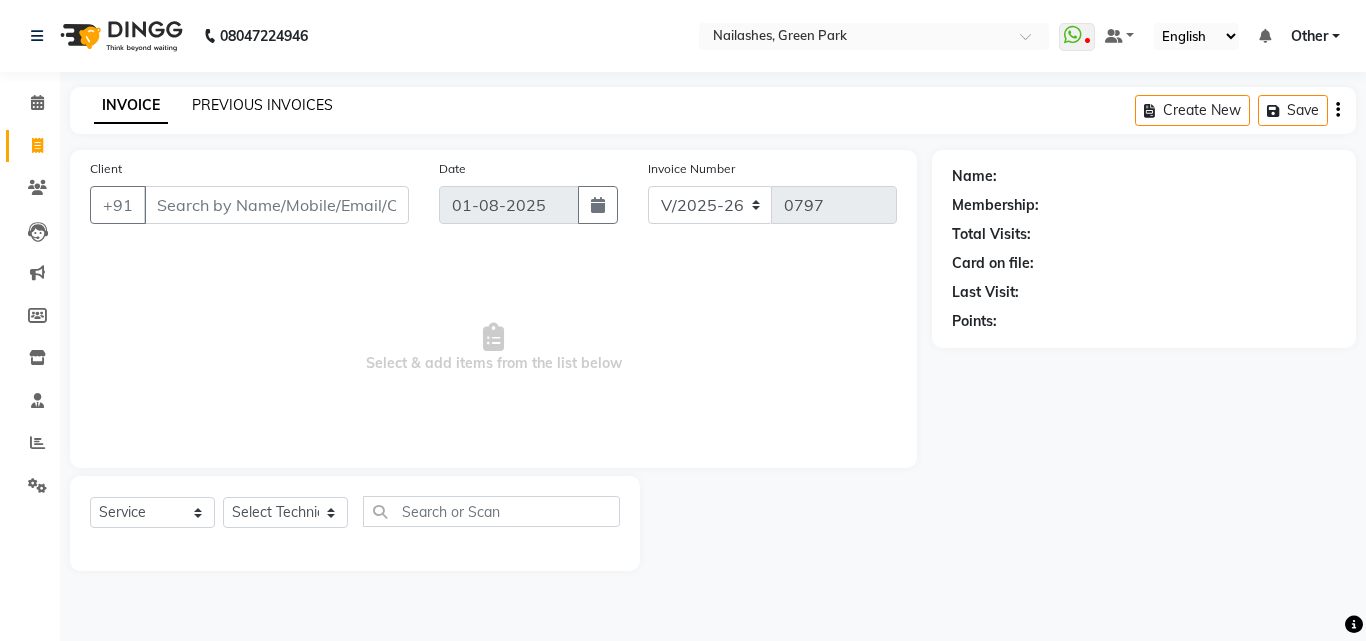 click on "PREVIOUS INVOICES" 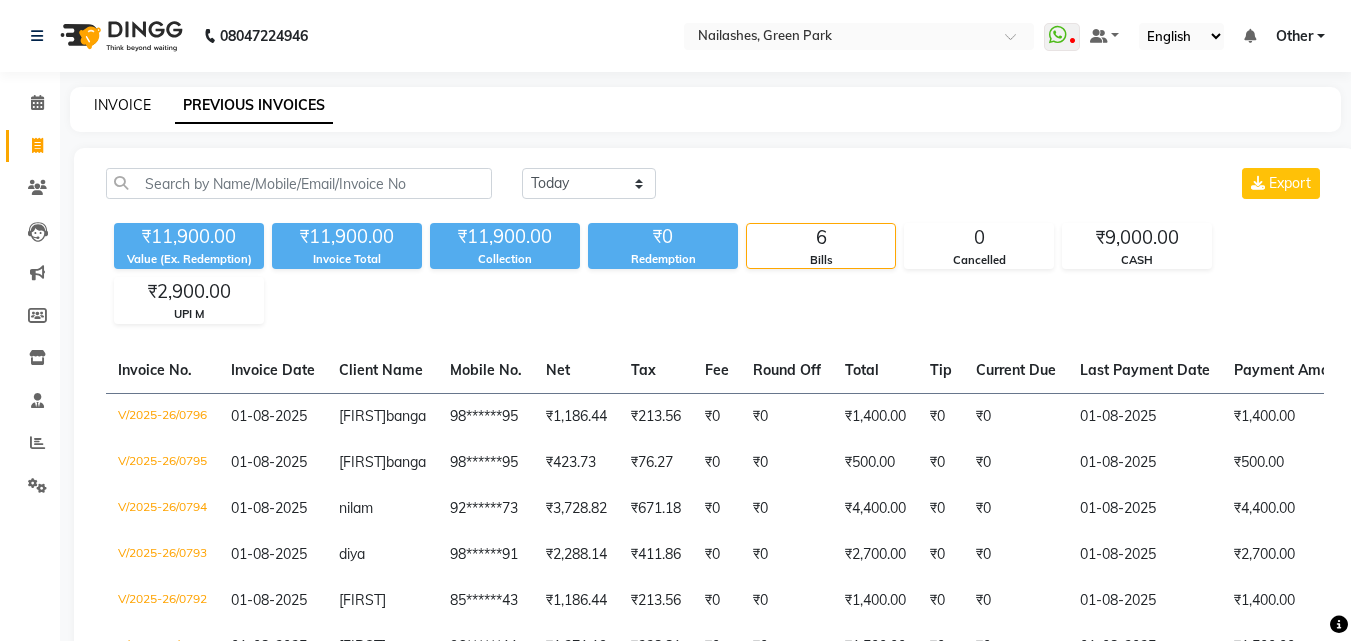 click on "INVOICE" 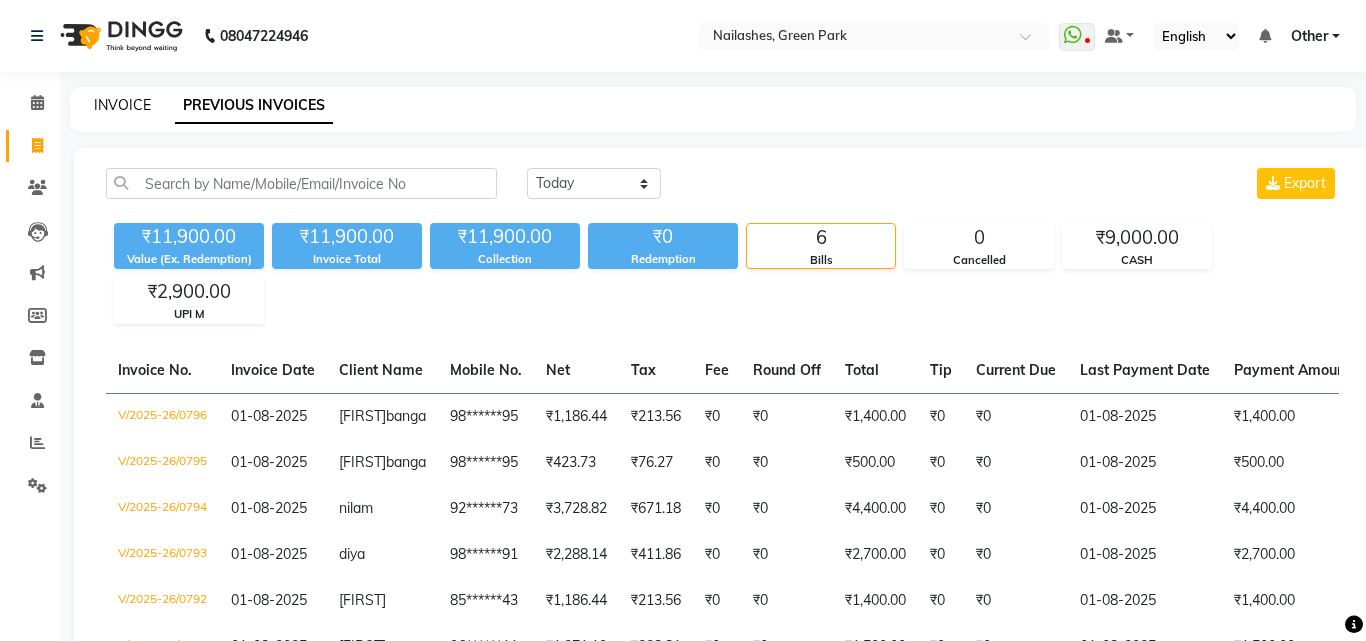 select on "3755" 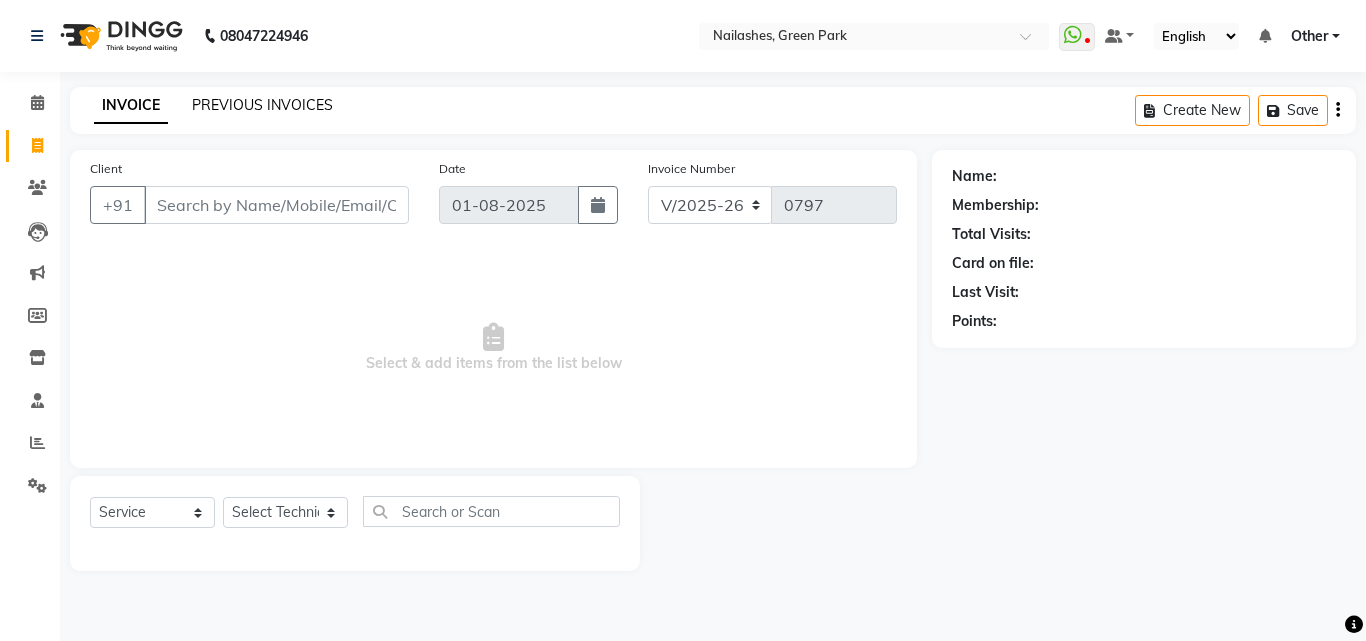 click on "PREVIOUS INVOICES" 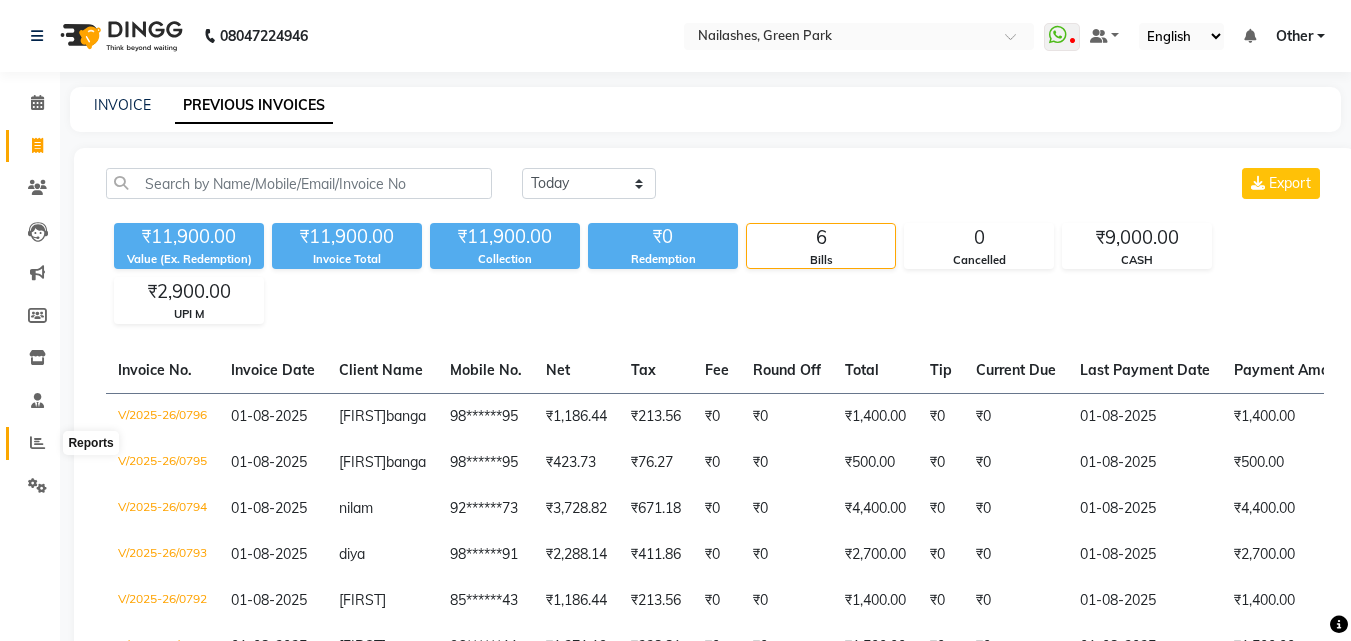 click 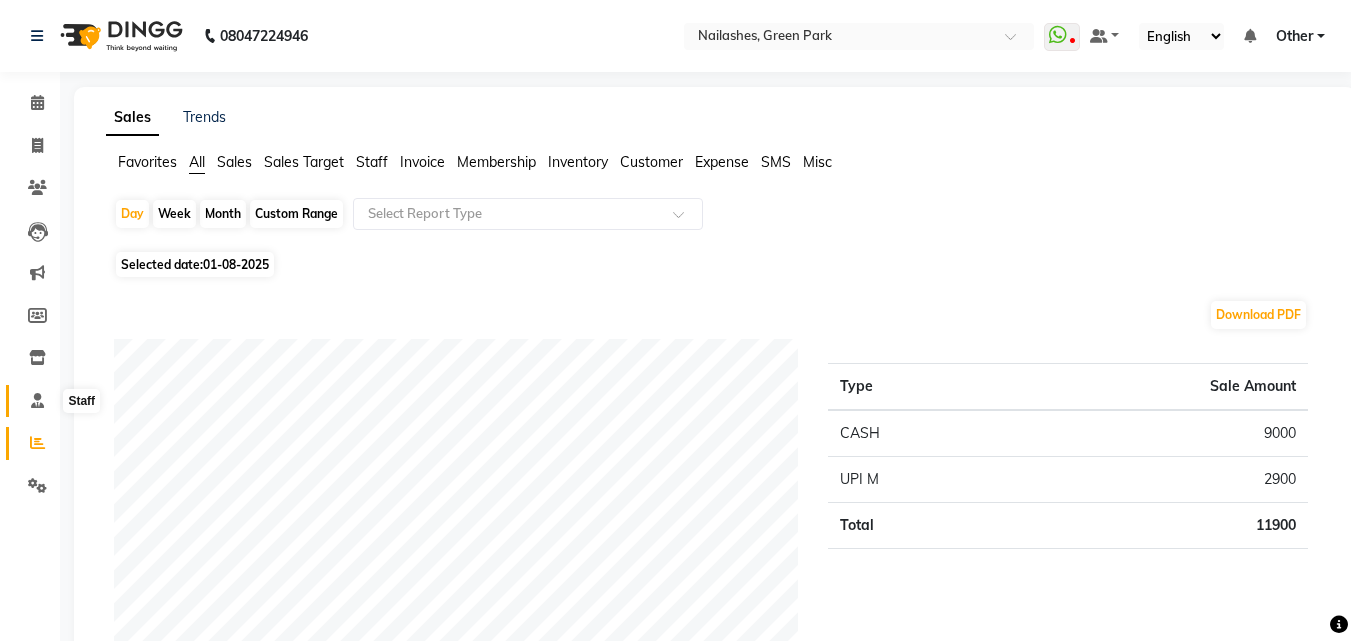 click 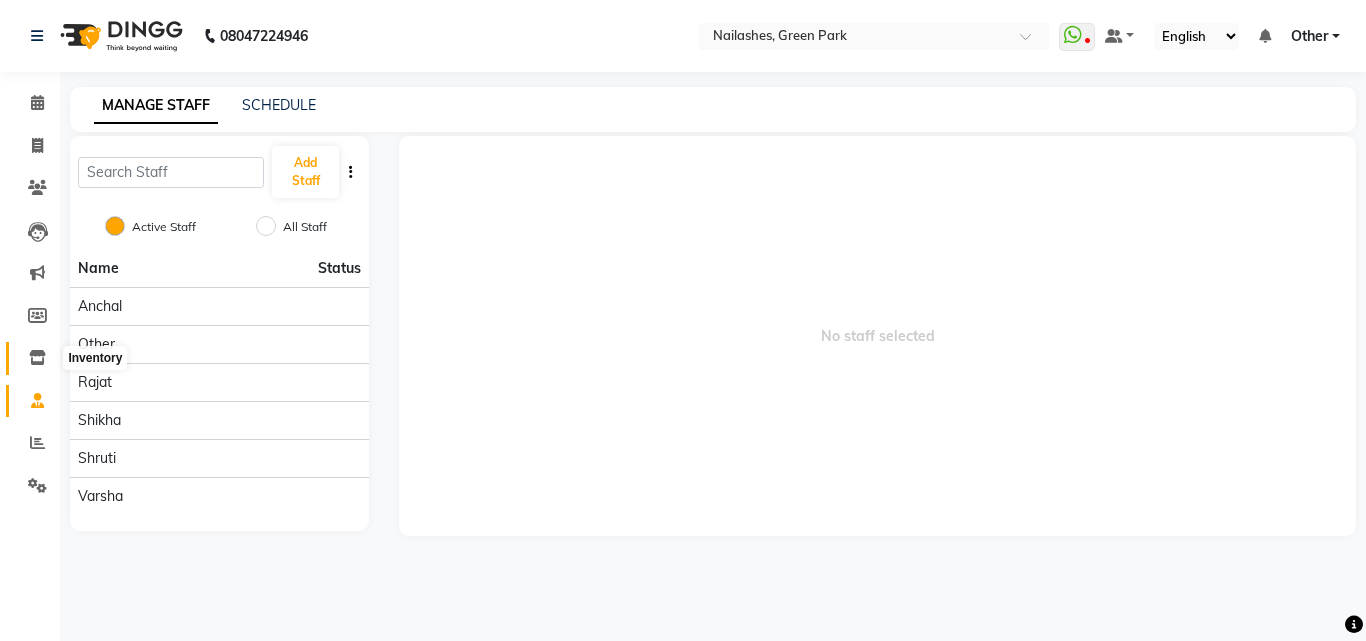 click 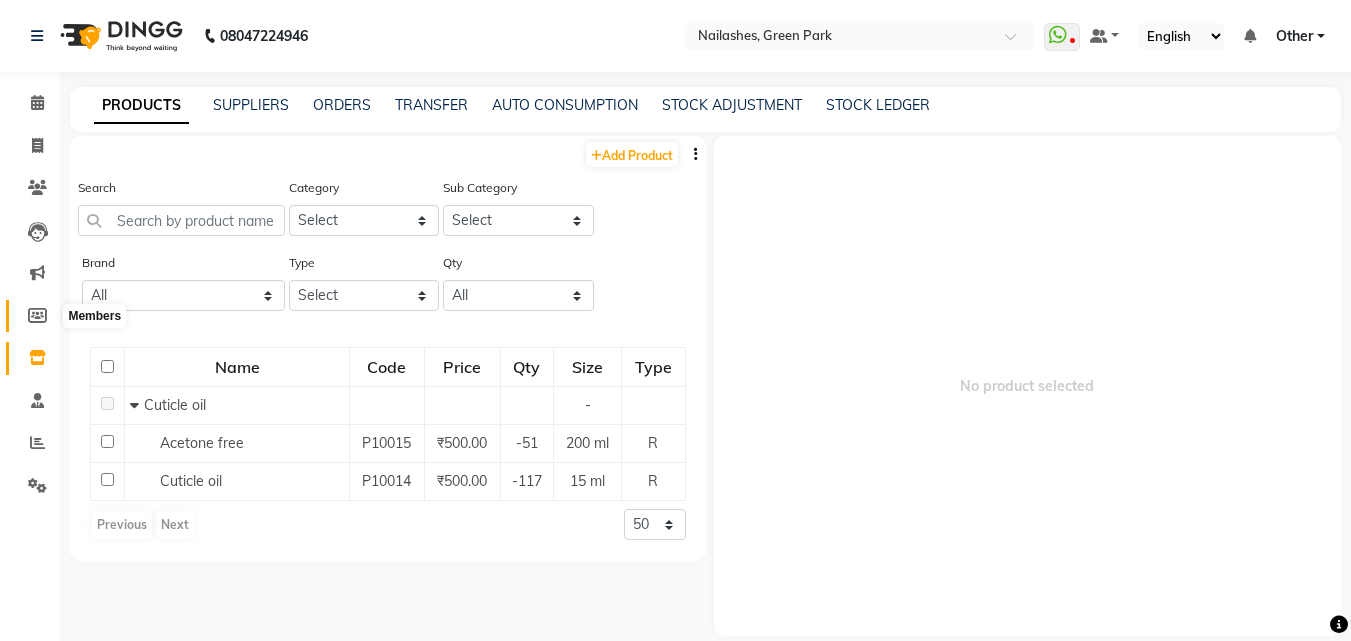 click 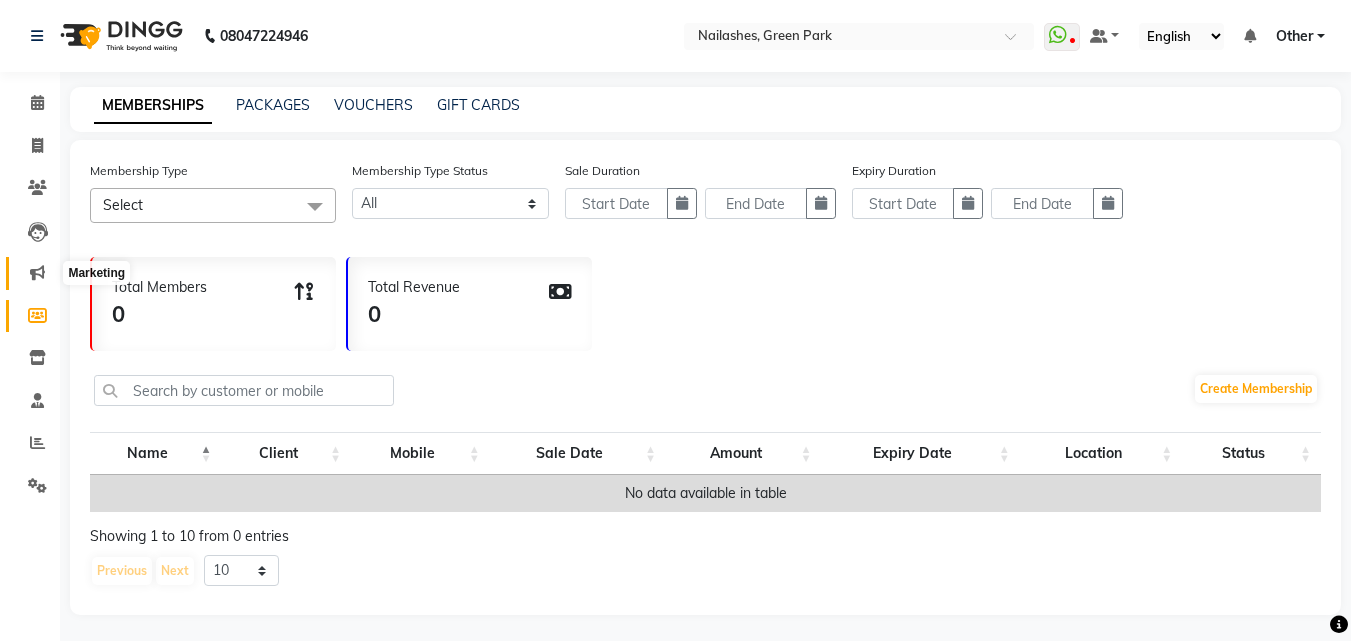 click 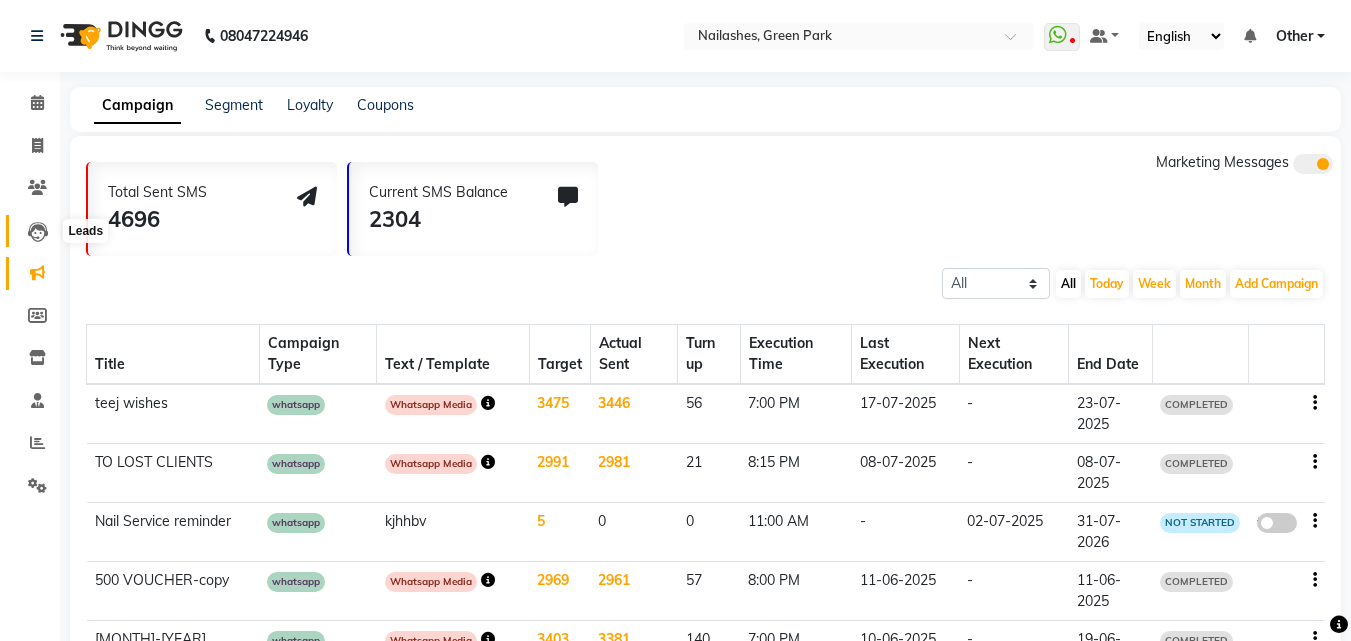 click 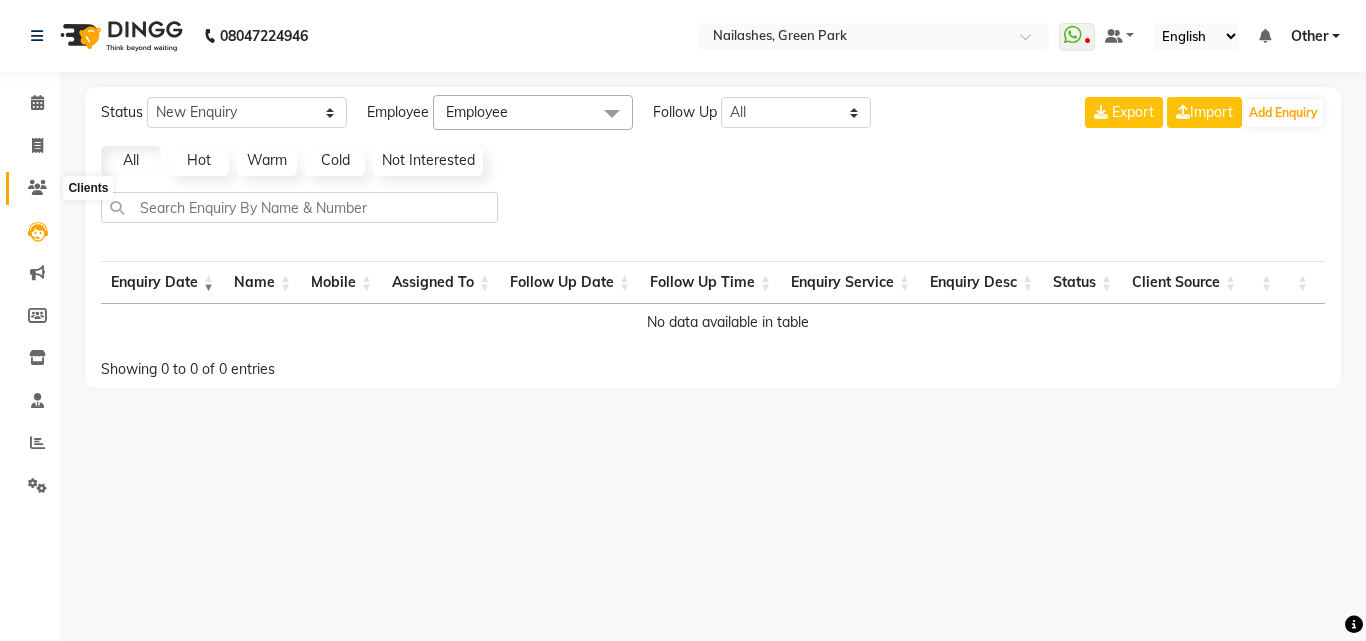 click 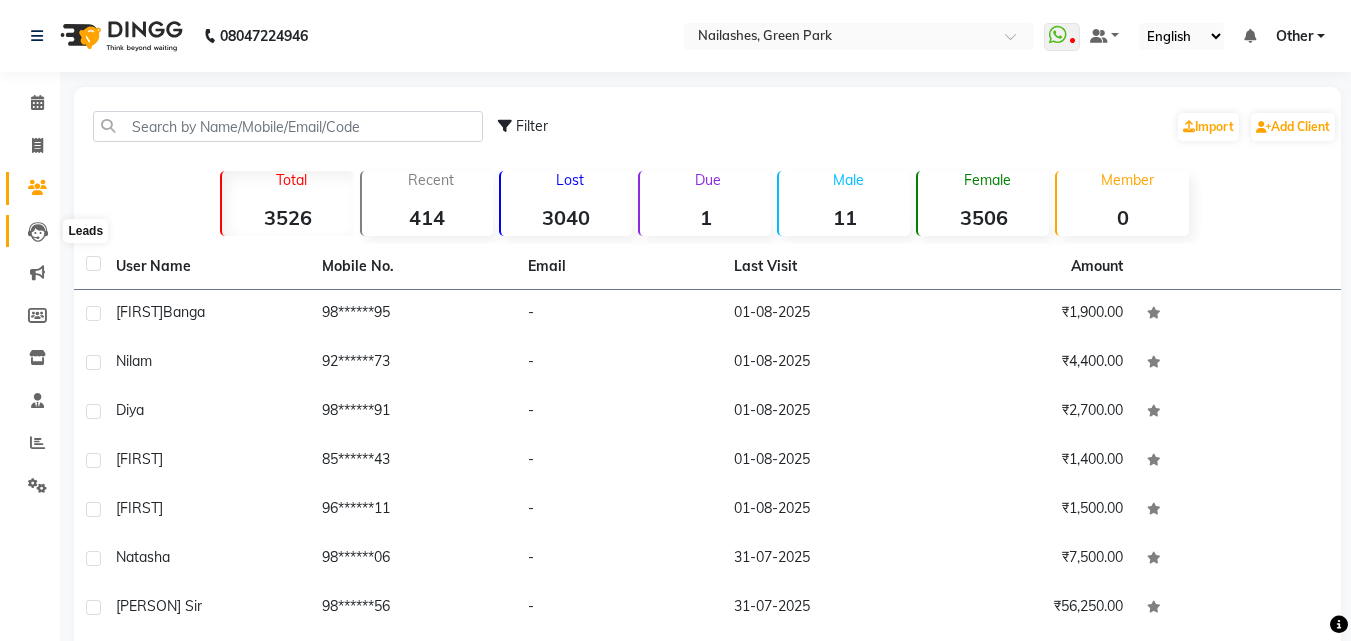 click 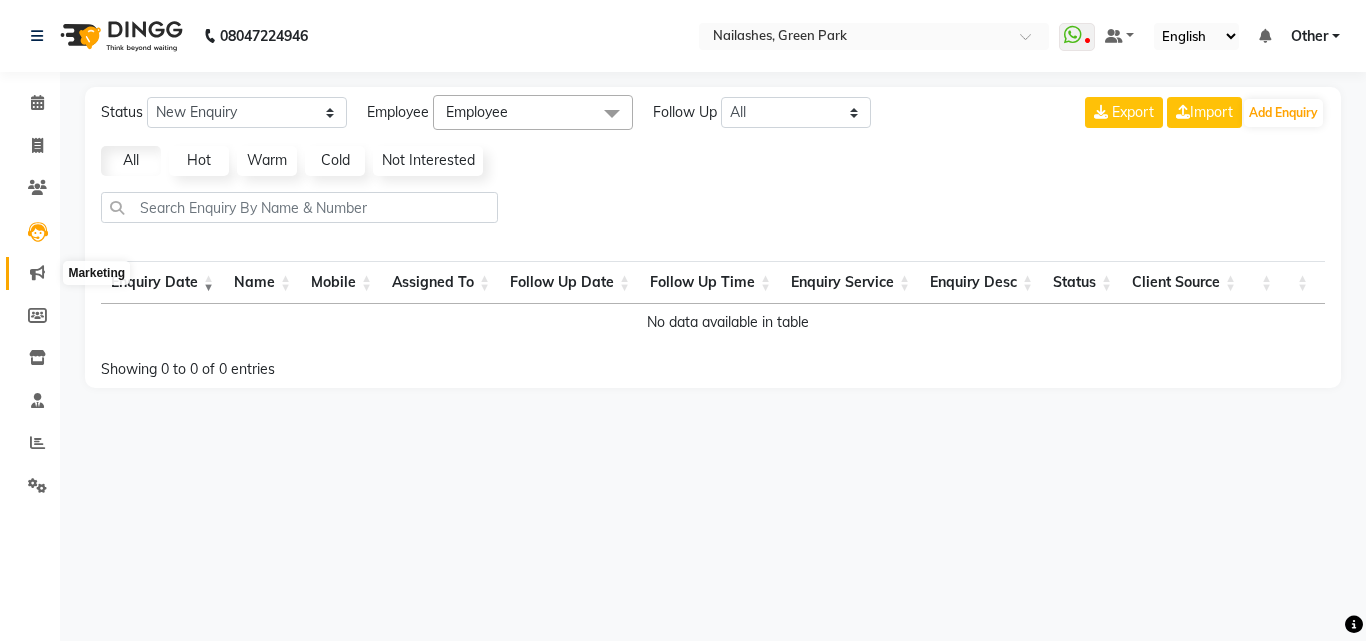 click 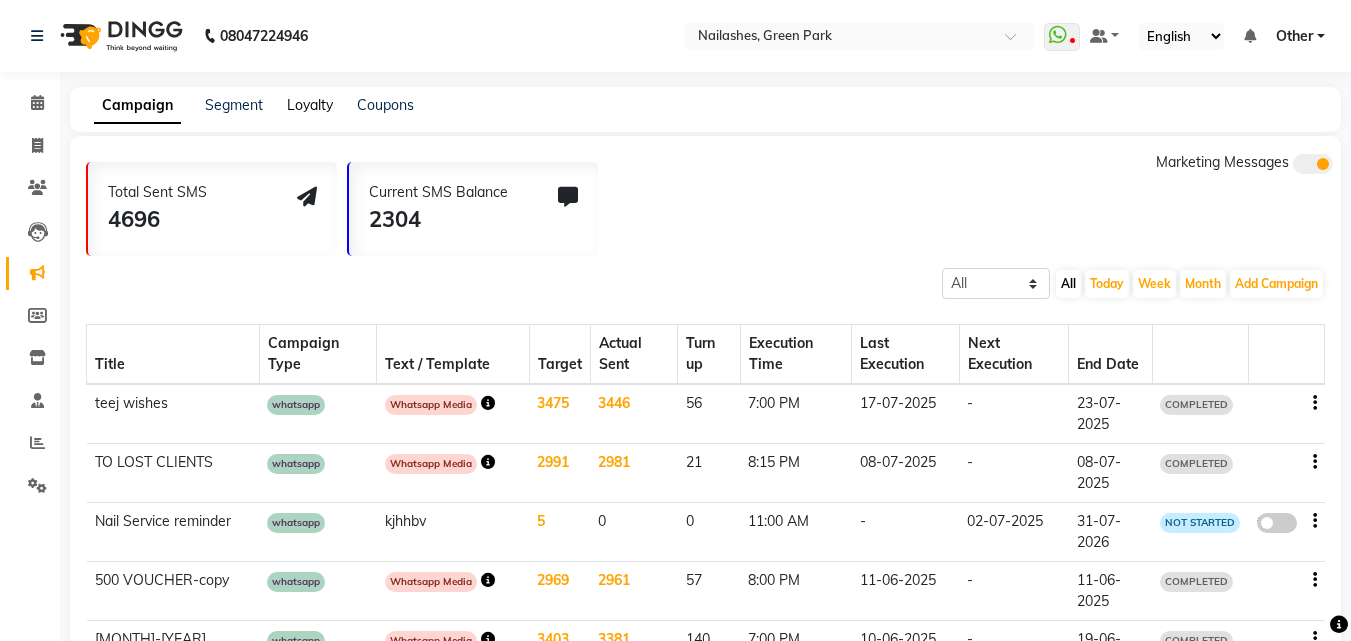 click on "Loyalty" 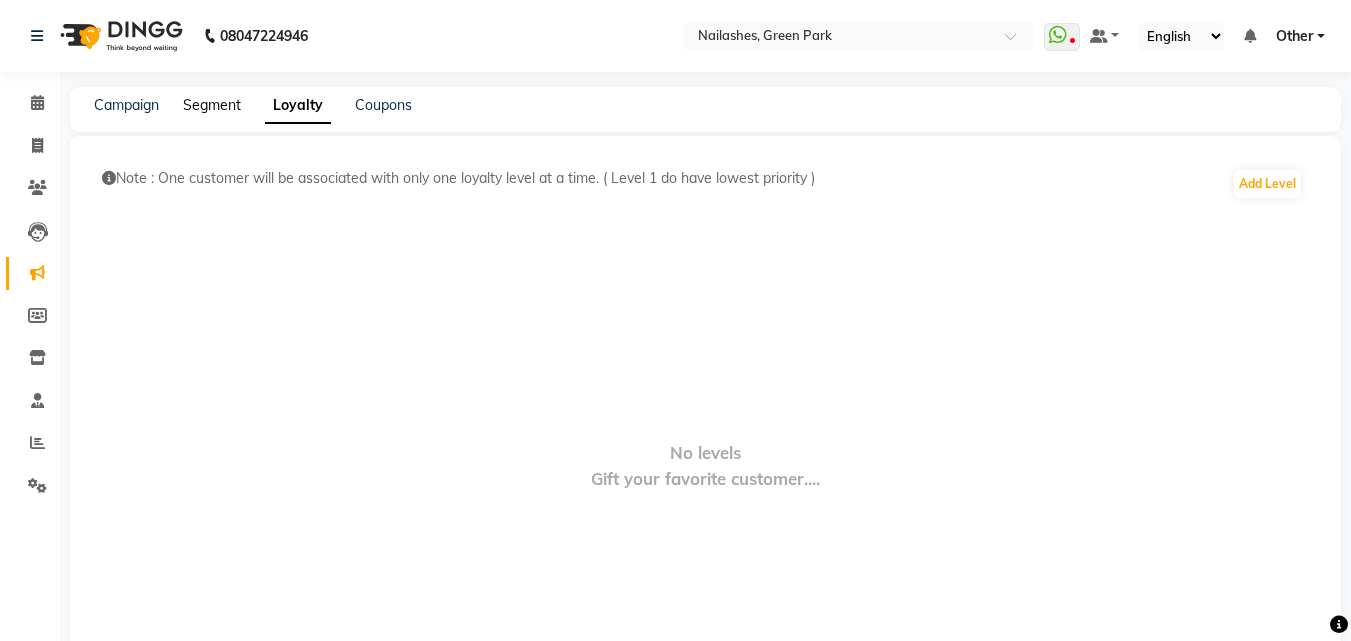 click on "Segment" 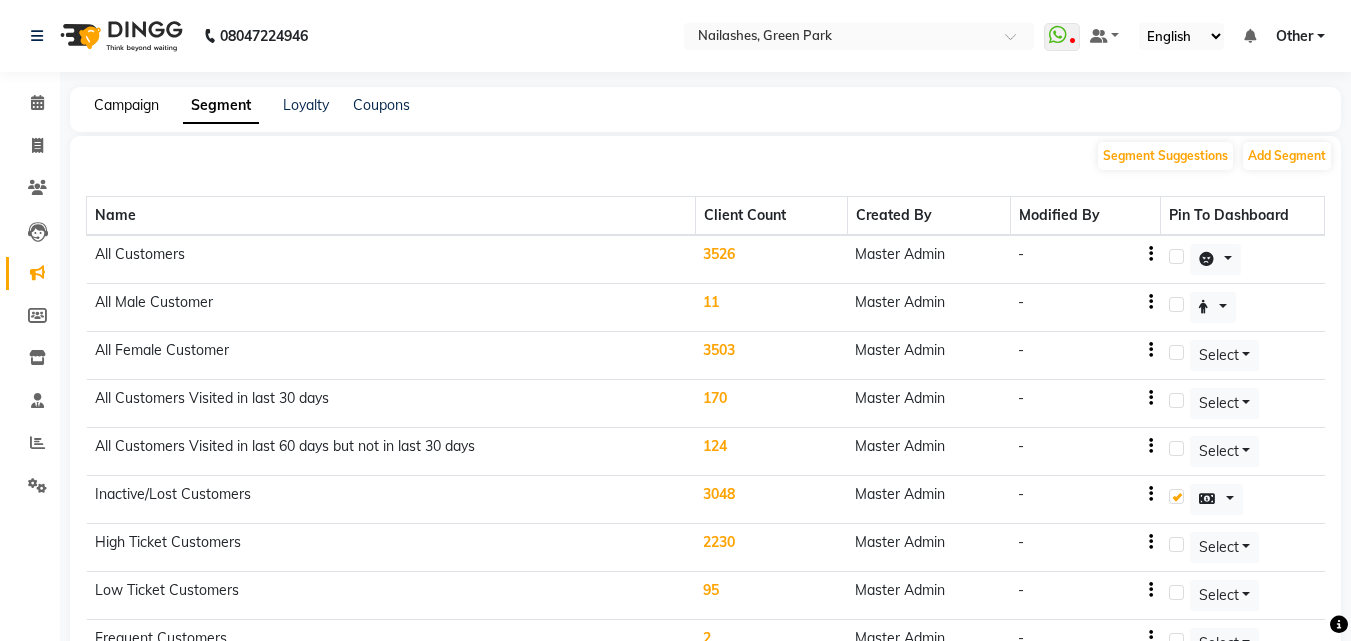 click on "Campaign" 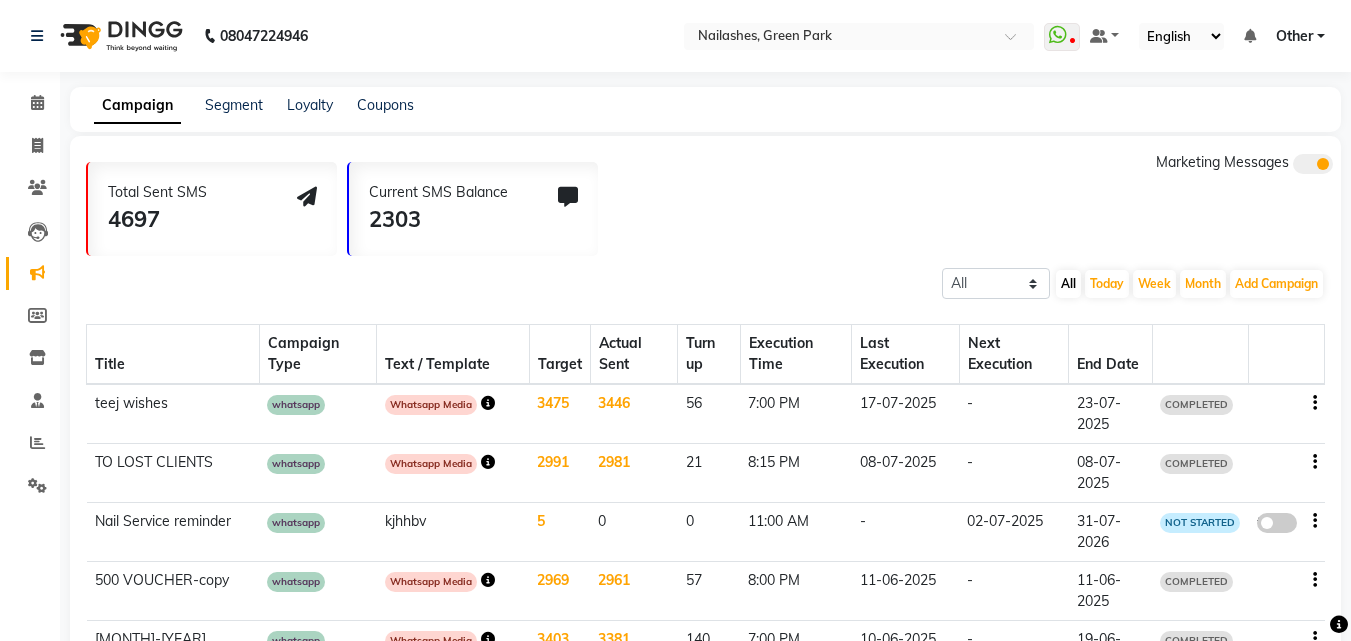 click on "2303" 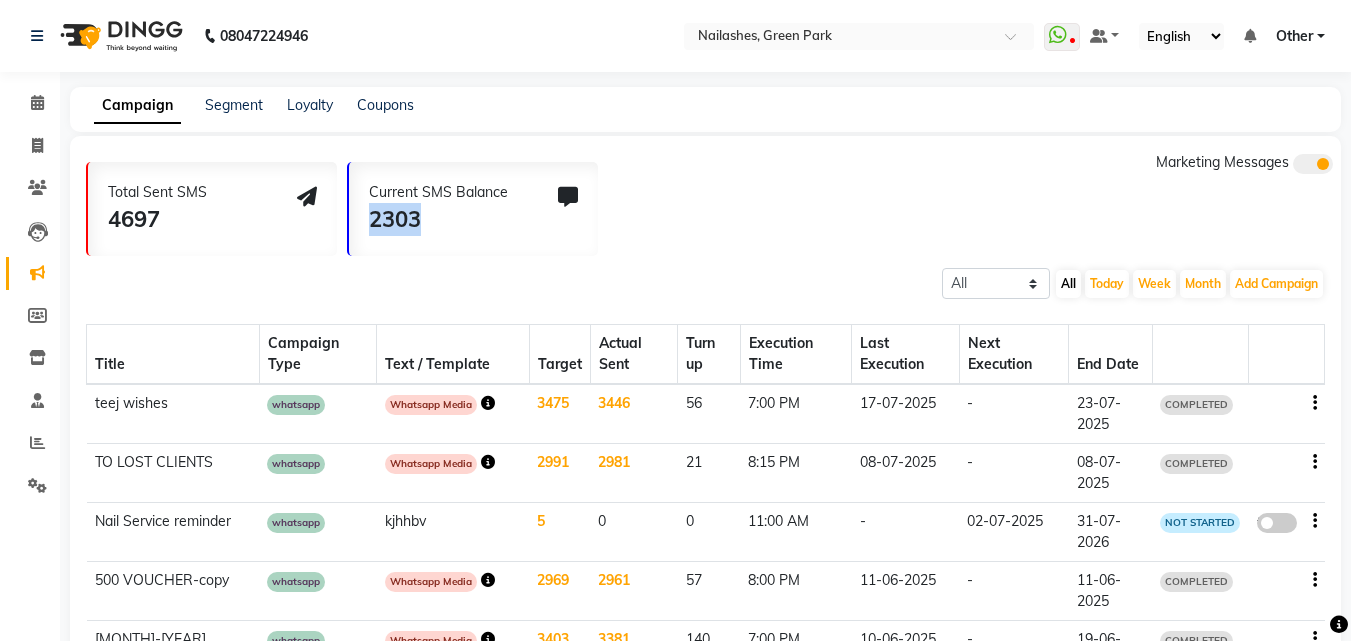 click on "2303" 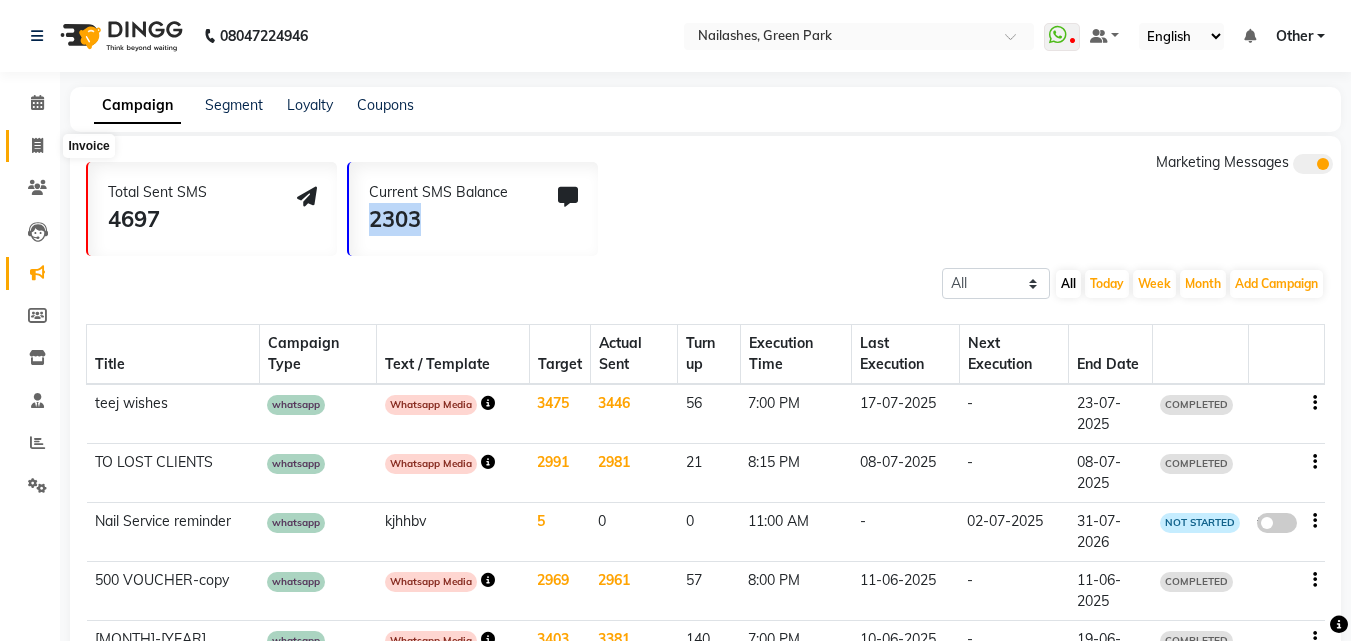 click 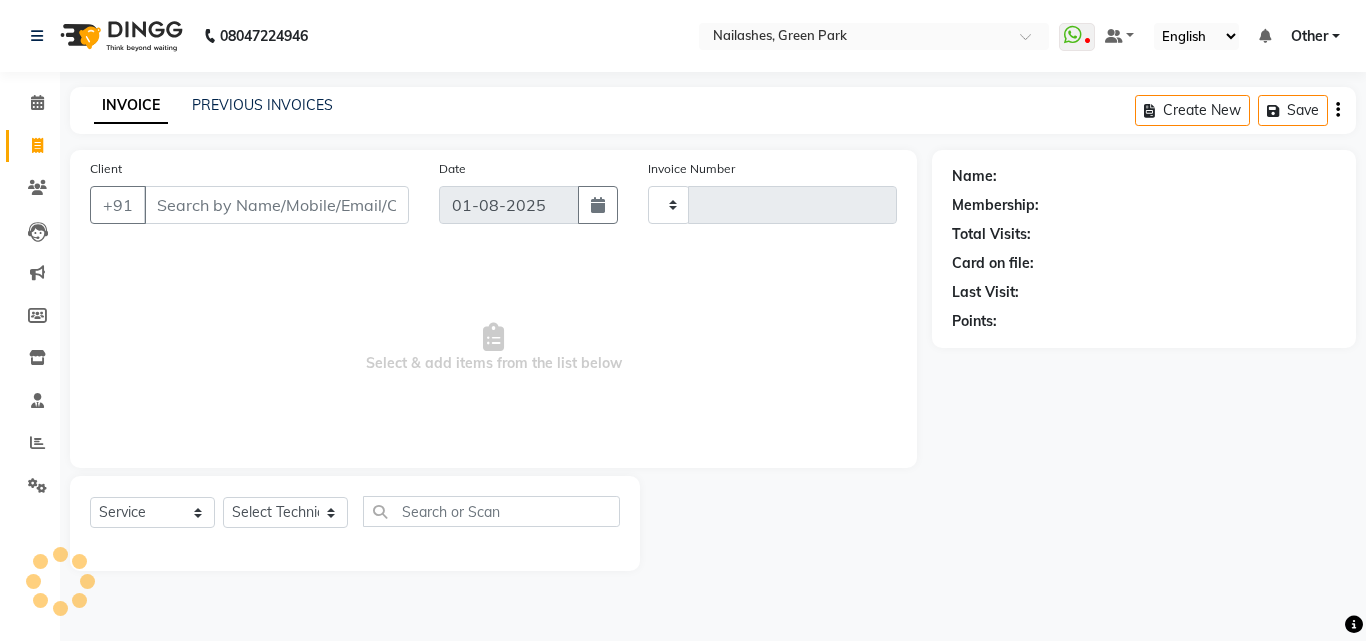 type on "0797" 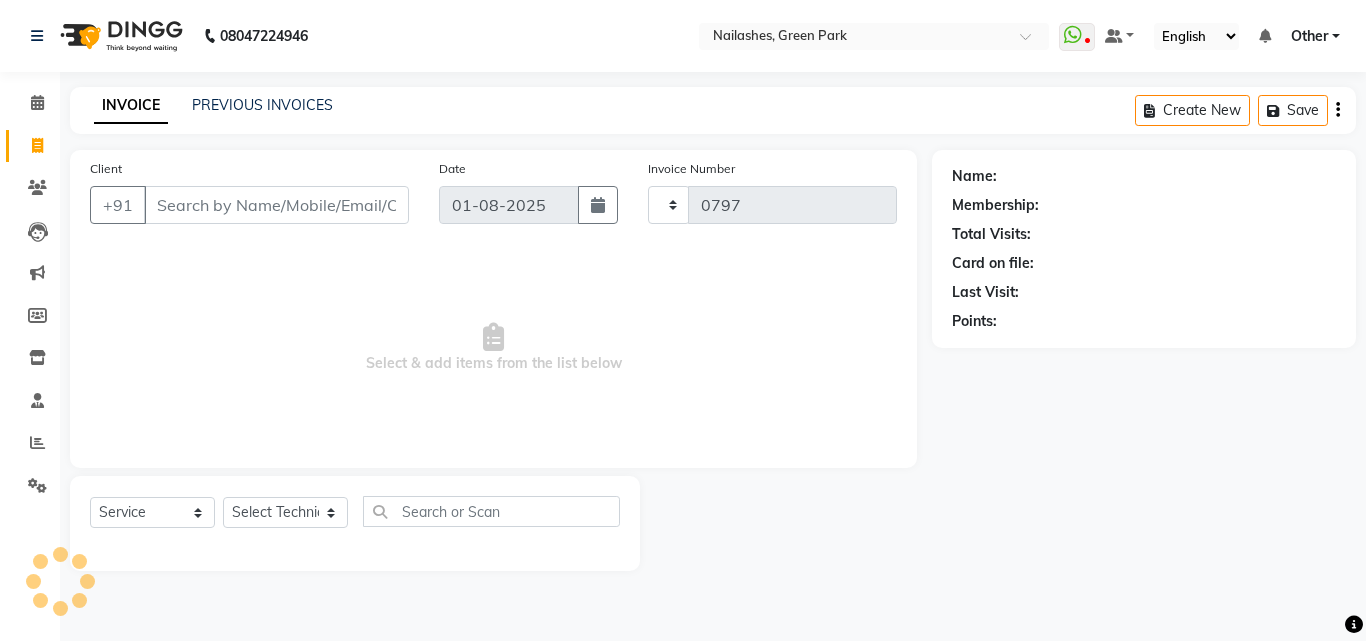 select on "3755" 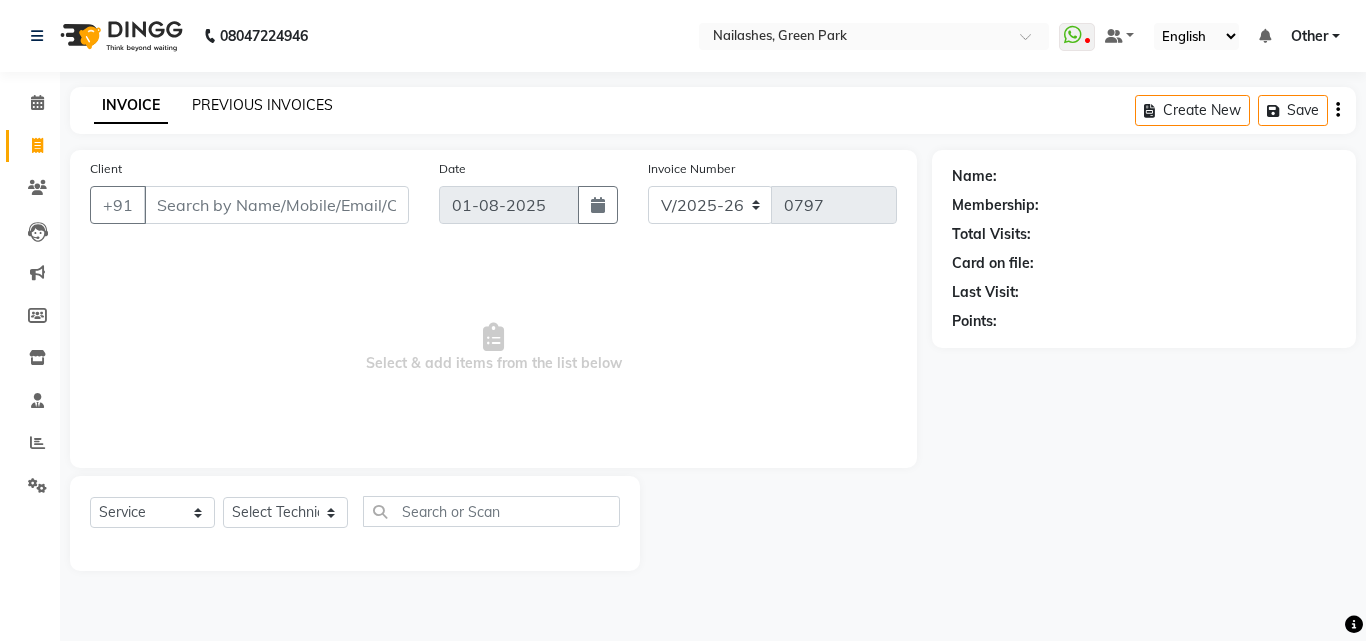 click on "PREVIOUS INVOICES" 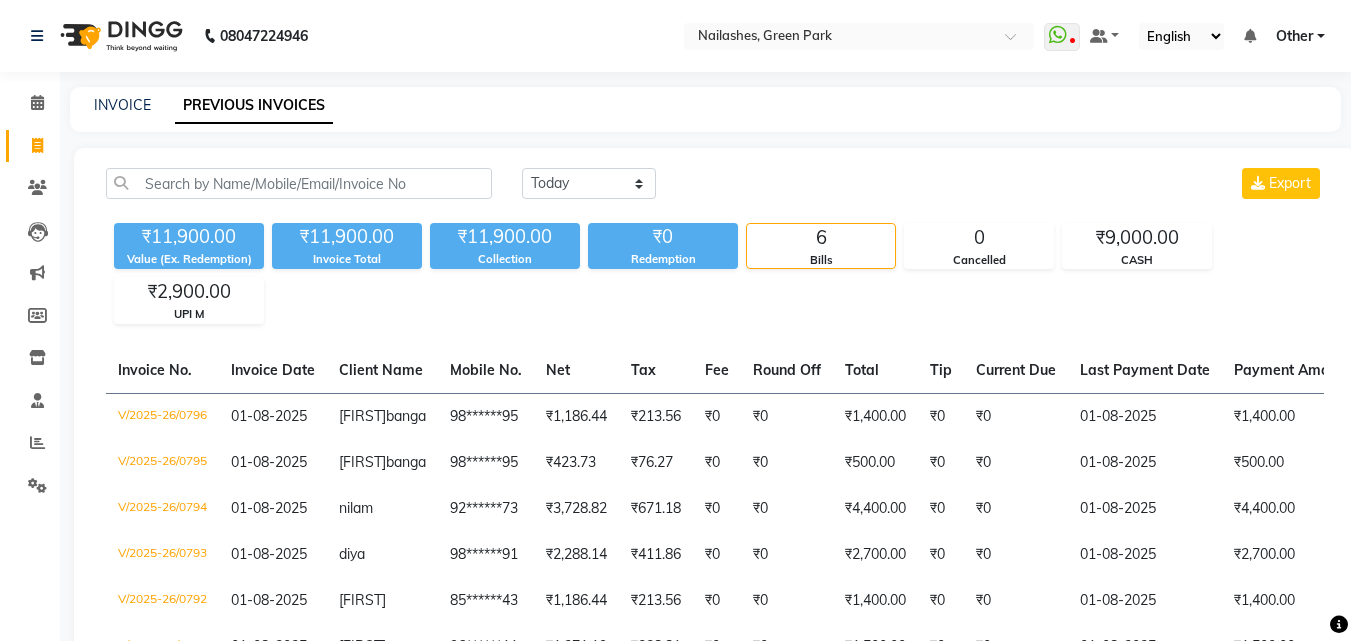 click on "INVOICE PREVIOUS INVOICES" 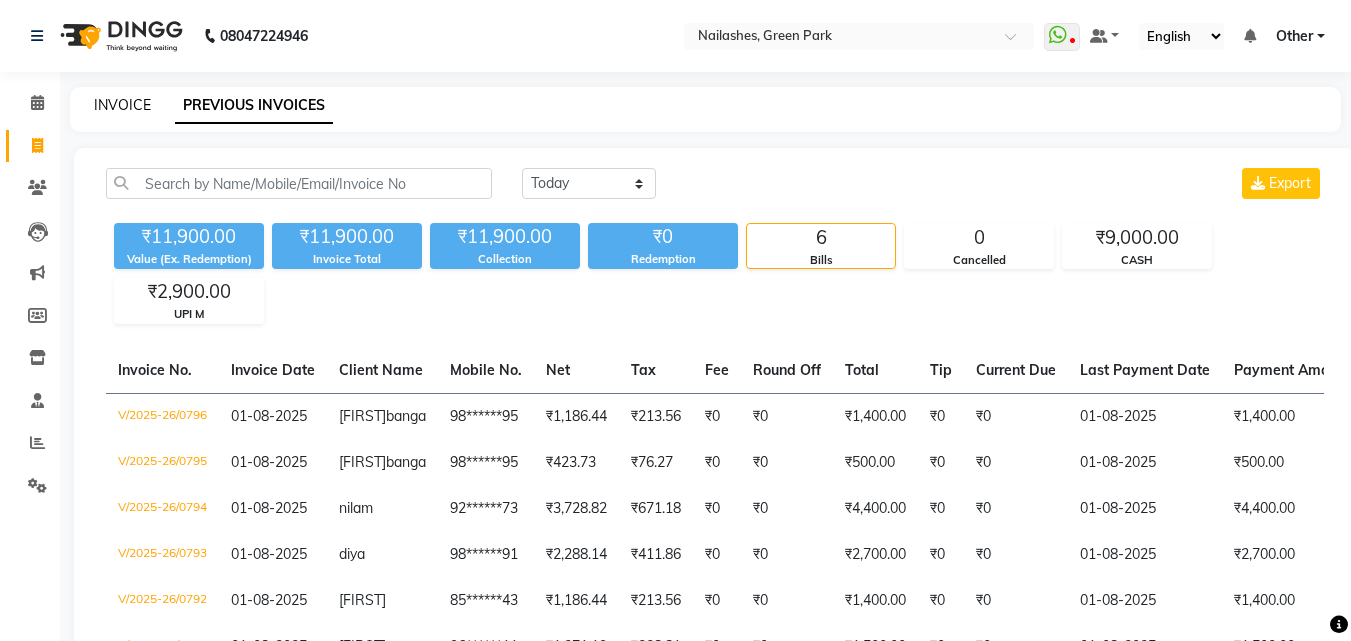 click on "INVOICE" 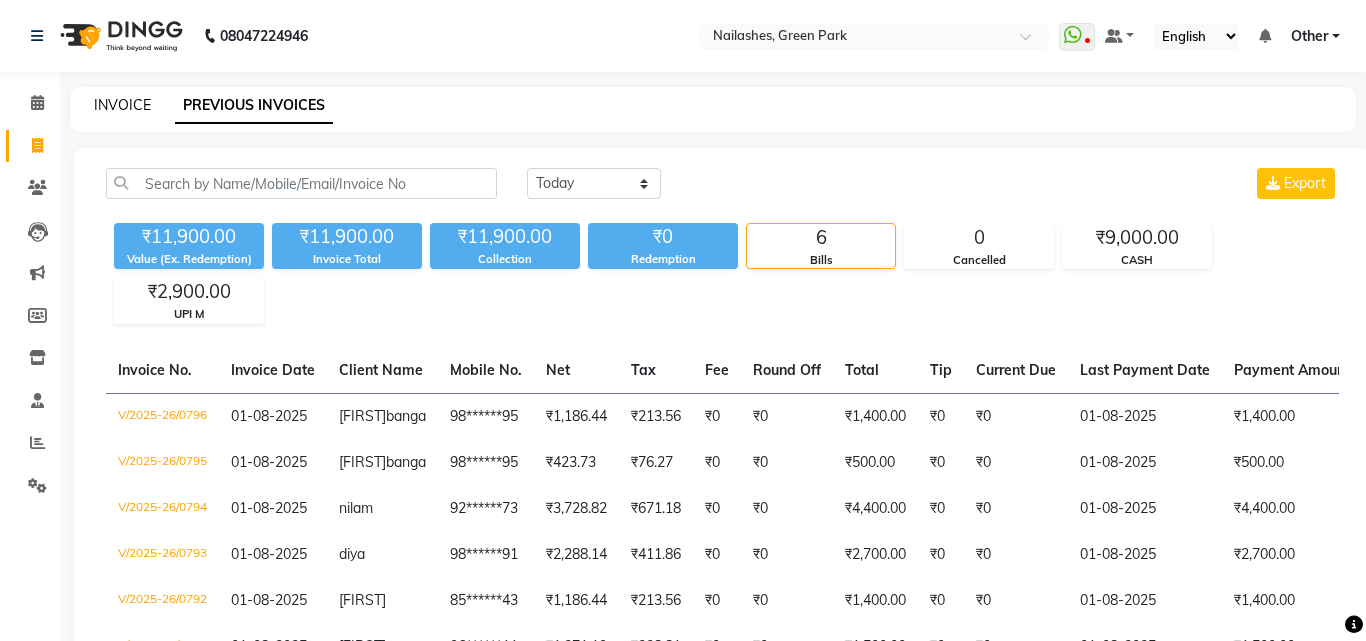 select on "service" 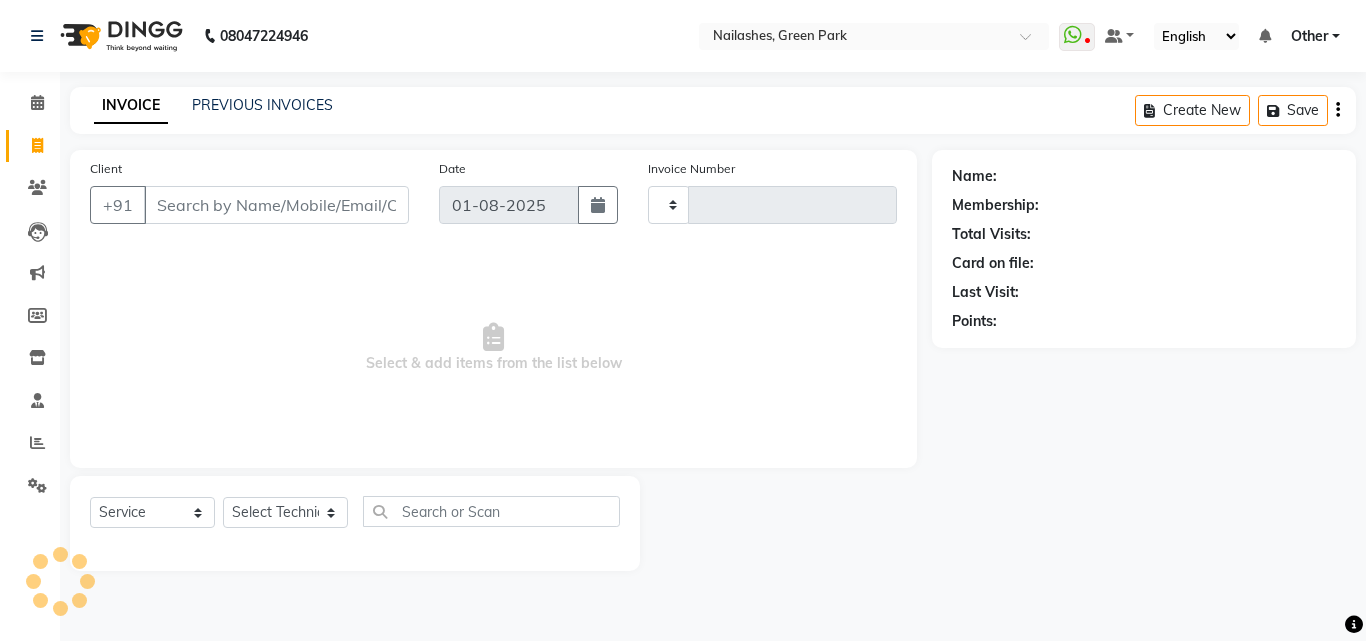 type on "0797" 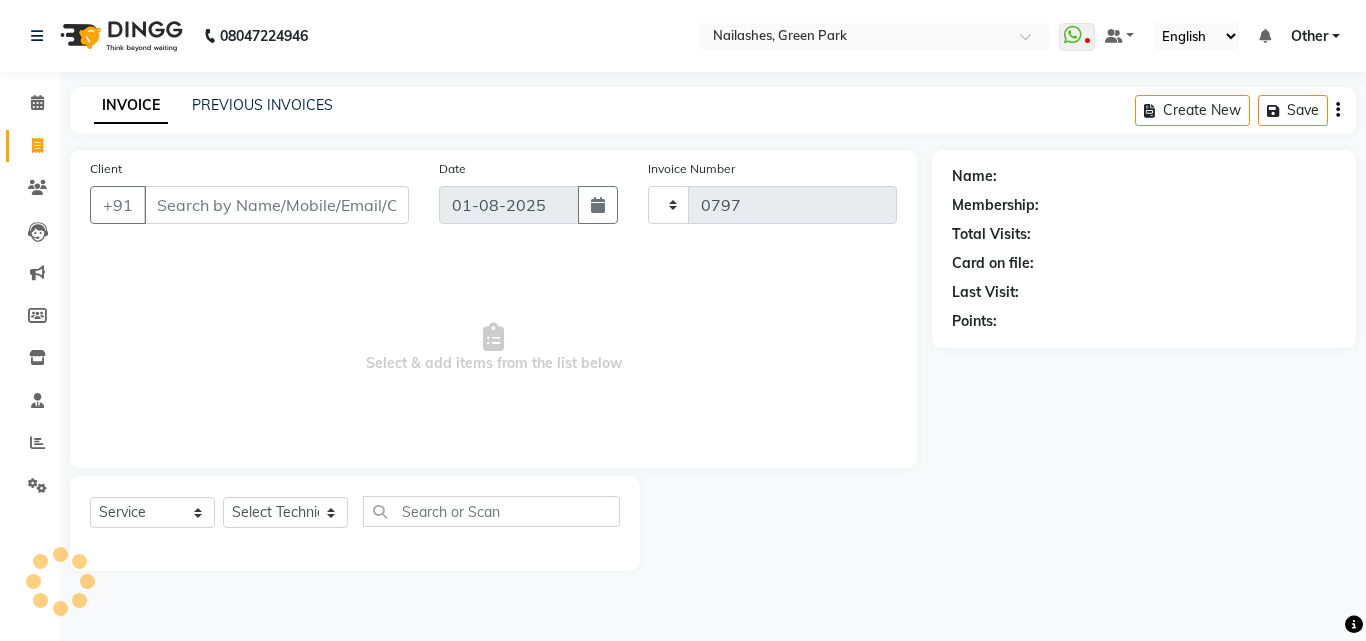 select on "3755" 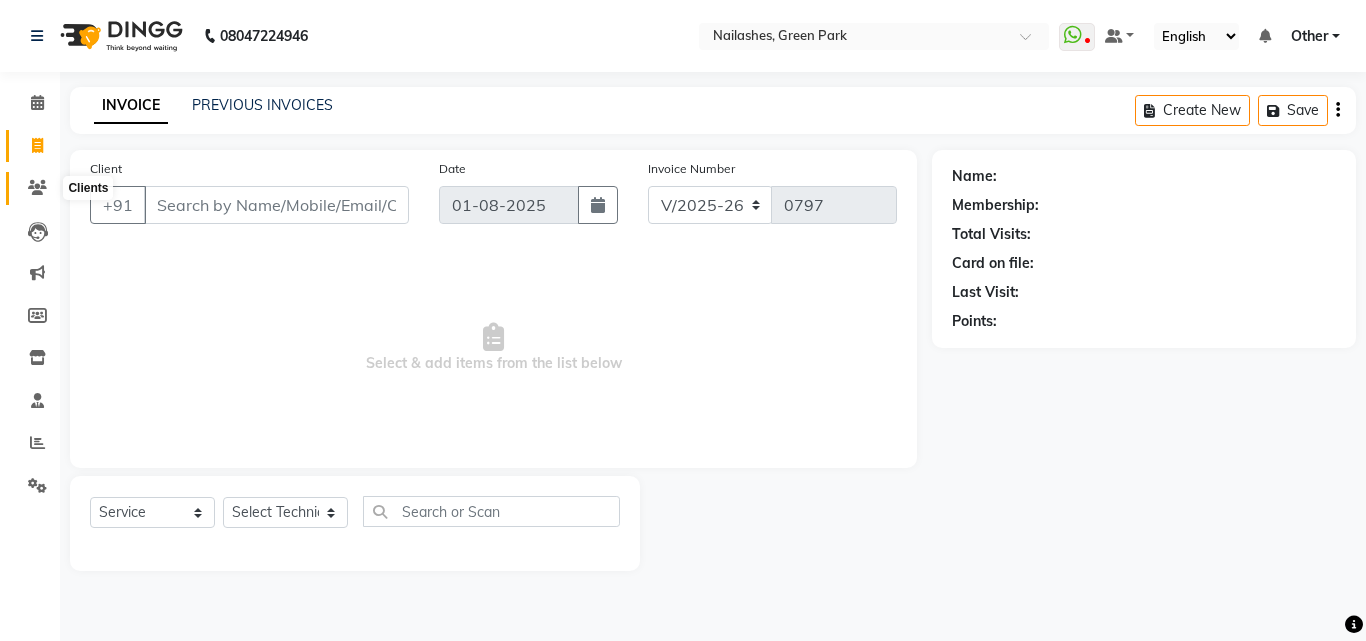 click 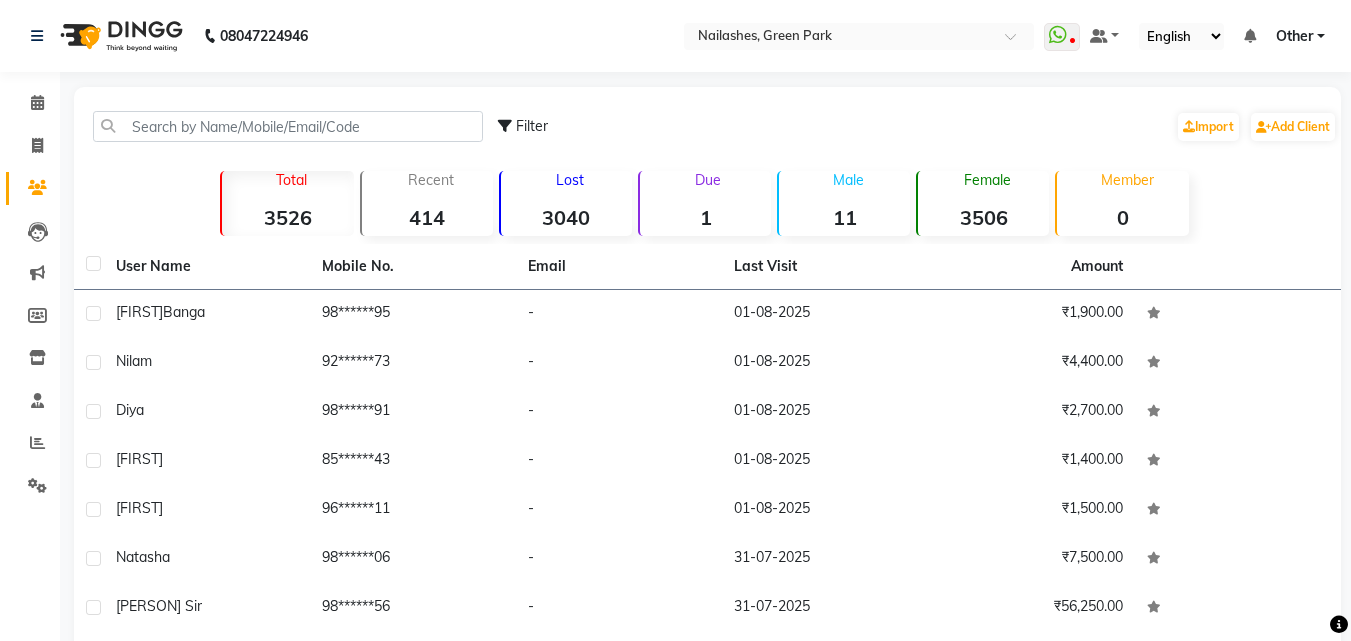 click on "Lost  3040" 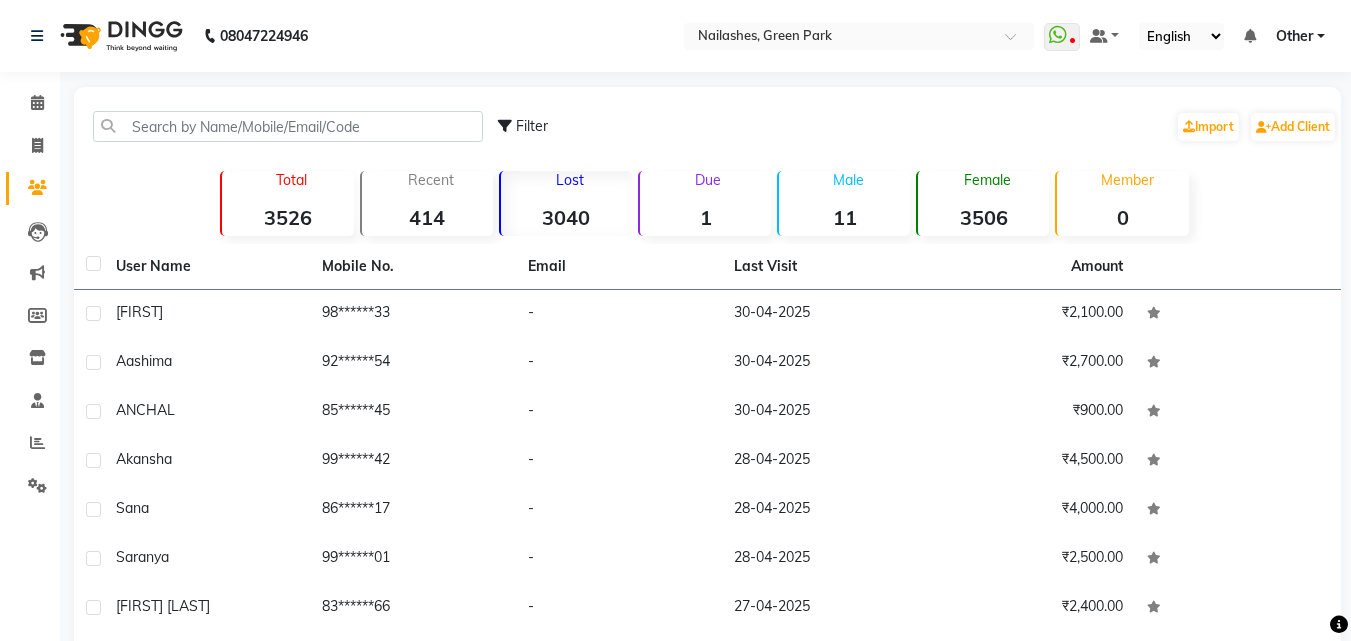 click on "Lost  3040" 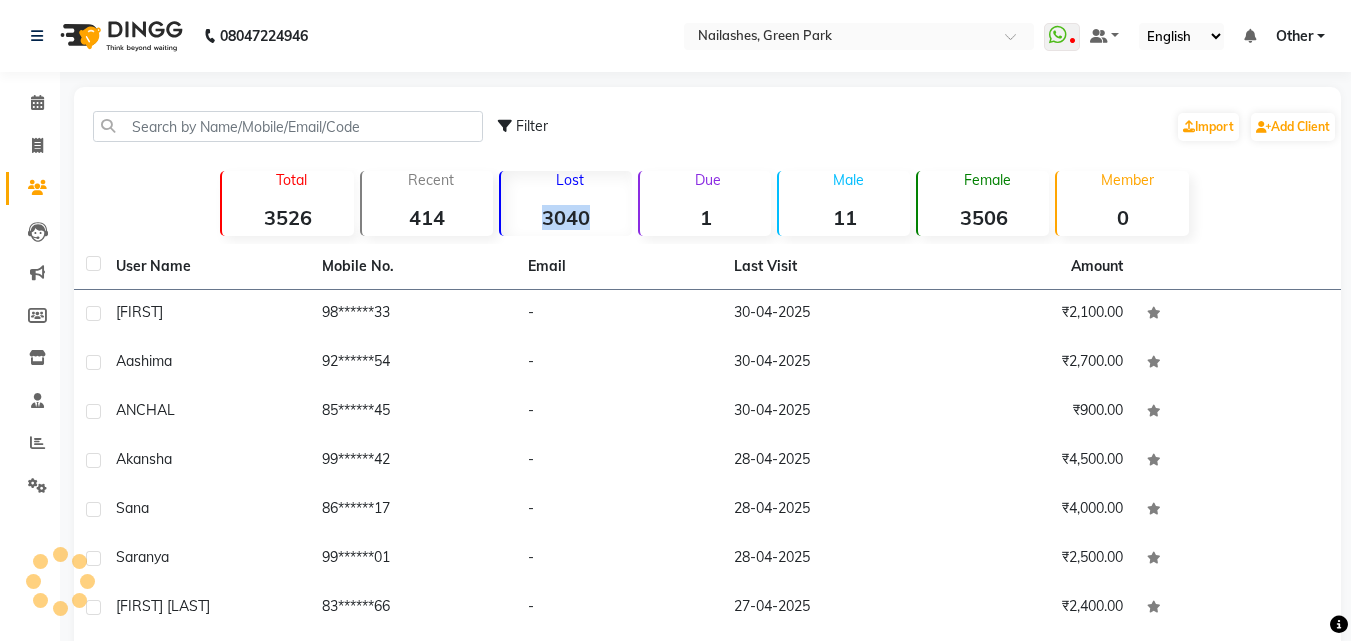 click on "Lost  3040" 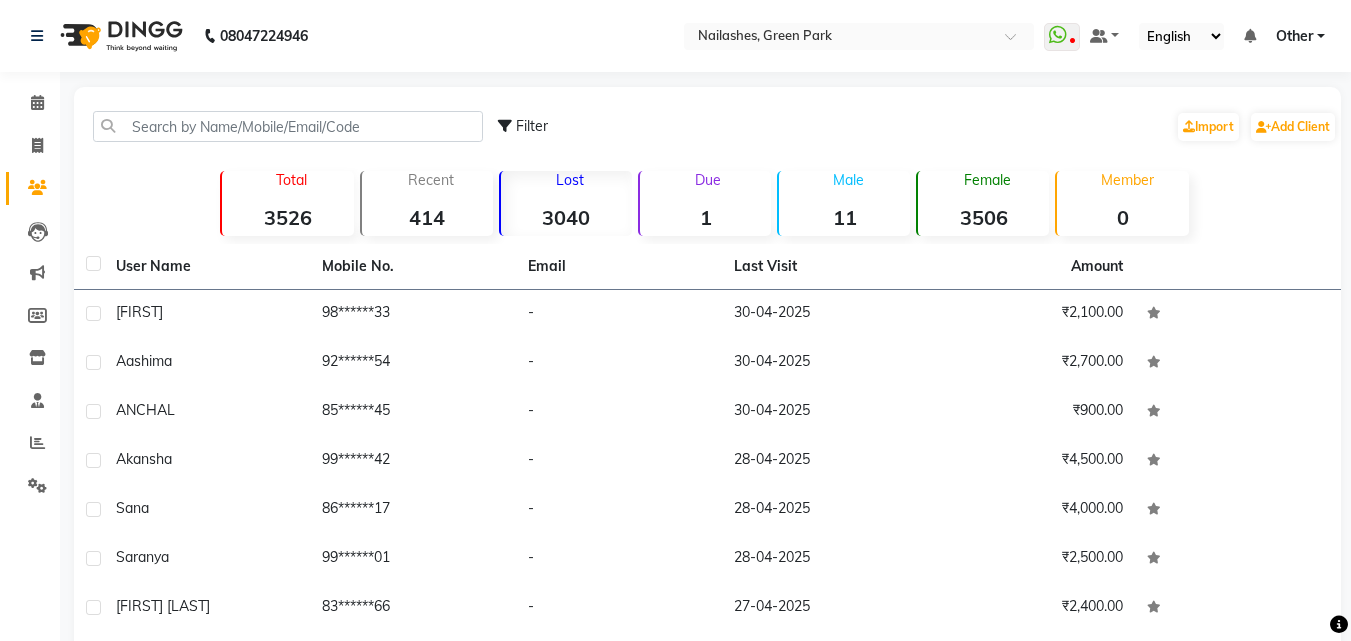 click on "414" 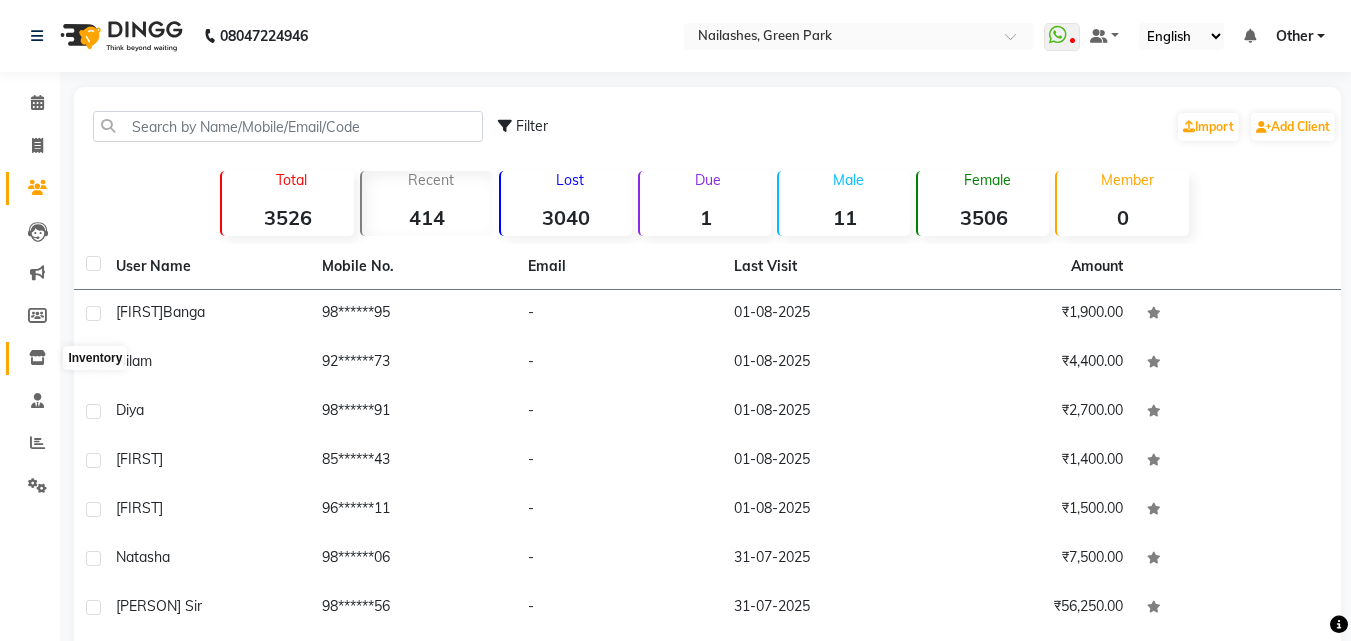 click 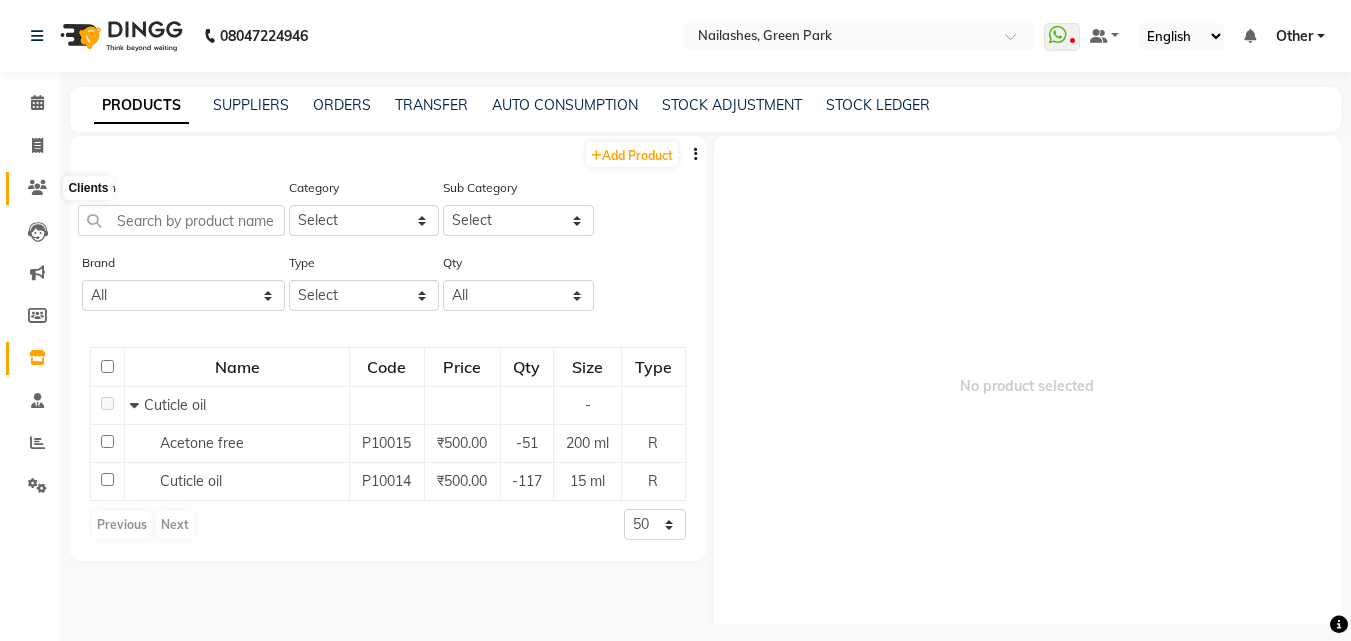 click 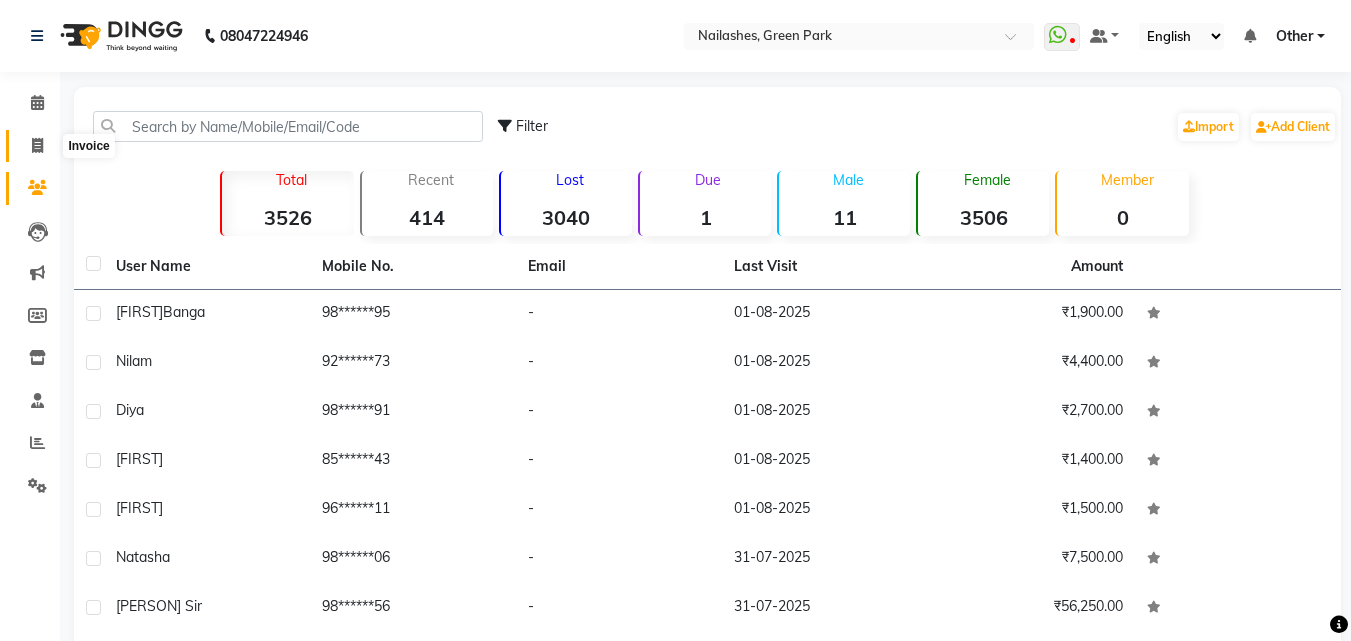 click 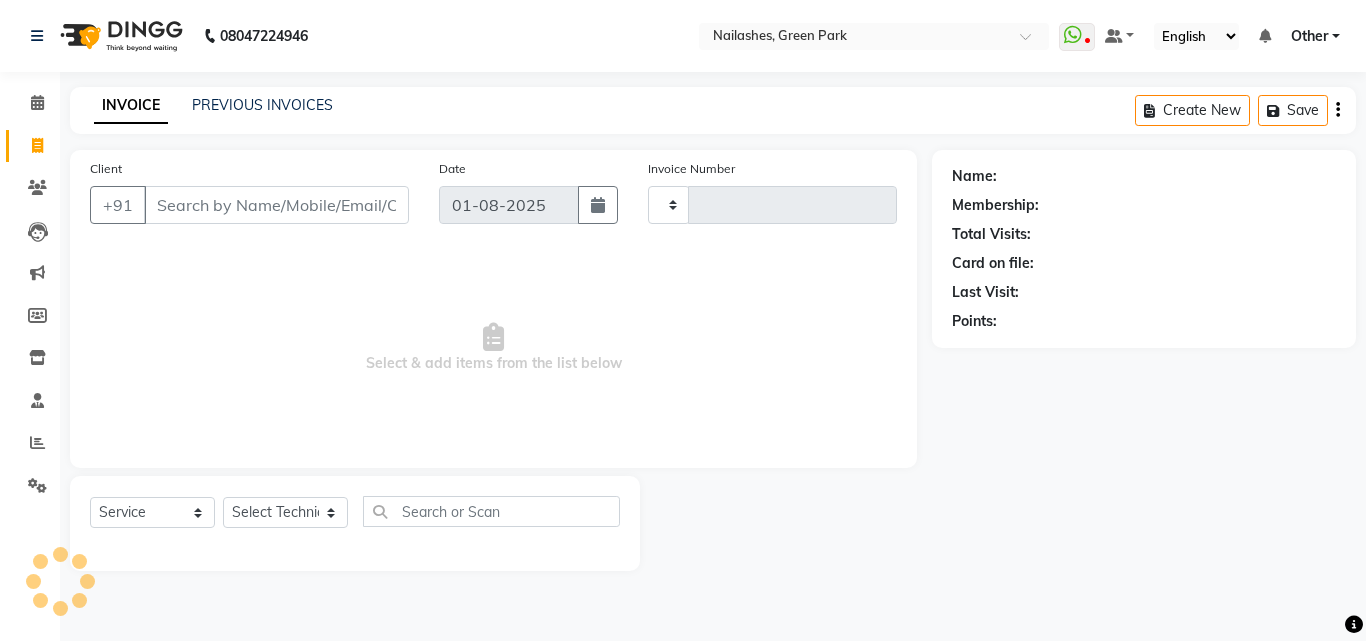 type on "0797" 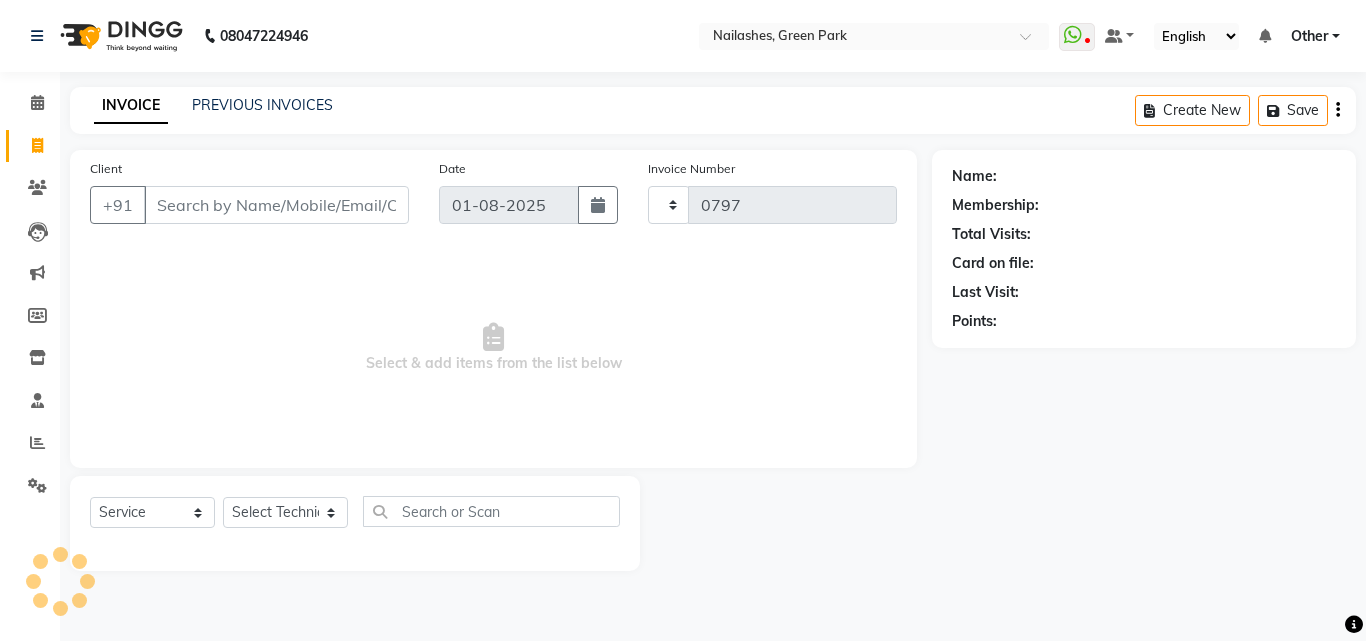 select on "3755" 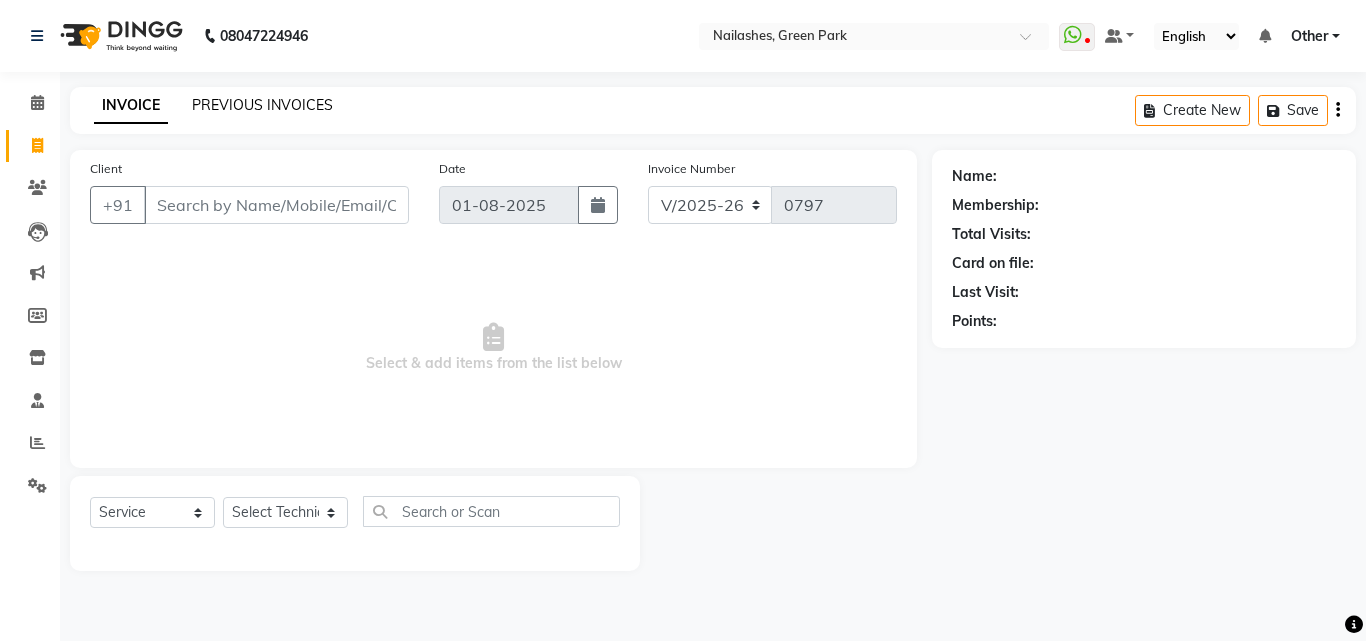 click on "PREVIOUS INVOICES" 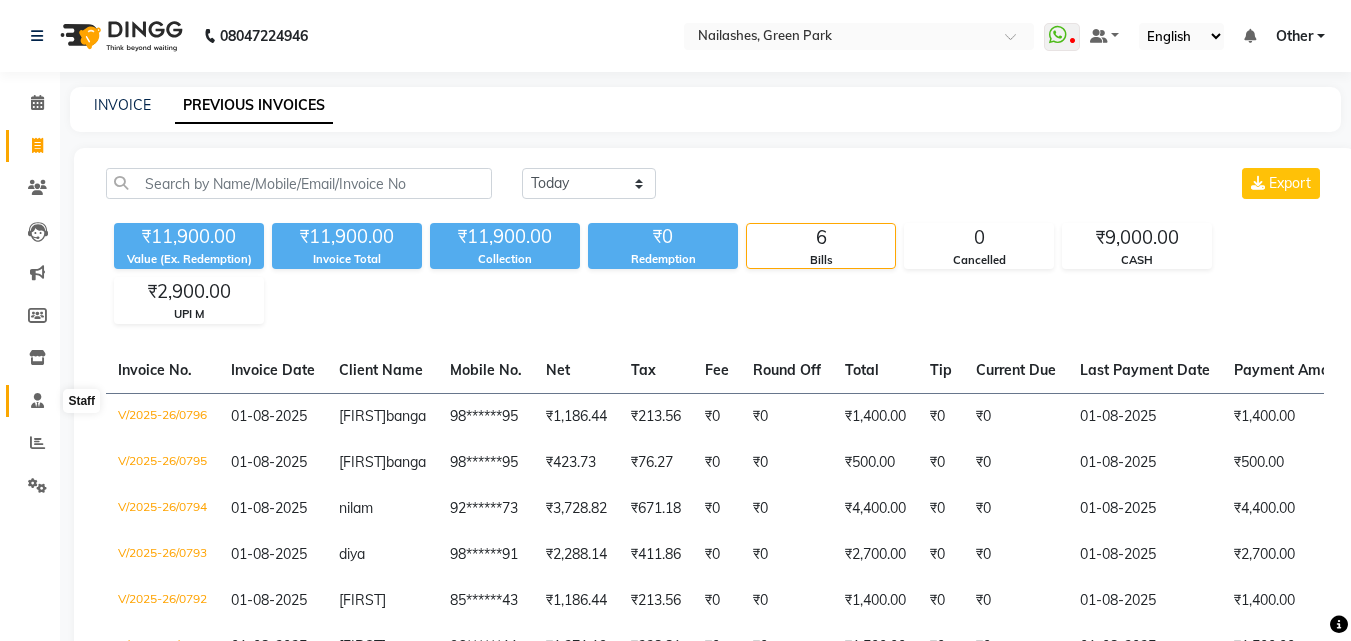 click 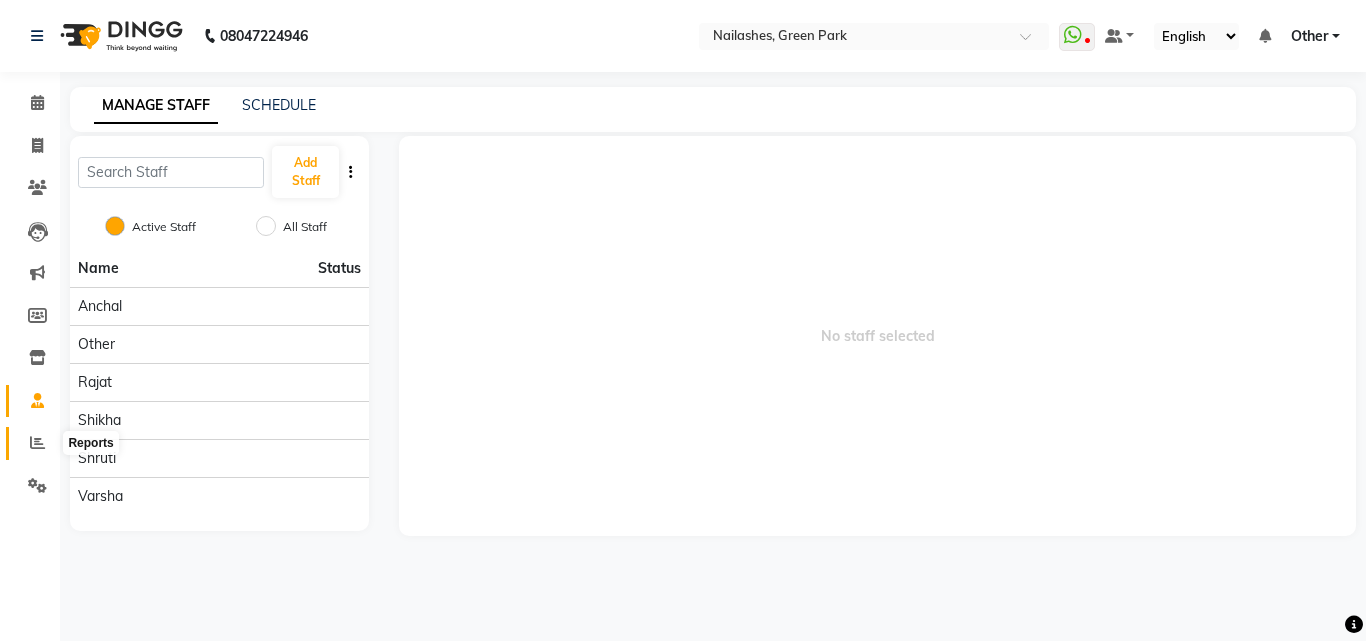 click 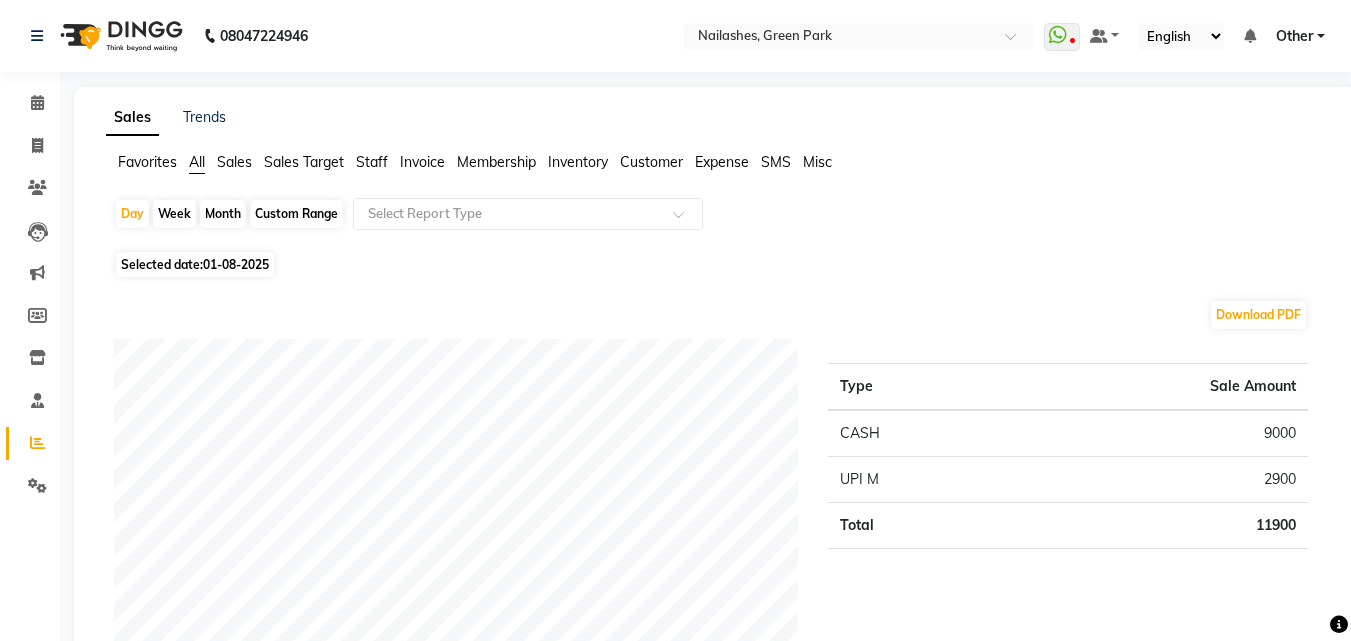 click 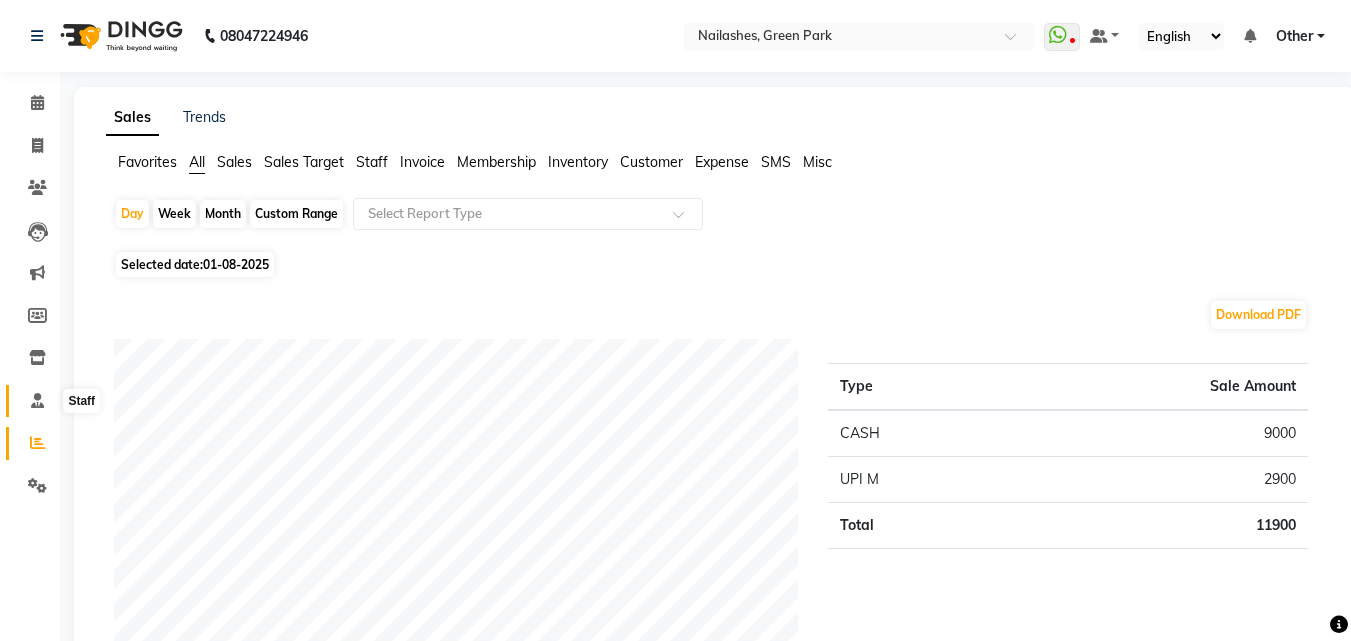 click 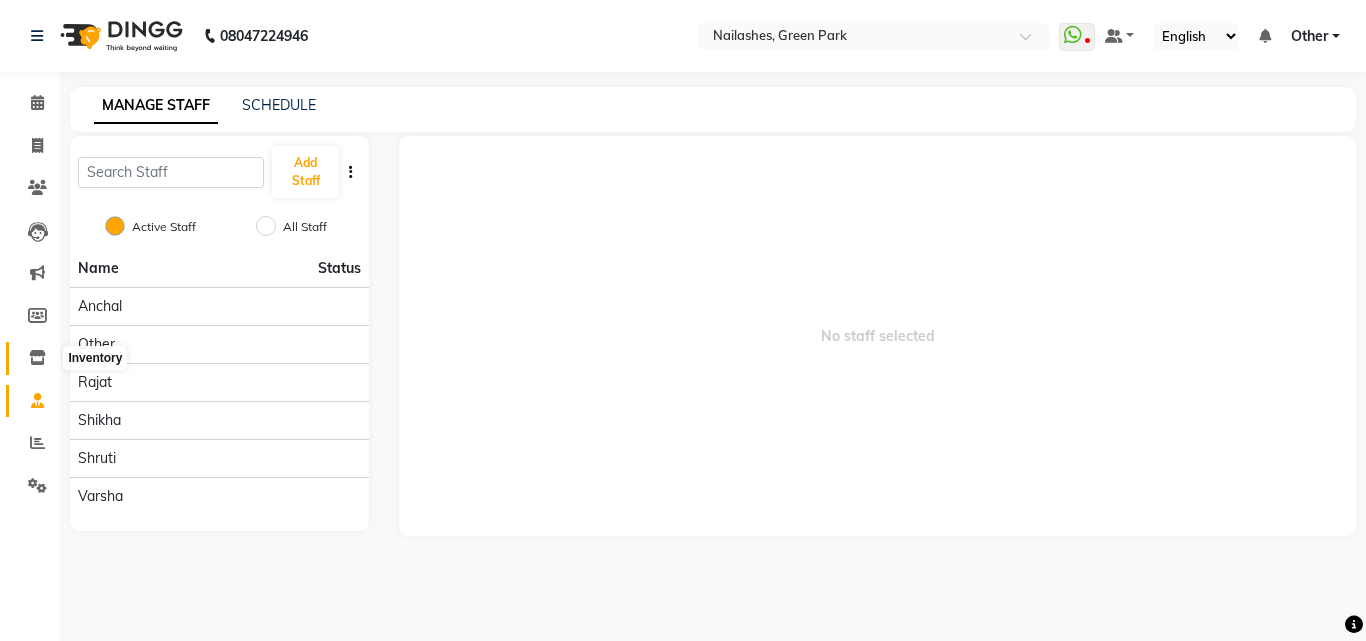 click 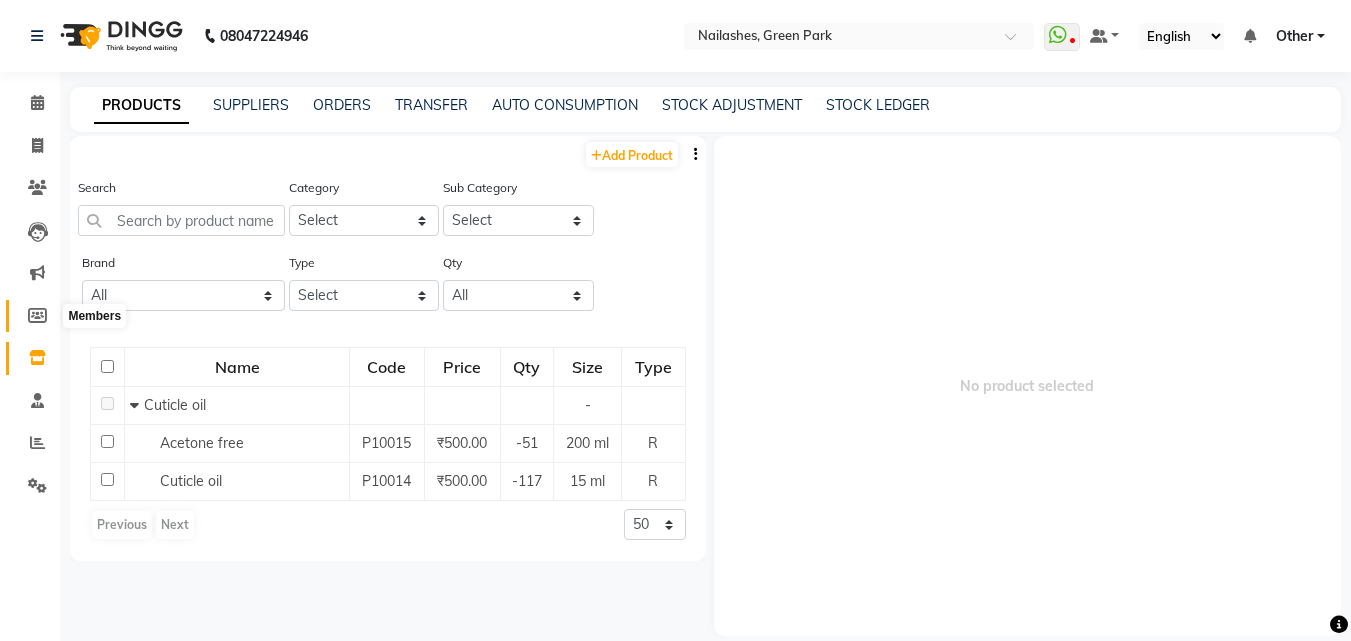 click 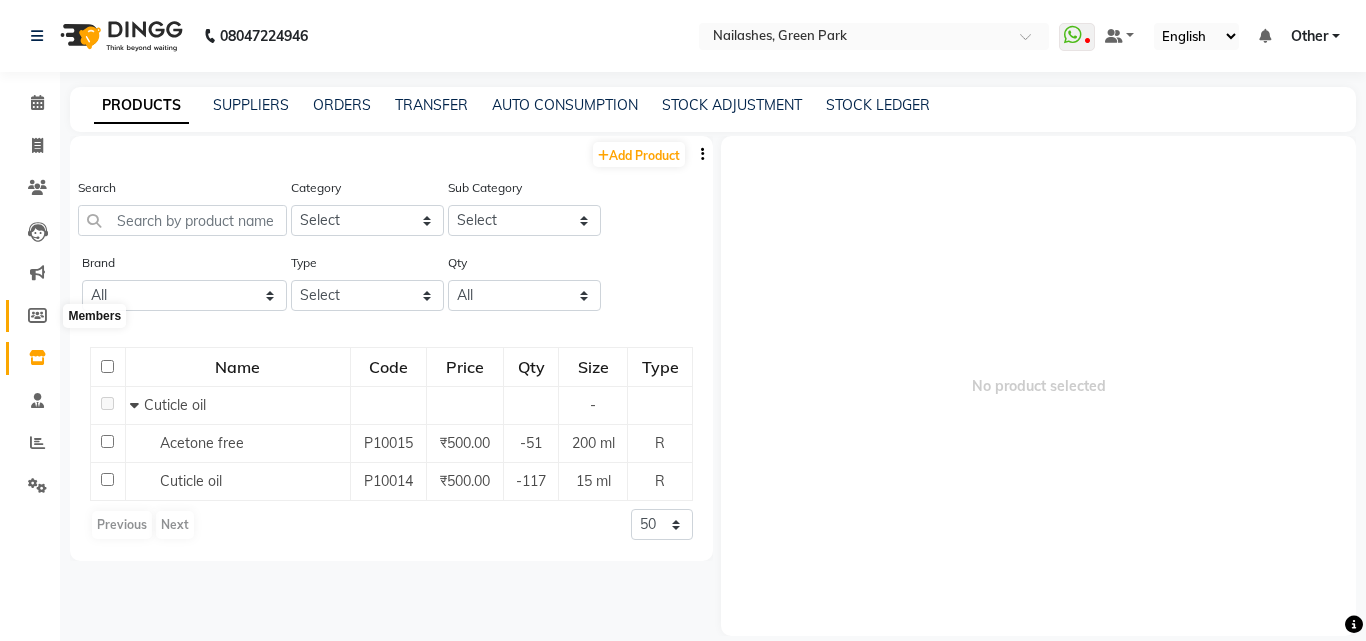 select 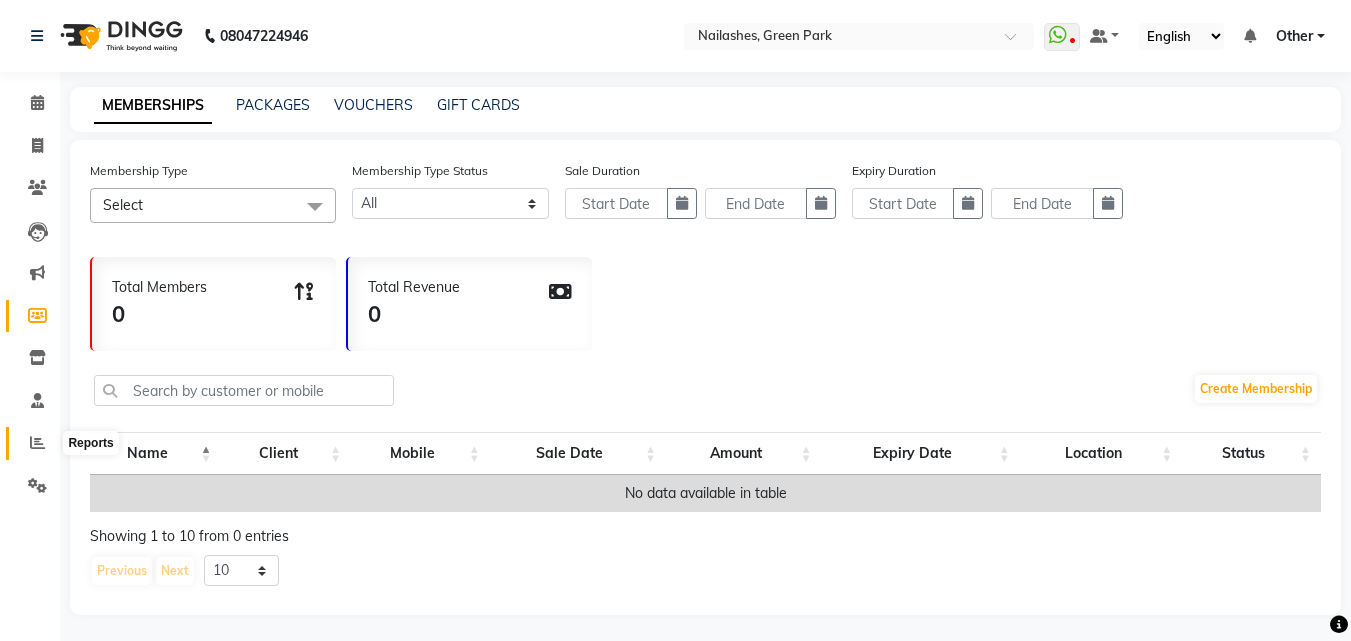 click 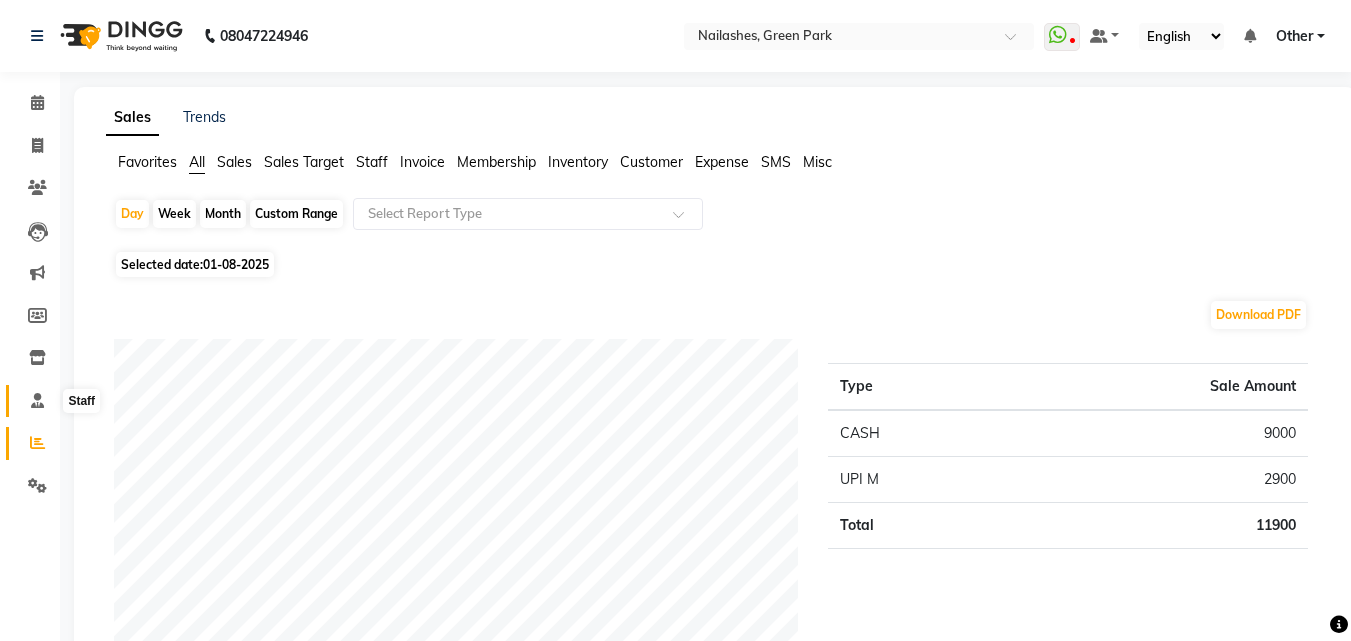 click 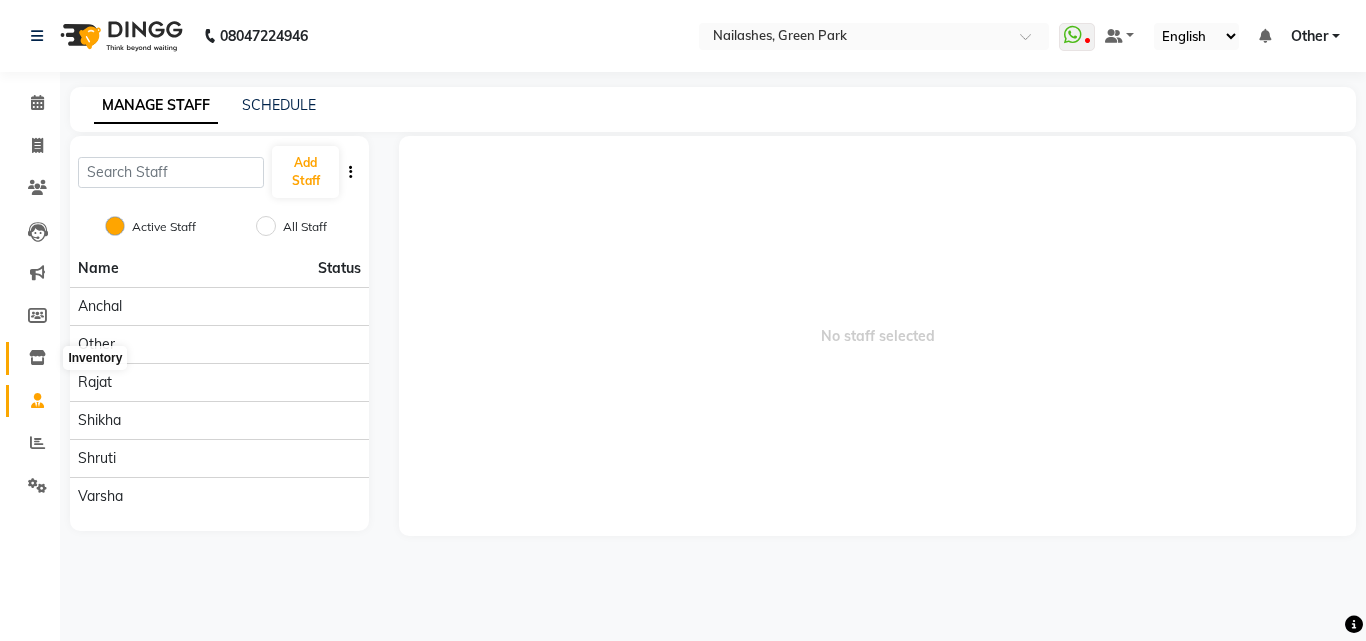 click 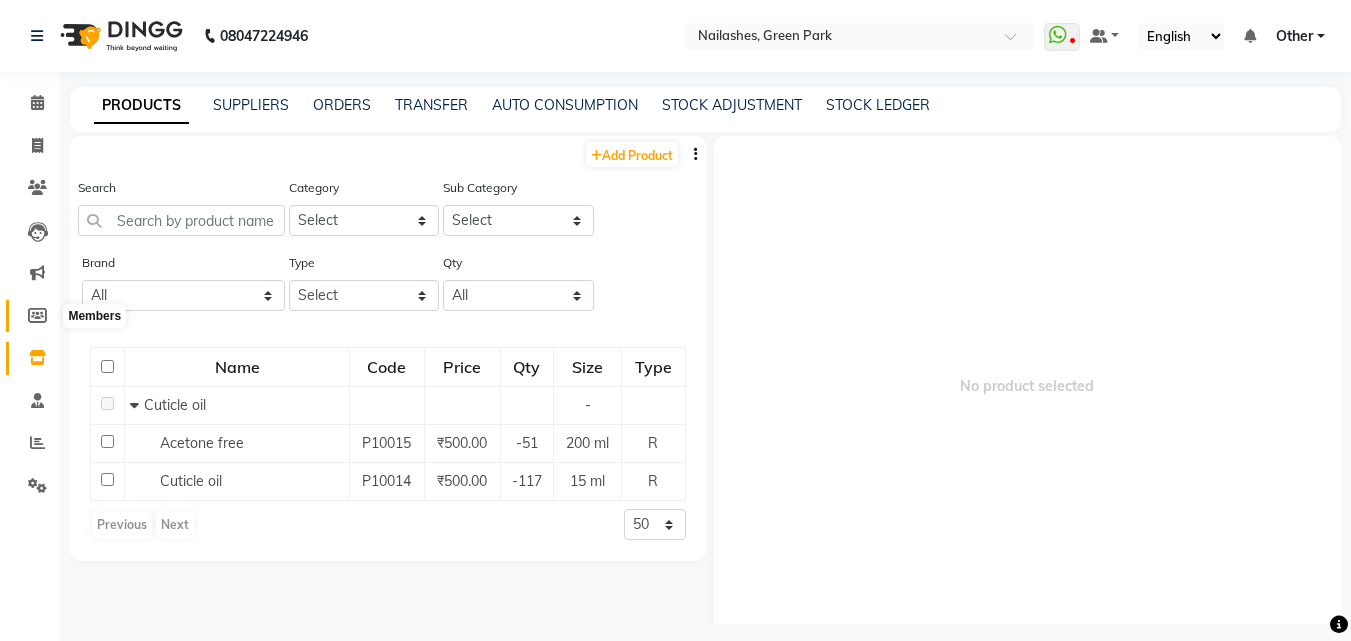 click 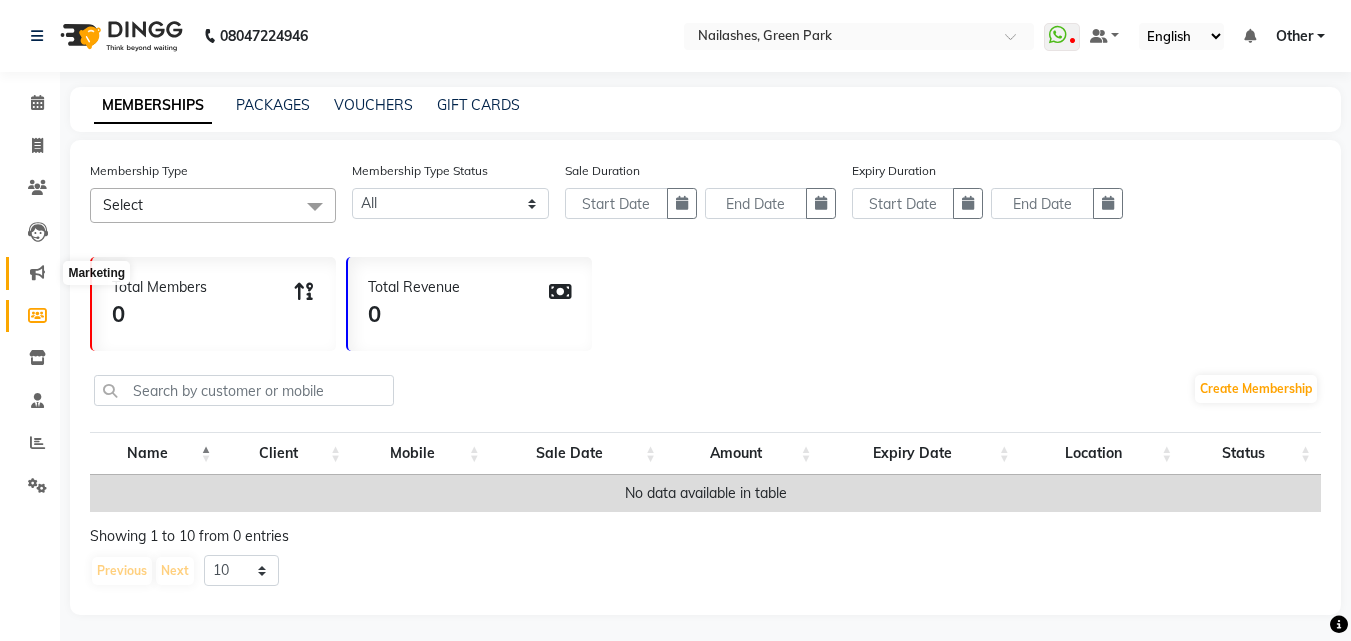 click 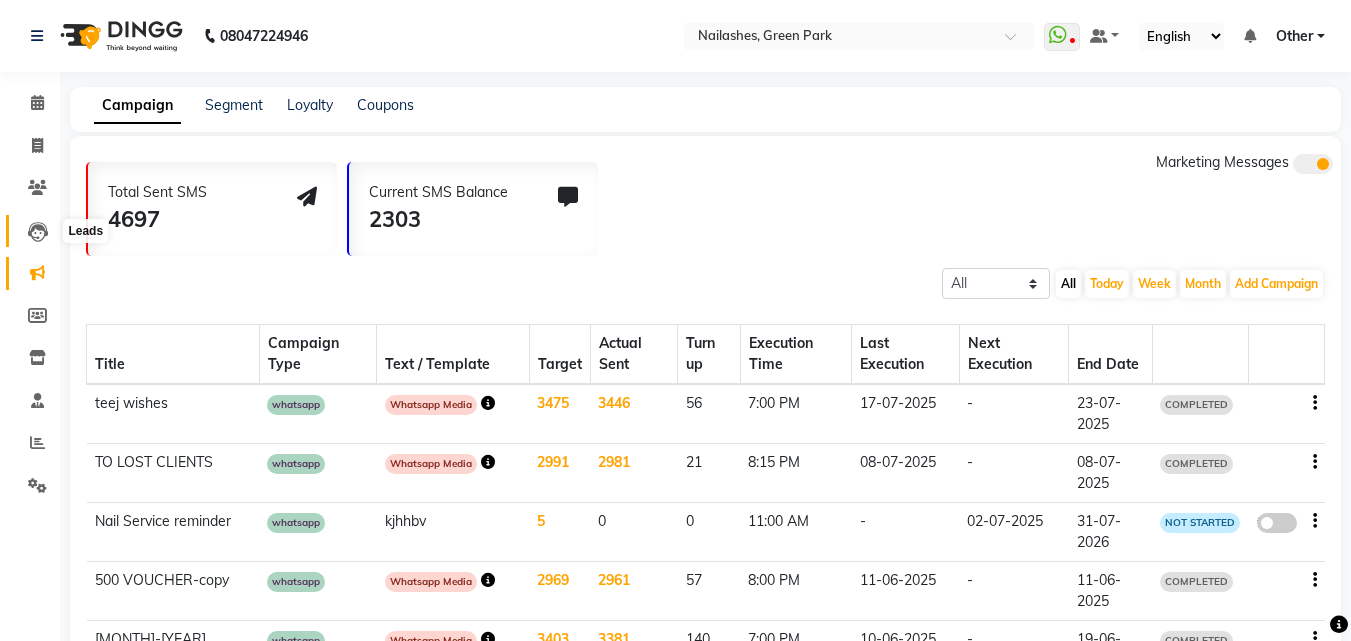 click 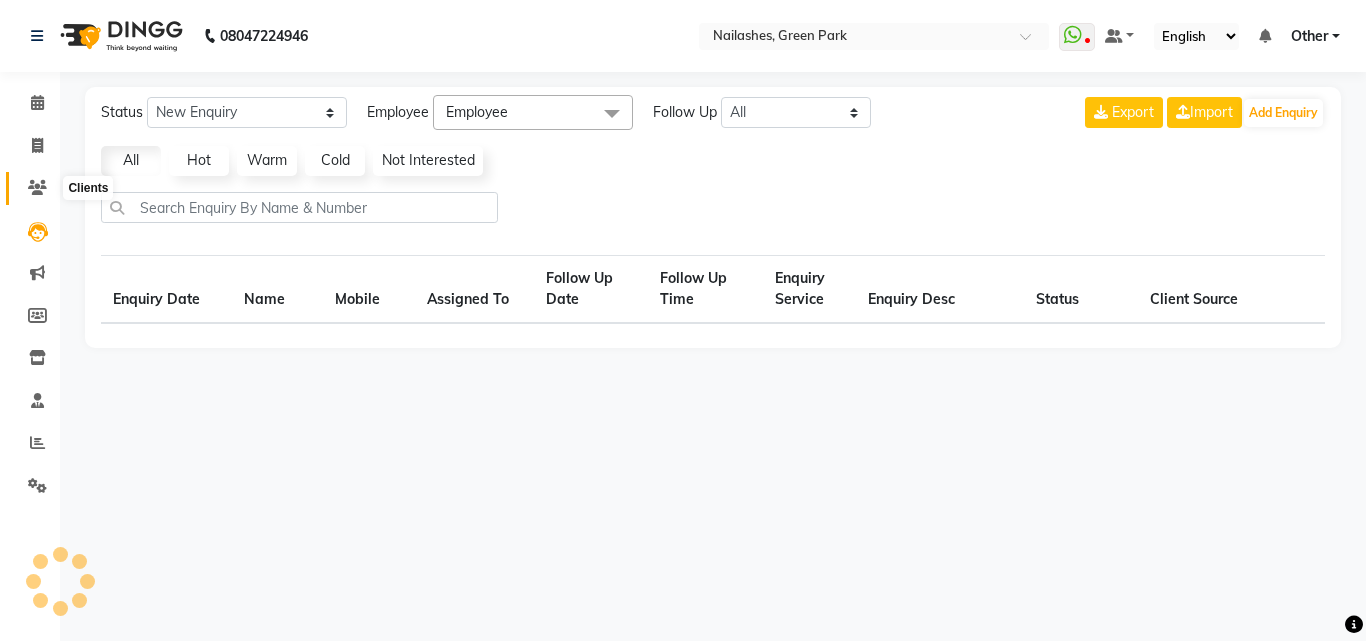click 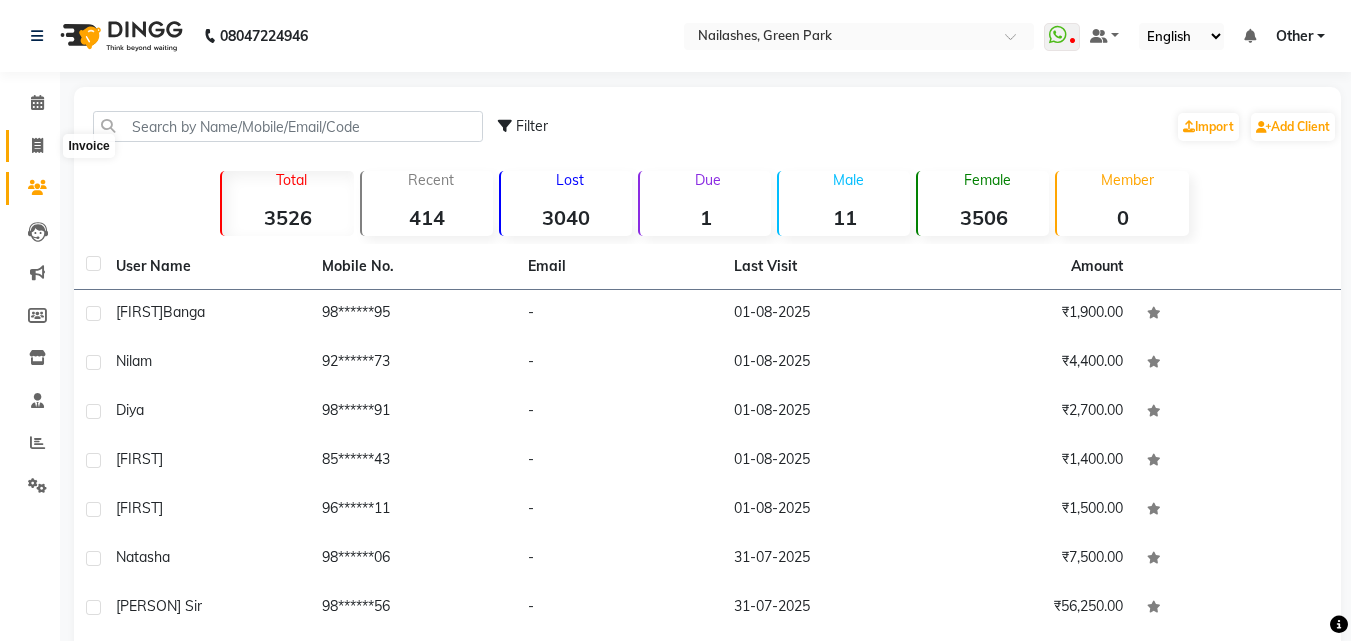 click 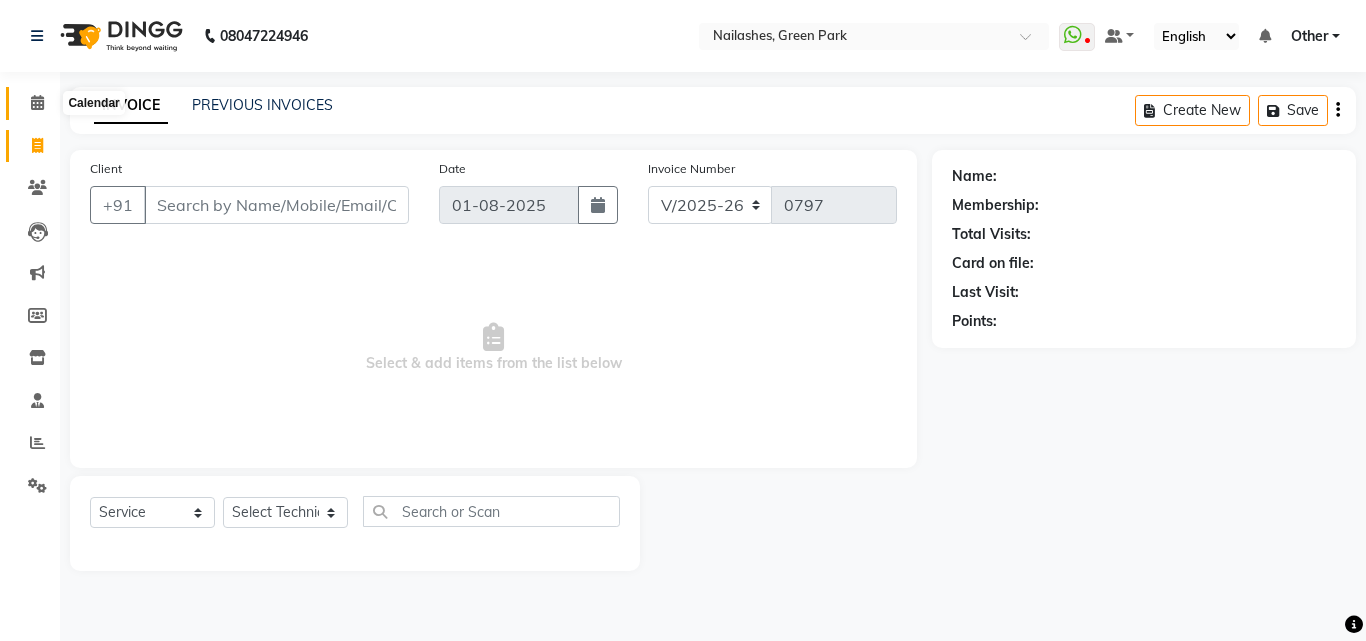click 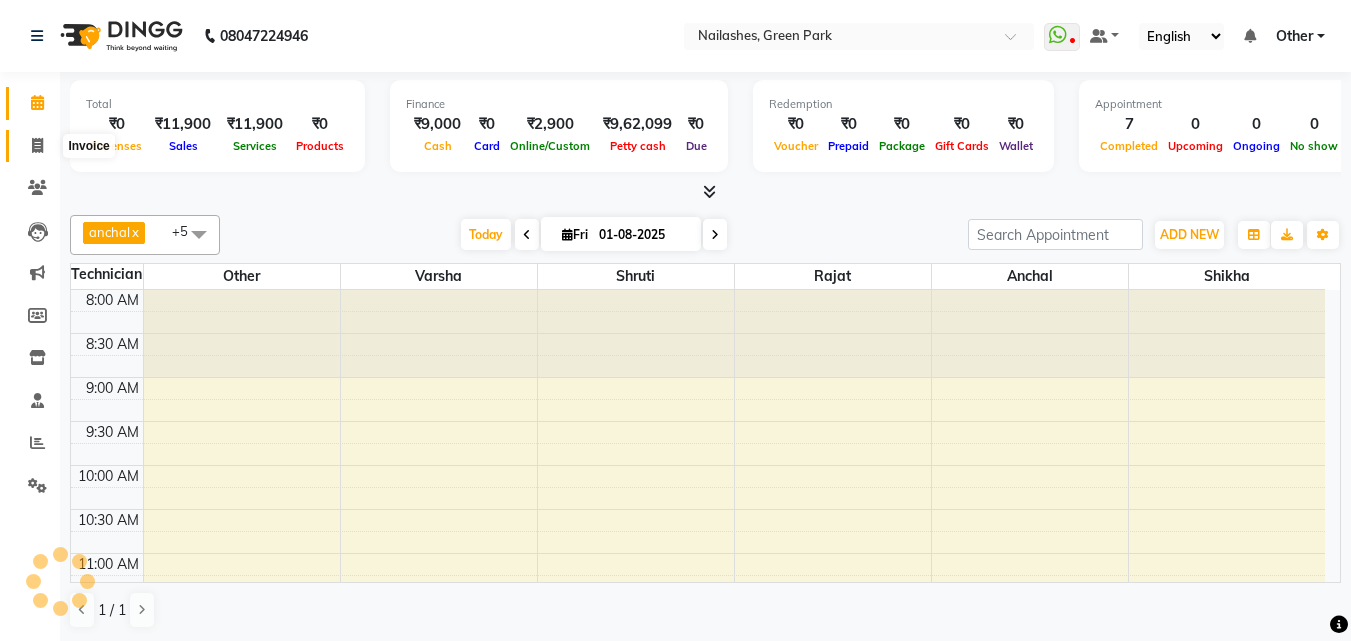 scroll, scrollTop: 0, scrollLeft: 0, axis: both 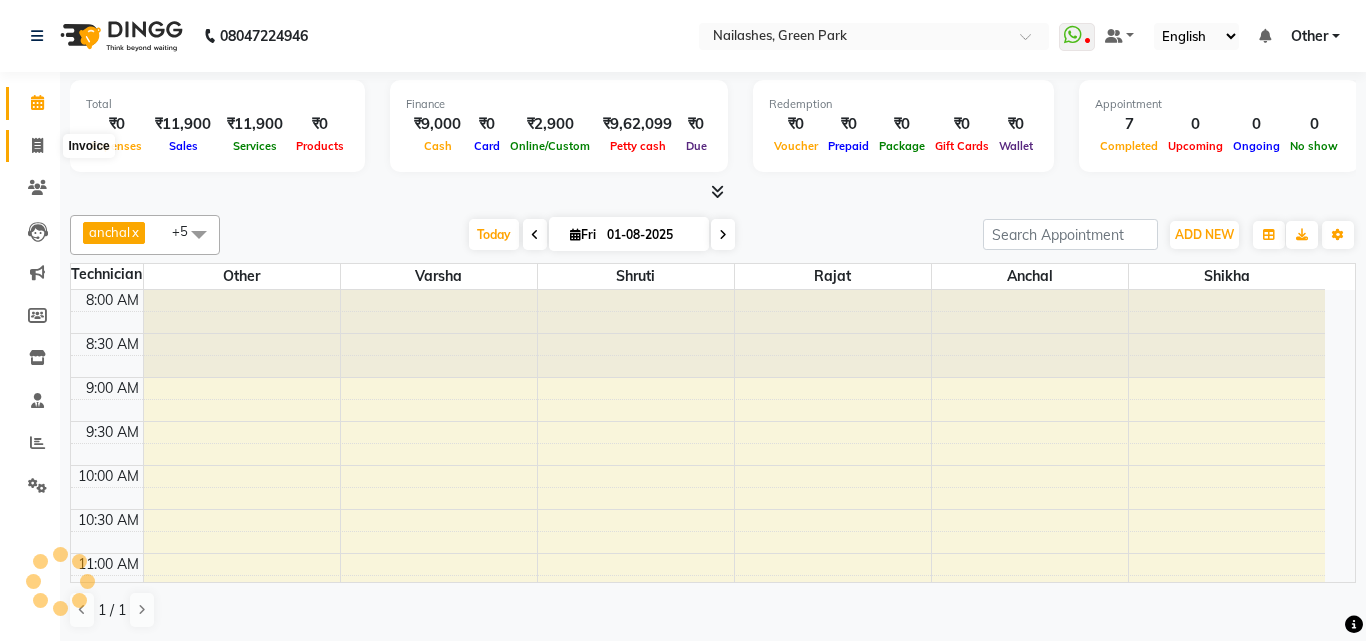select on "3755" 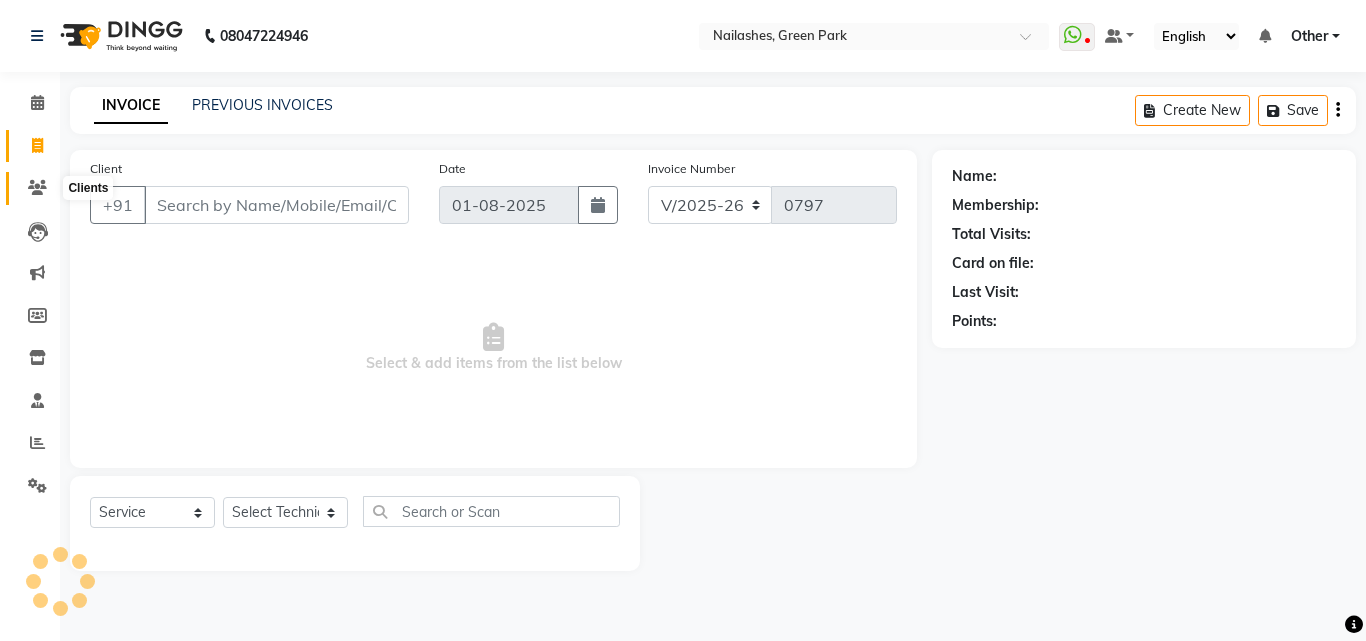 click 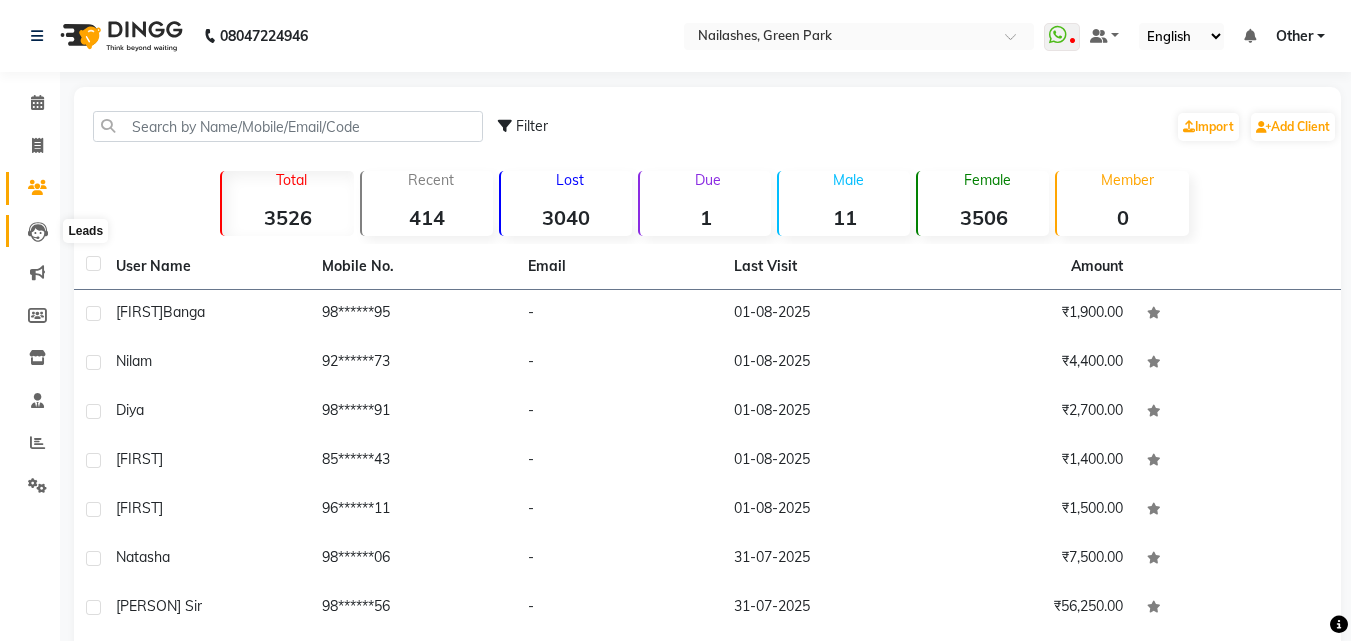 click 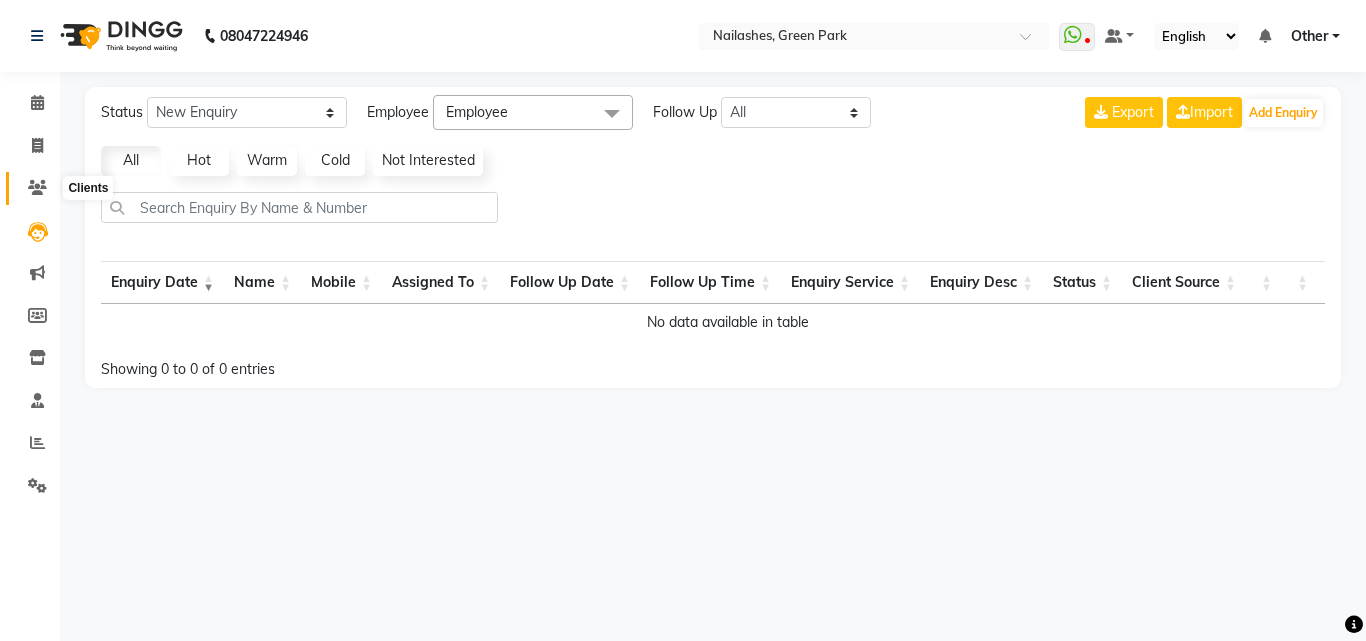 click 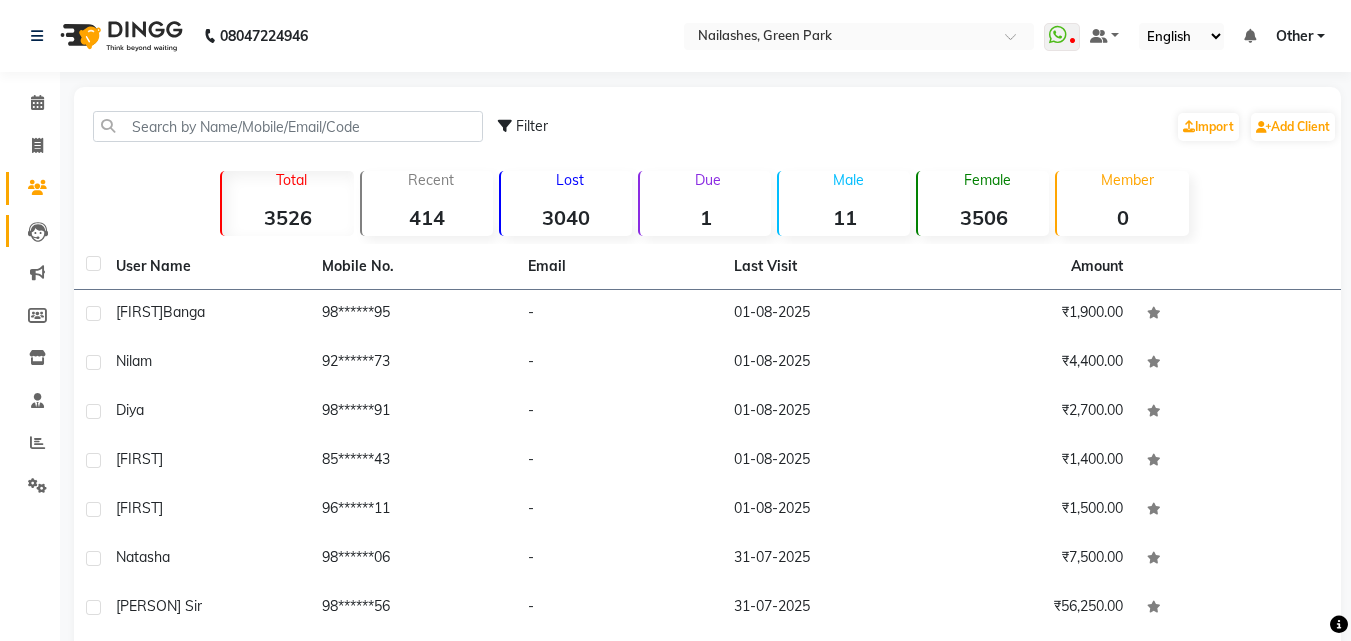 click on "Leads" 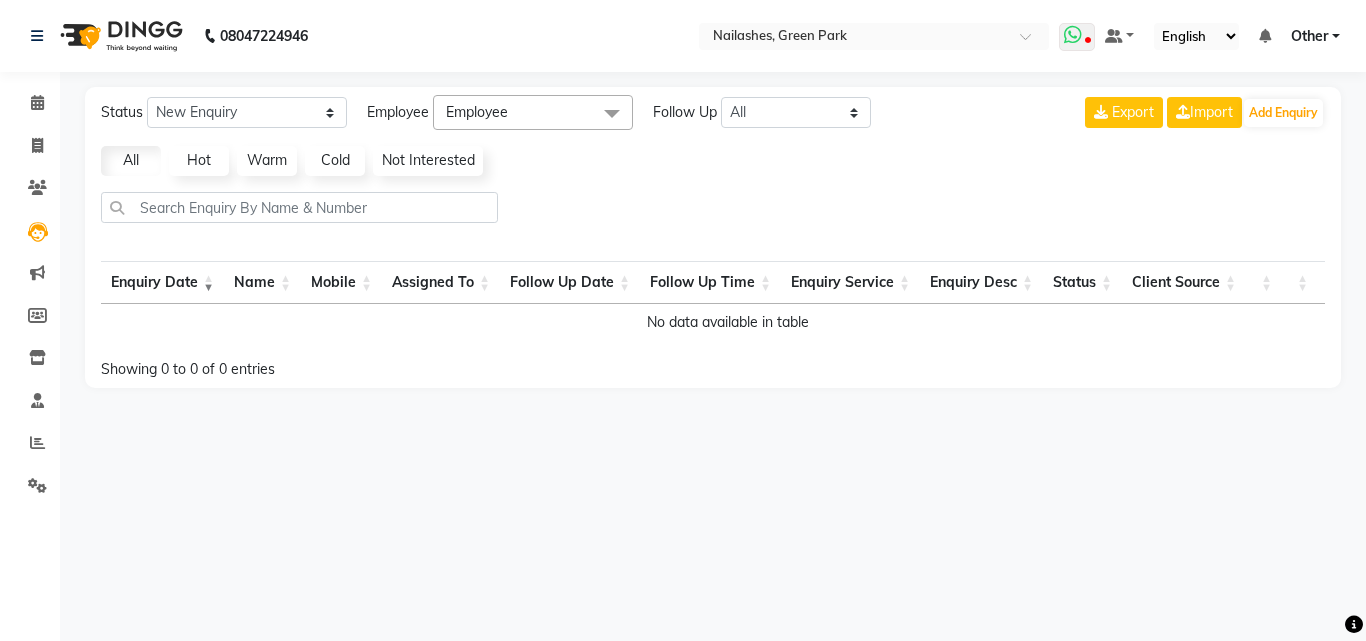 click at bounding box center [1073, 35] 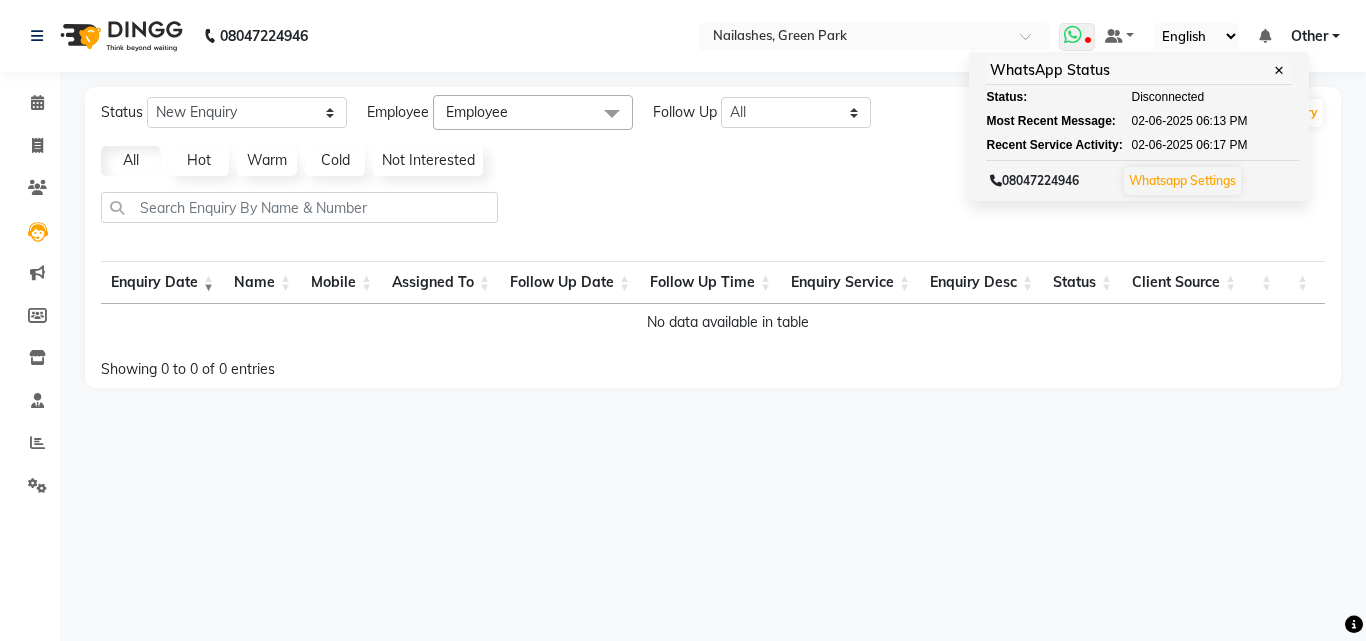 click on "Whatsapp Settings" at bounding box center (1182, 180) 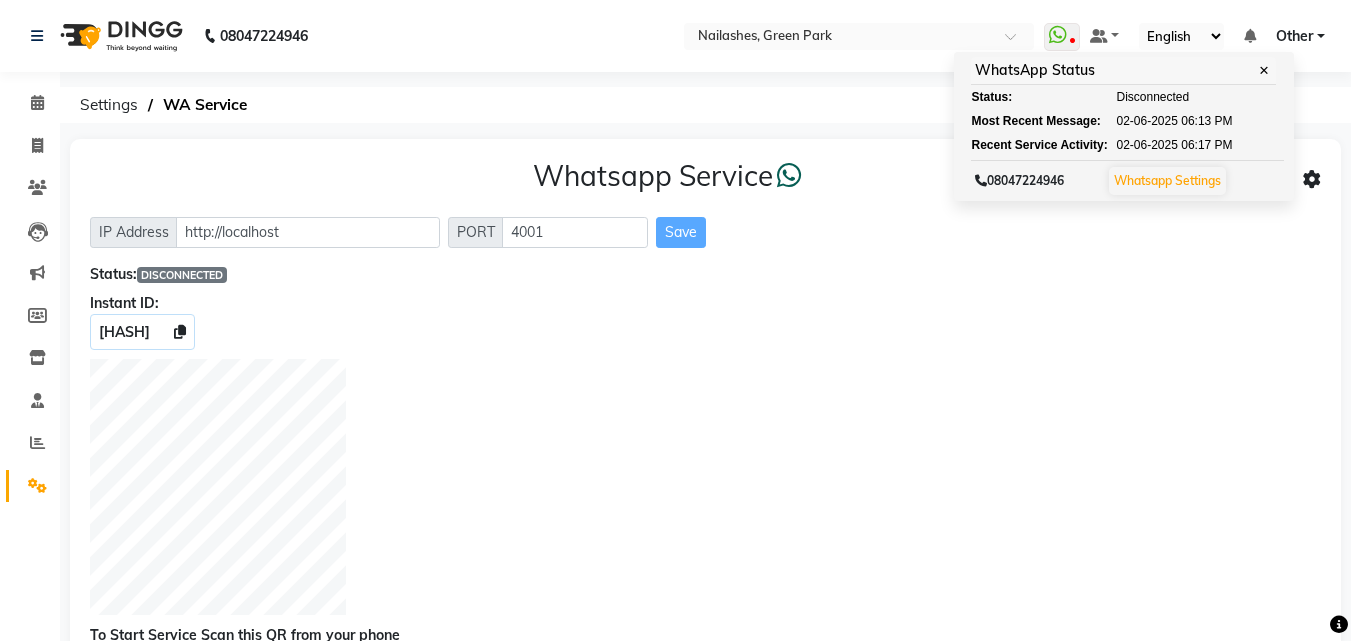 click 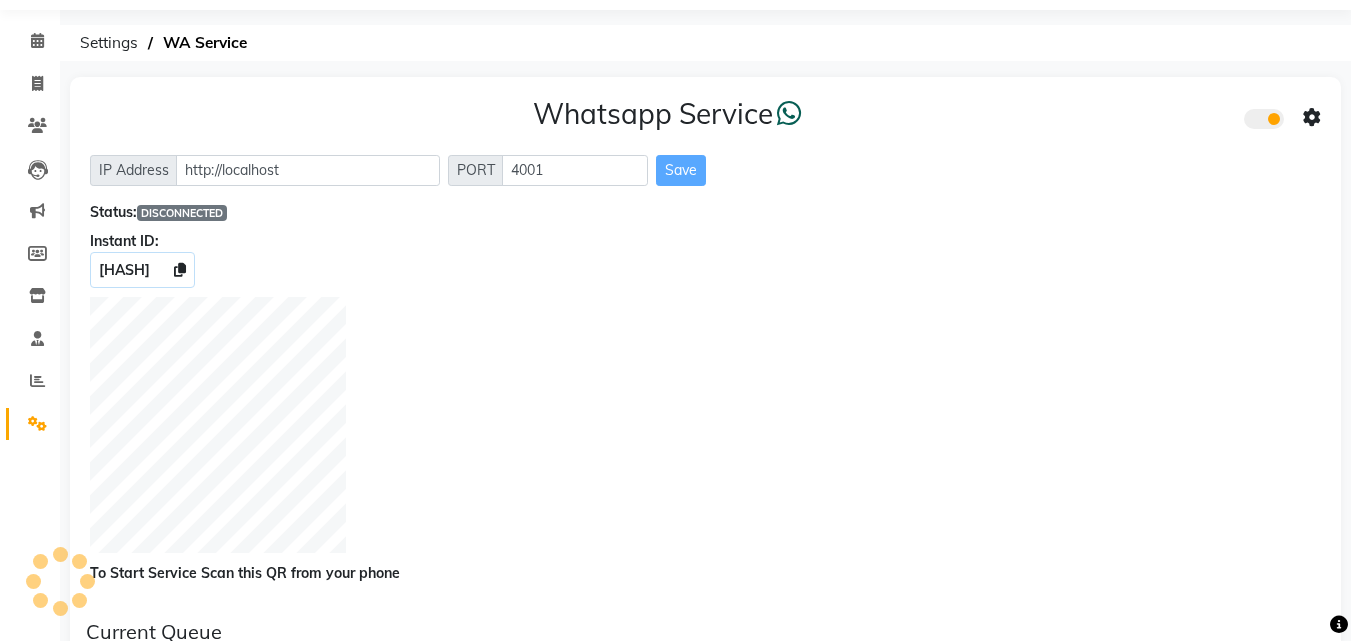 scroll, scrollTop: 66, scrollLeft: 0, axis: vertical 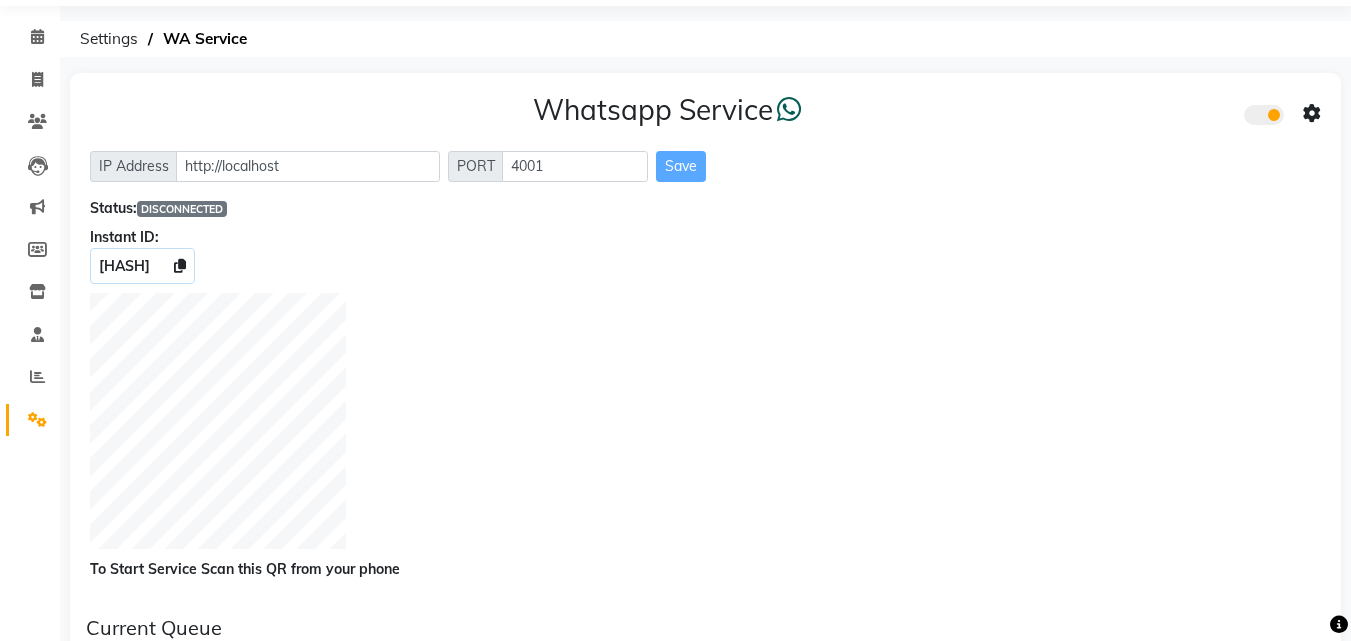 click on "Whatsapp Service" 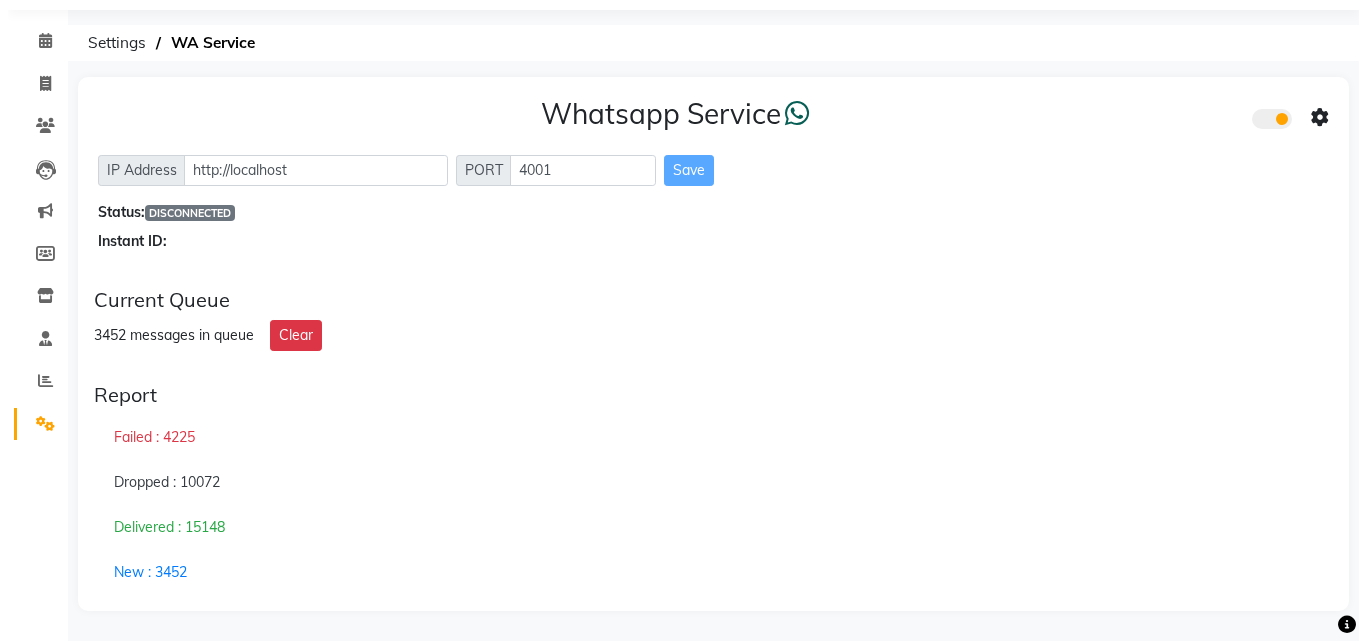 scroll, scrollTop: 66, scrollLeft: 0, axis: vertical 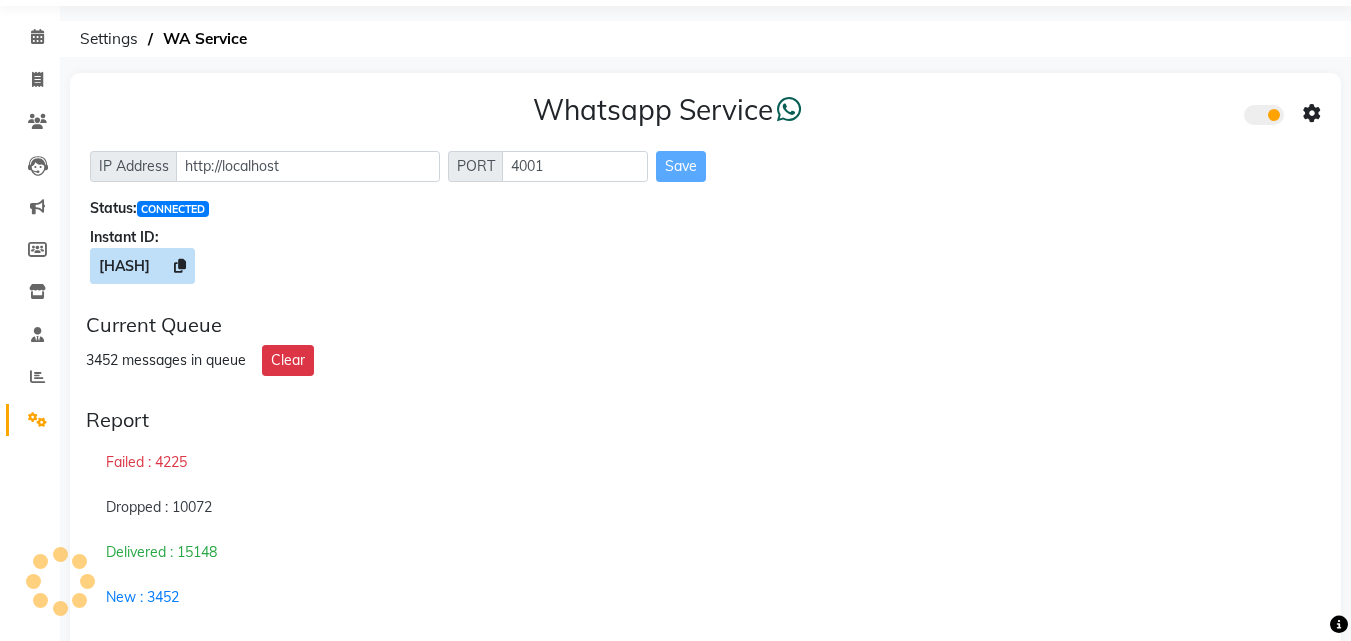 click 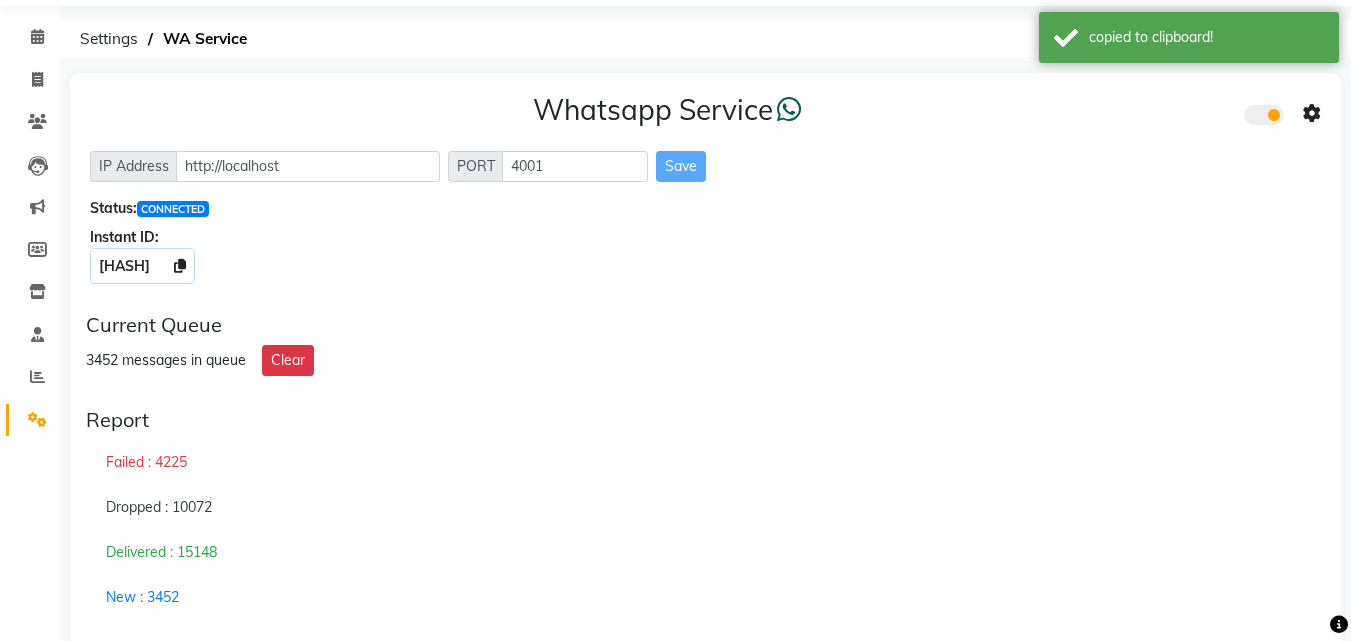 click 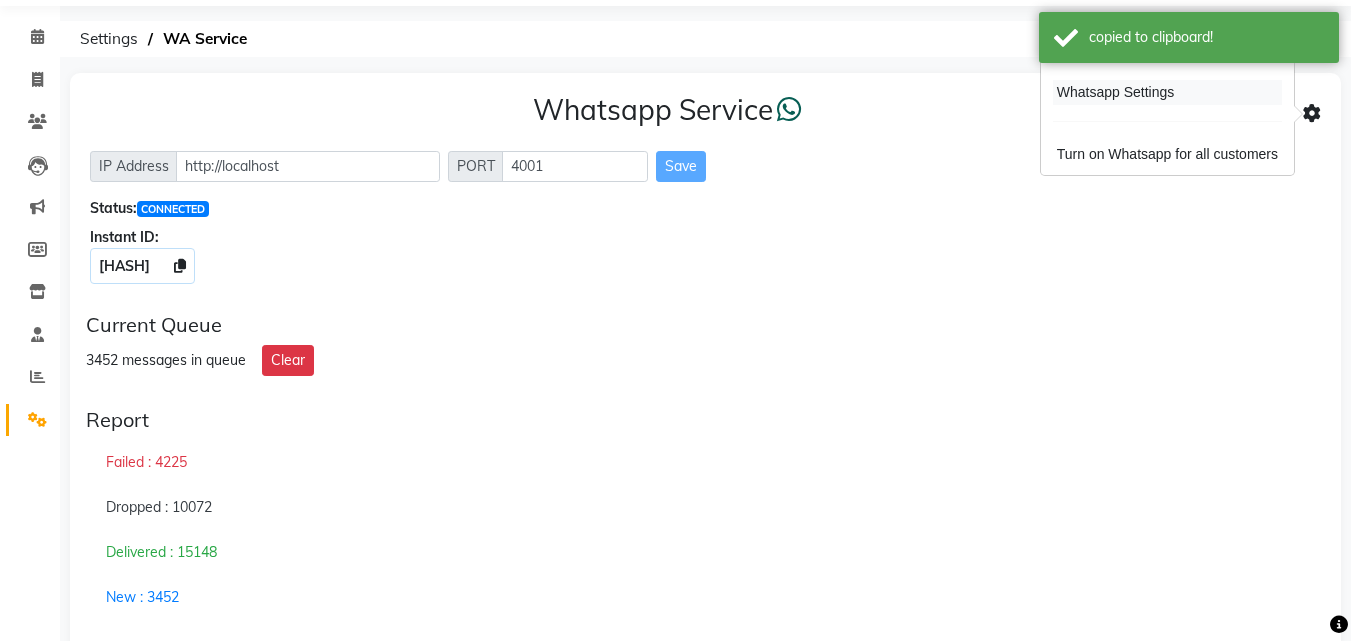 click on "Whatsapp Settings" at bounding box center (1167, 92) 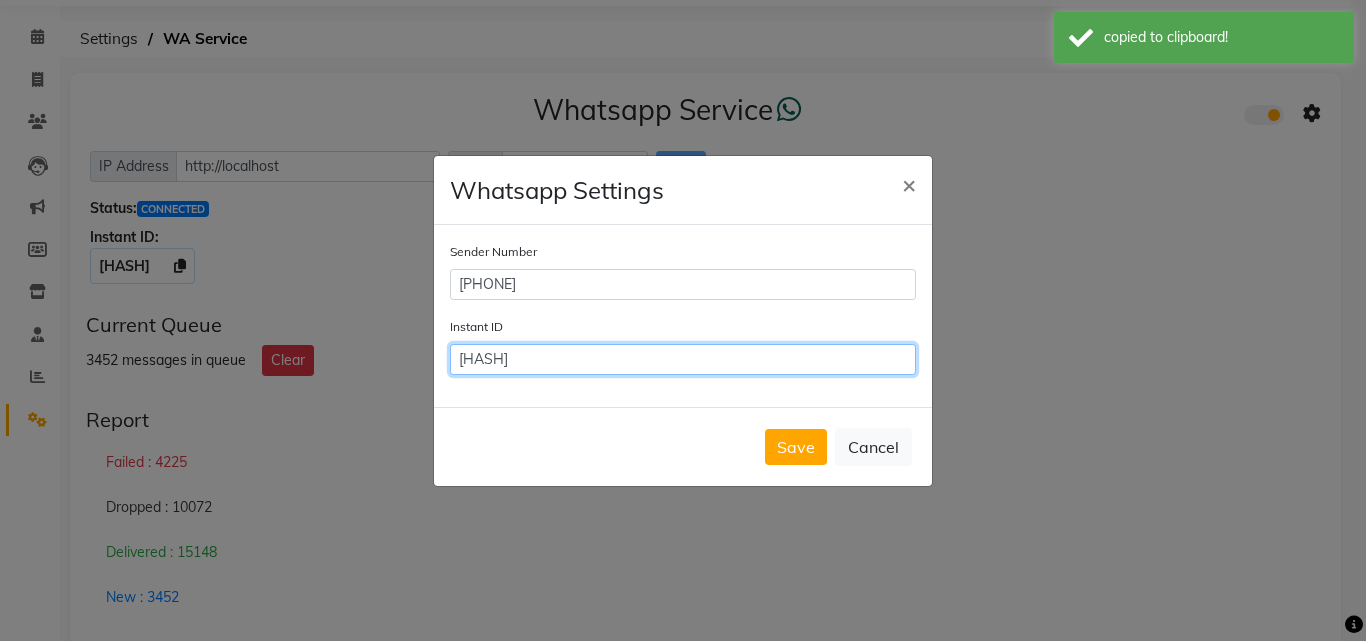click on "$2b$10$2uskiSYDisKZEO78w0dAZ.wHx4qF7AB6a.ECZauTKl2GJQDGkzrJS" at bounding box center (683, 359) 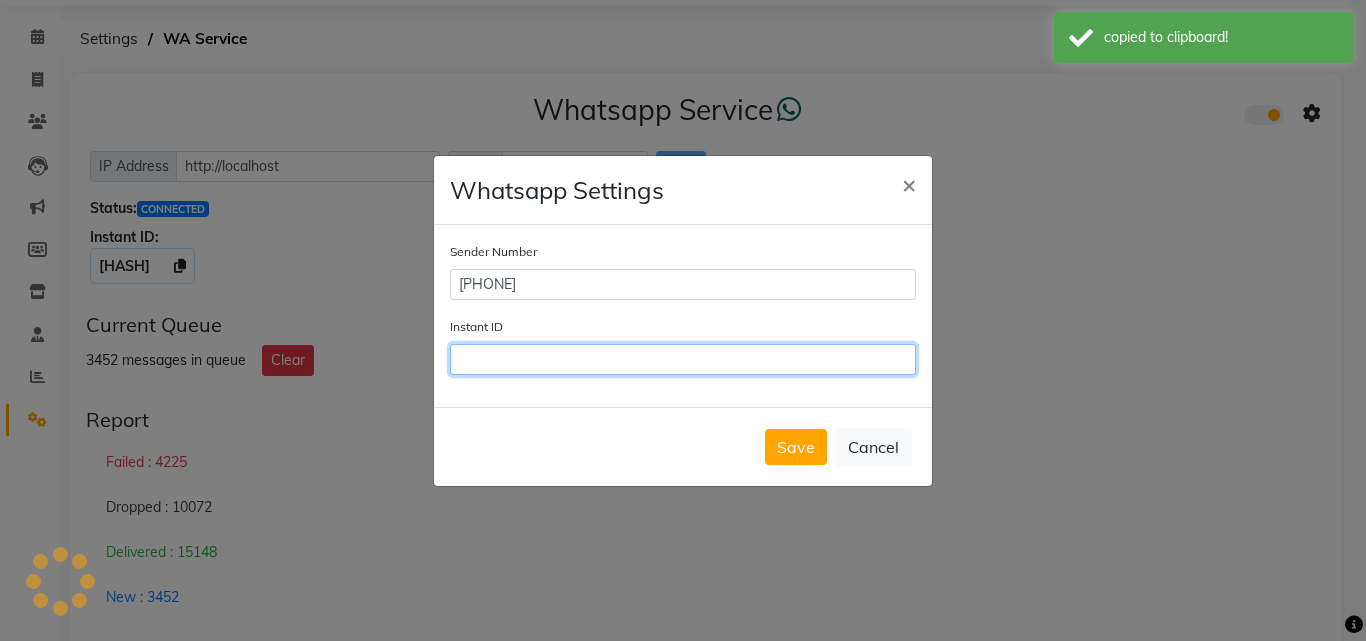 paste on "$2b$10$2uskiSYDisKZEO78w0dAZ.wHx4qF7AB6a.ECZauTKl2GJQDGkzrJS" 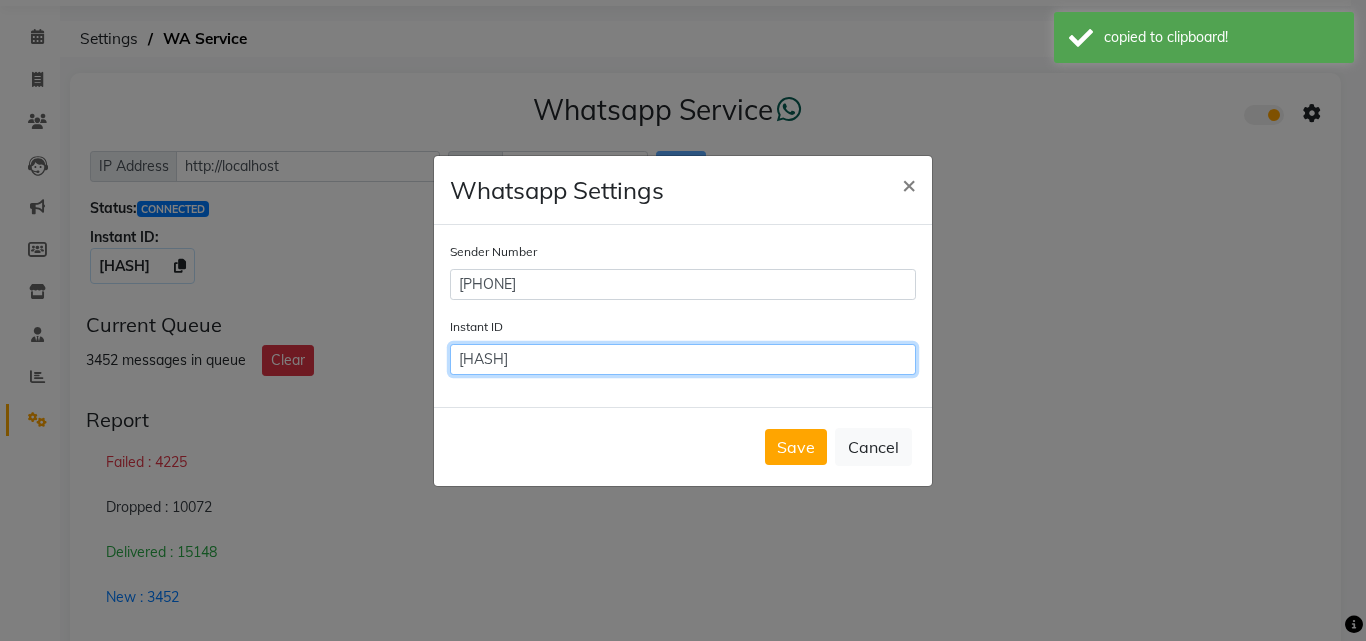 scroll, scrollTop: 0, scrollLeft: 39, axis: horizontal 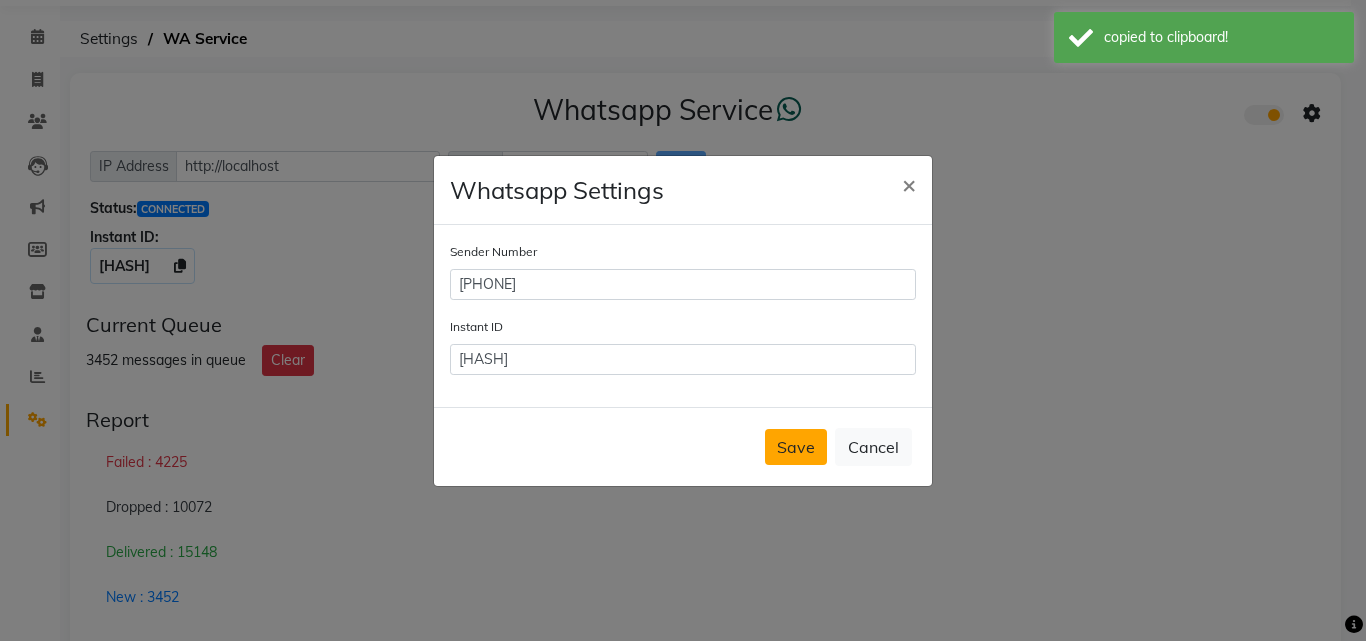 click on "Save" 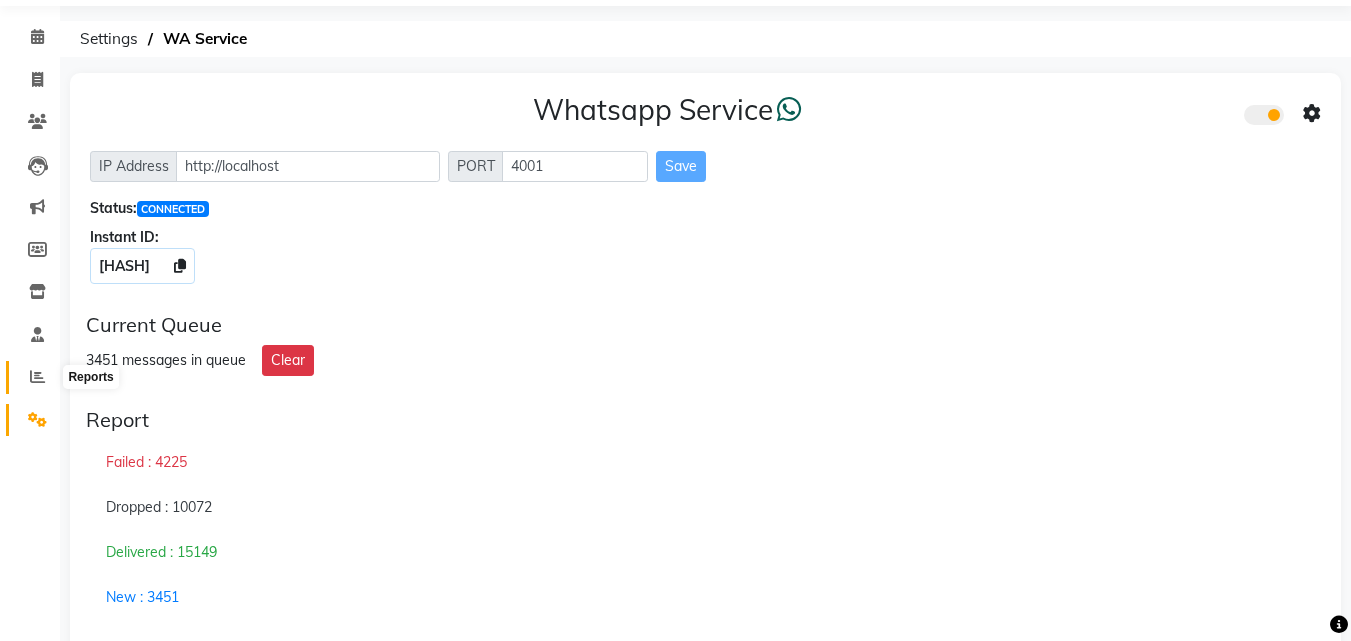 click 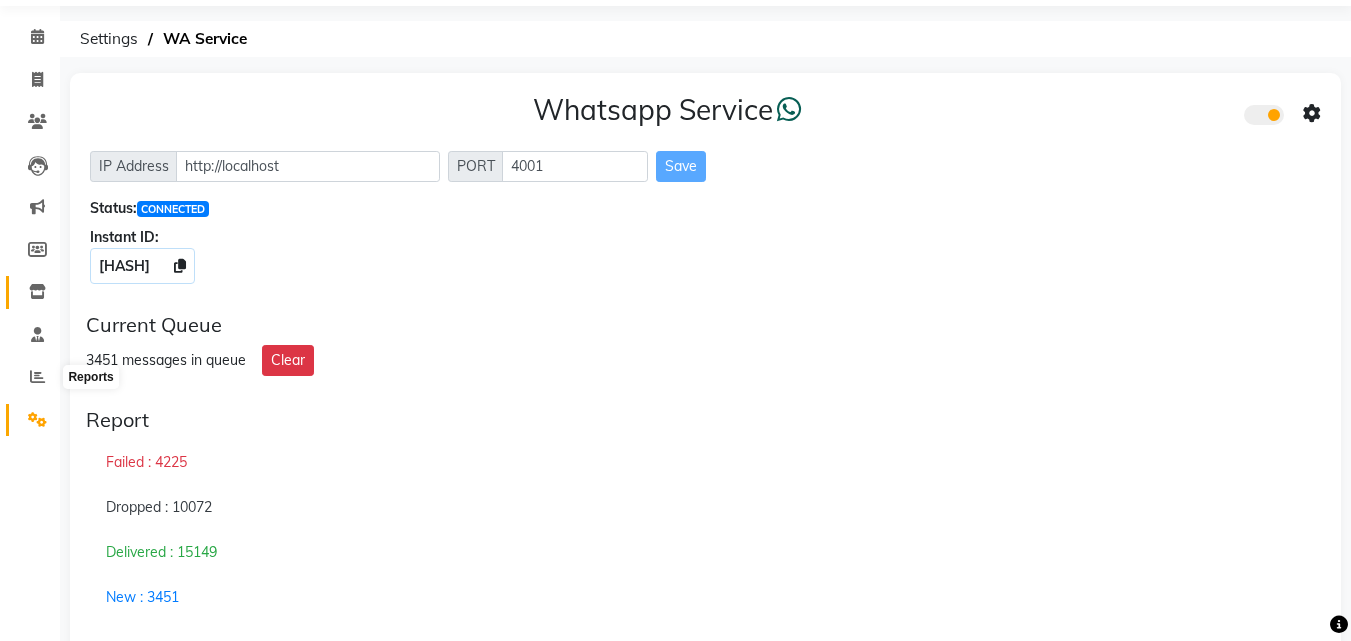 scroll, scrollTop: 0, scrollLeft: 0, axis: both 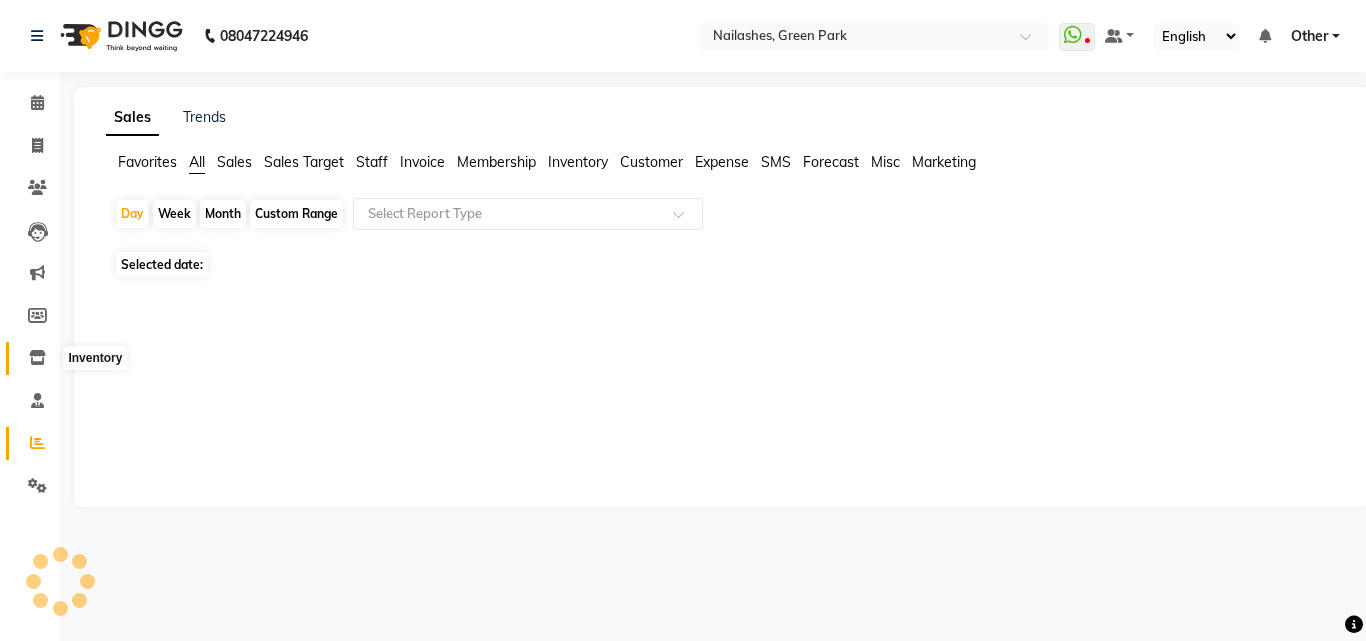 click 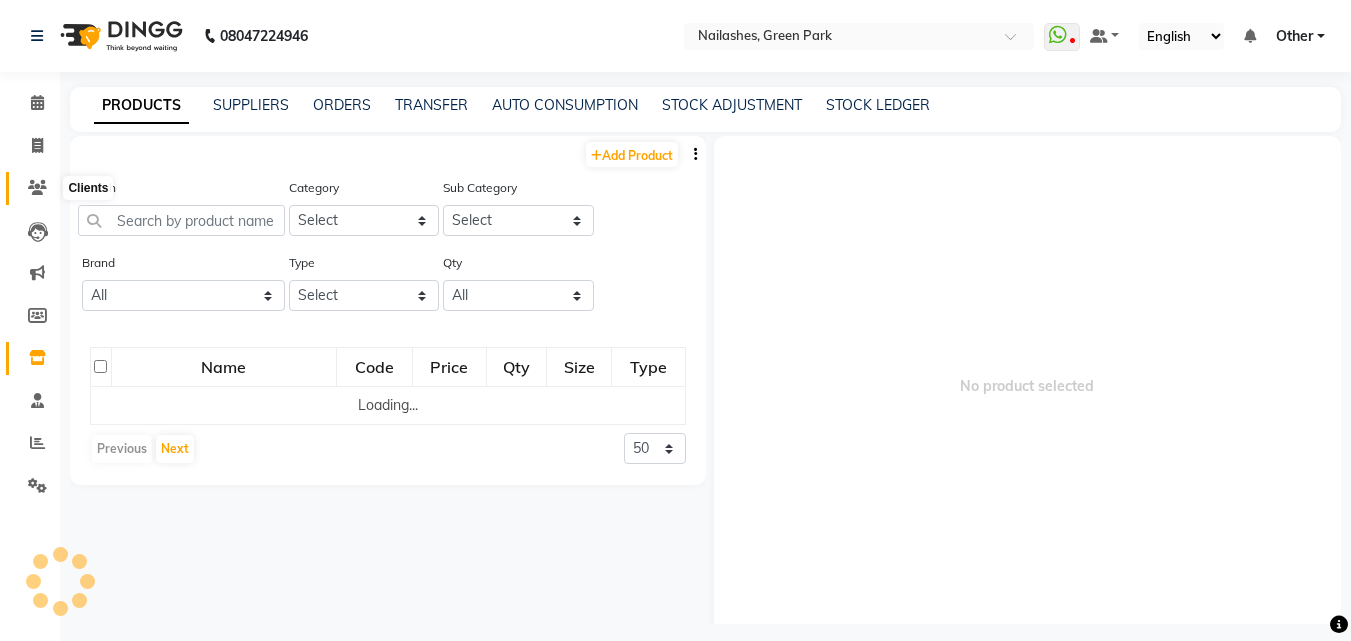 click 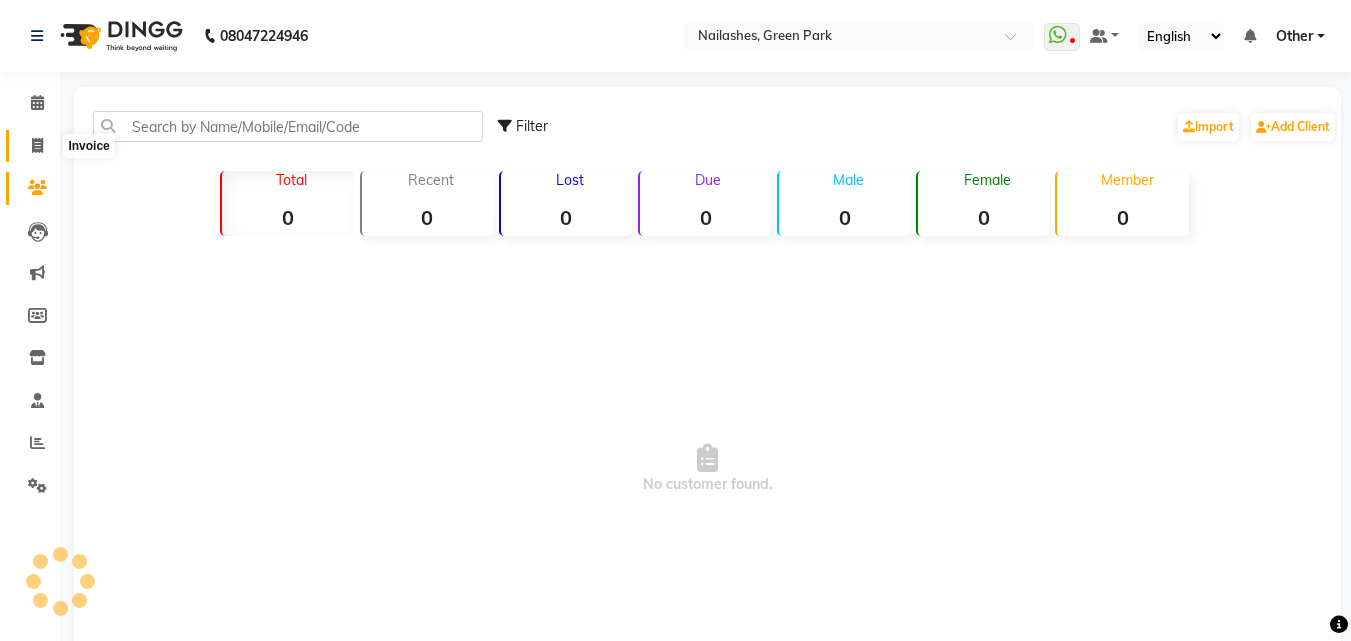 click 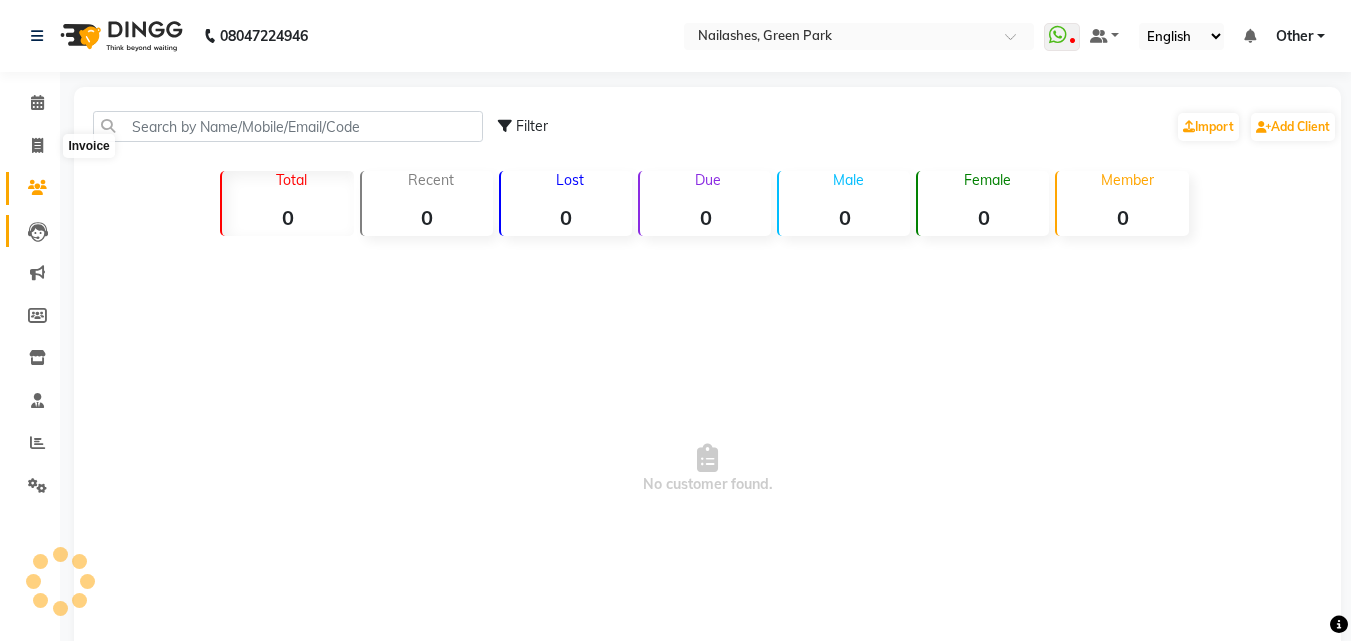 select on "service" 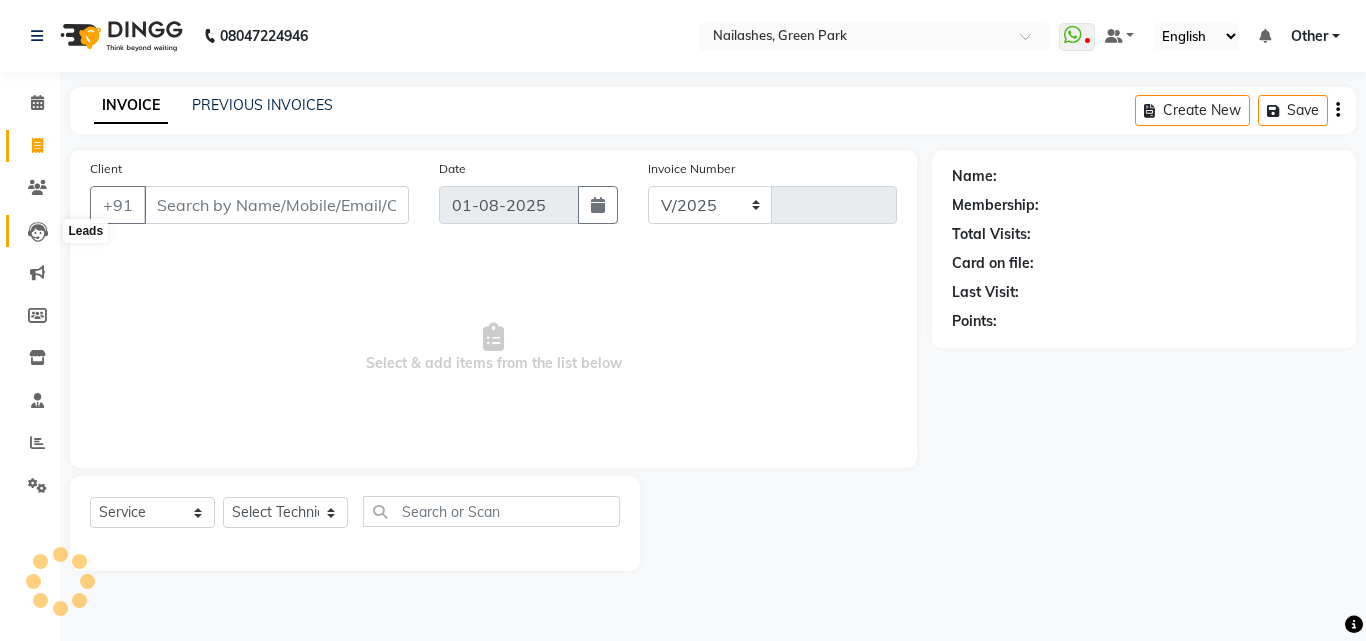 select on "3755" 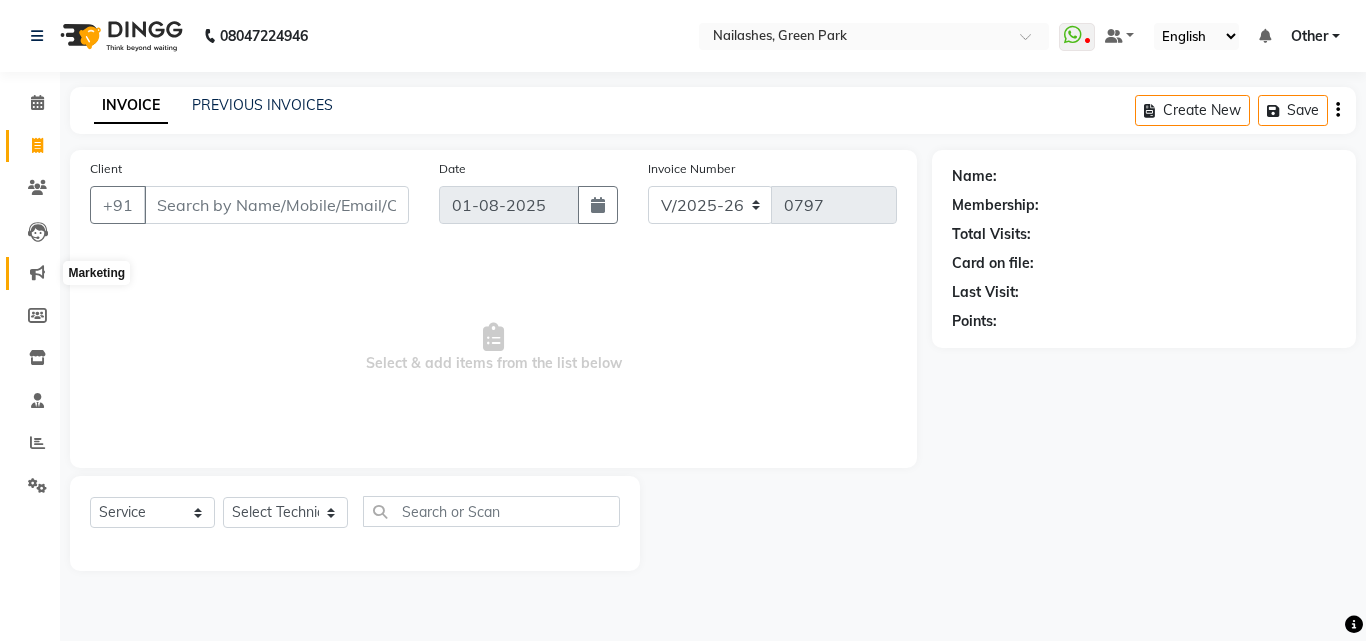 click 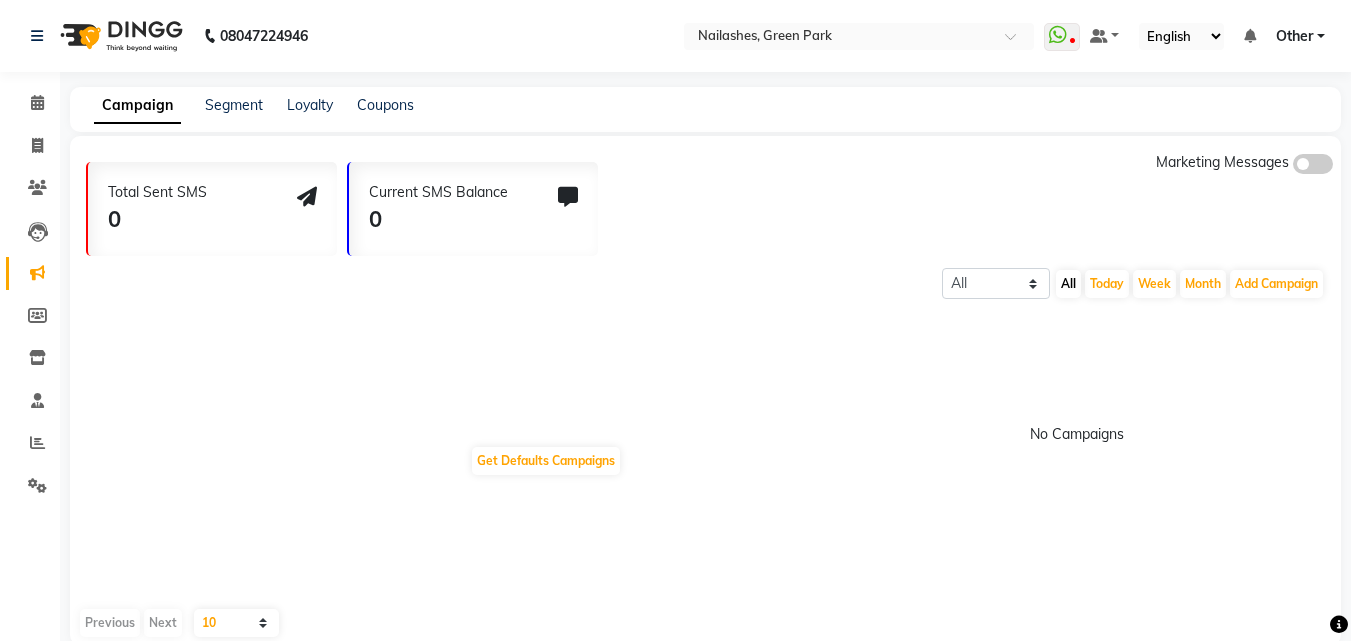 click 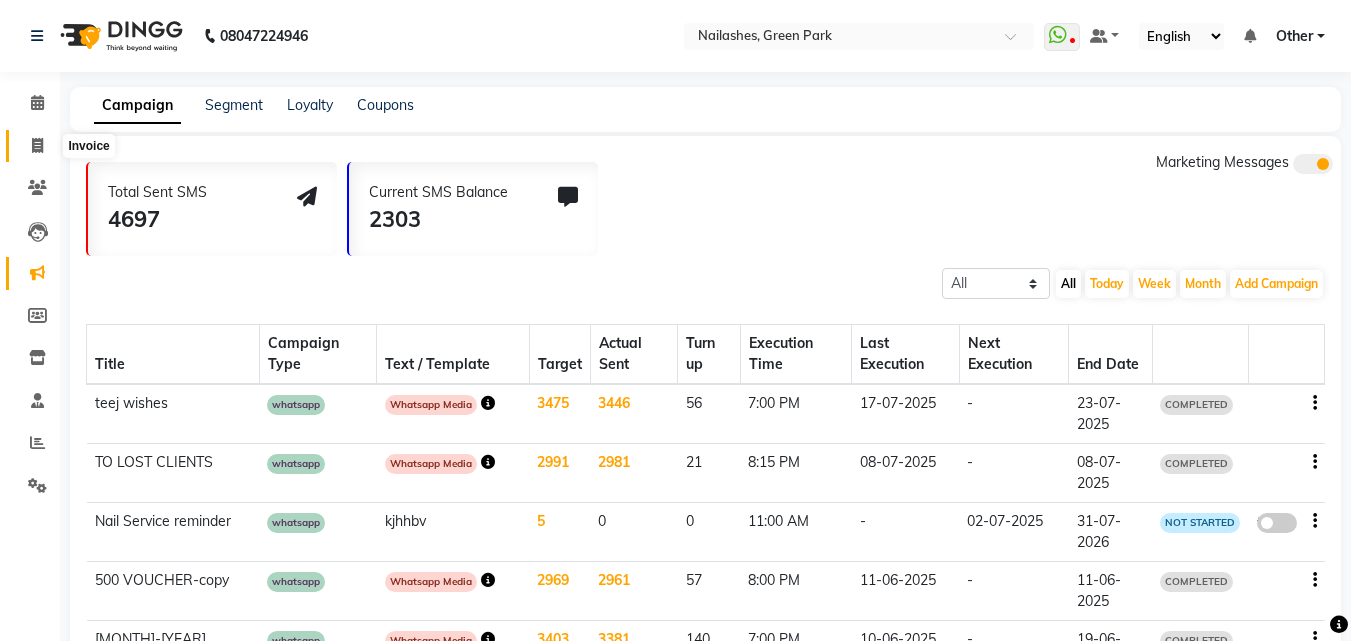 click 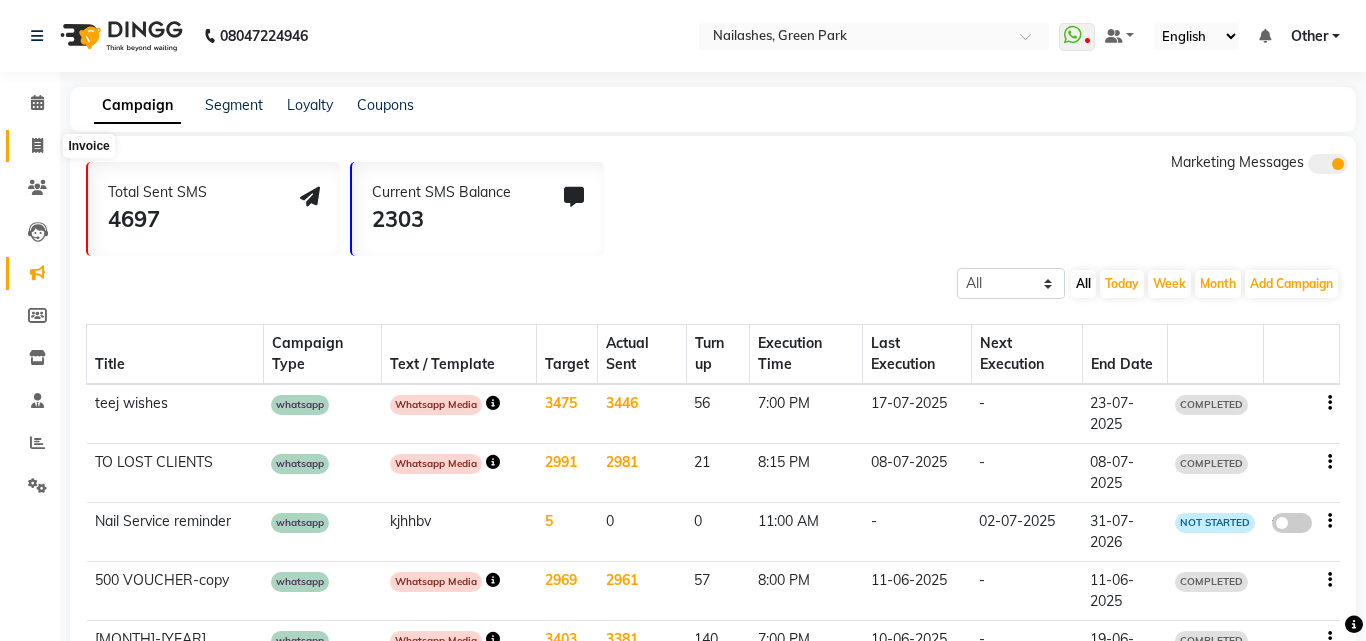 select on "3755" 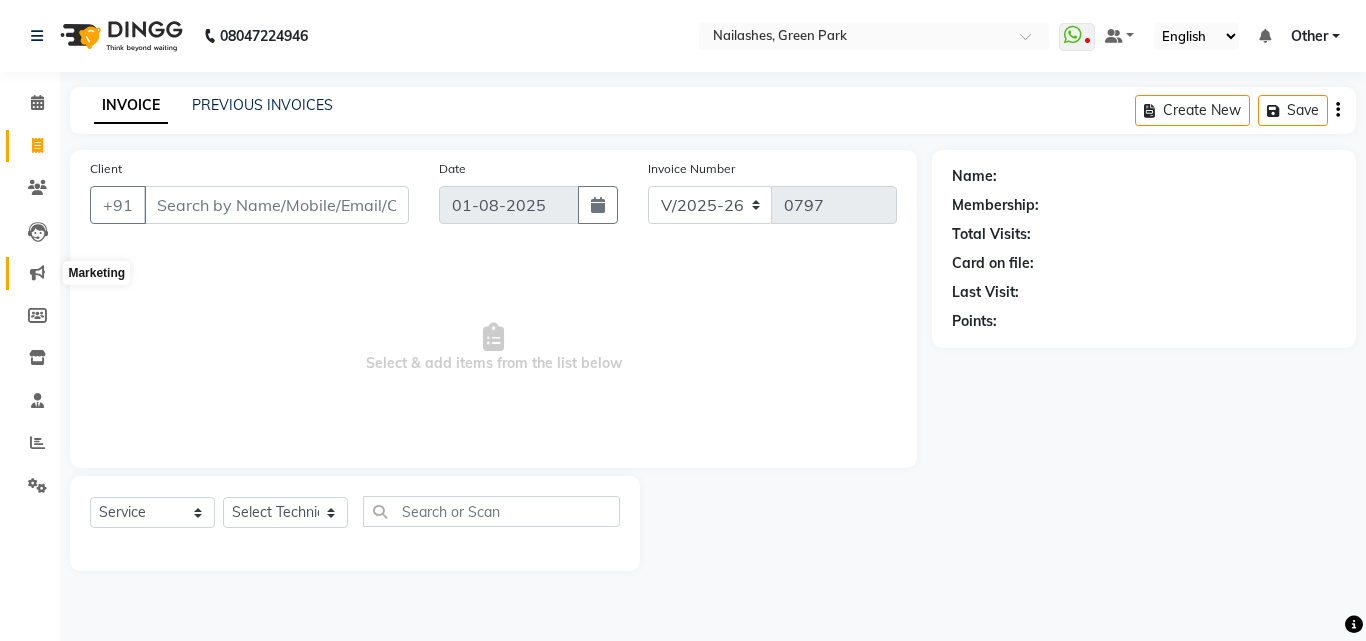click 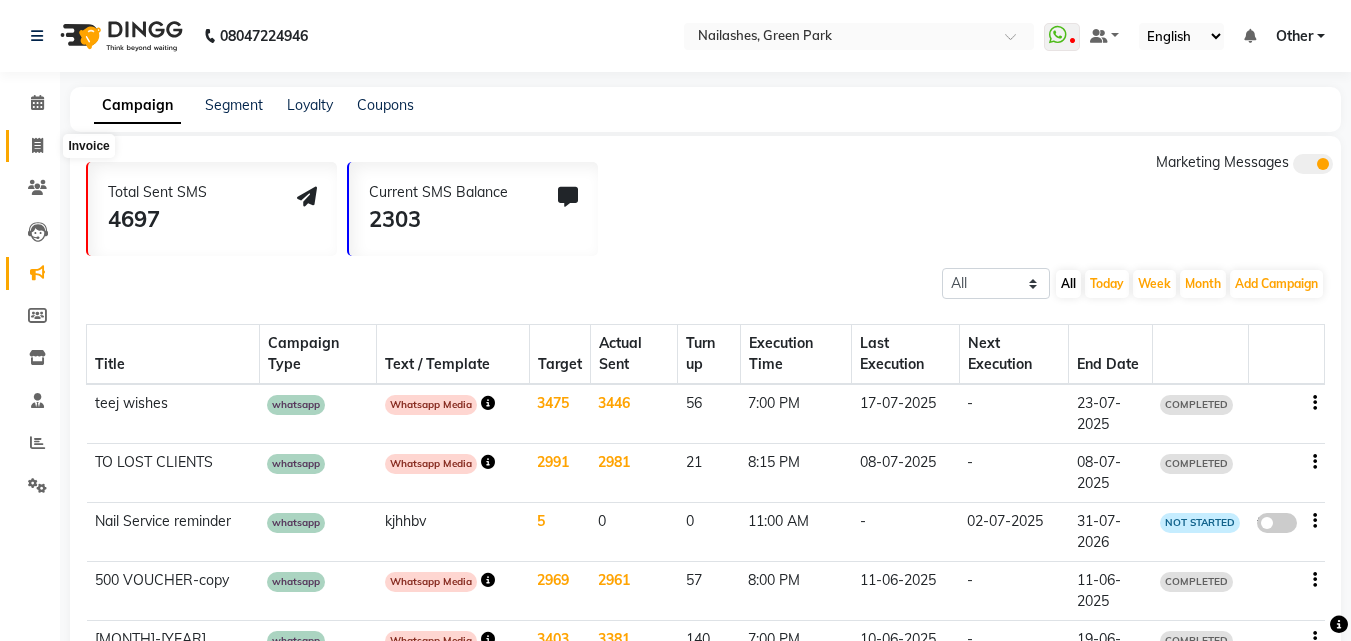 click 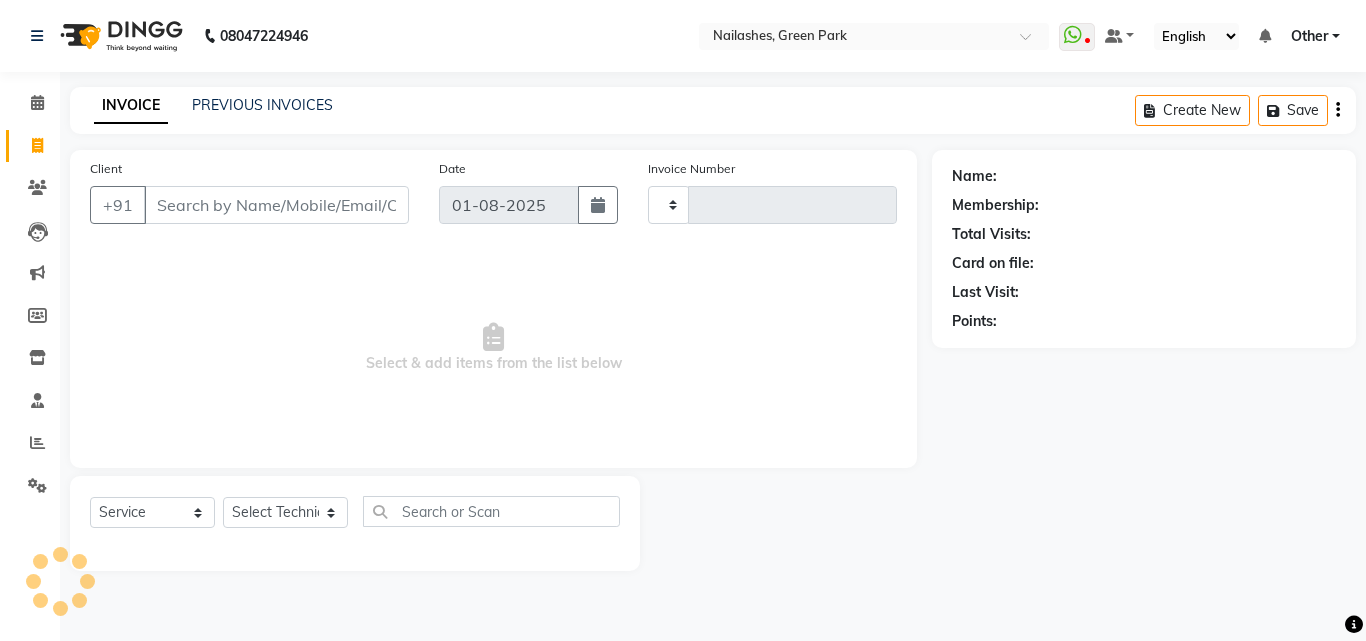 type on "0797" 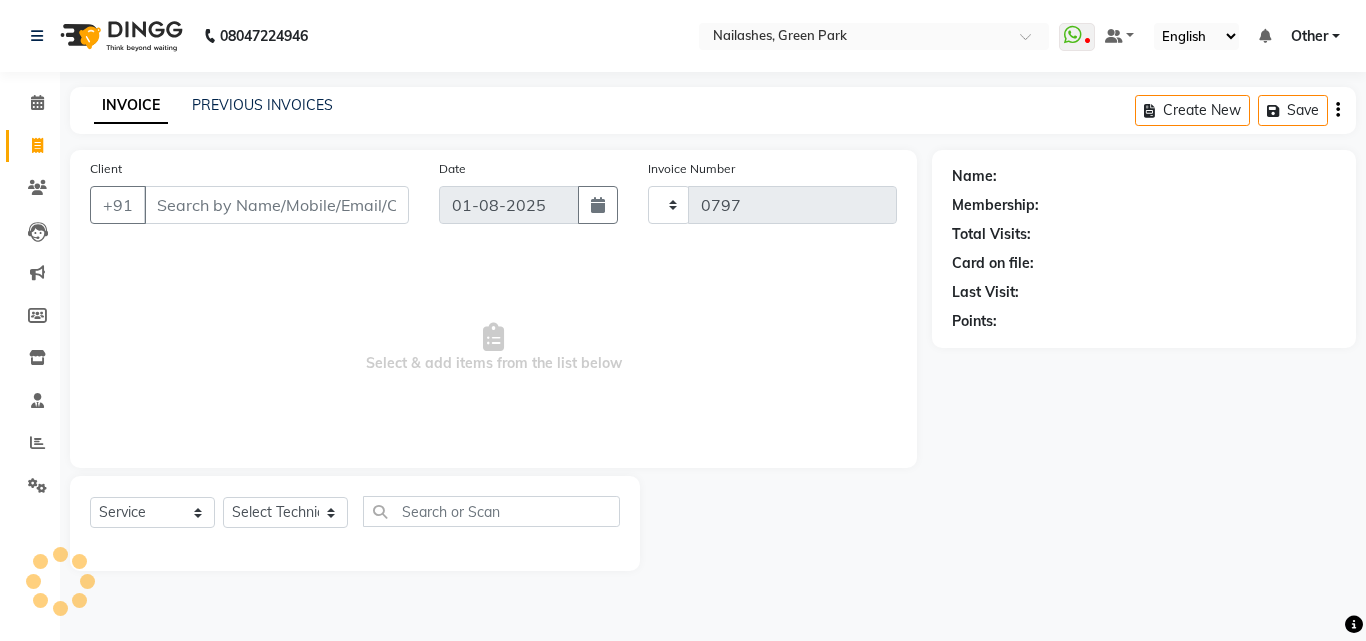 select on "3755" 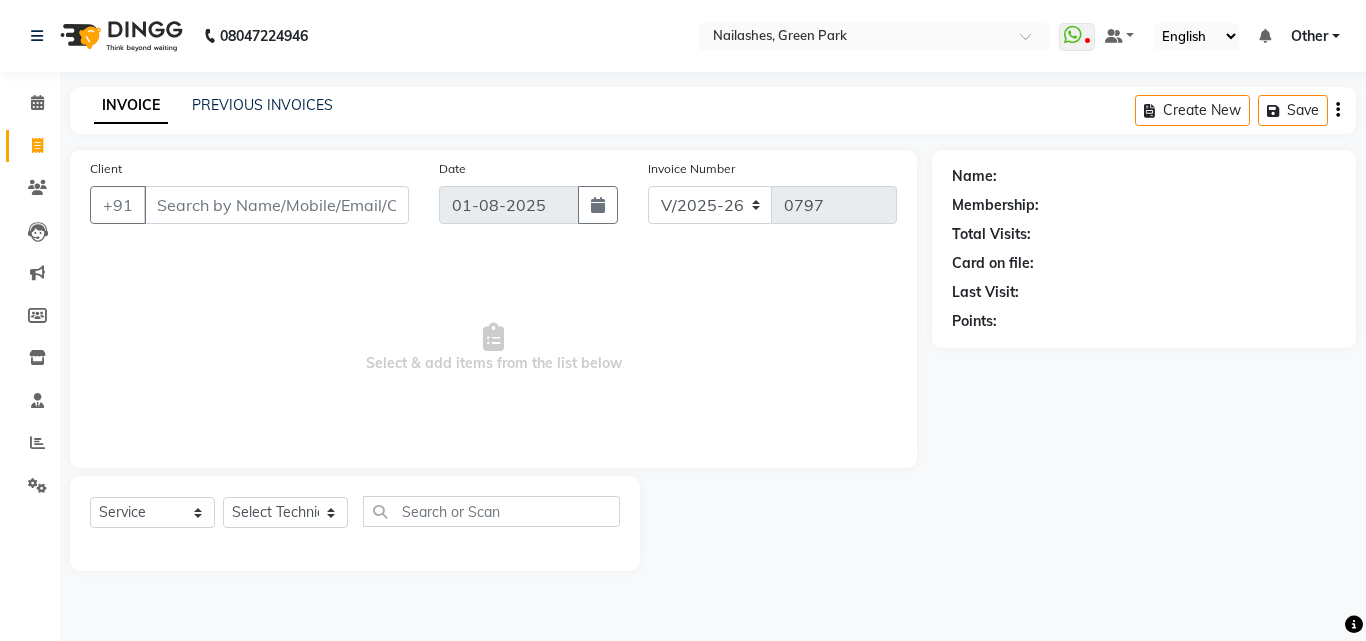 click on "Client" at bounding box center (276, 205) 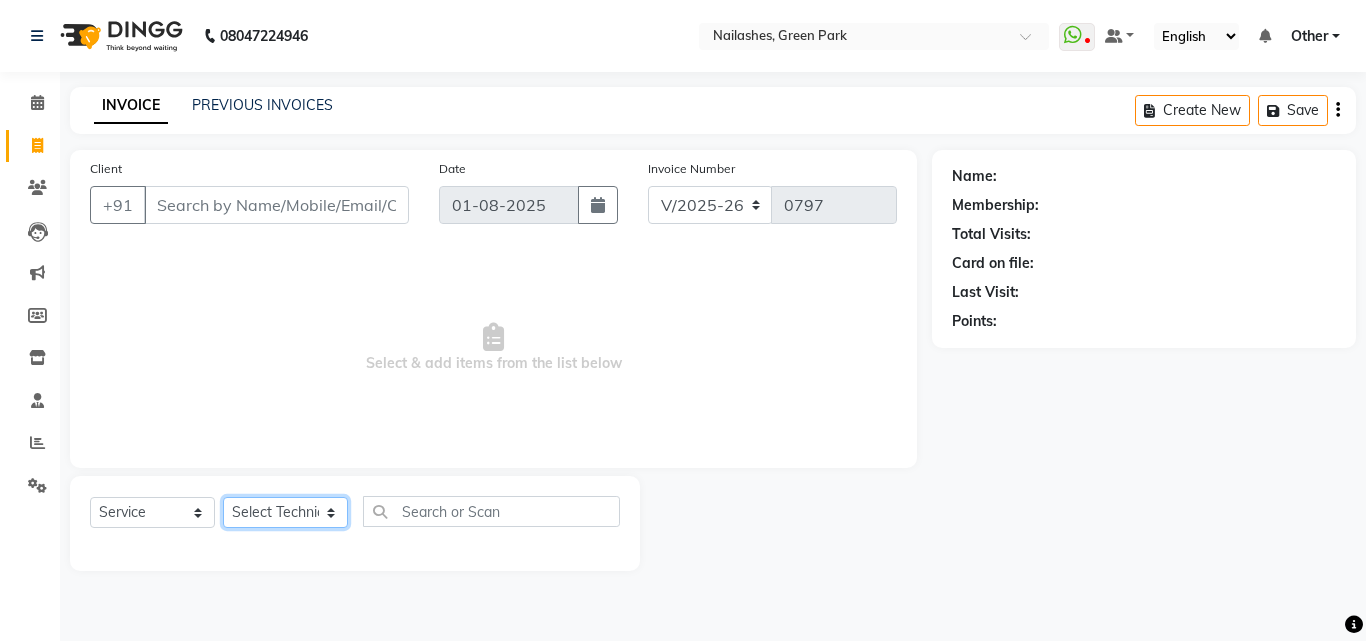 click on "Select Technician [FIRST] Other  [FIRST] [FIRST] [FIRST] [FIRST]" 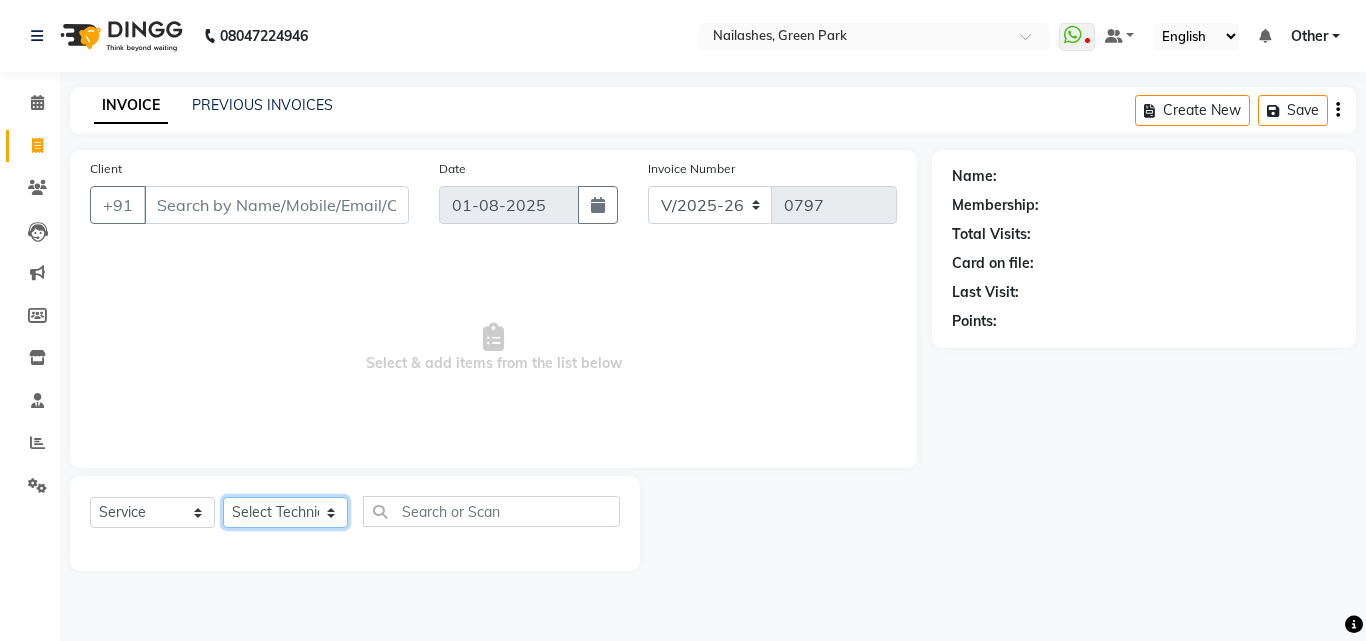 select on "[NUMBER]" 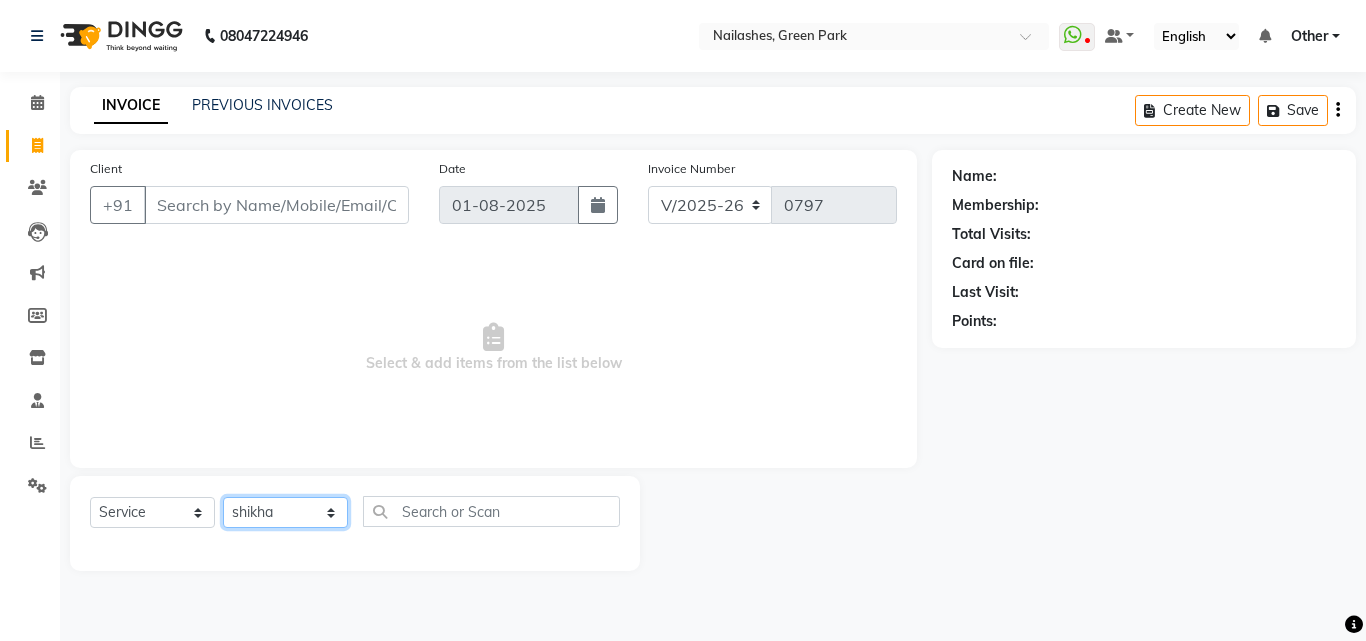 click on "Select Technician [FIRST] Other  [FIRST] [FIRST] [FIRST] [FIRST]" 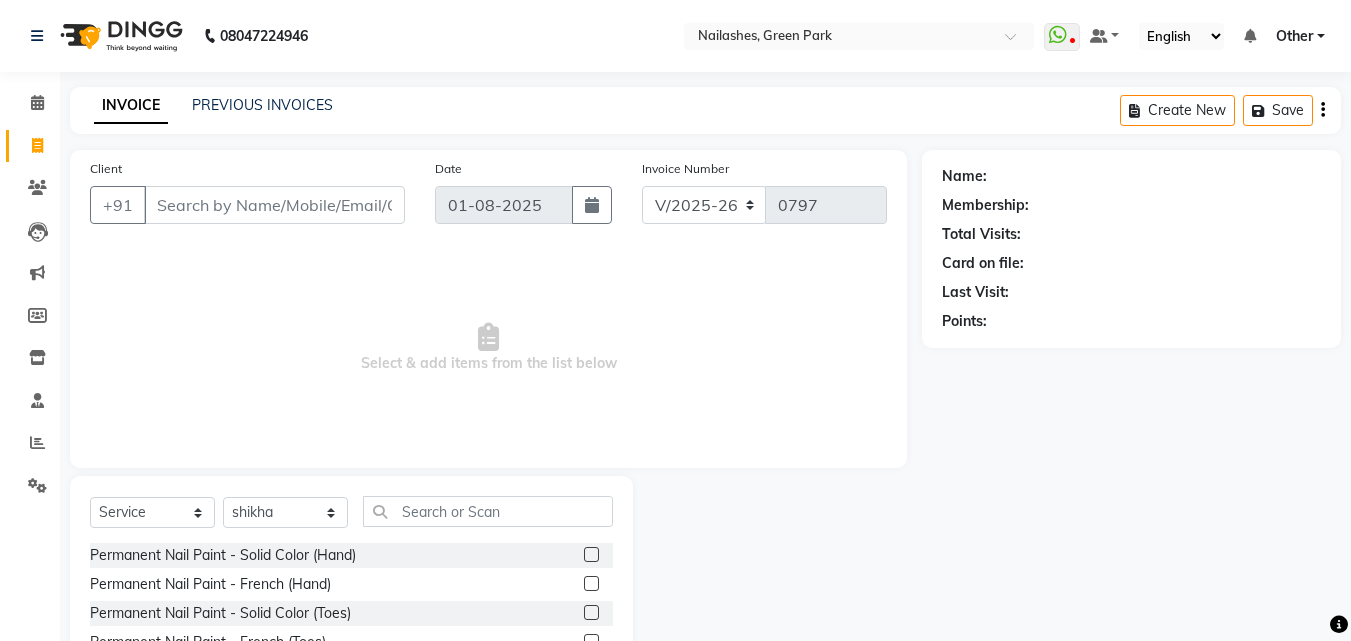 click 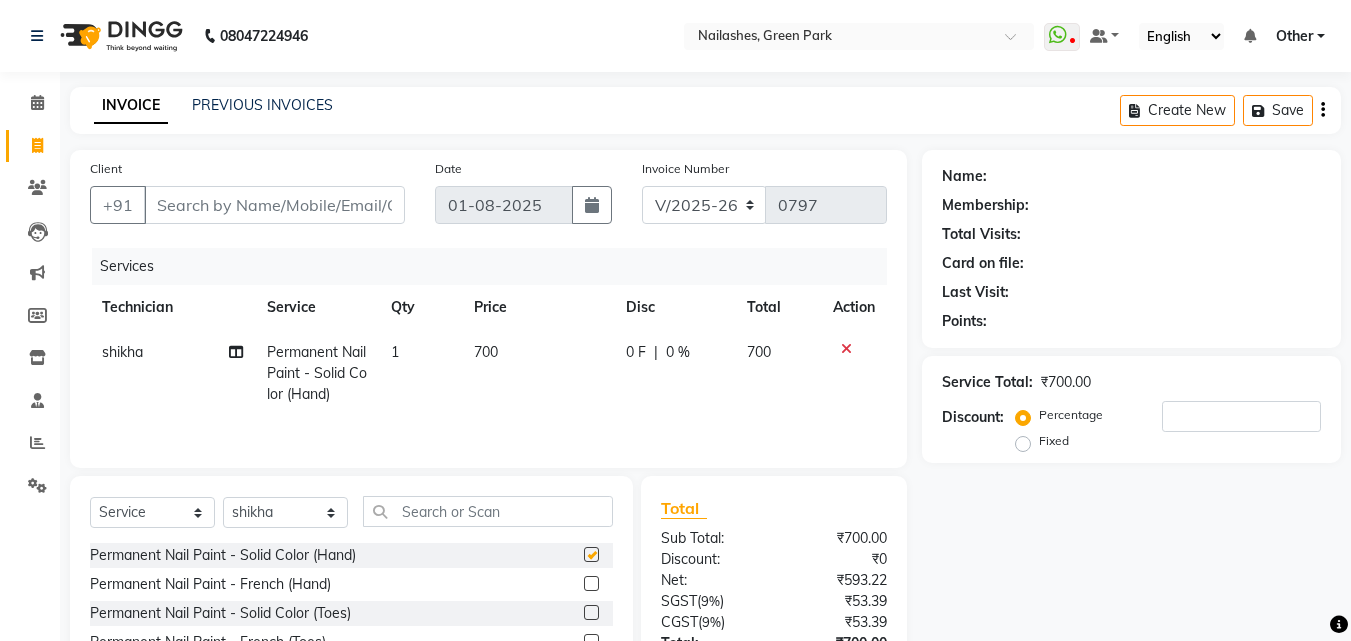 checkbox on "false" 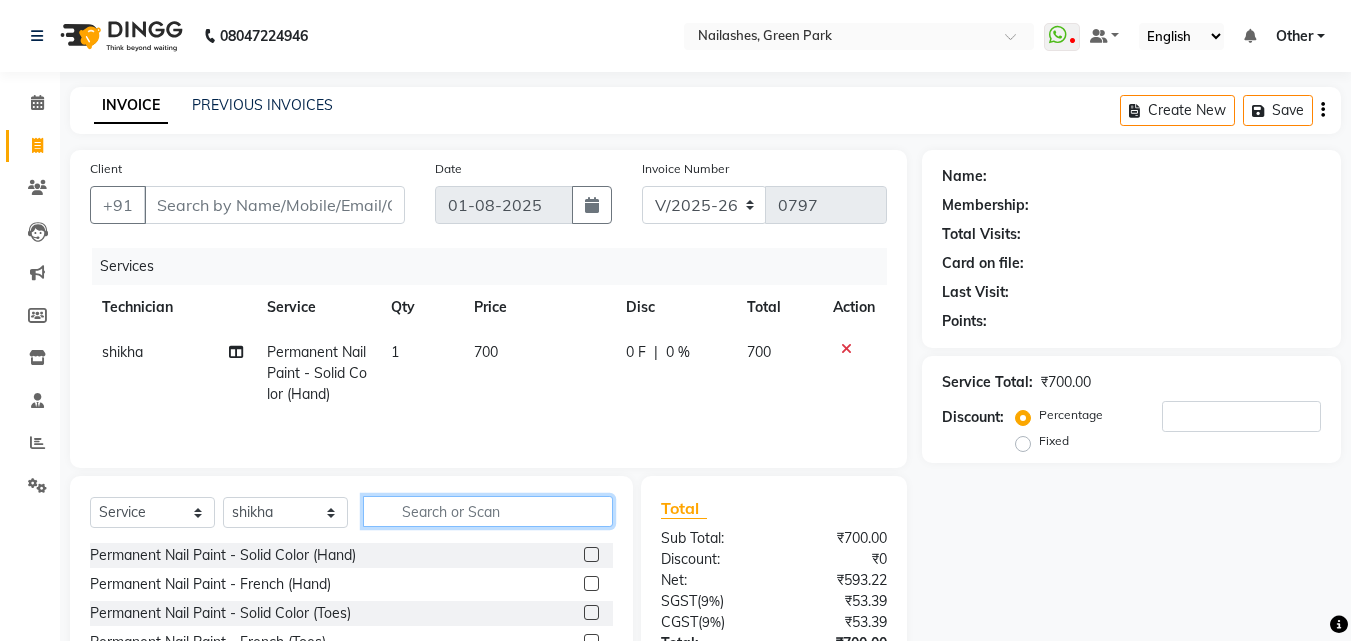 click 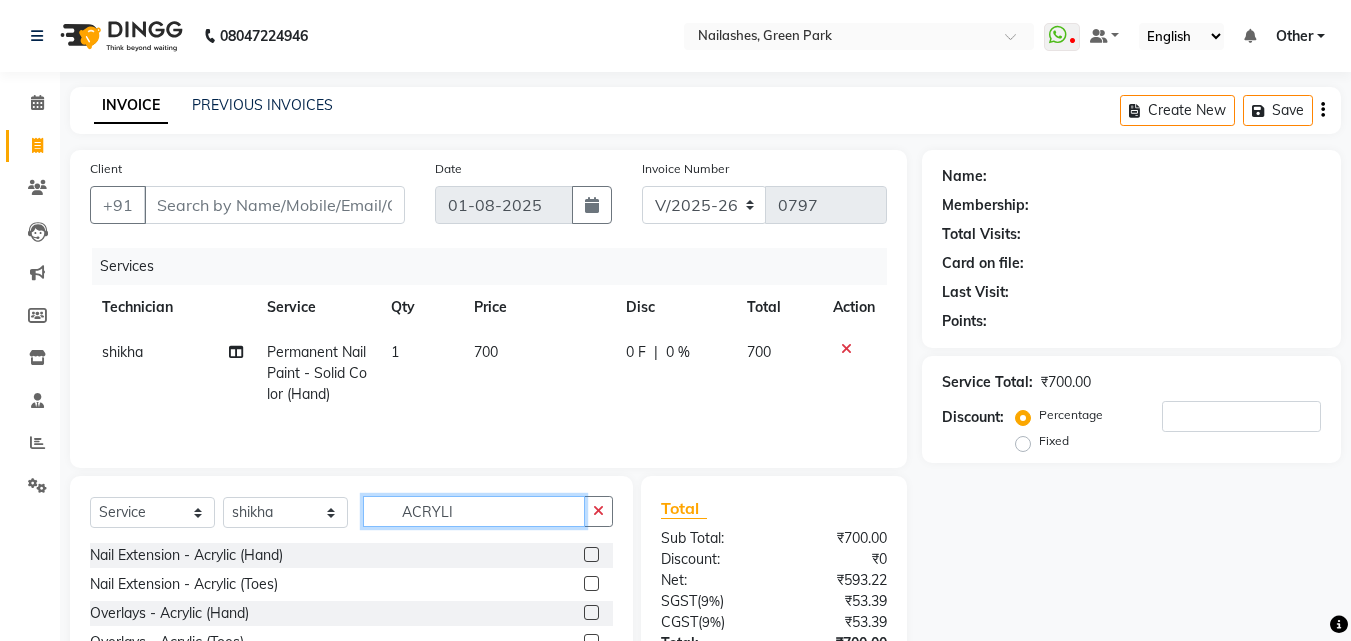 type on "ACRYLI" 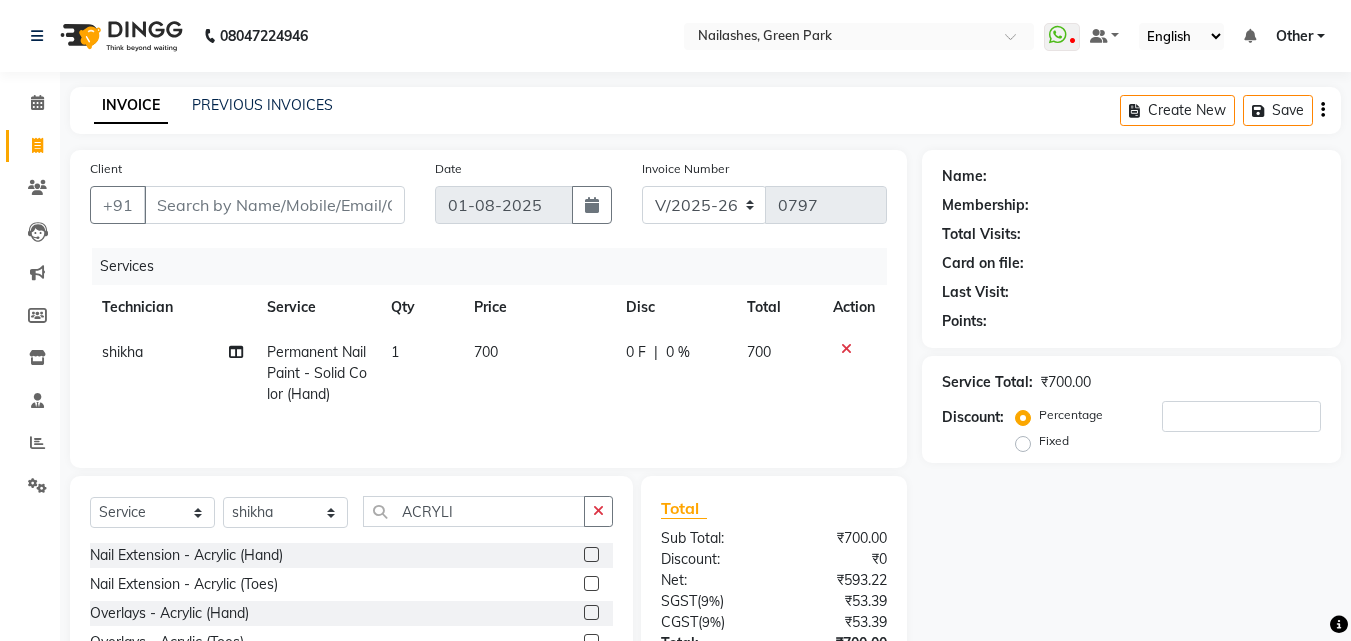 click 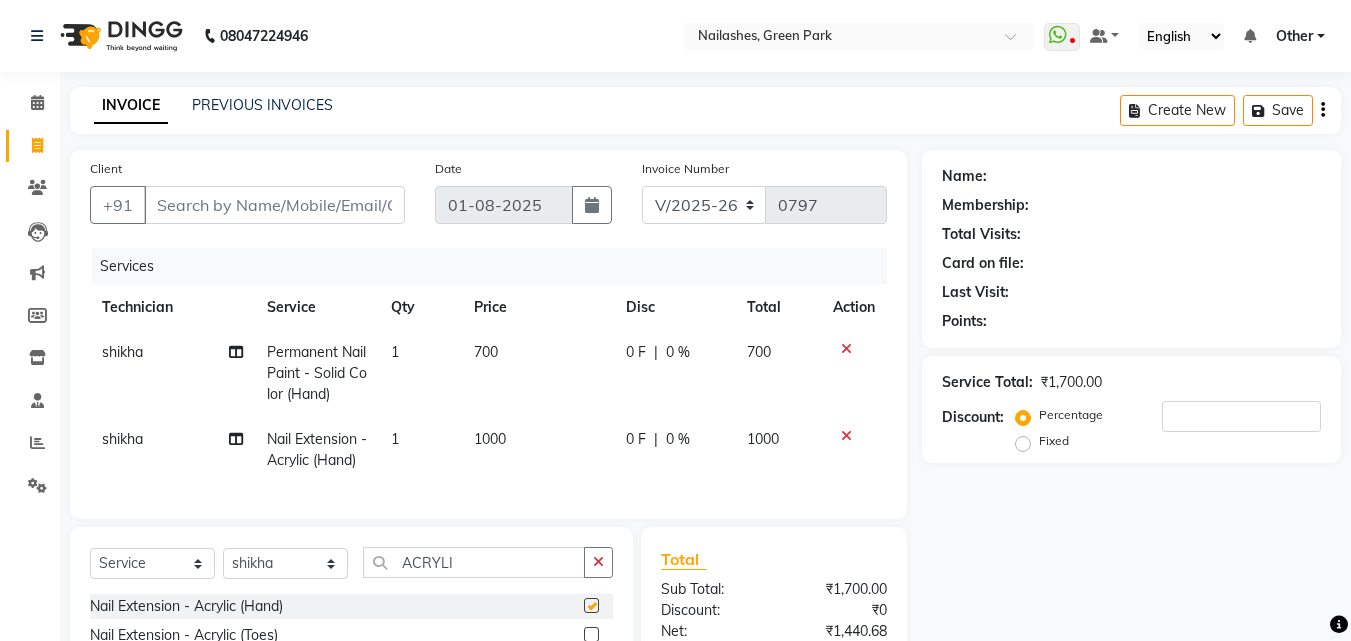 checkbox on "false" 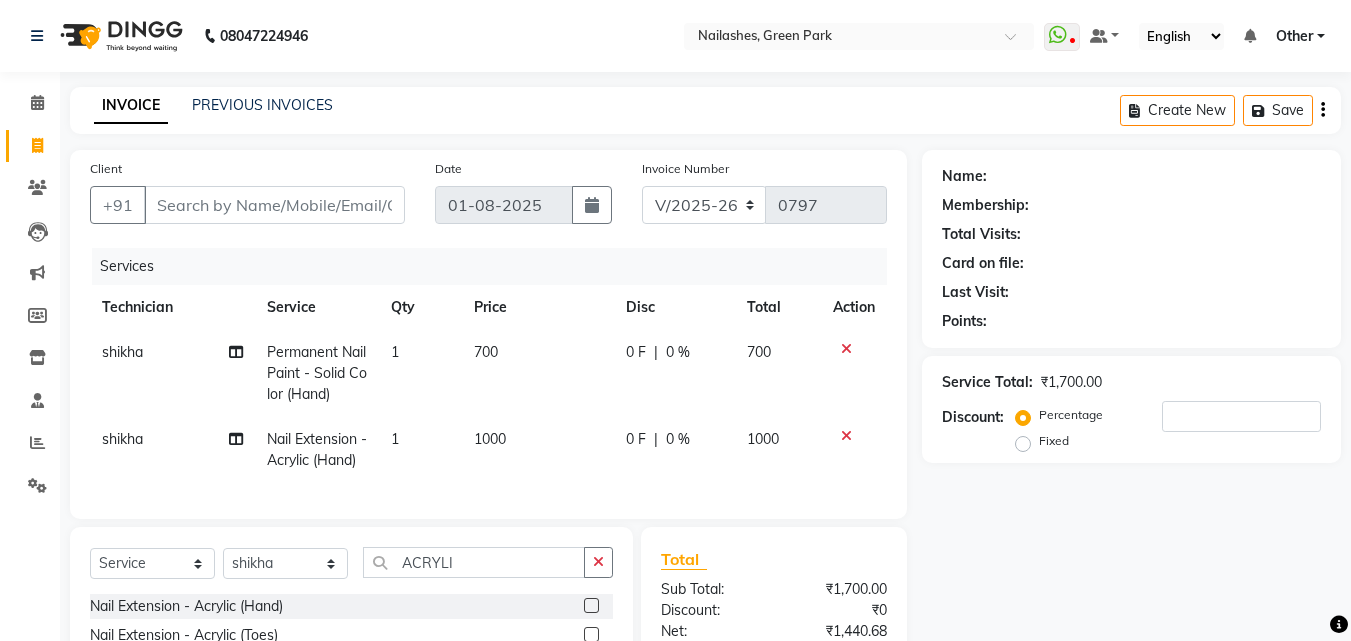 click on "Select  Service  Product  Membership  Package Voucher Prepaid Gift Card  Select Technician anchal Other  rajat shikha Shruti Varsha ACRYLI" 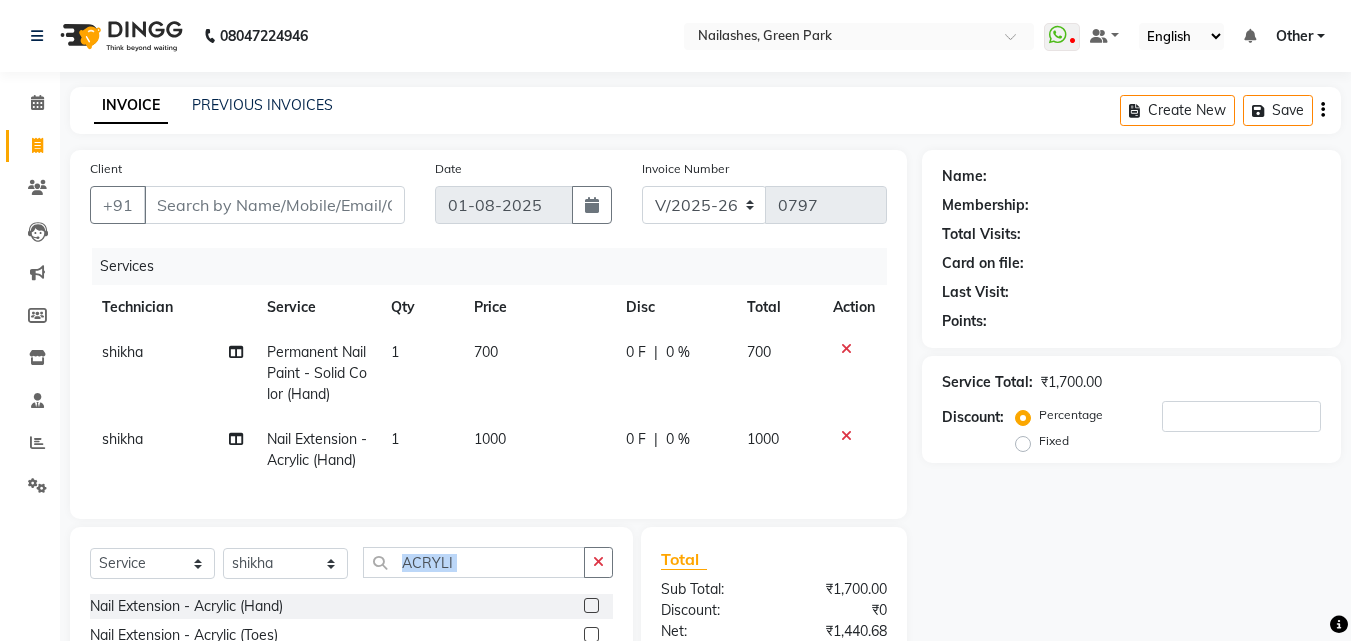 click on "Select  Service  Product  Membership  Package Voucher Prepaid Gift Card  Select Technician anchal Other  rajat shikha Shruti Varsha ACRYLI" 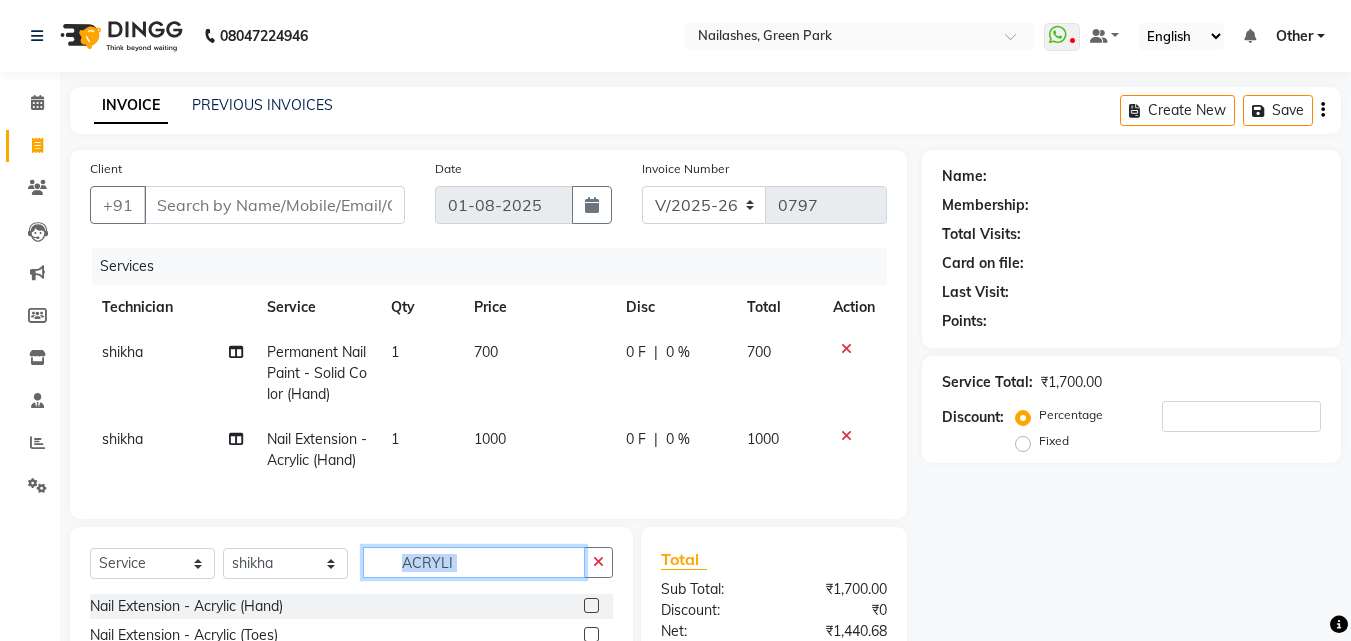 click on "ACRYLI" 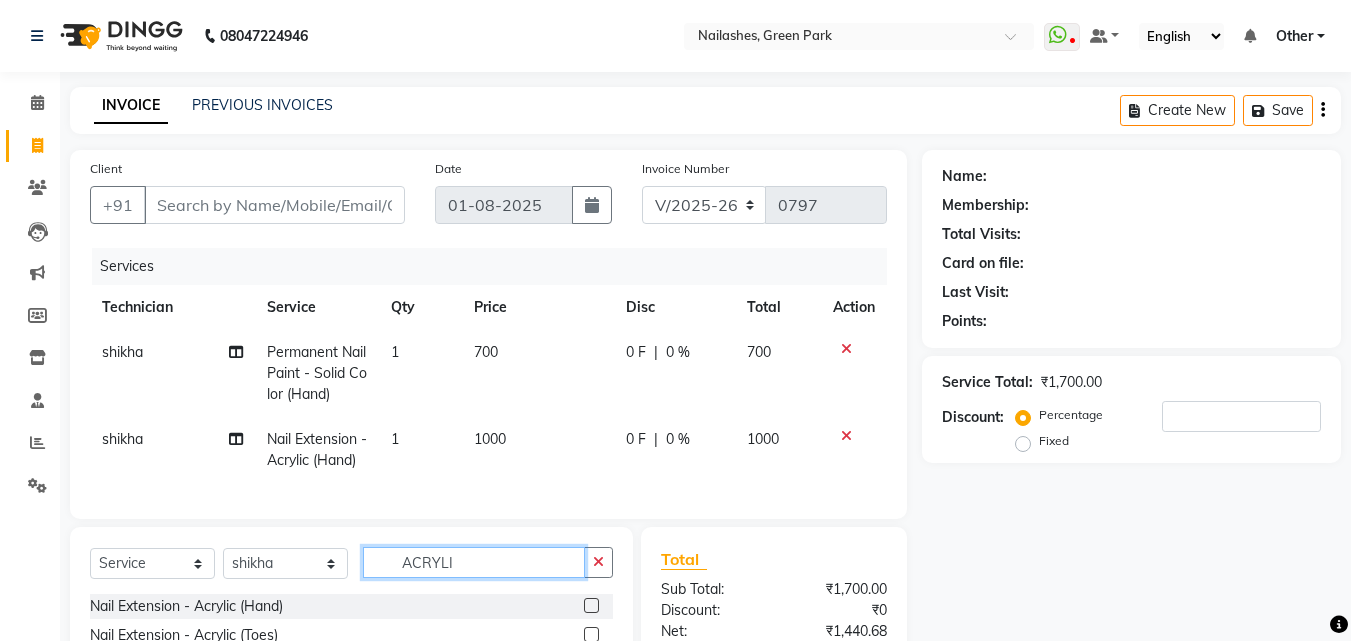 click on "ACRYLI" 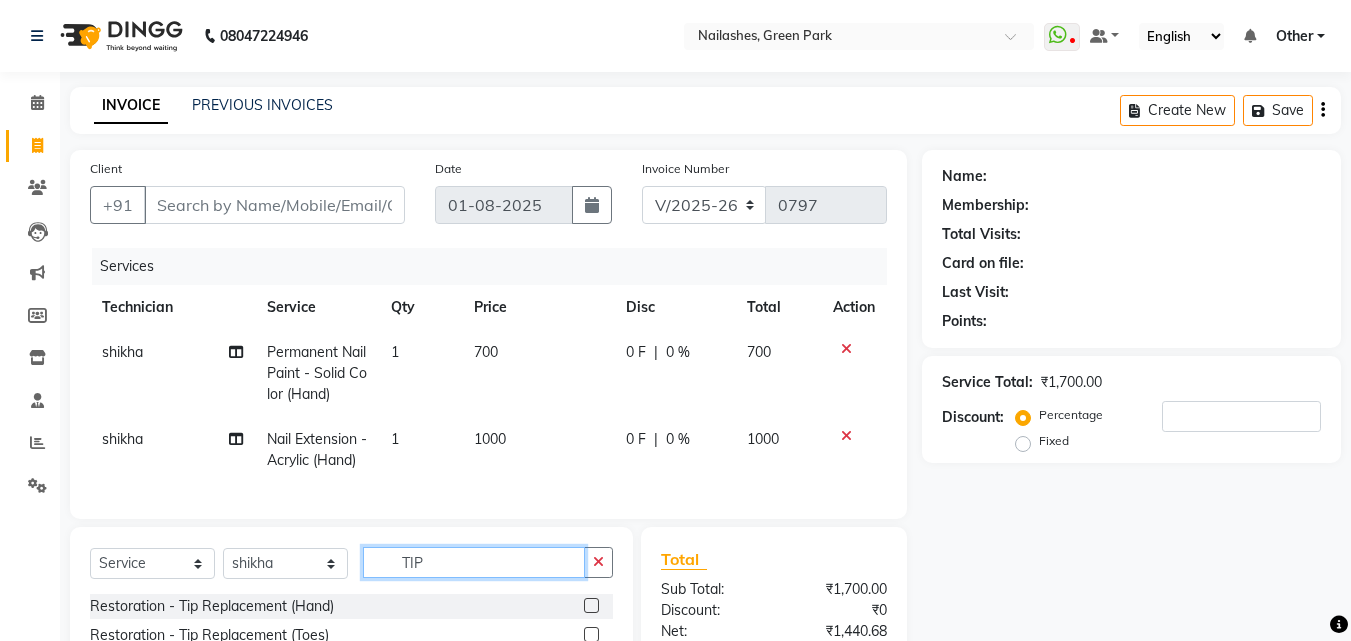 type on "TIP" 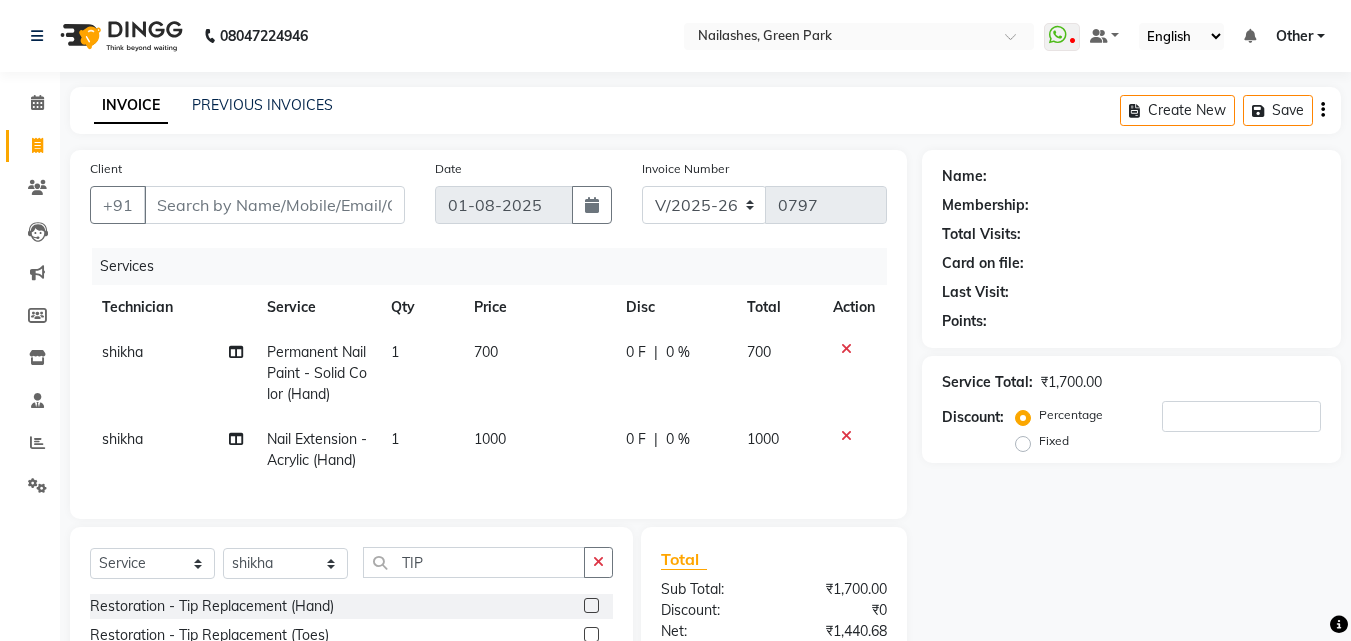 click on "700" 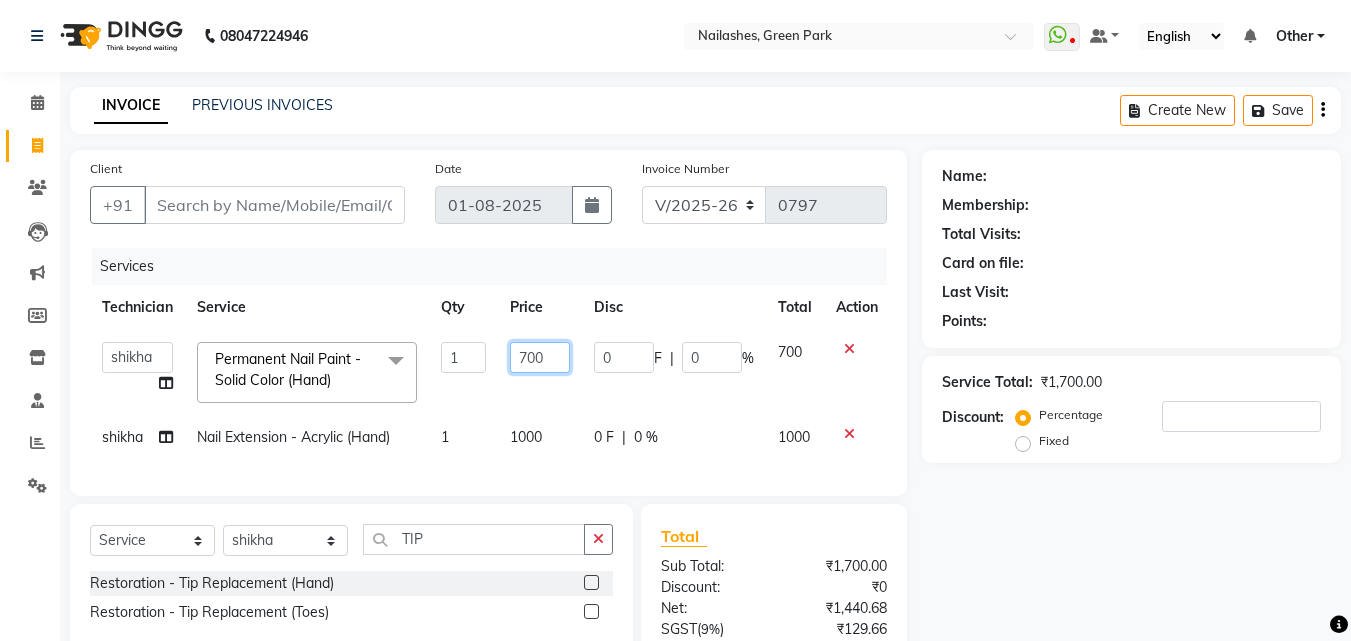 click on "700" 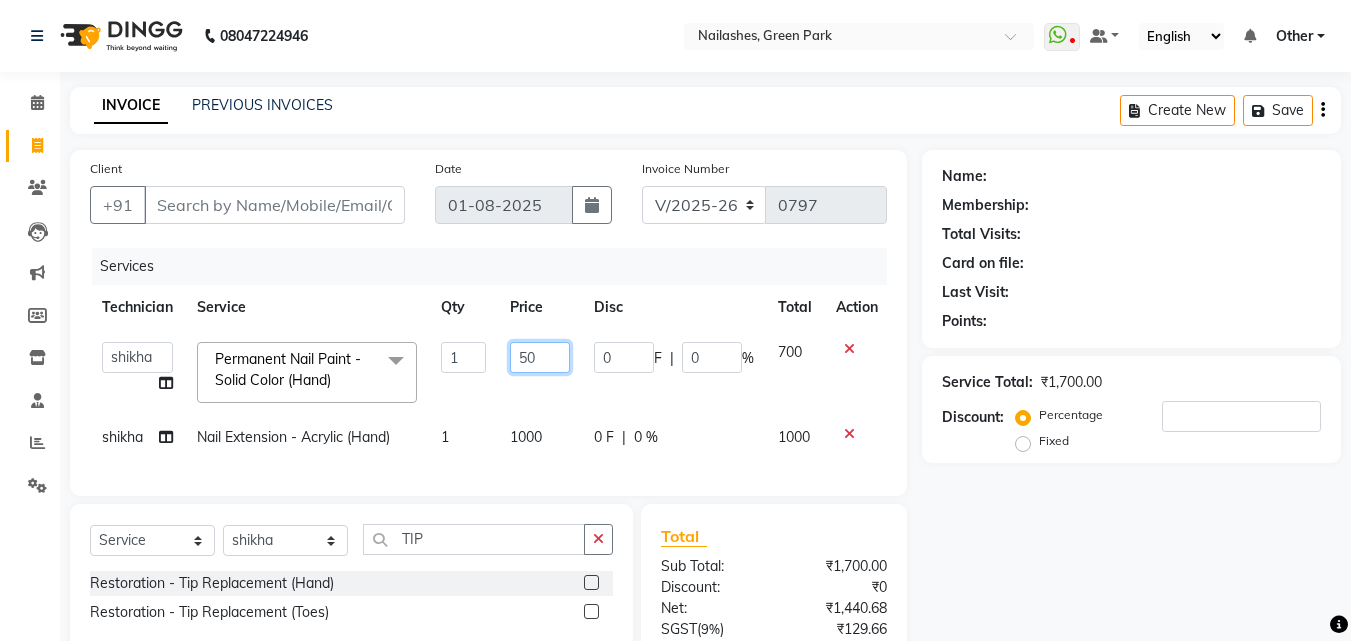 type on "500" 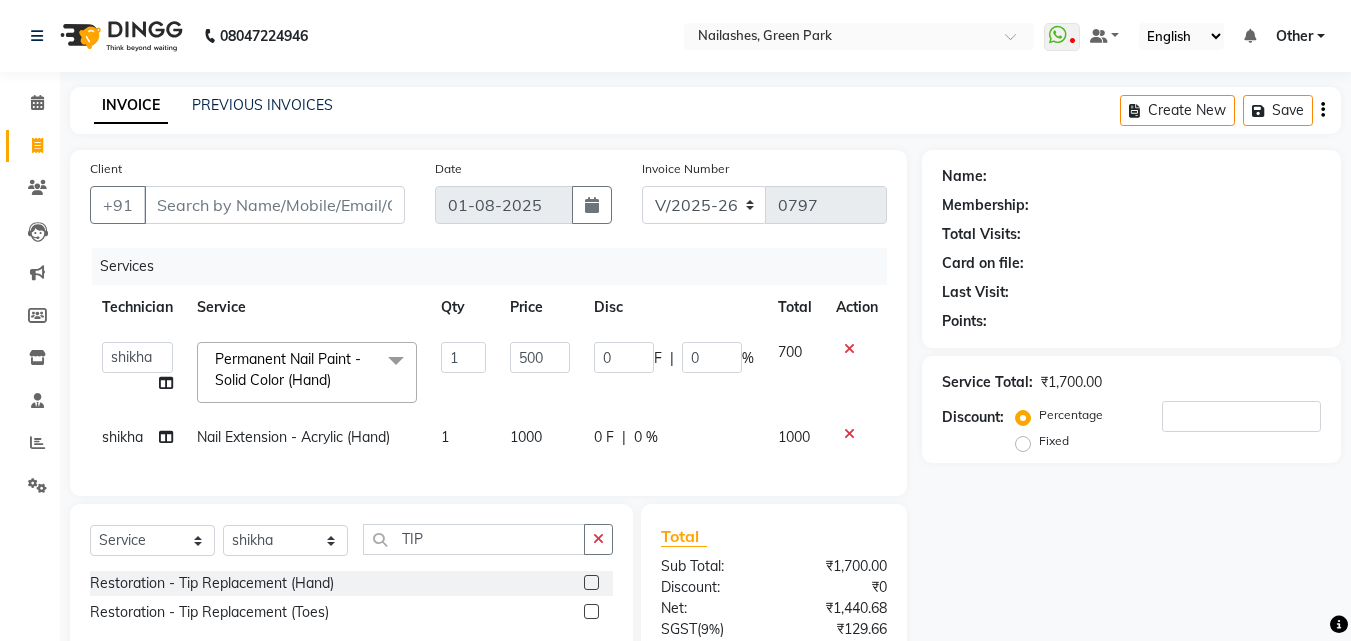 click on "1000" 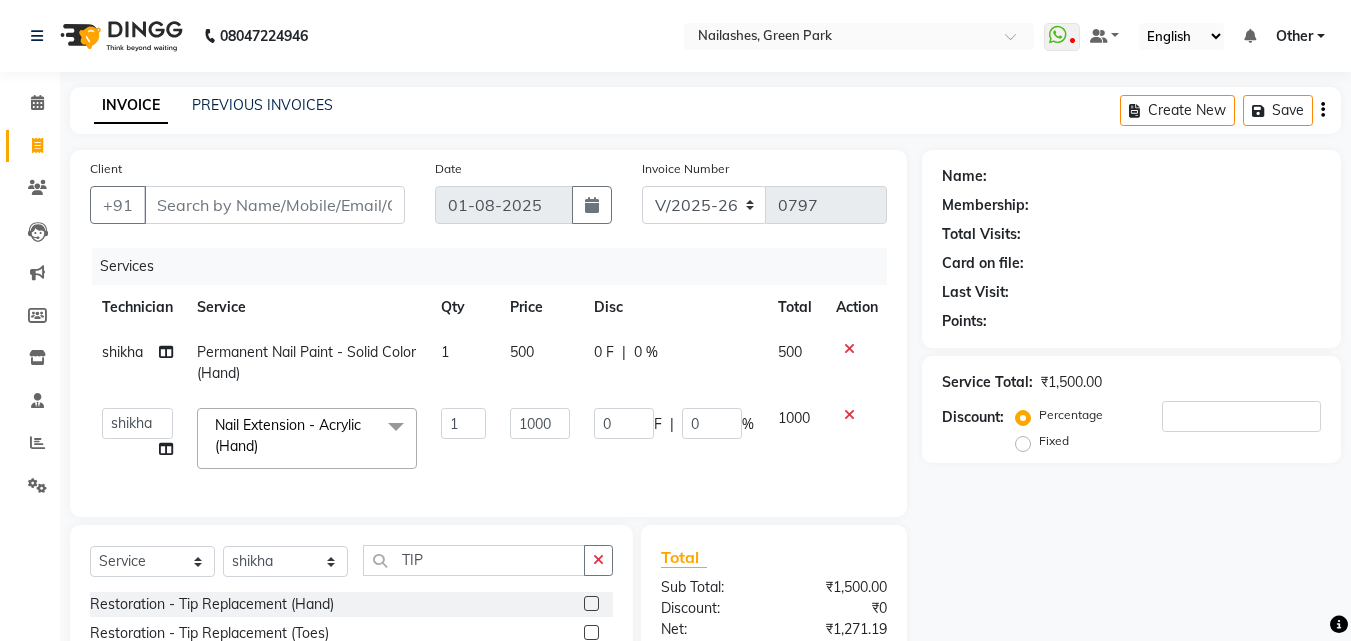 click on "1000" 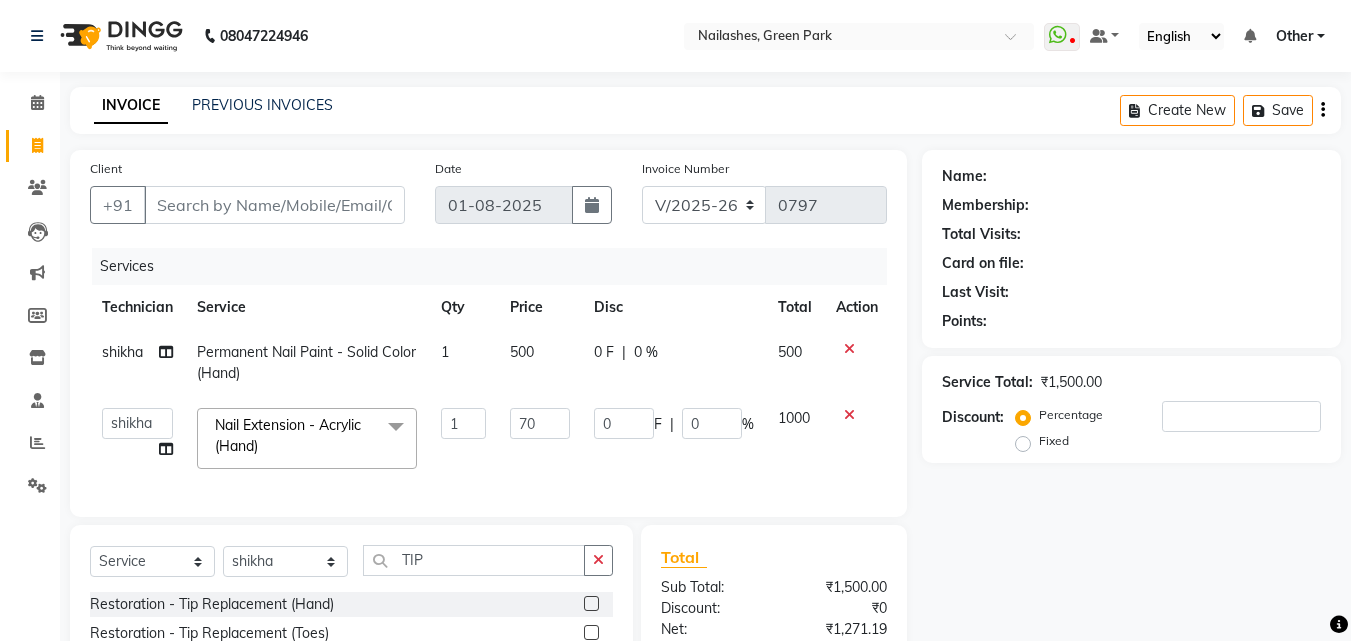type on "700" 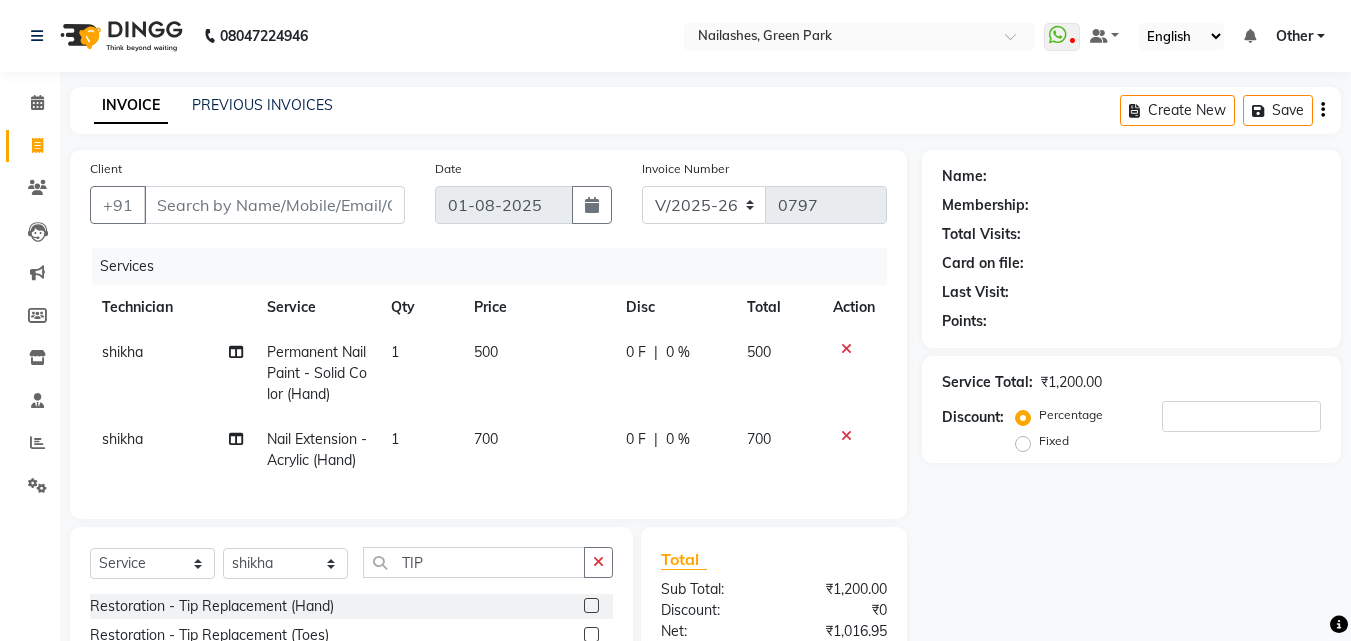 click on "shikha Nail Extension - Acrylic (Hand) 1 700 0 F | 0 % 700" 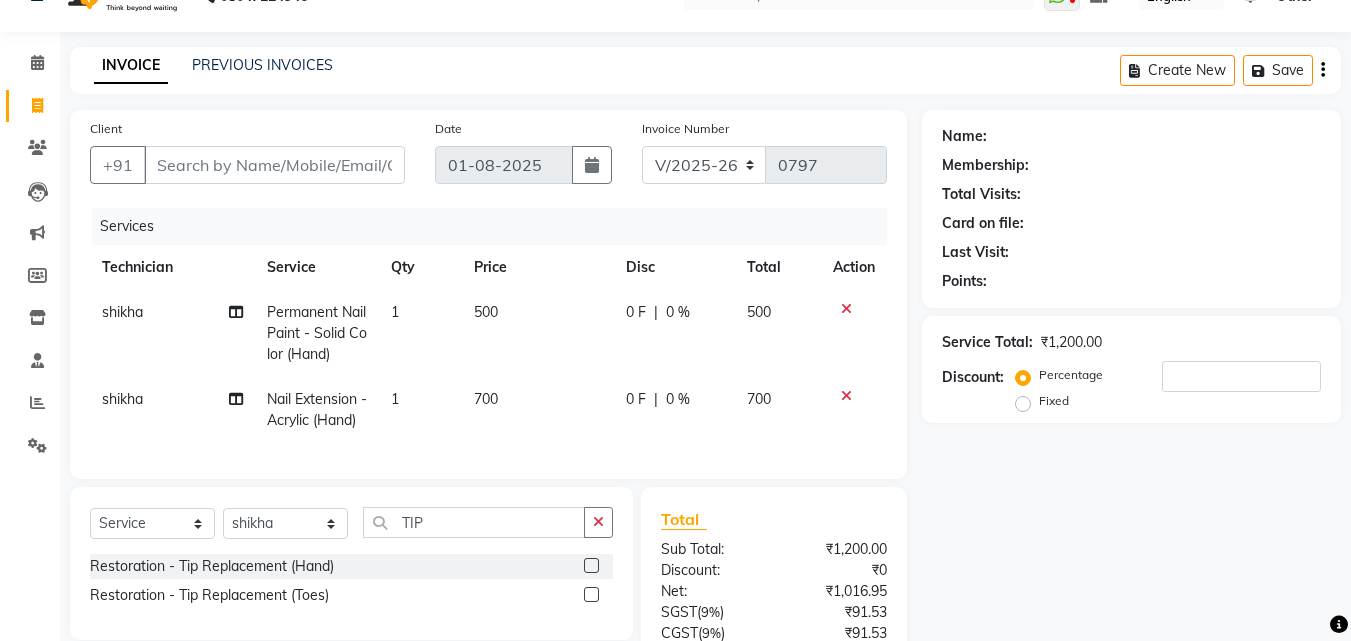 scroll, scrollTop: 80, scrollLeft: 0, axis: vertical 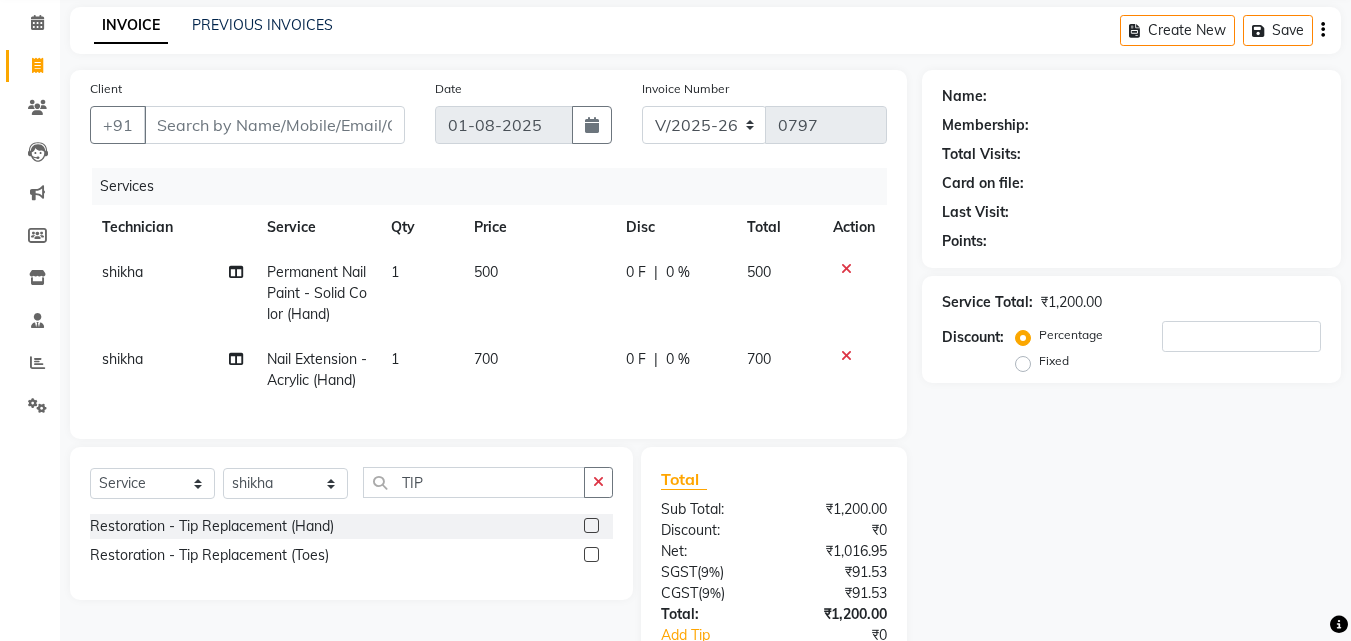 click 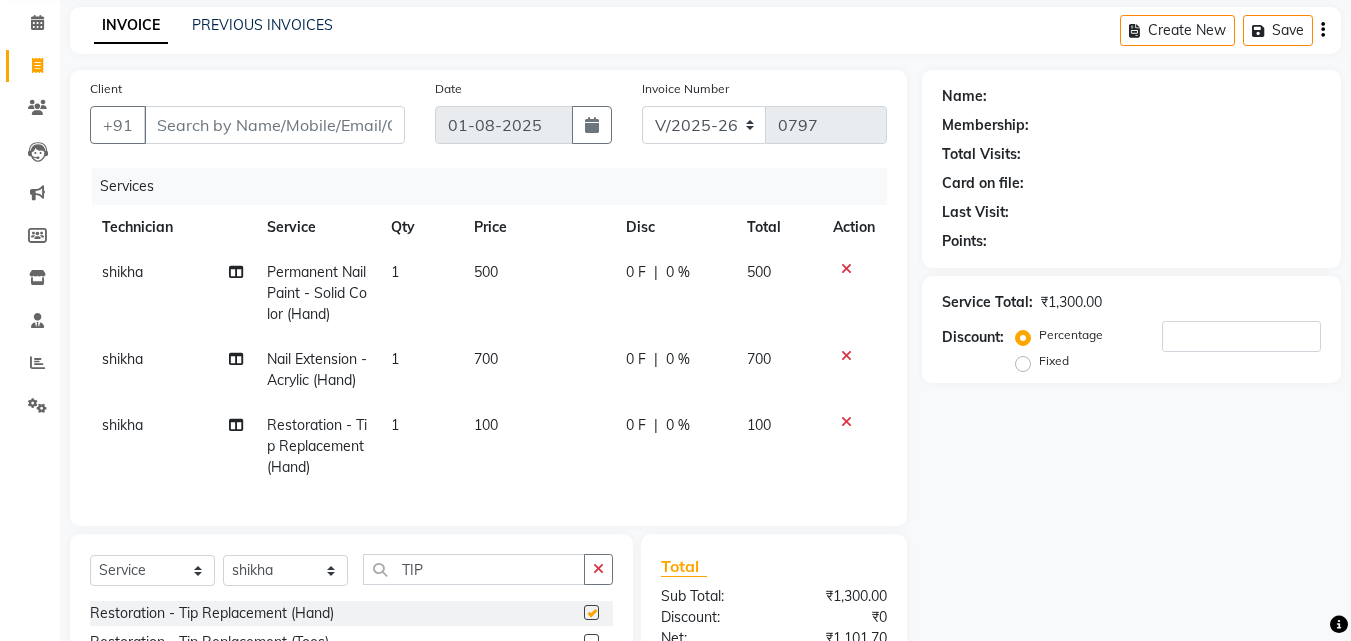 checkbox on "false" 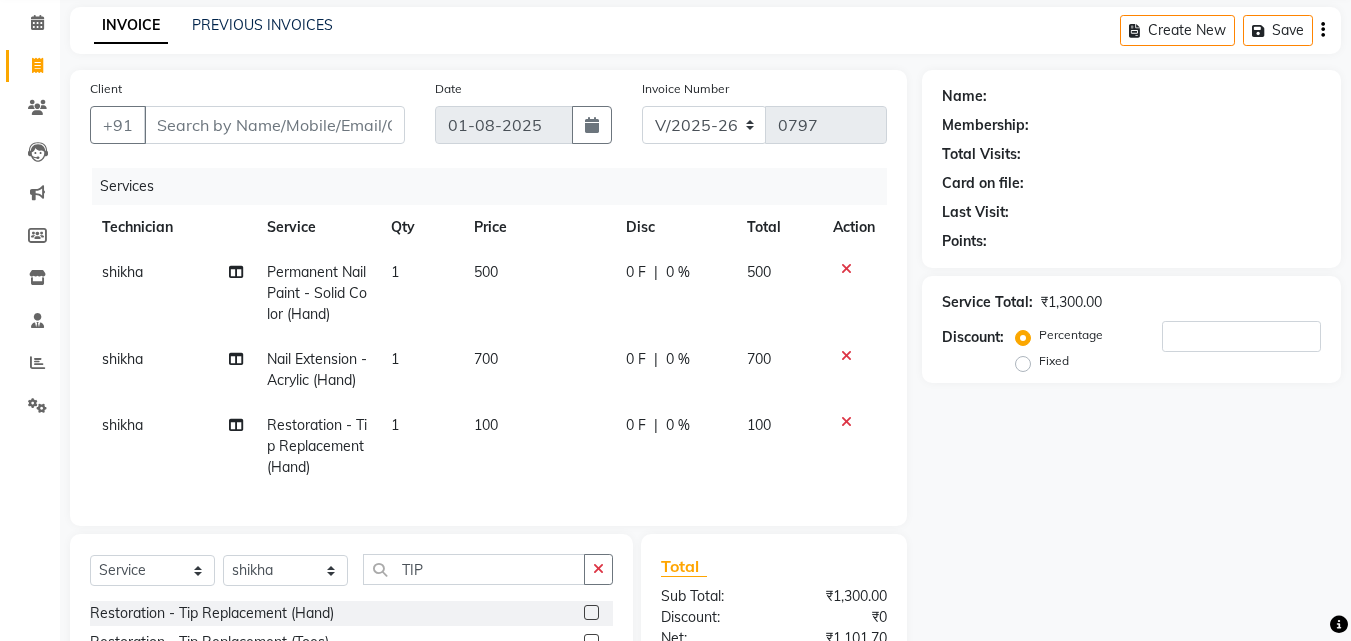 click on "100" 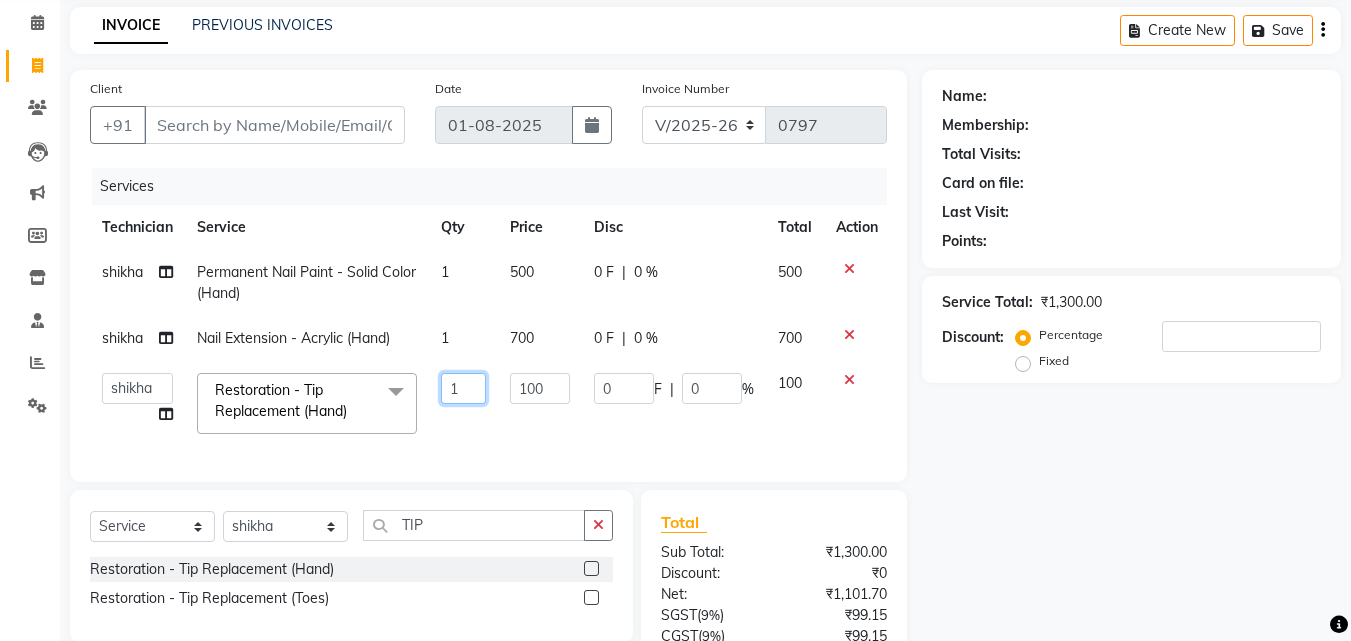 click on "1" 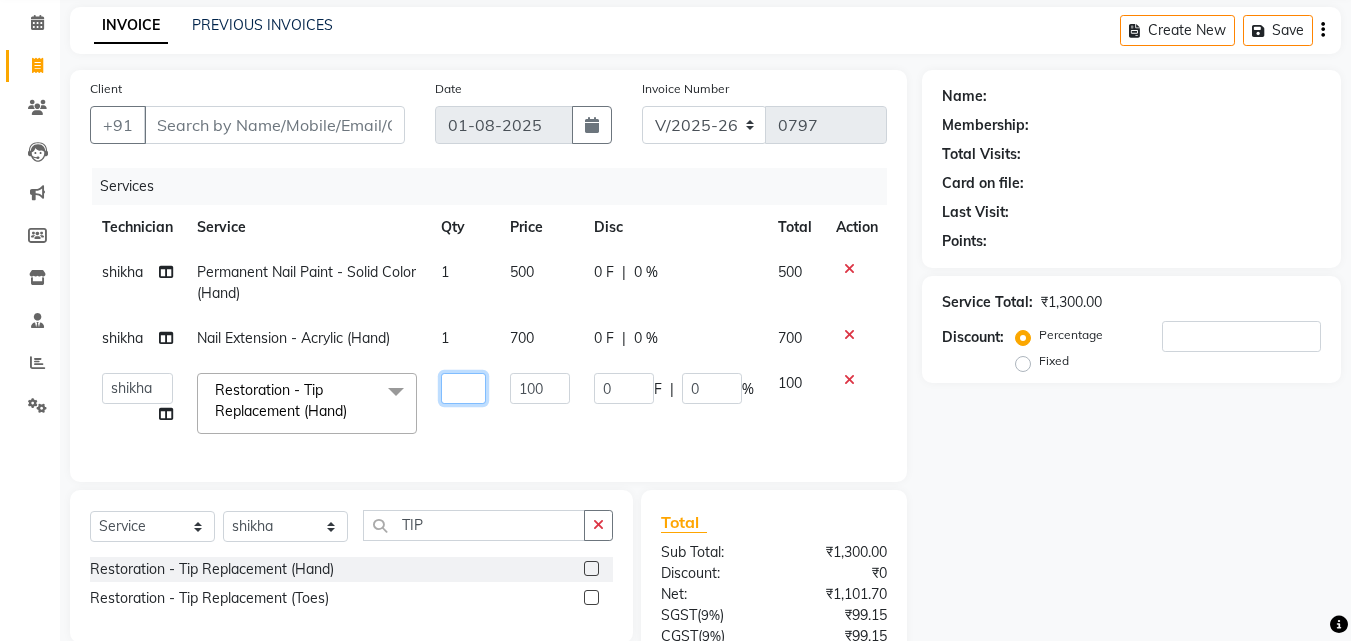 type on "3" 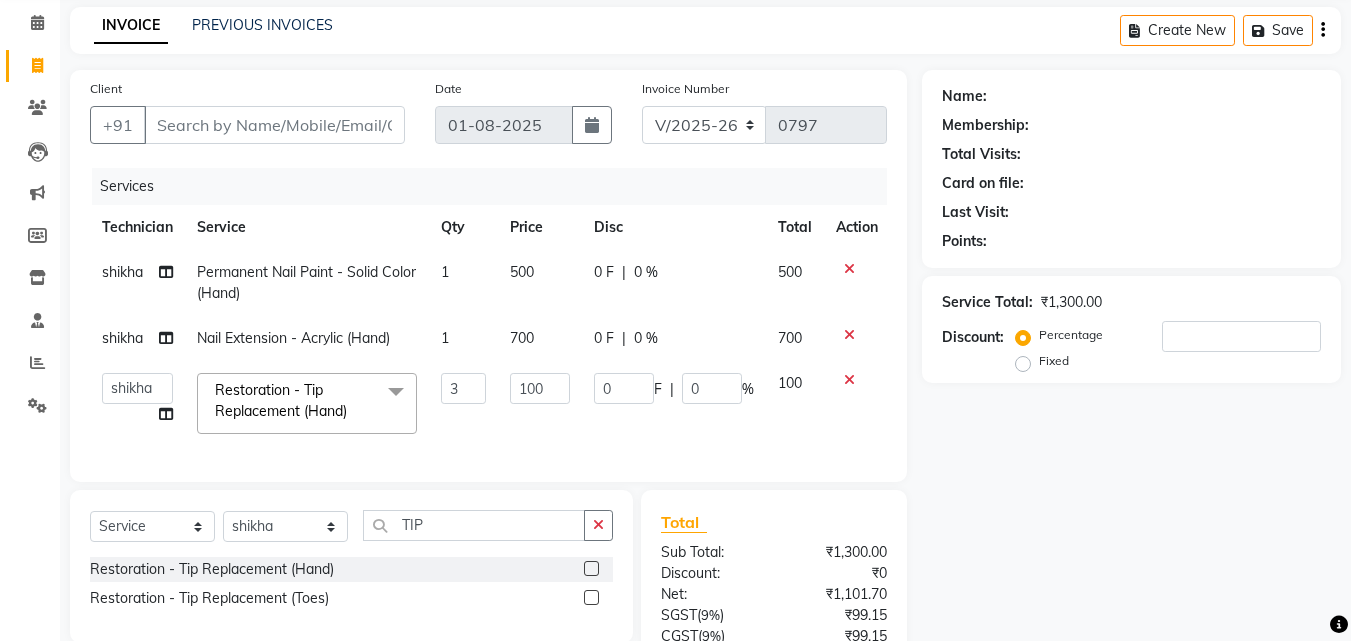 click on "anchal   Other    rajat   shikha   Shruti   Varsha  Restoration - Tip Replacement (Hand)  x Permanent Nail Paint - Solid Color (Hand) Permanent Nail Paint - French (Hand) Permanent Nail Paint - Solid Color (Toes) Permanent Nail Paint - French (Toes) Restoration - Gel (Hand) Restoration - Tip Replacement (Hand) Restoration - Touch -up (Hand) Restoration - Gel Color Changes (Hand) Restoration - Removal of Extension (Hand) Restoration - Removal of Nail Paint (Hand) Restoration - Gel (Toes) Restoration - Tip Replacement (Toes) Restoration - Touch -up (Toes) Restoration - Gel Color Changes (Toes) Restoration - Removal of Extension (Toes) Restoration - Removal of Nail Paint (Toes) Pedicure - Classic Pedicure - Deluxe Pedicure - Premium Pedicure - Platinum Manicure  - Classic Manicure  - Deluxe Manicure  - Premium Eyelash Refil - Classic Eyelash Refil - Hybrid Eyelash Refil - Volume Eyelash Refil - Mega Volume Eyelash Refil - Lash Removal Nail Extension - Gel (Hand) Nail Extension - Acrylic (Hand) Hydra Facial 3 0" 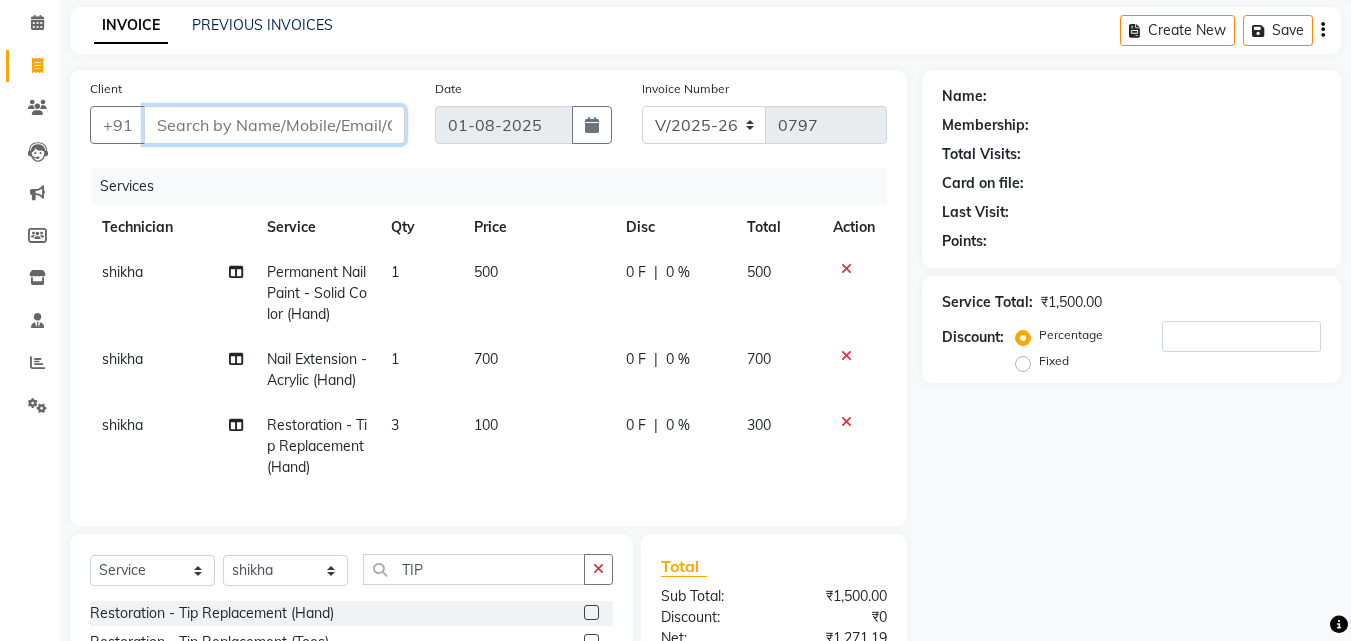 click on "Client" at bounding box center (274, 125) 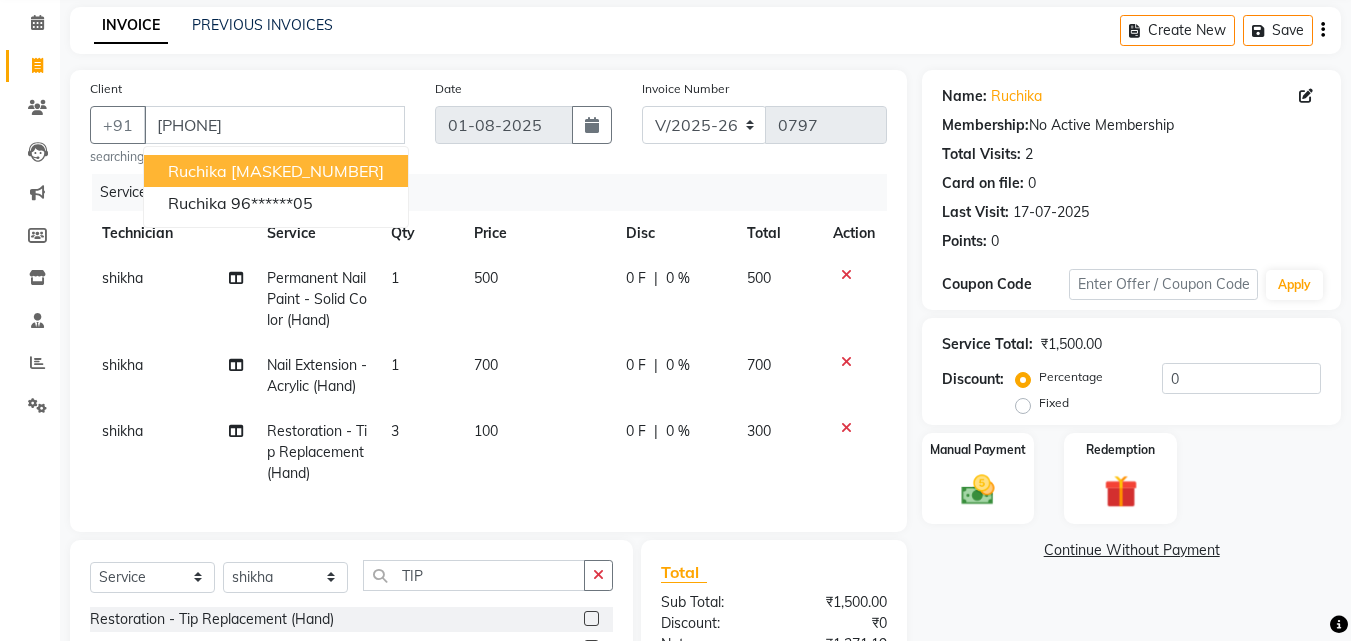 click on "96*******05" at bounding box center (307, 171) 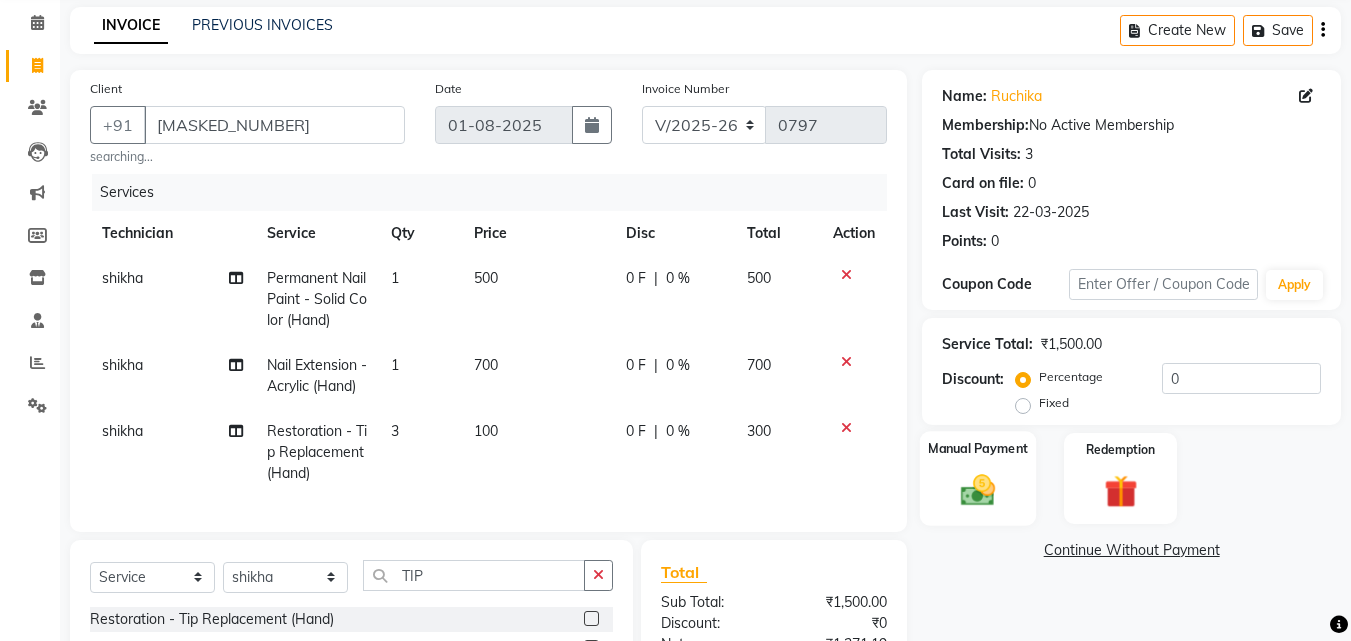 click 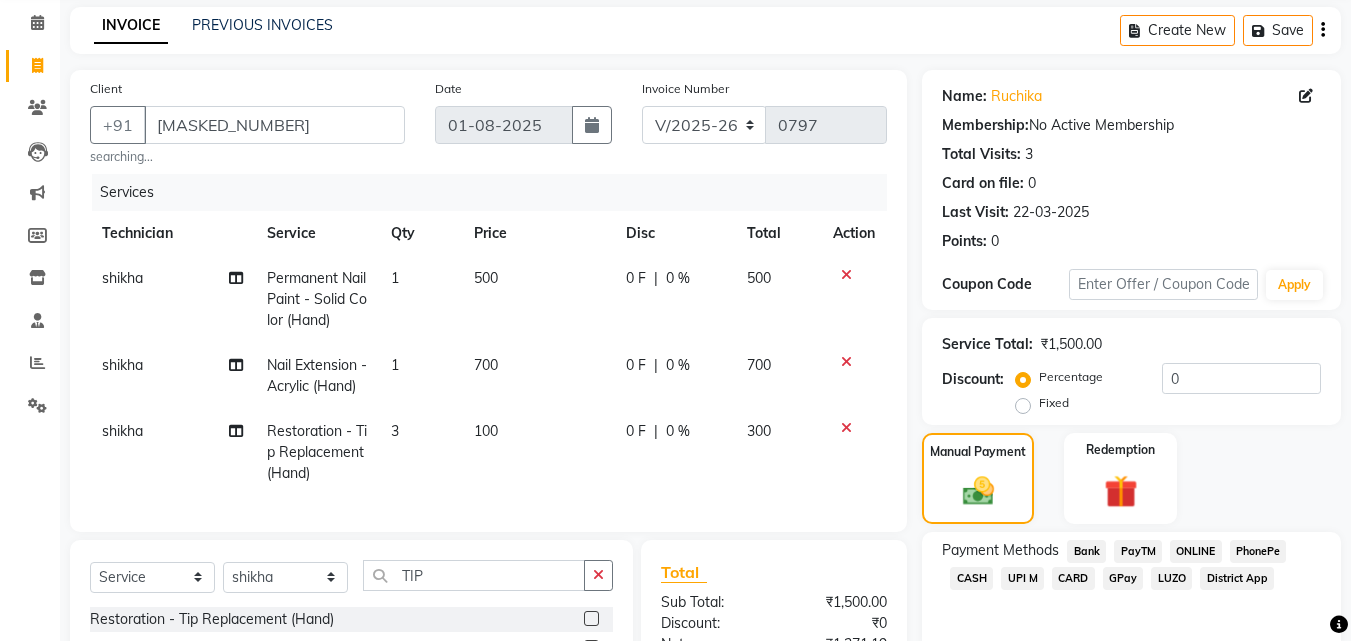 click on "UPI M" 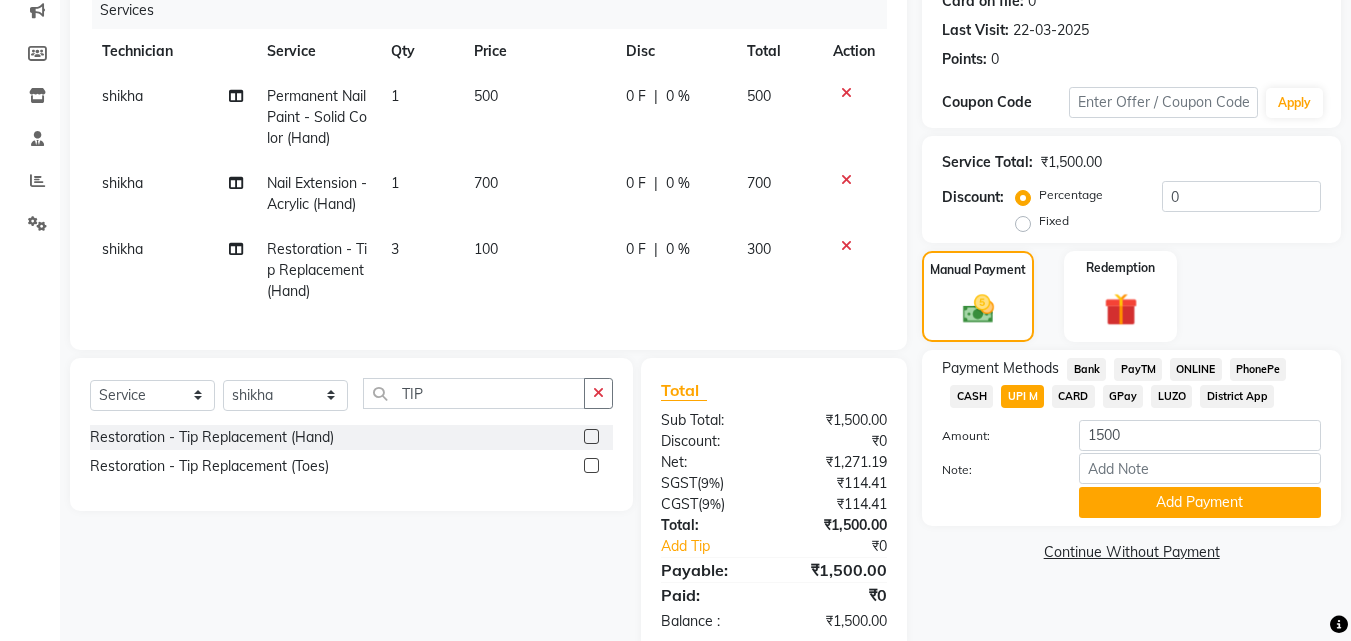 scroll, scrollTop: 280, scrollLeft: 0, axis: vertical 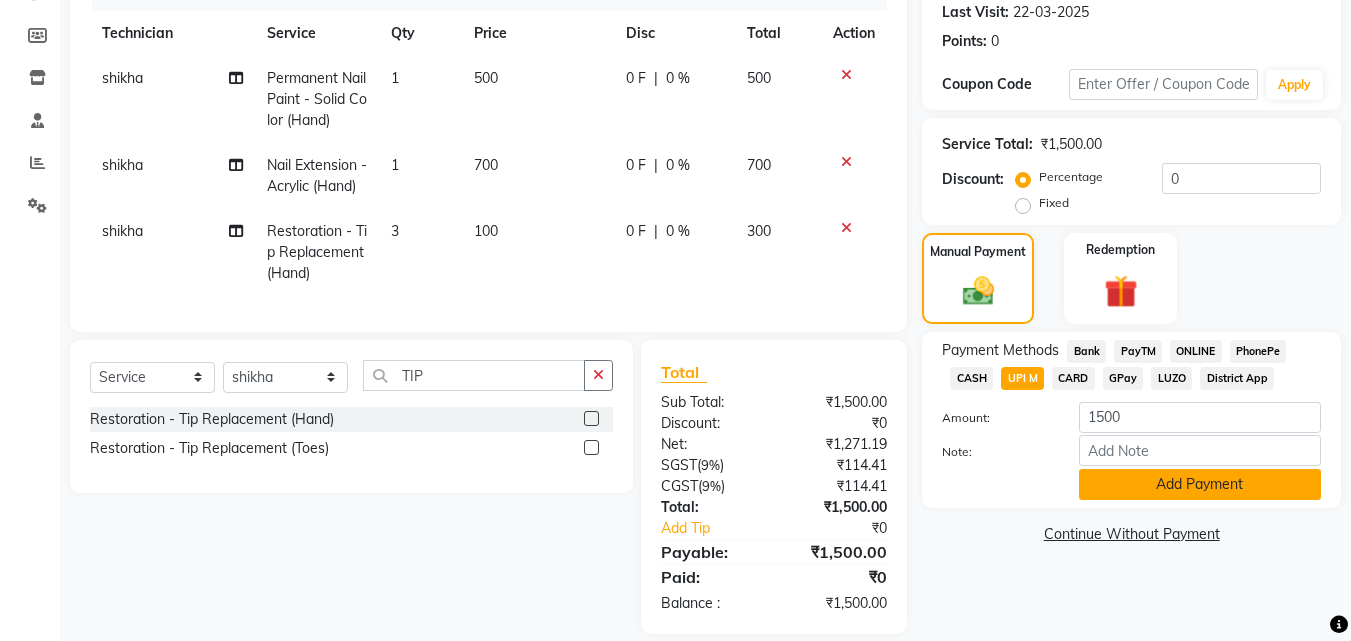 click on "Add Payment" 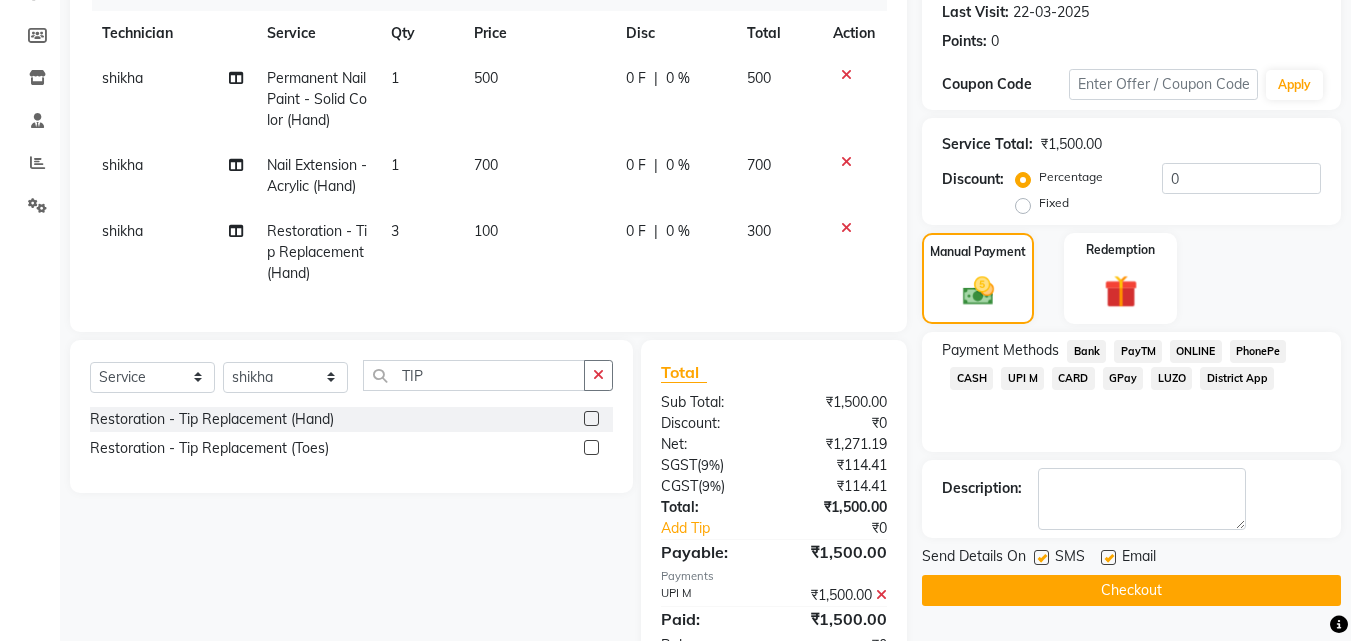click on "Checkout" 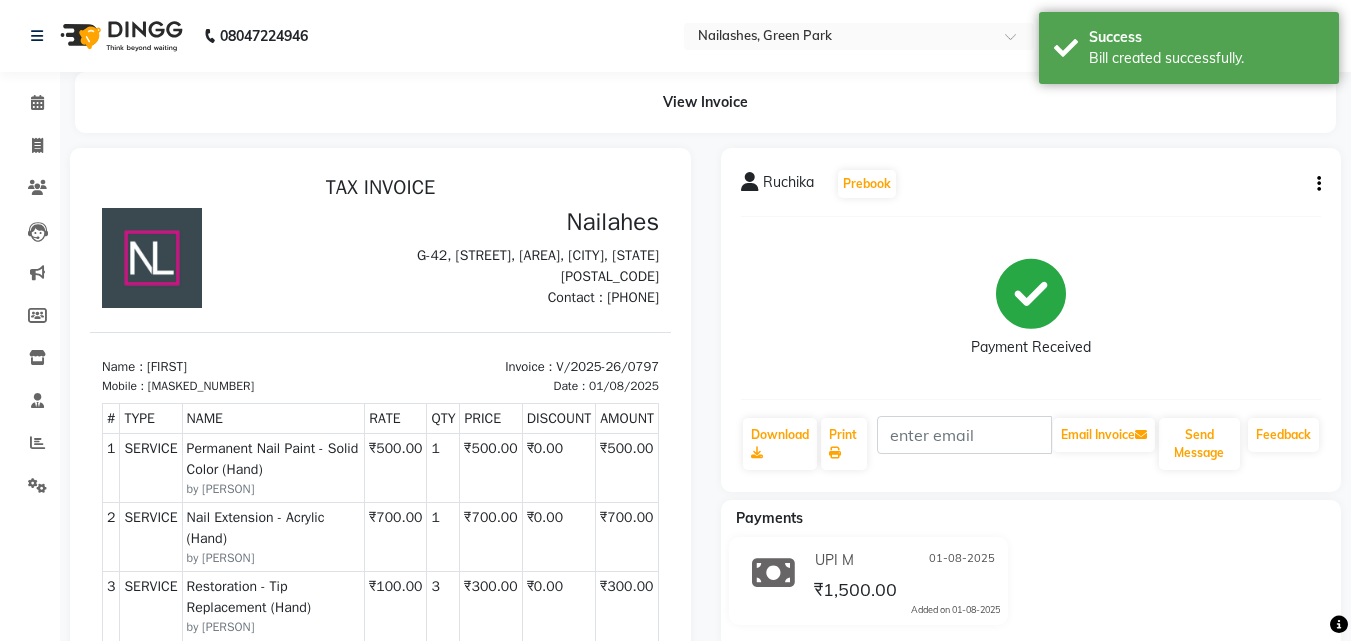 scroll, scrollTop: 0, scrollLeft: 0, axis: both 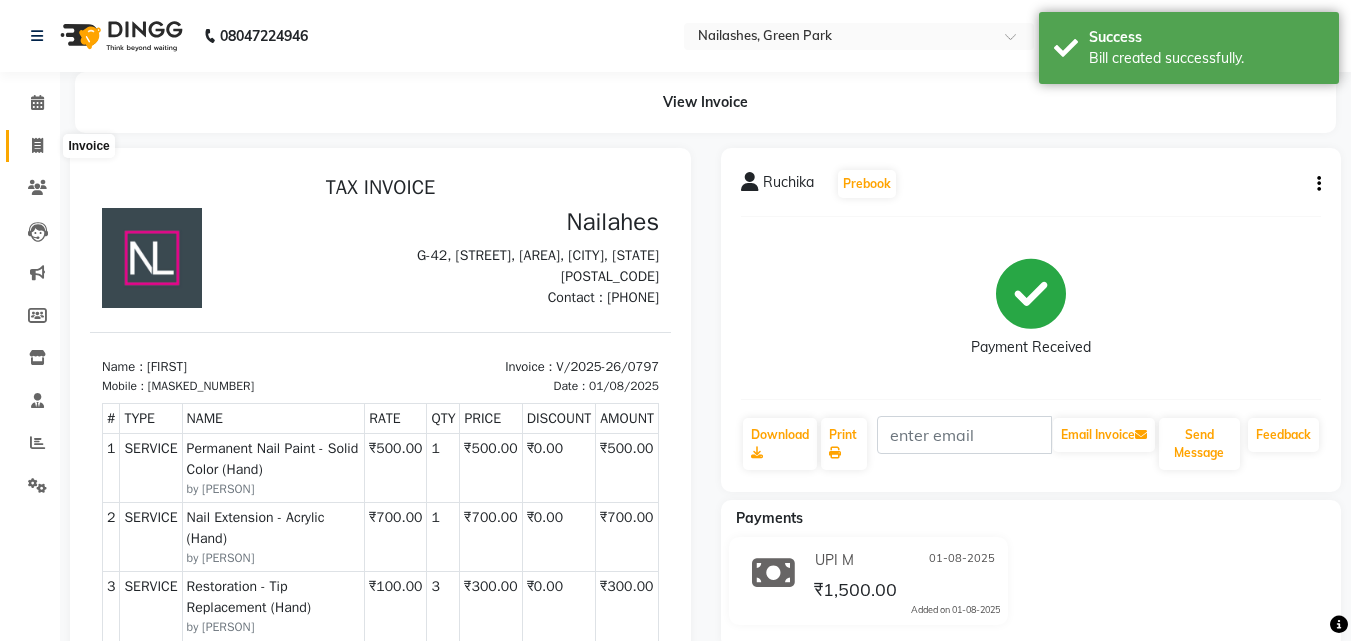 click 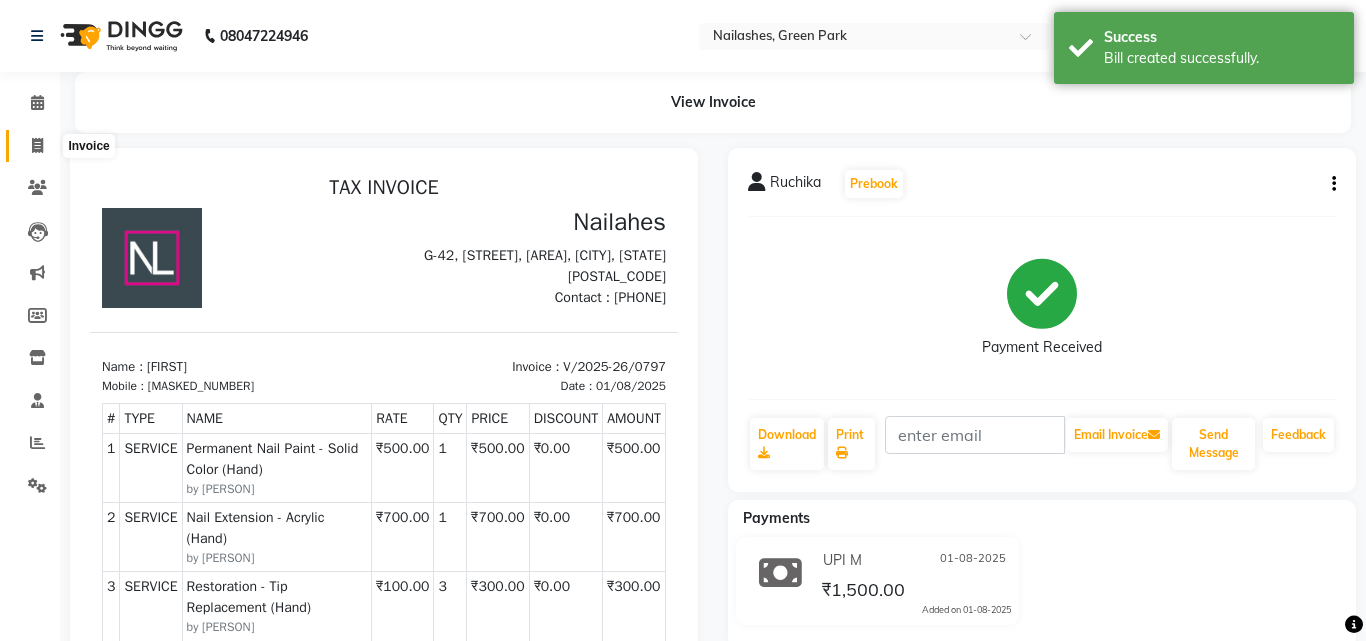 select on "3755" 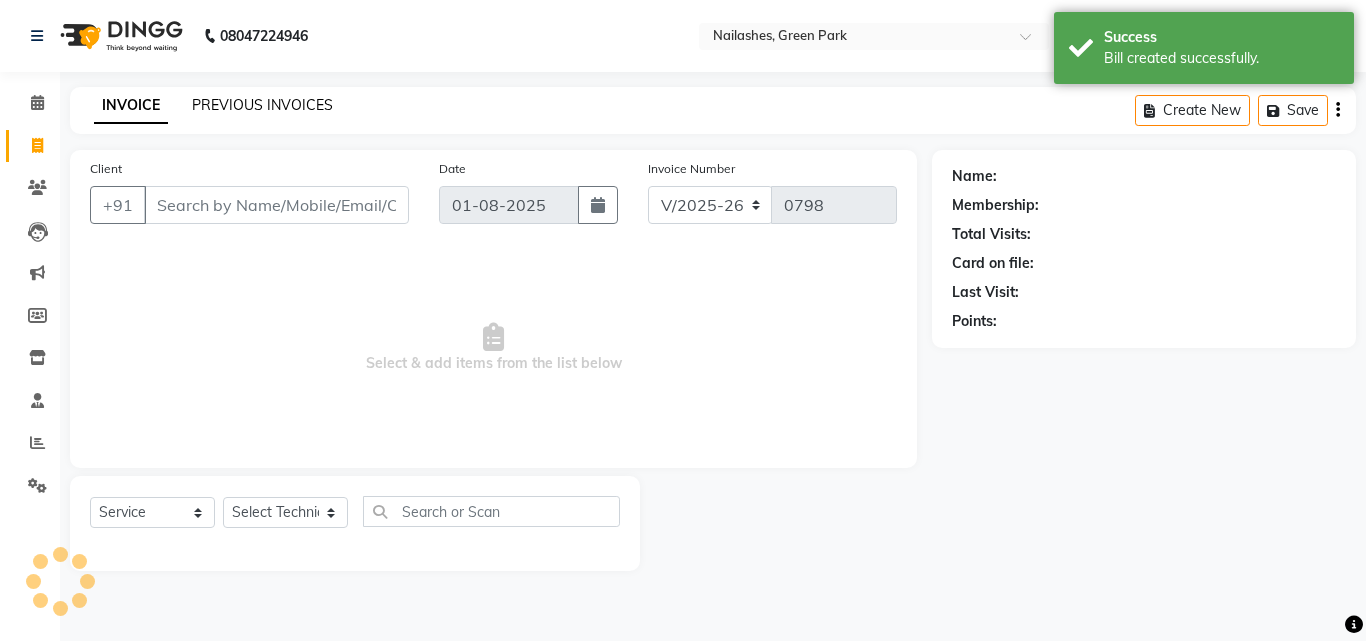 click on "PREVIOUS INVOICES" 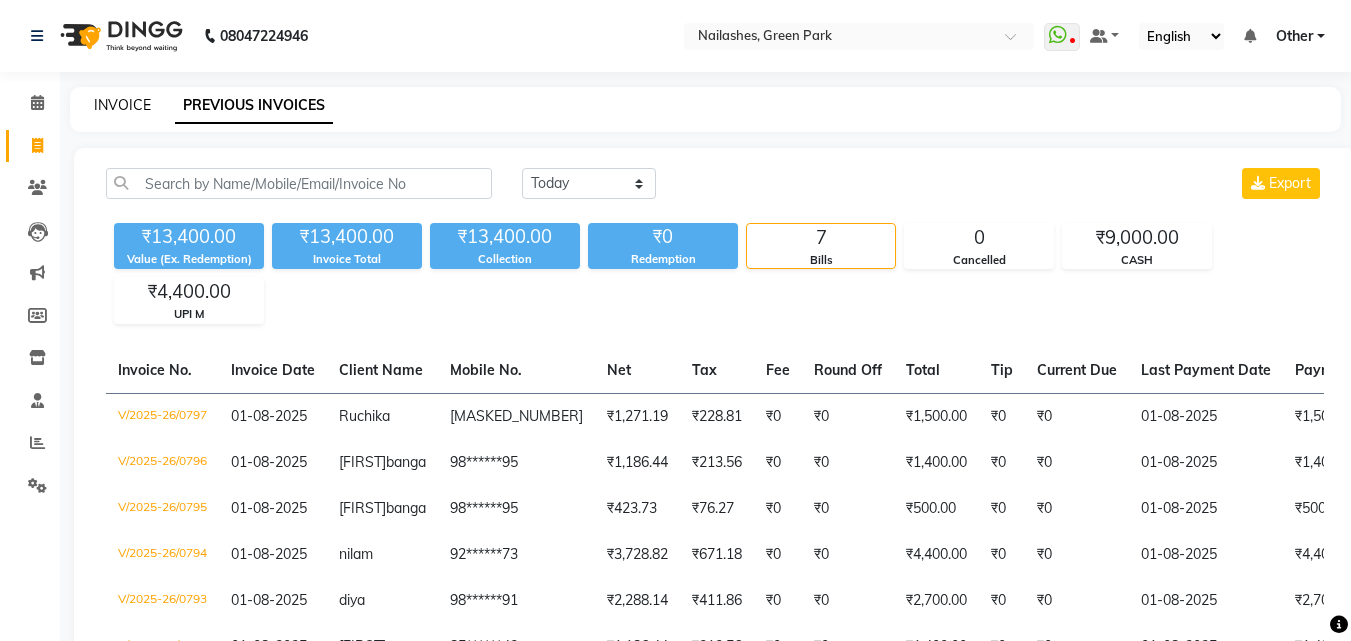 click on "INVOICE" 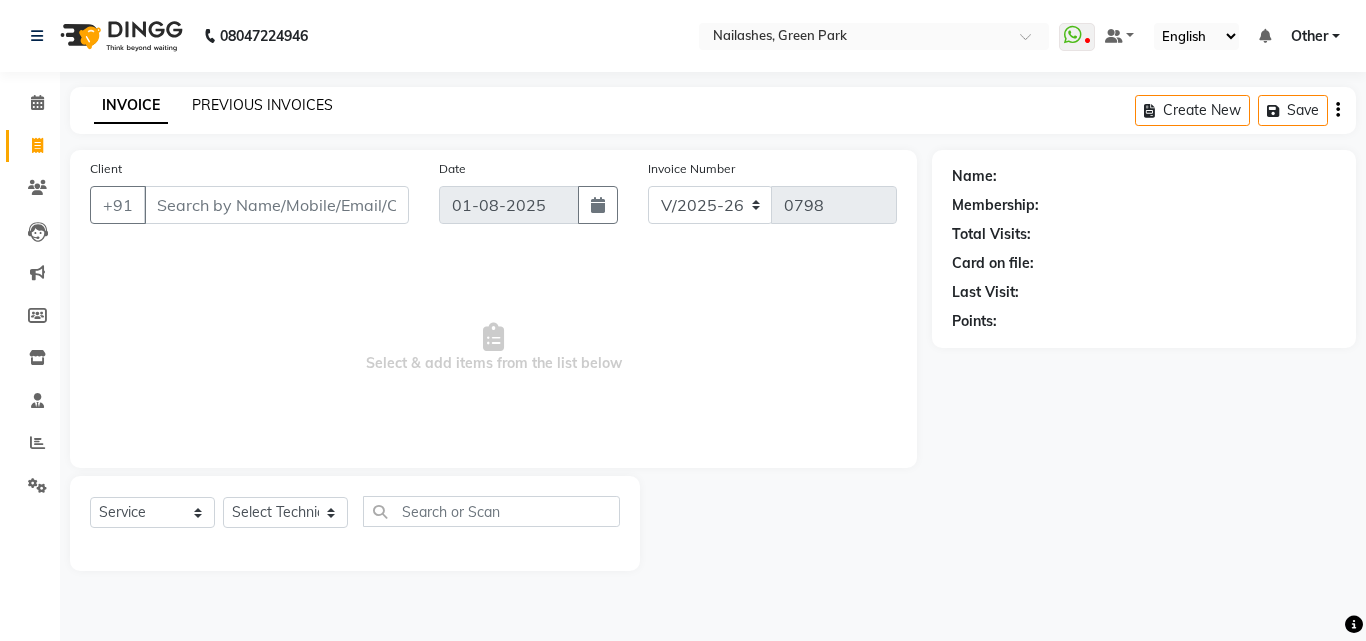 click on "PREVIOUS INVOICES" 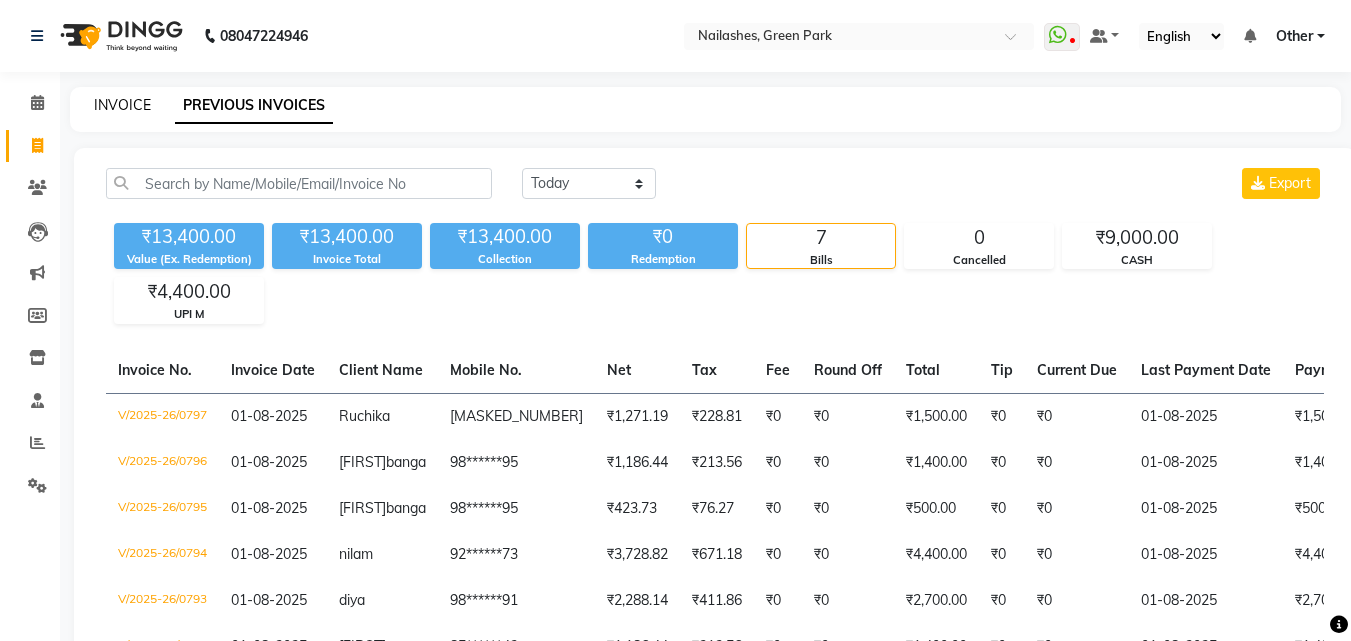 click on "INVOICE" 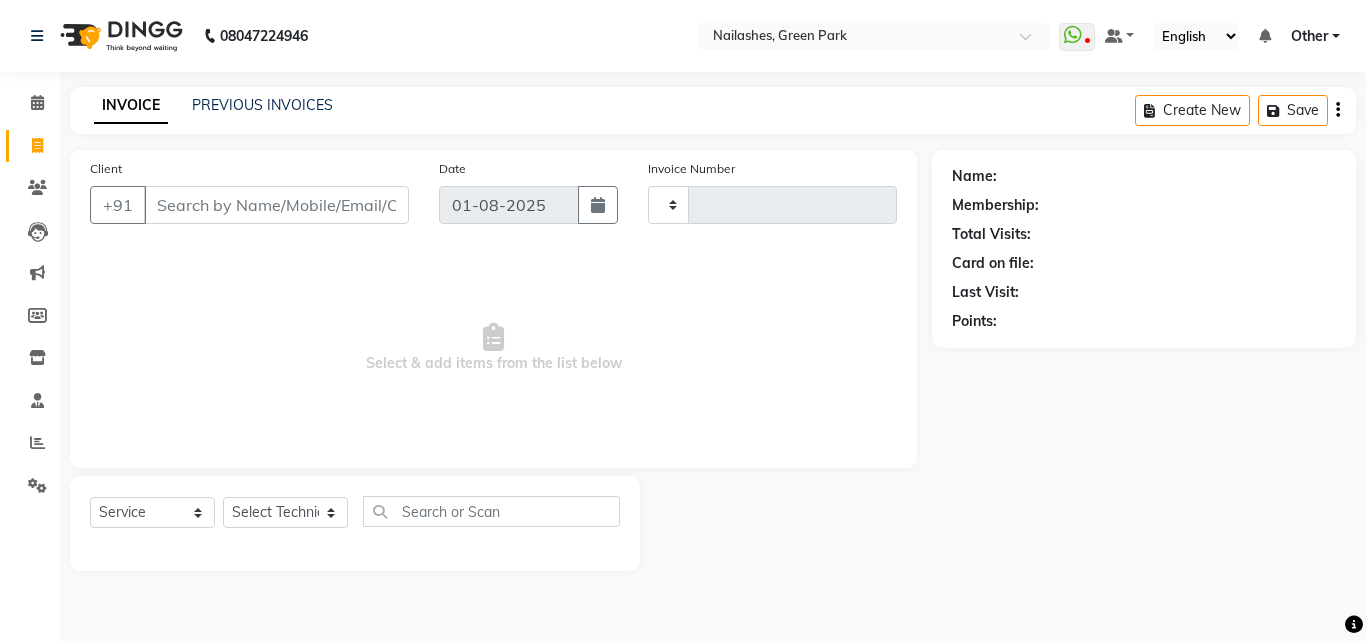 type on "0798" 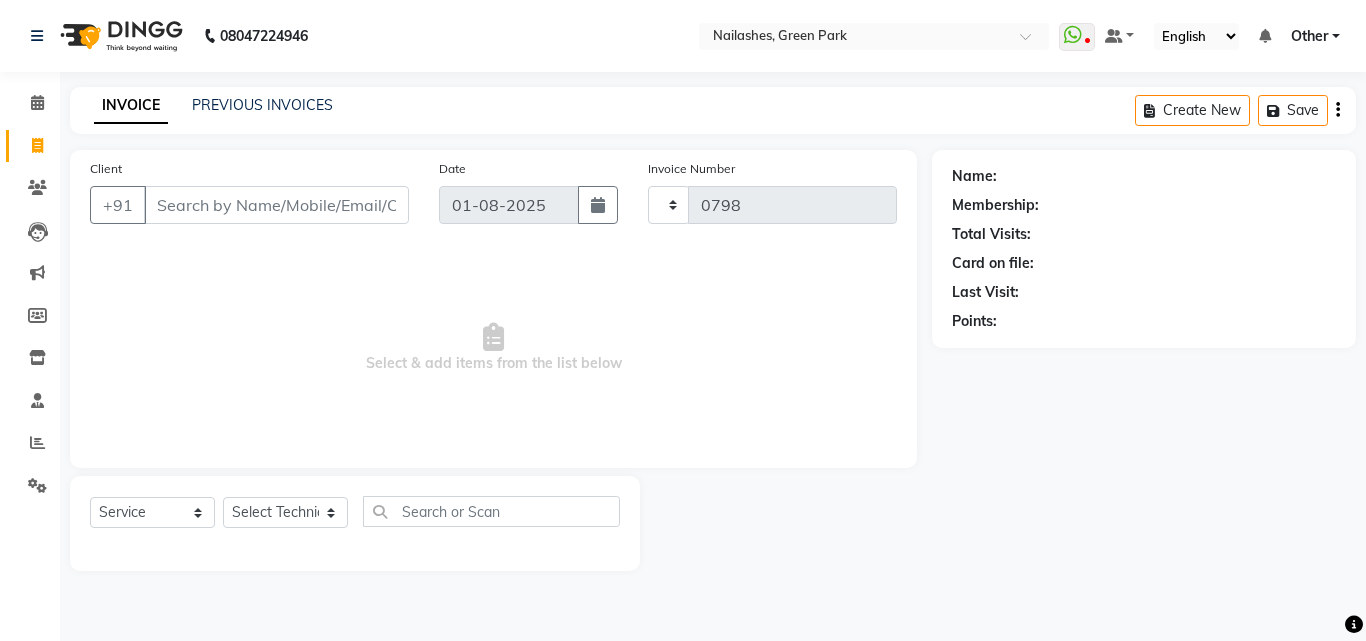 select on "3755" 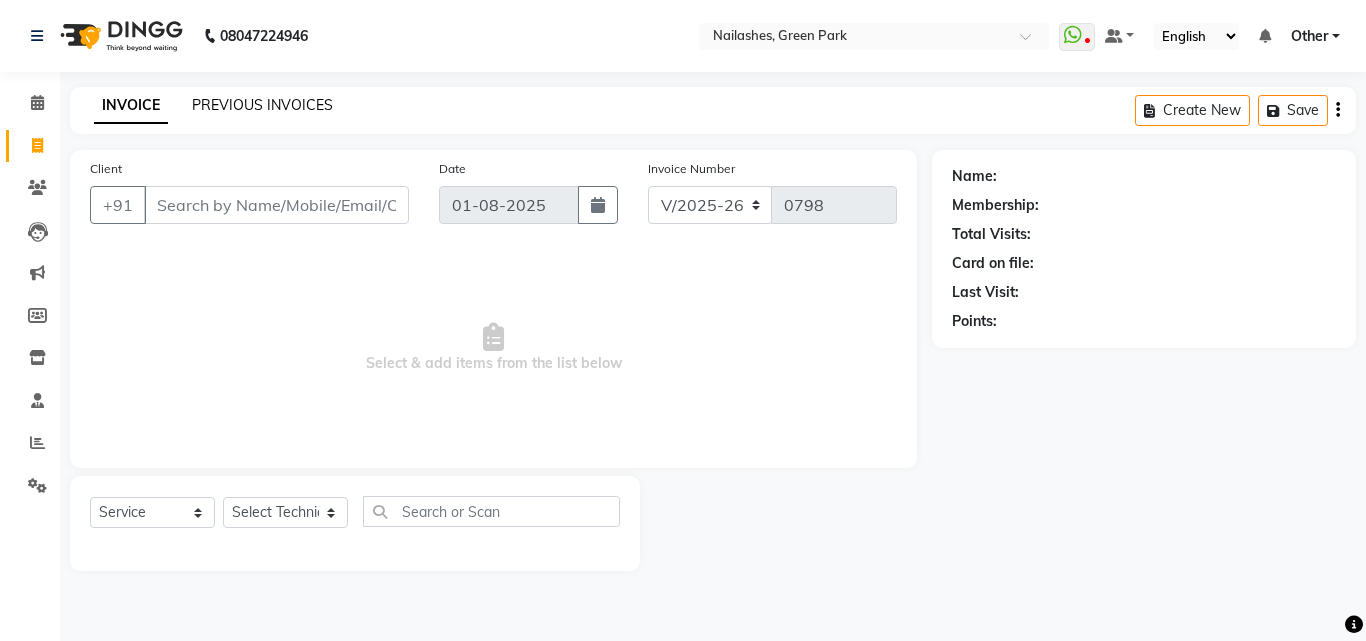 click on "PREVIOUS INVOICES" 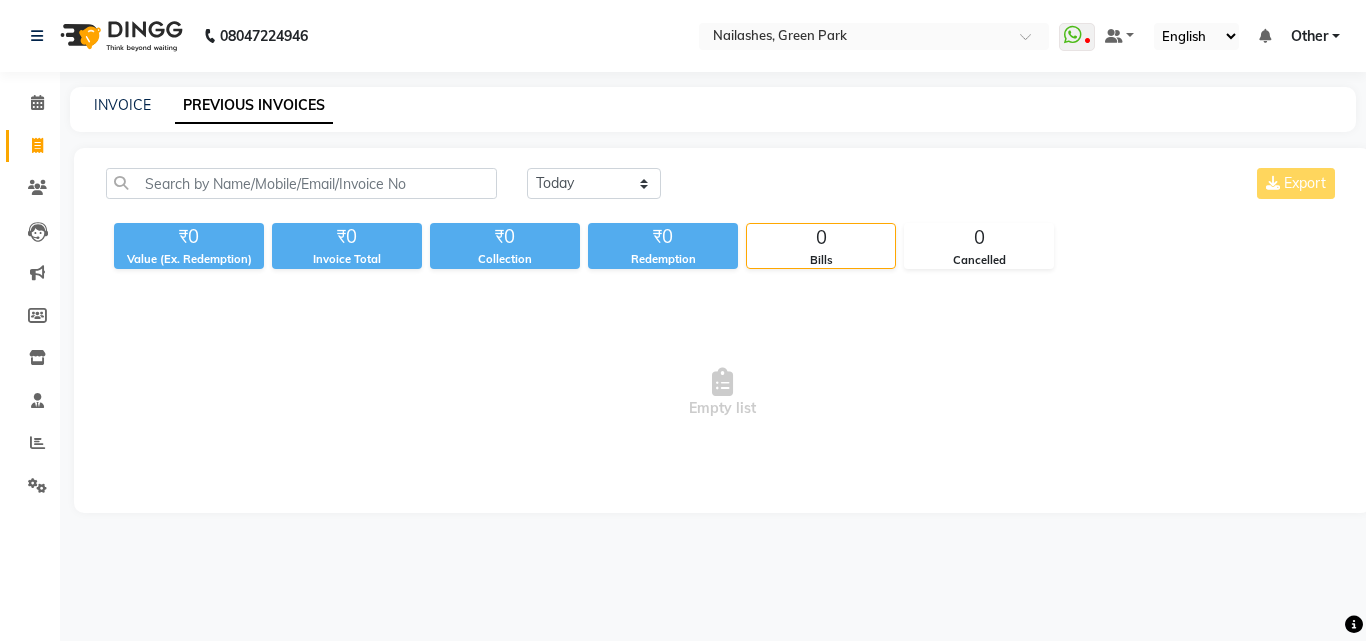 click on "PREVIOUS INVOICES" 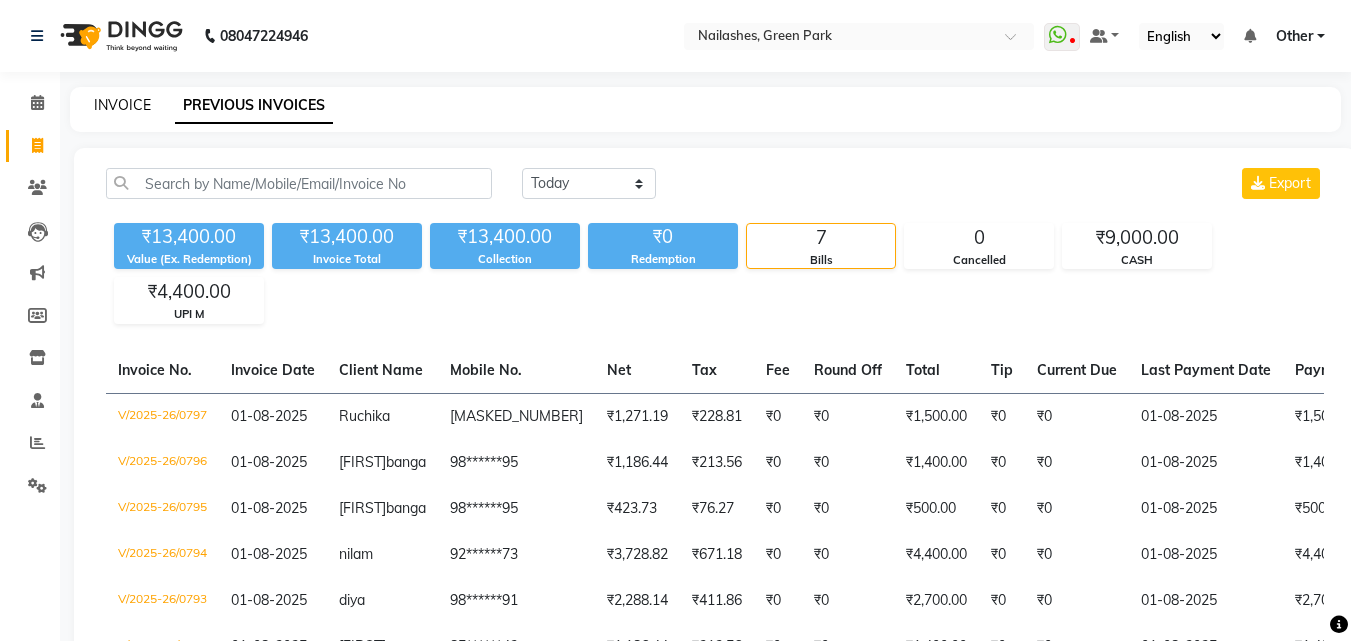click on "INVOICE" 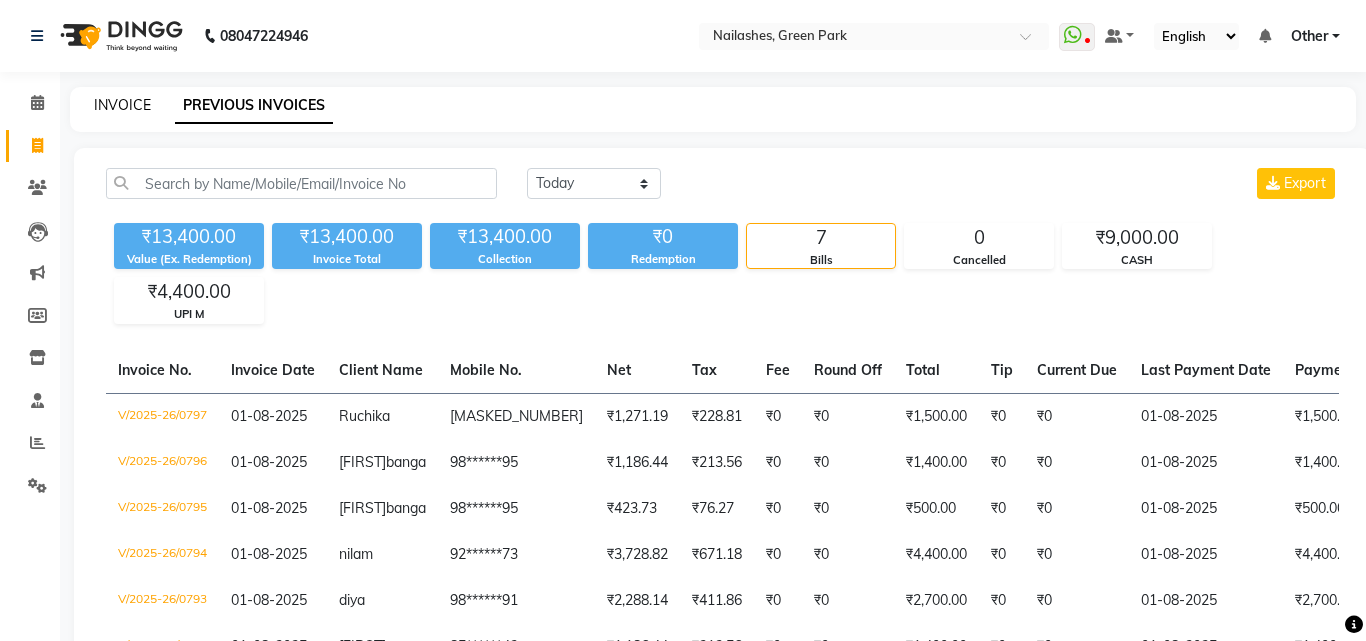 select on "service" 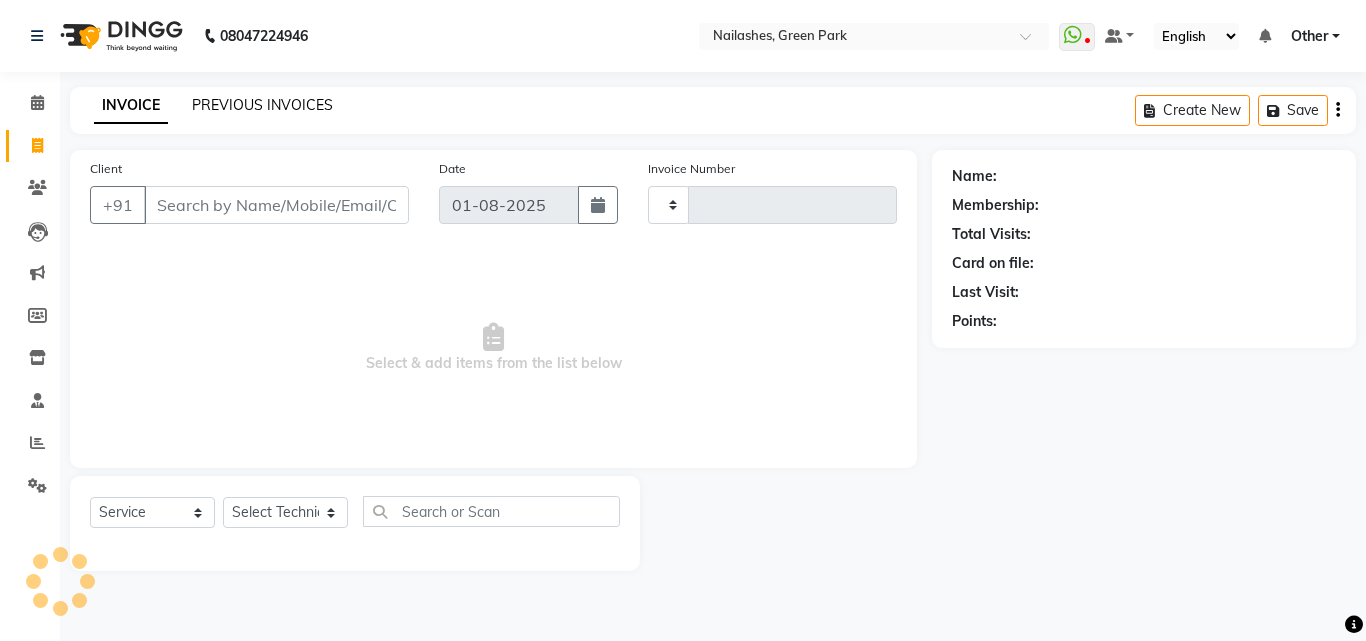 type on "0798" 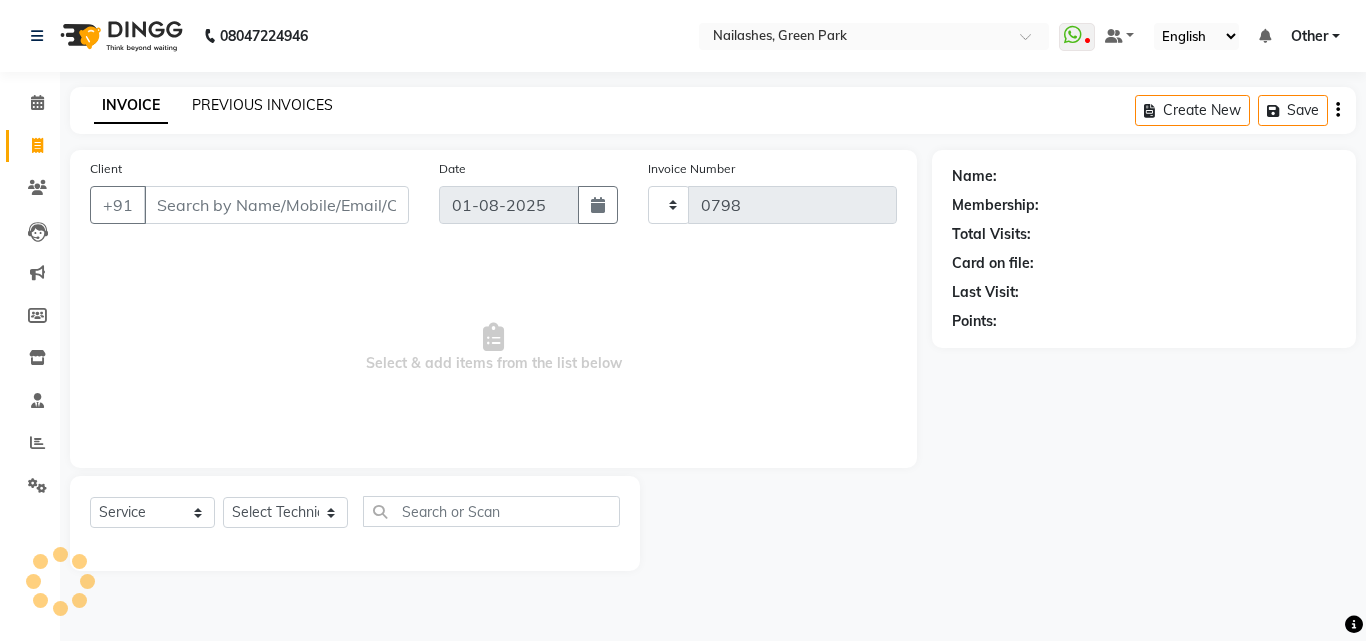 select on "3755" 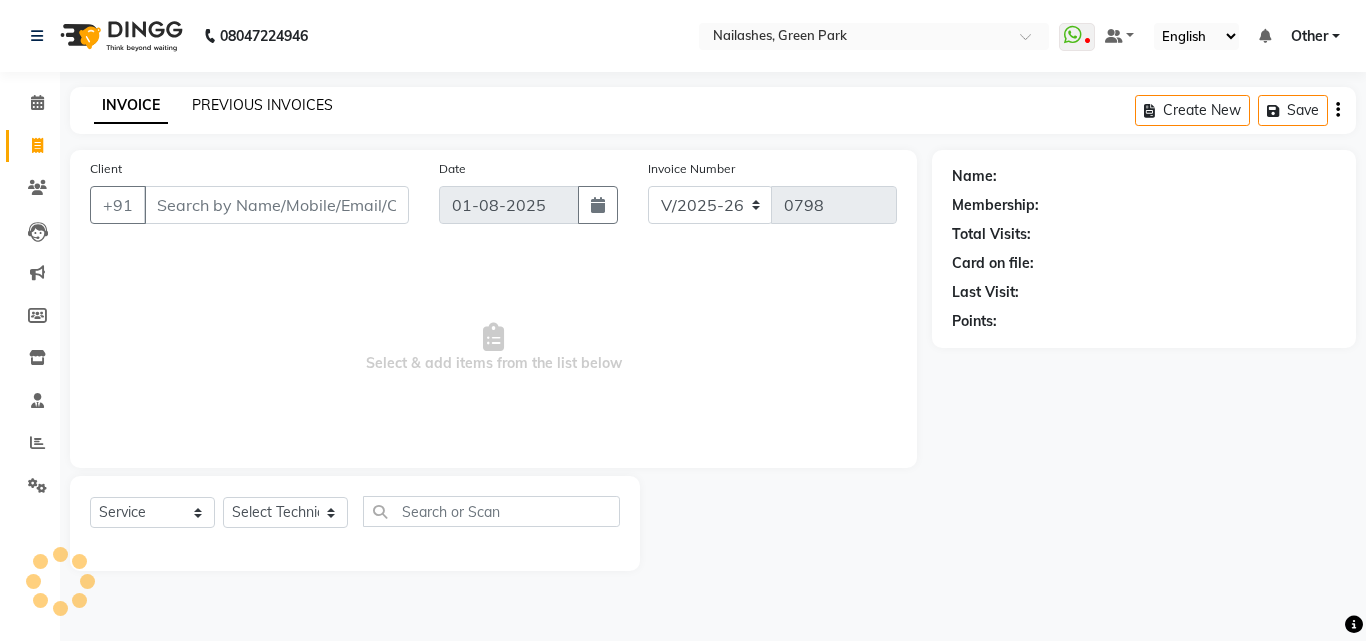 click on "PREVIOUS INVOICES" 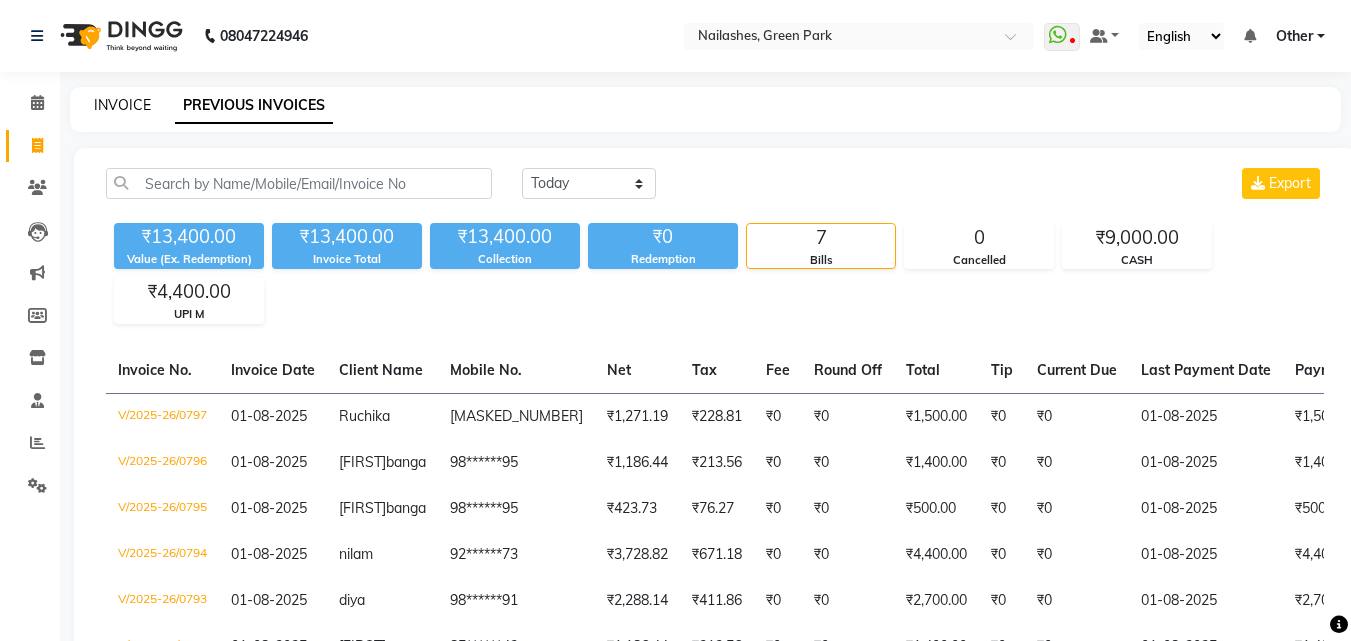click on "INVOICE" 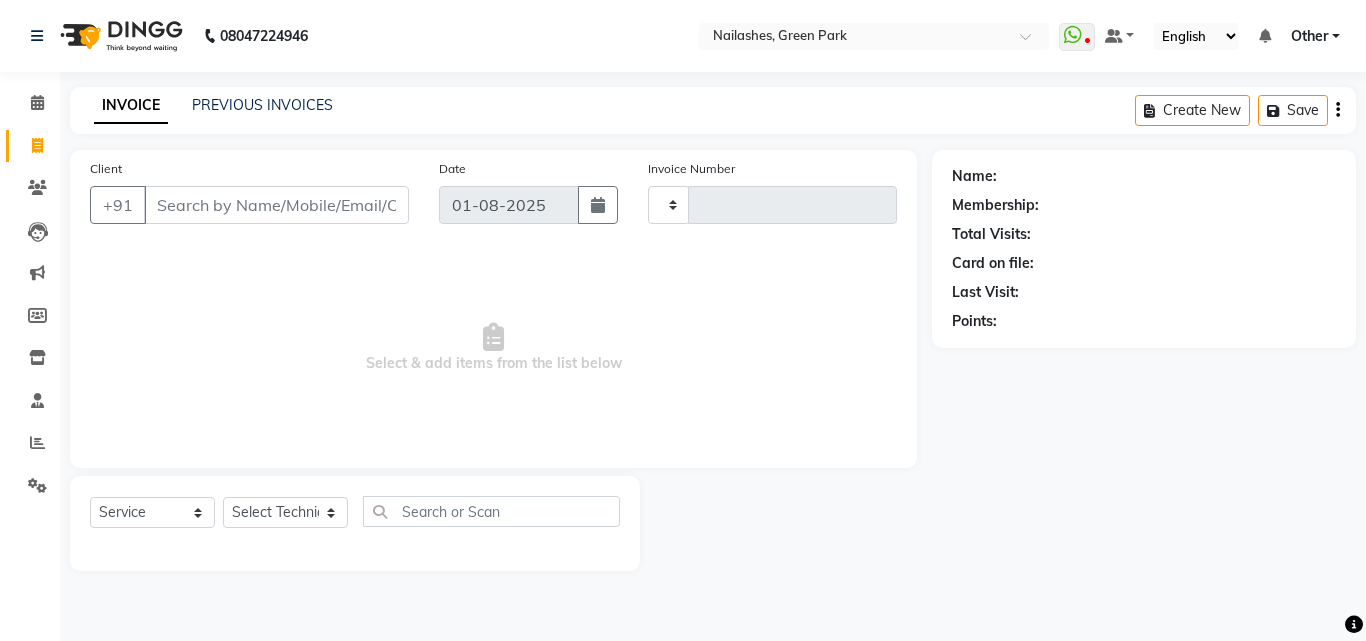 type on "0798" 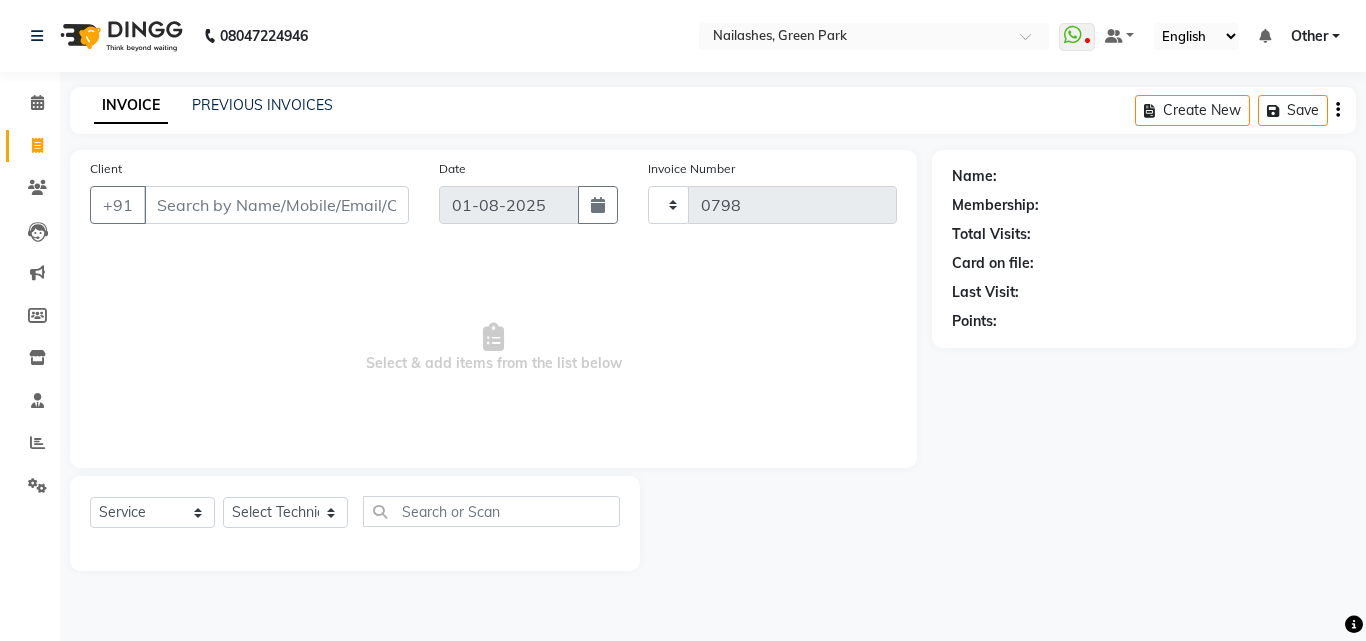 select on "3755" 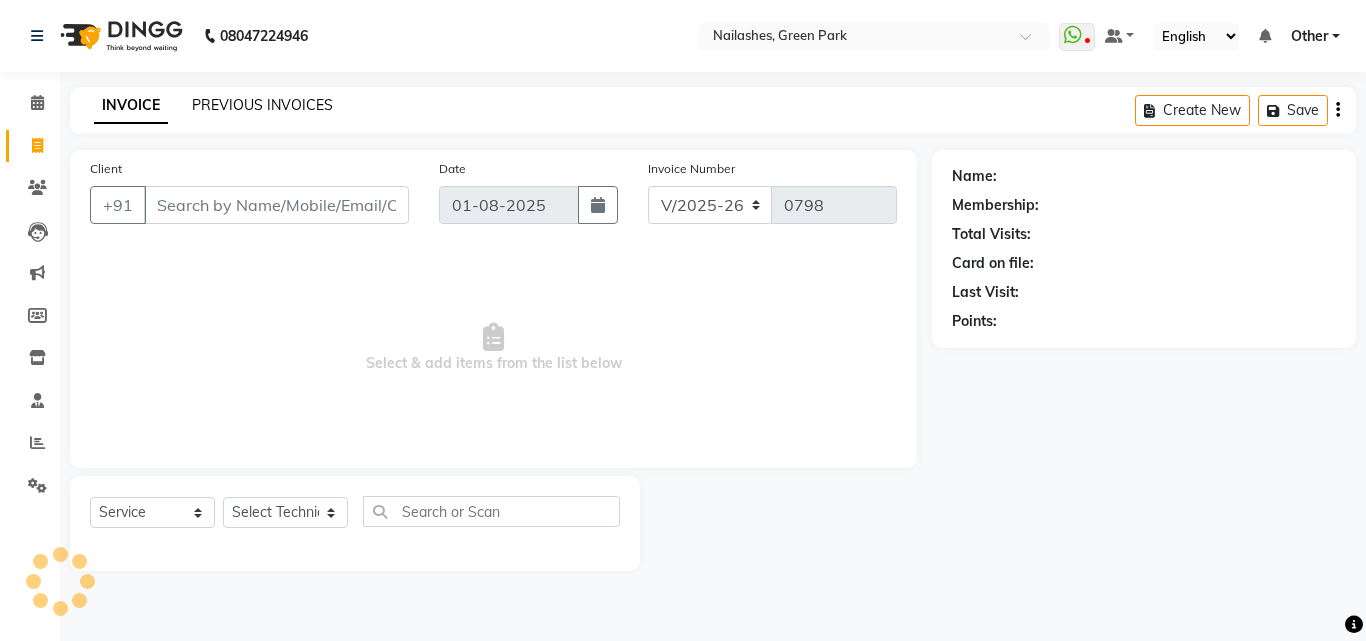 click on "PREVIOUS INVOICES" 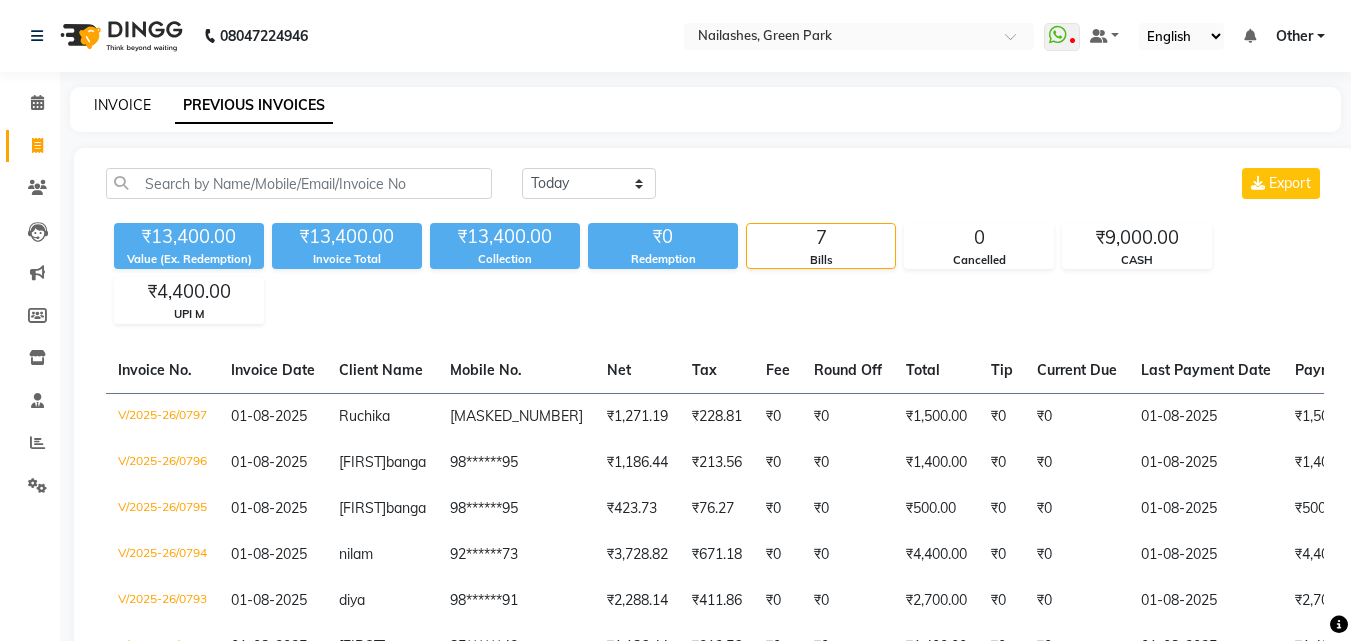 click on "INVOICE" 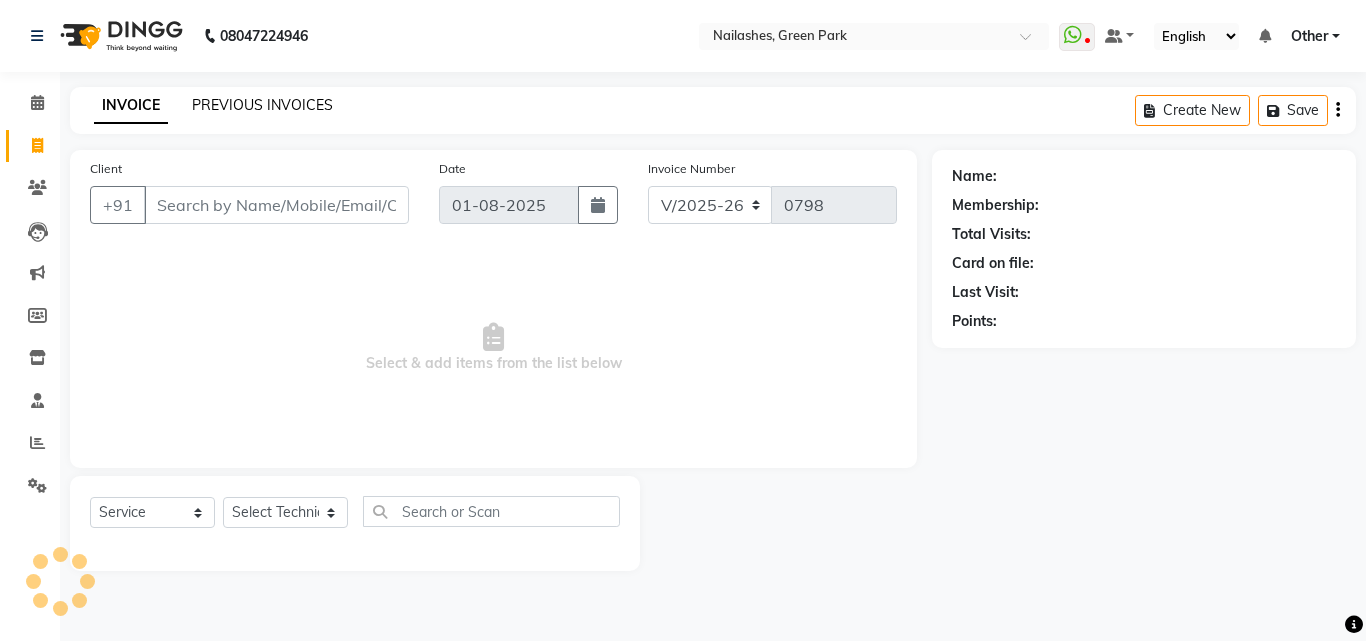 click on "PREVIOUS INVOICES" 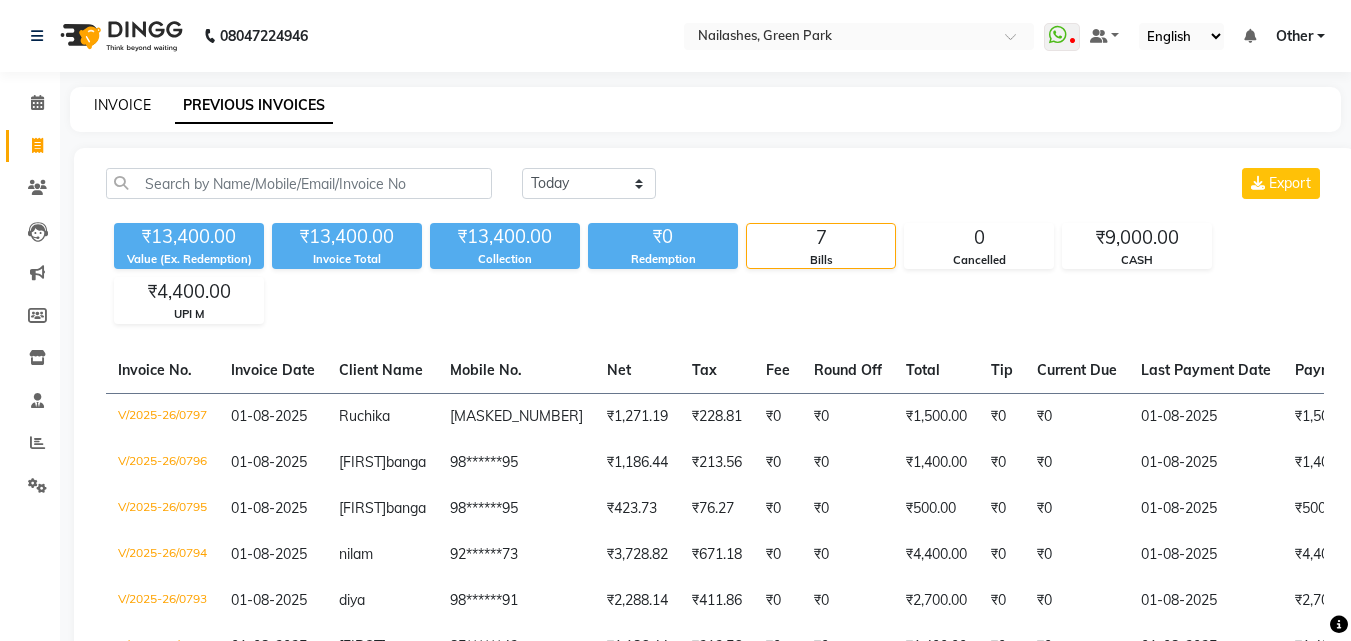 click on "INVOICE" 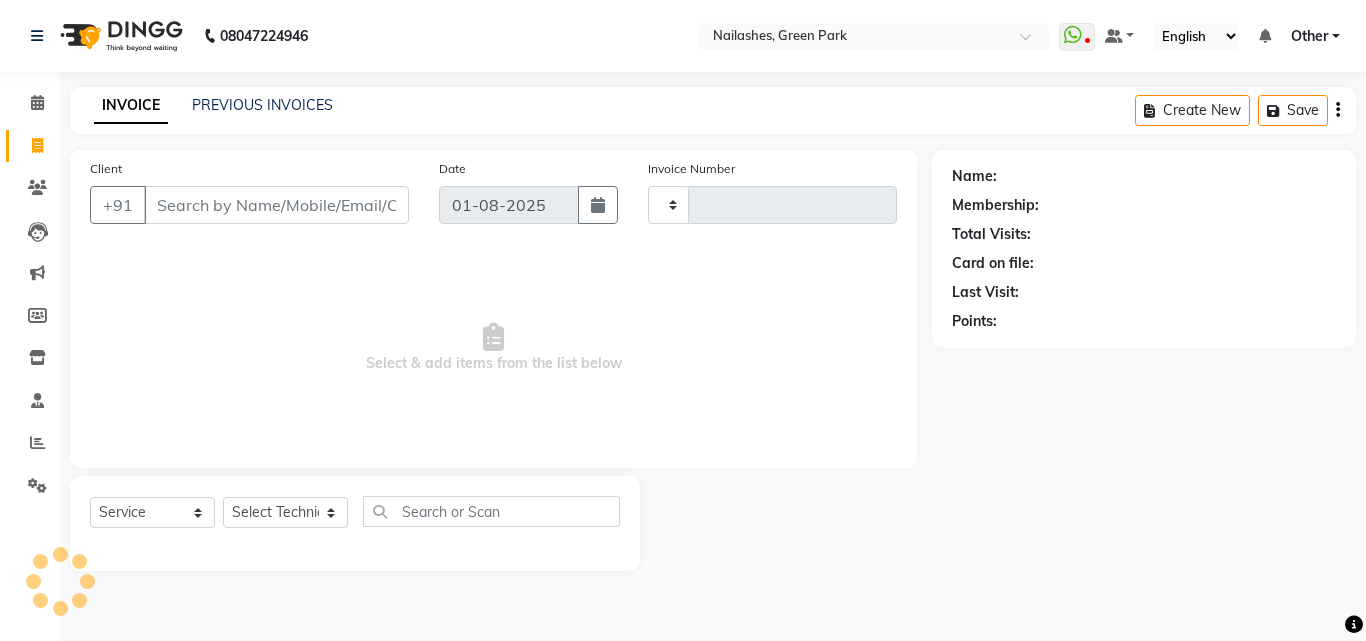 type on "0798" 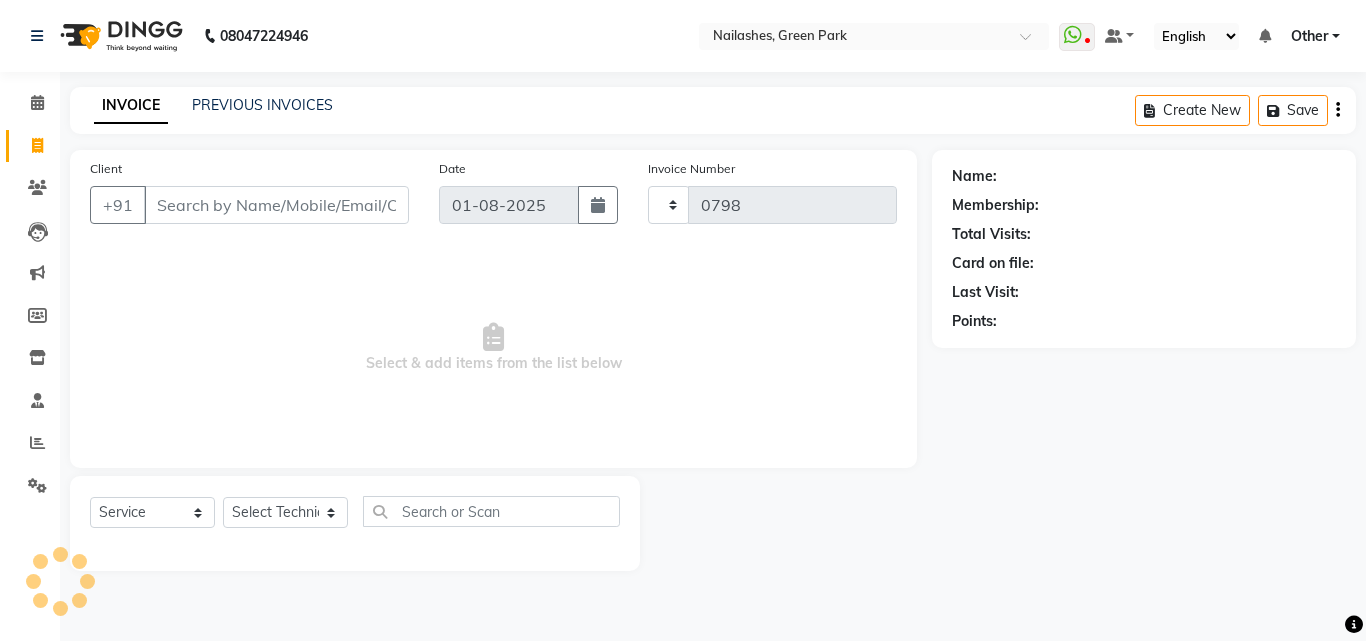 select on "3755" 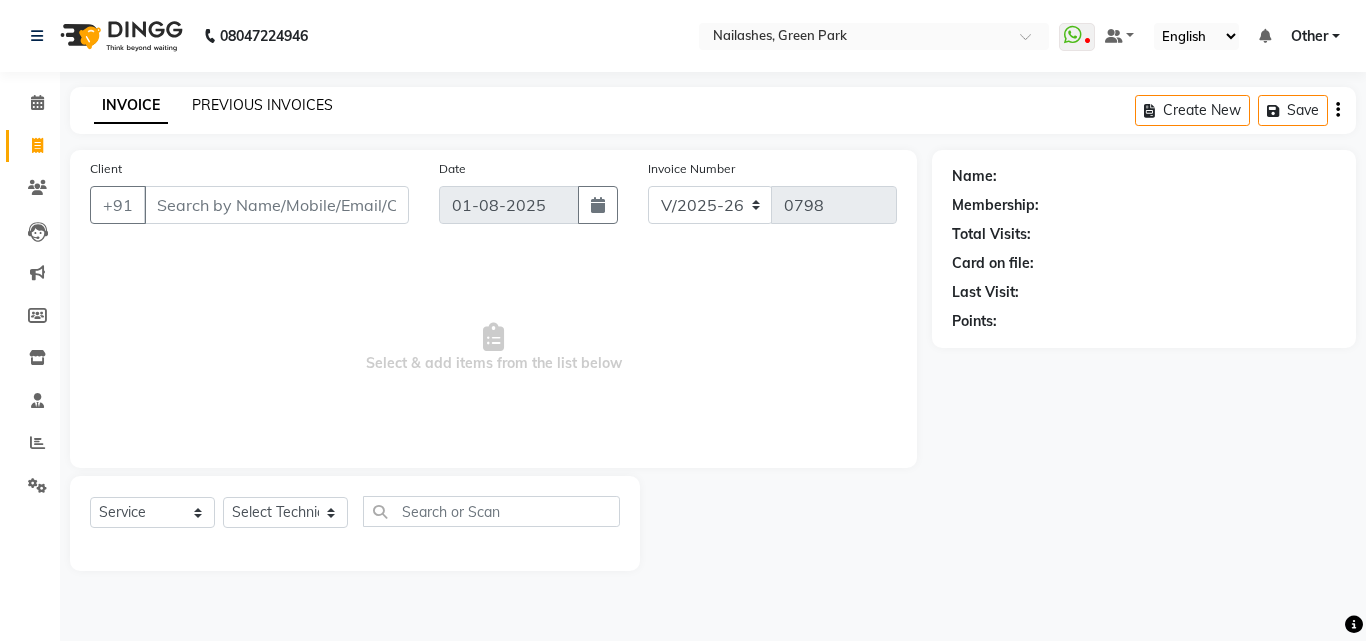 click on "PREVIOUS INVOICES" 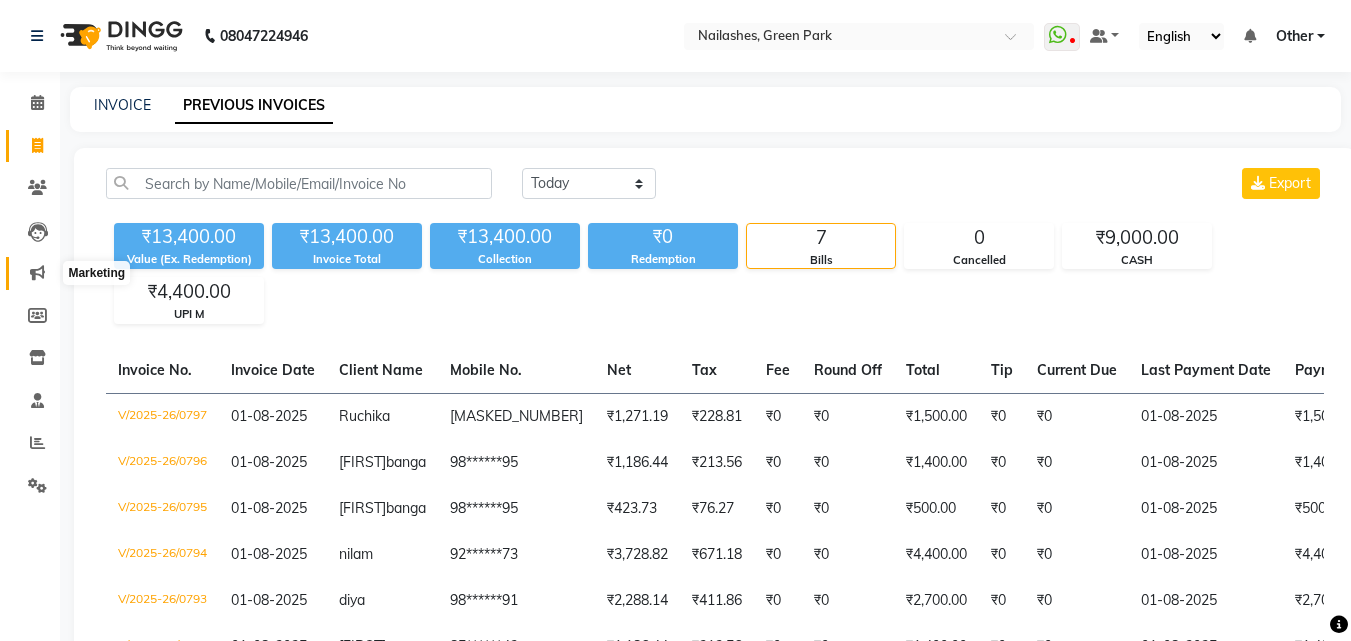 click 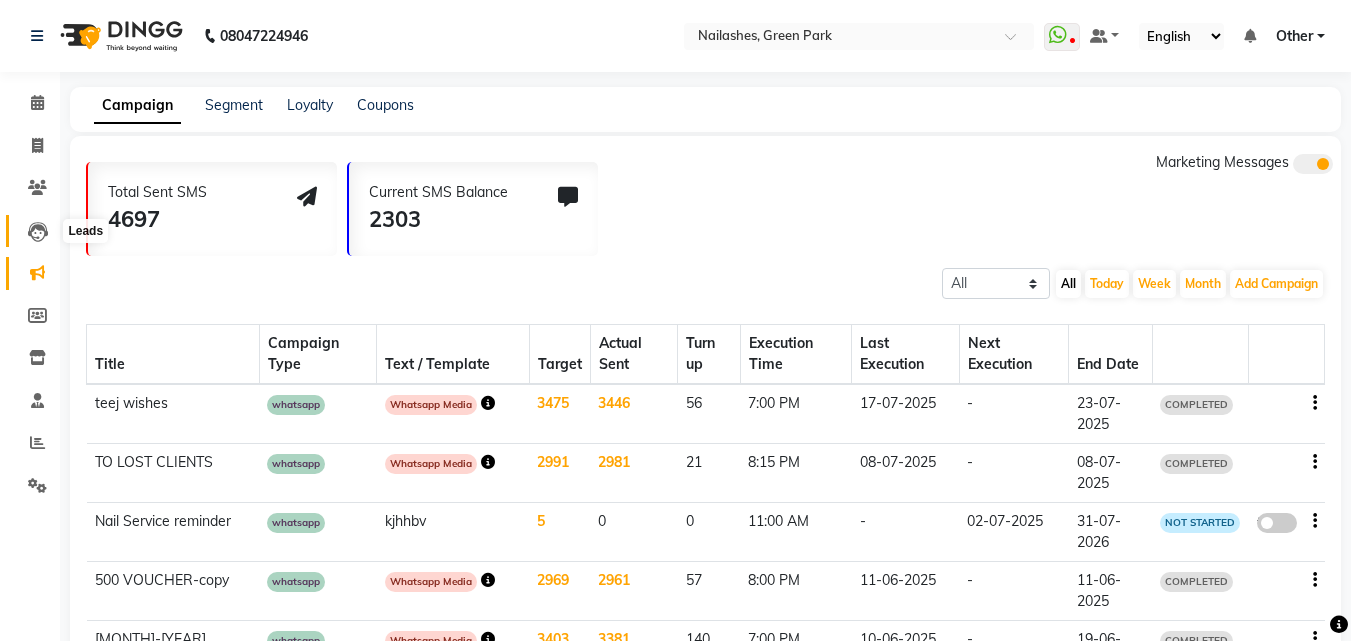 click 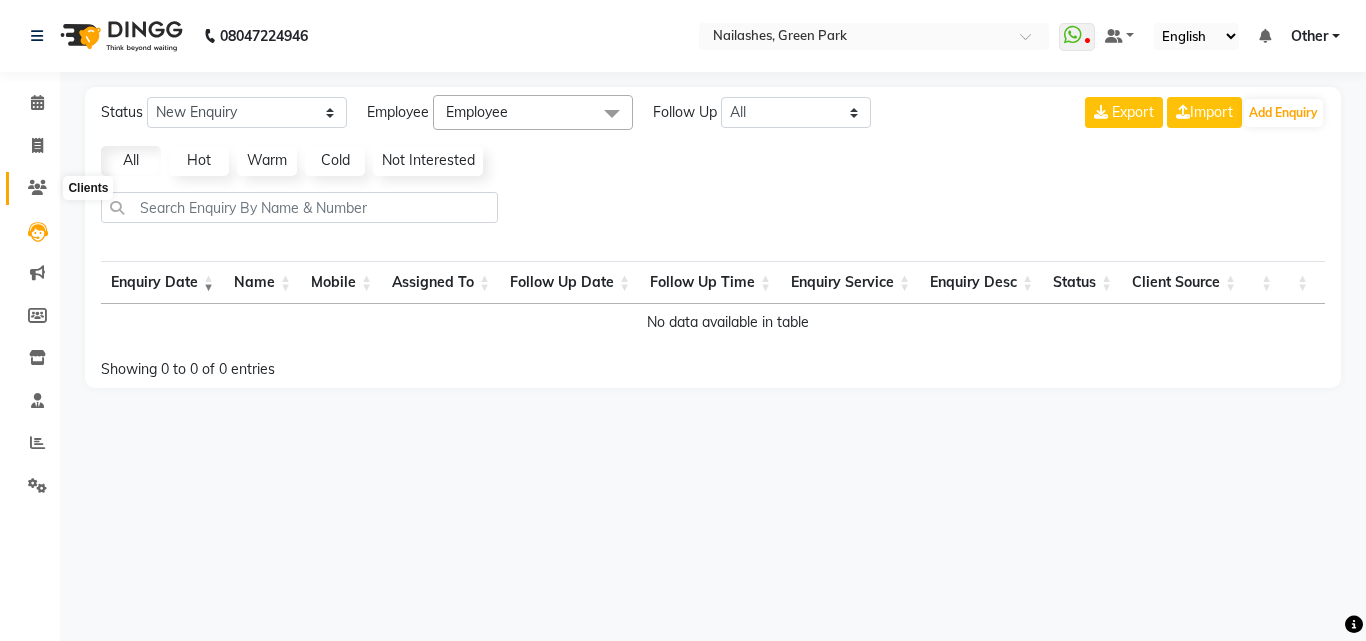 click 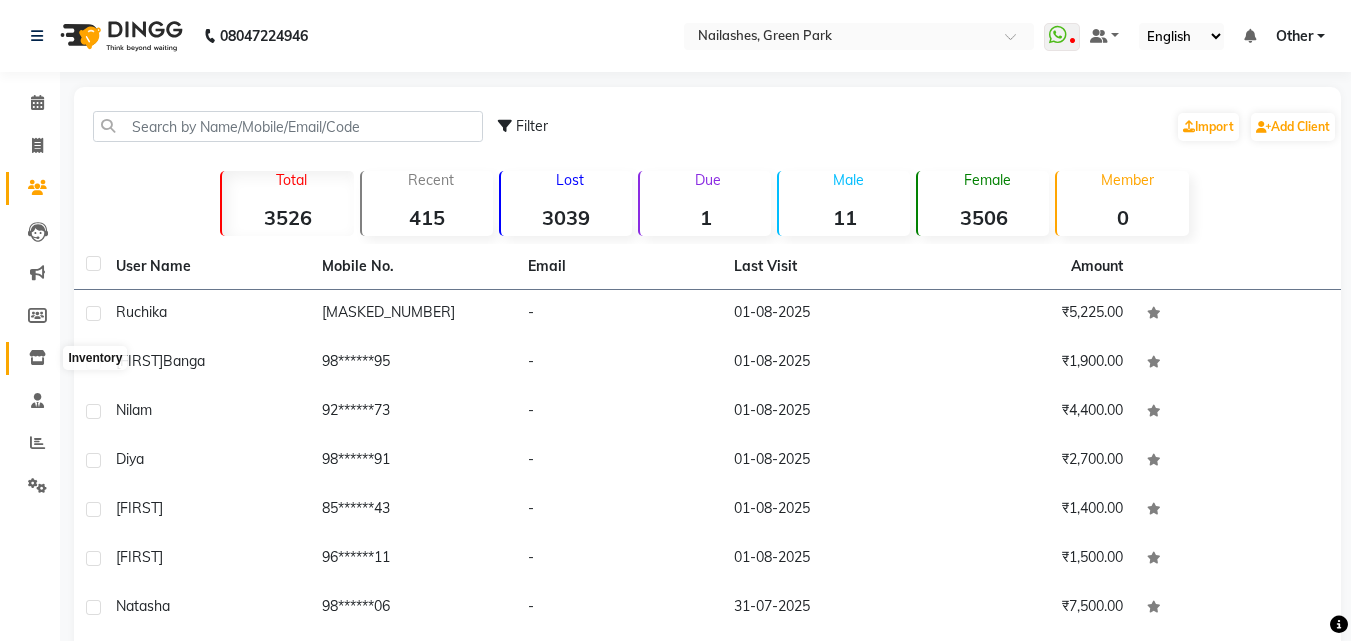 click 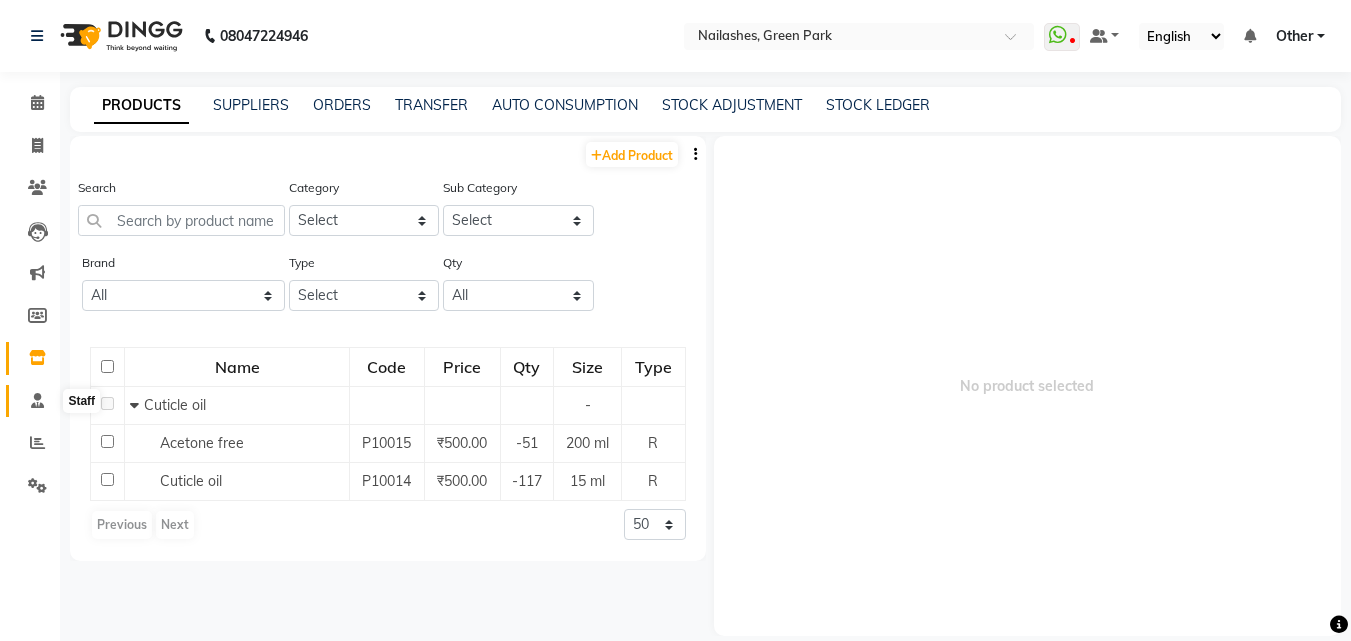 click 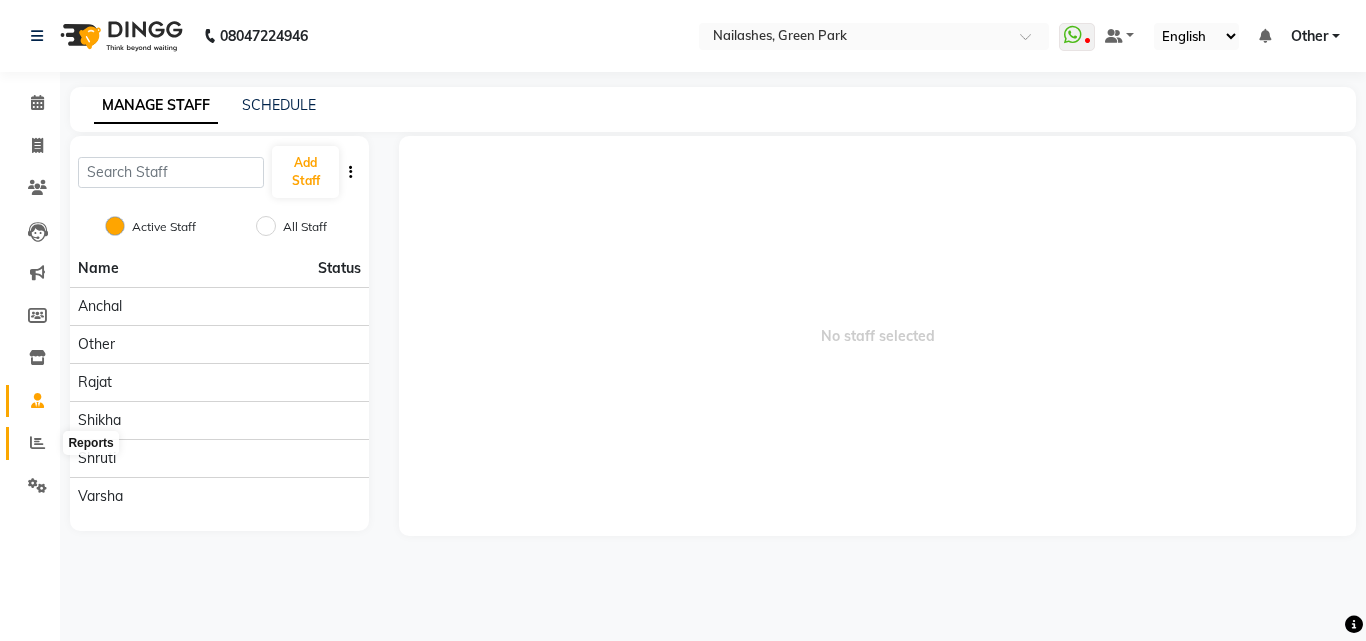 click 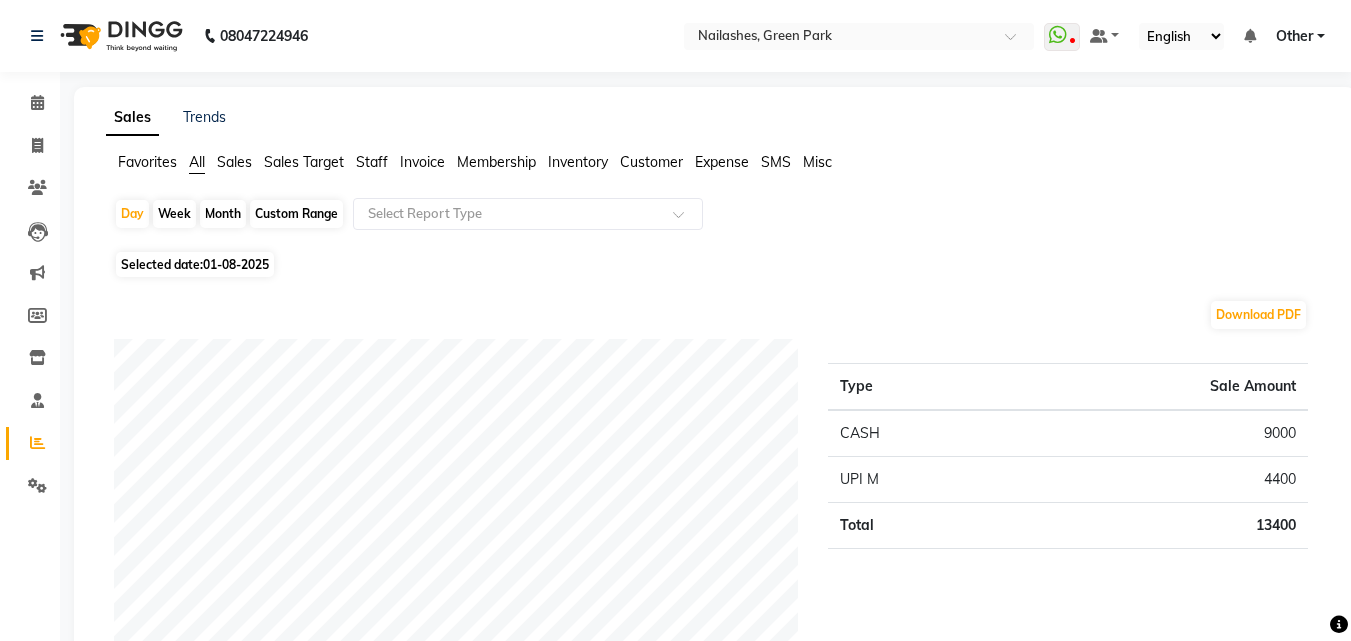 click on "Staff" 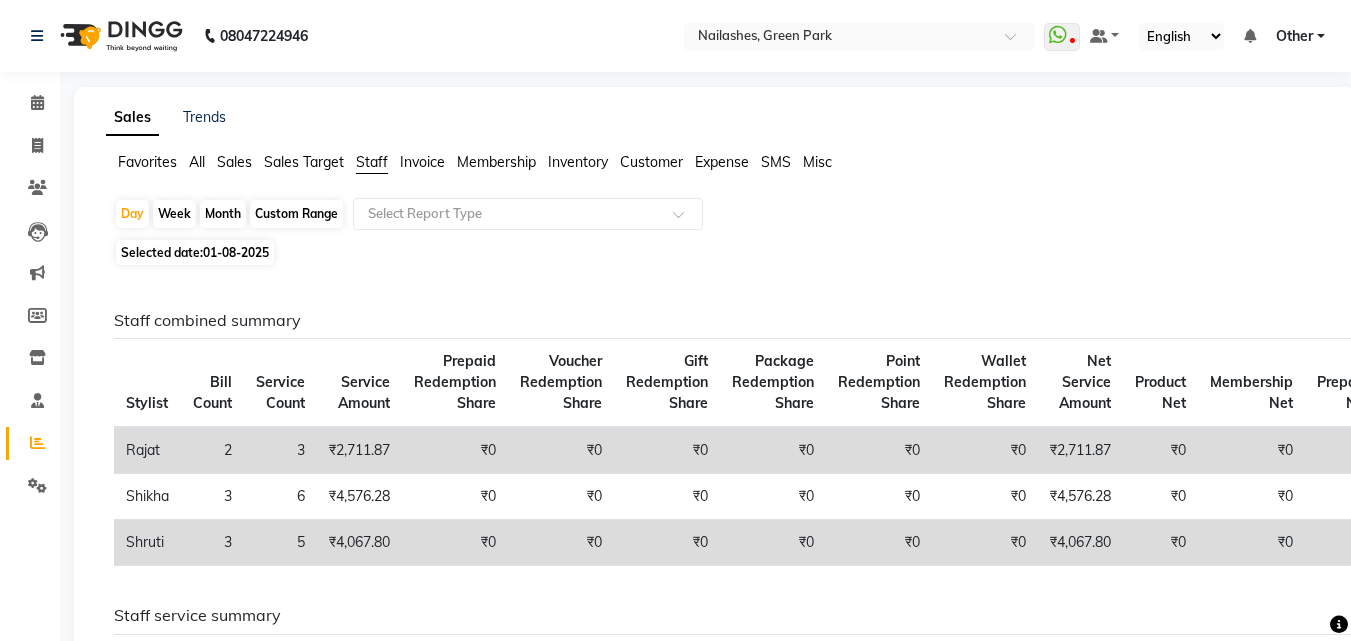 click on "Month" 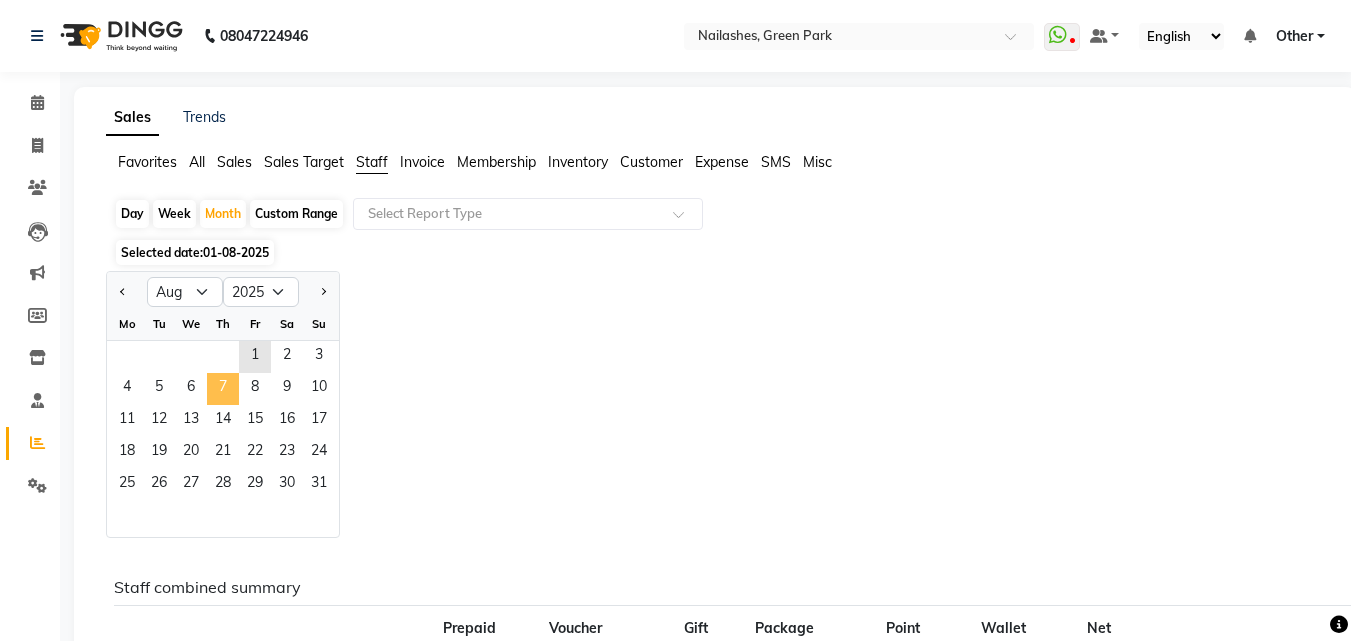 click on "7" 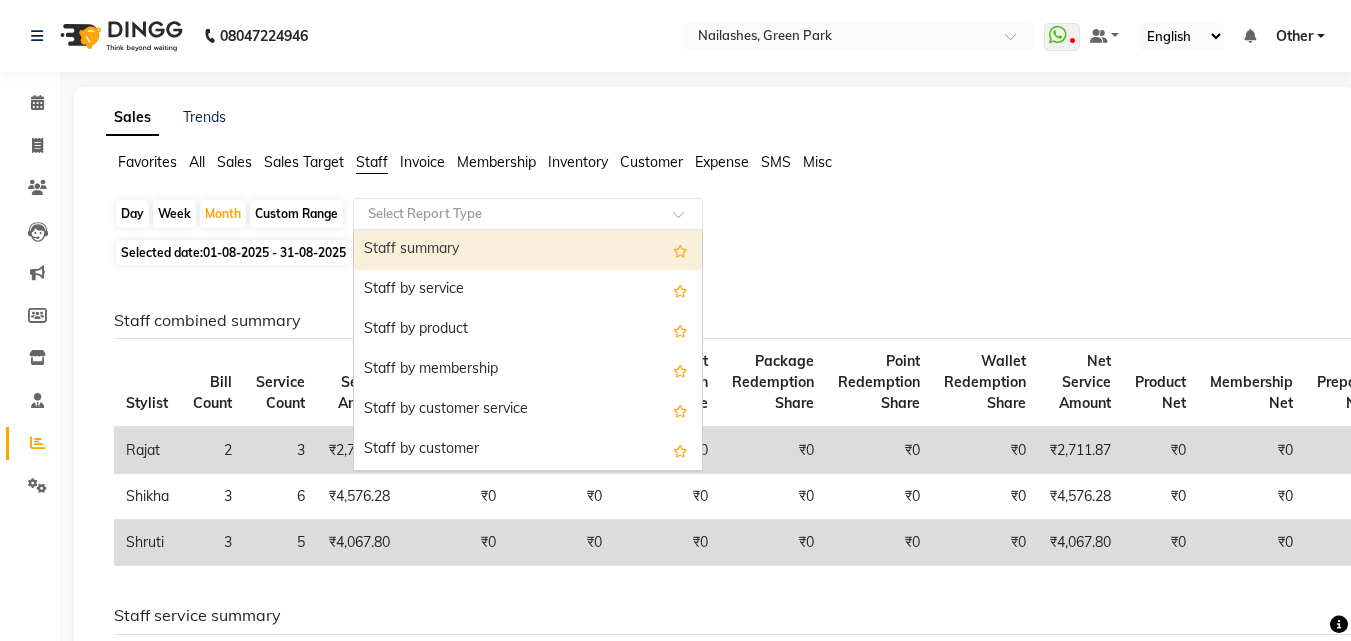 click 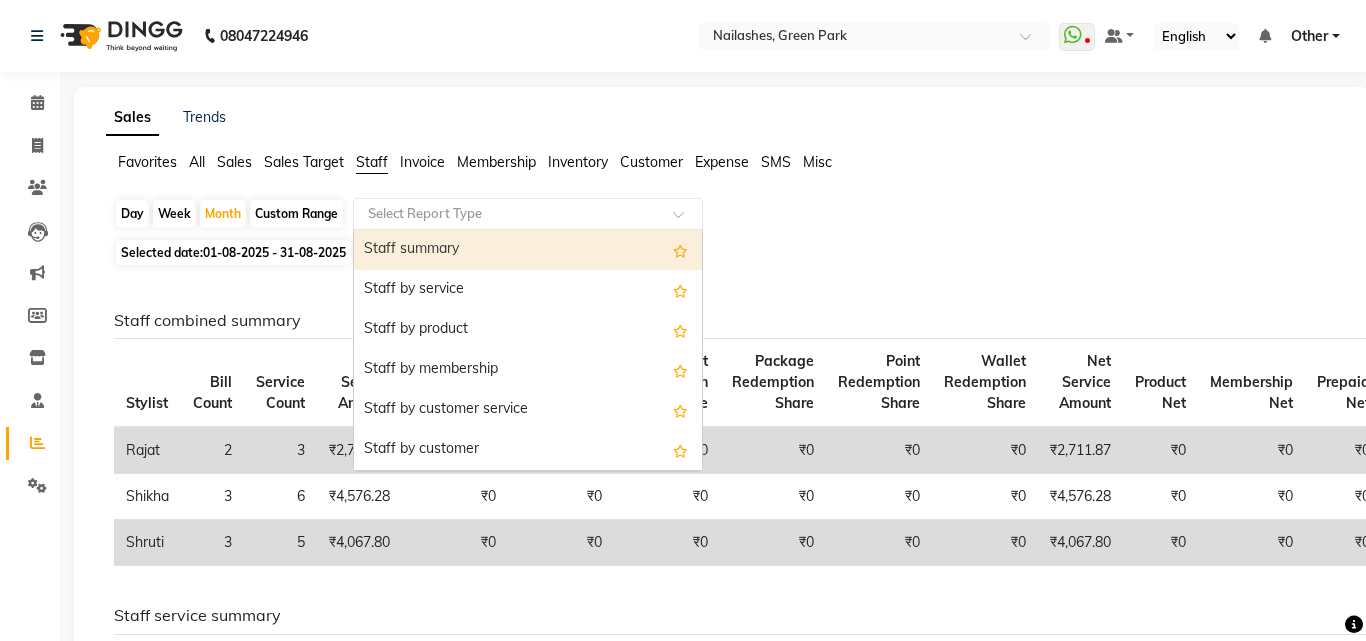 select on "full_report" 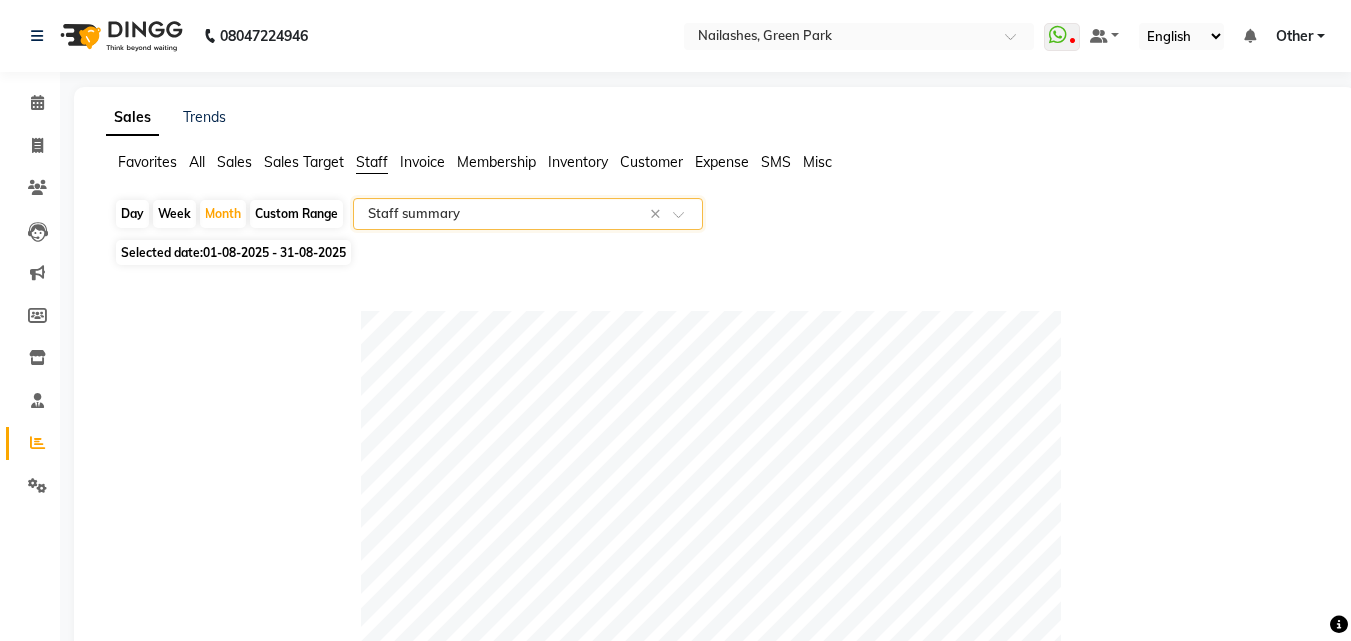 click on "Day   Week   Month   Custom Range  Select Report Type × Staff summary ×" 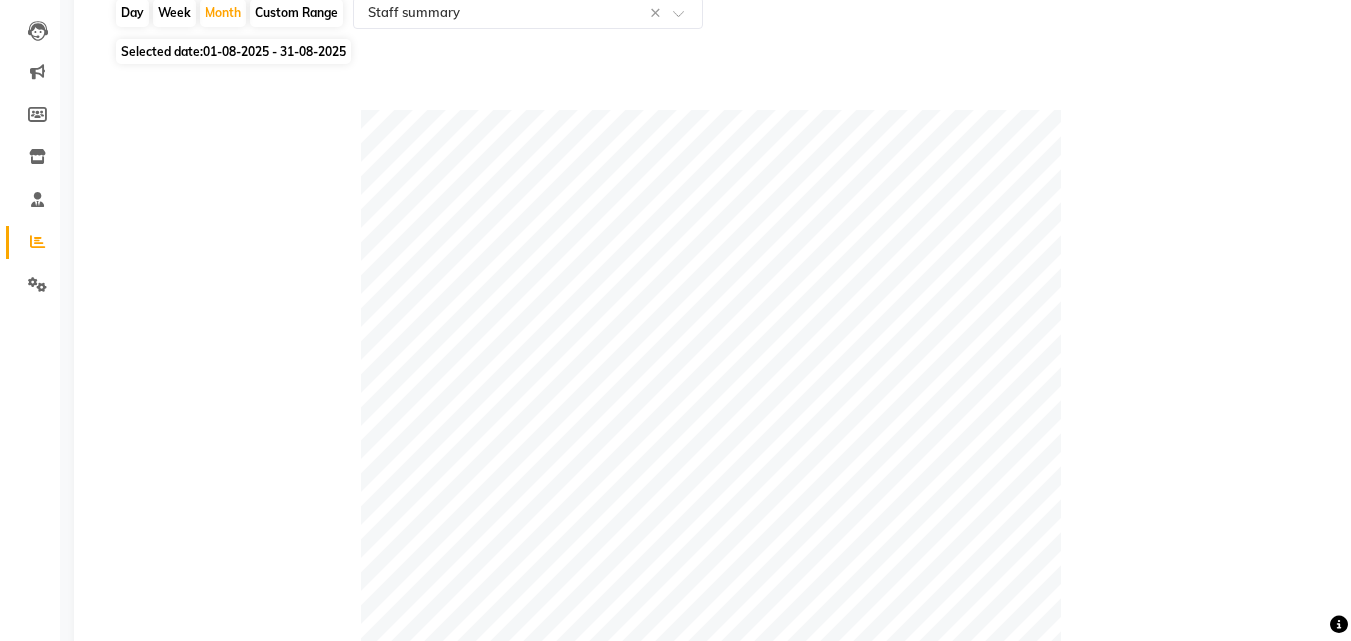 scroll, scrollTop: 160, scrollLeft: 0, axis: vertical 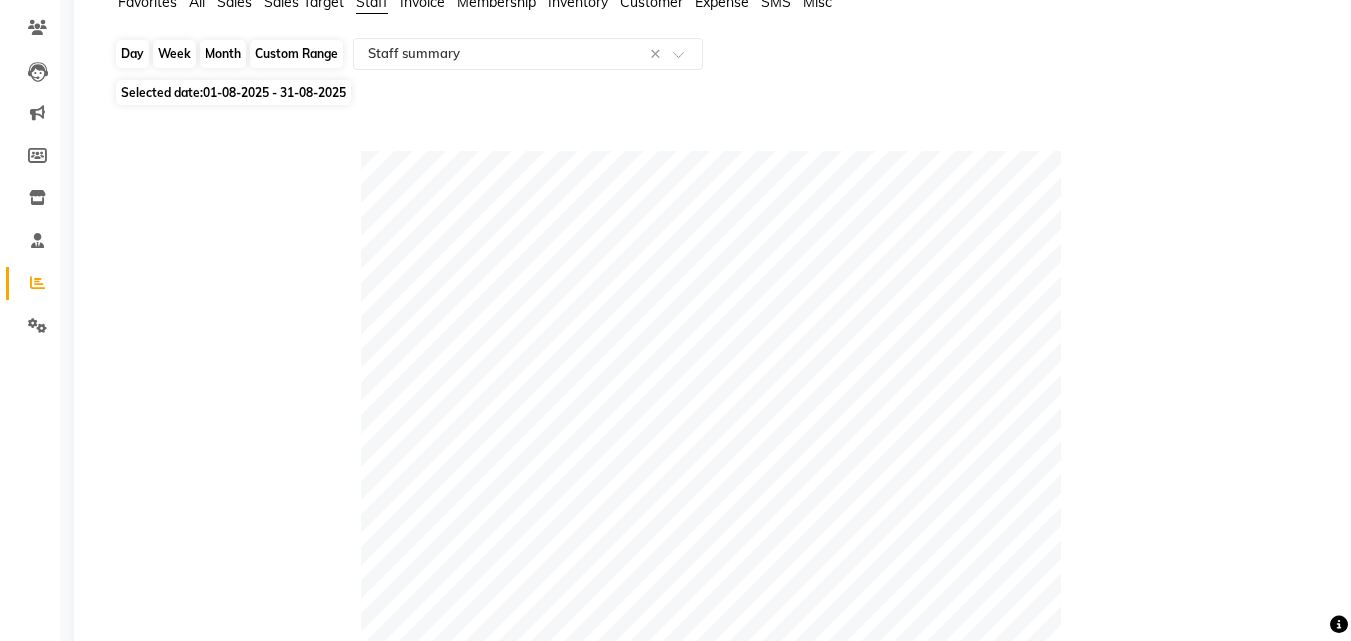 click on "Month" 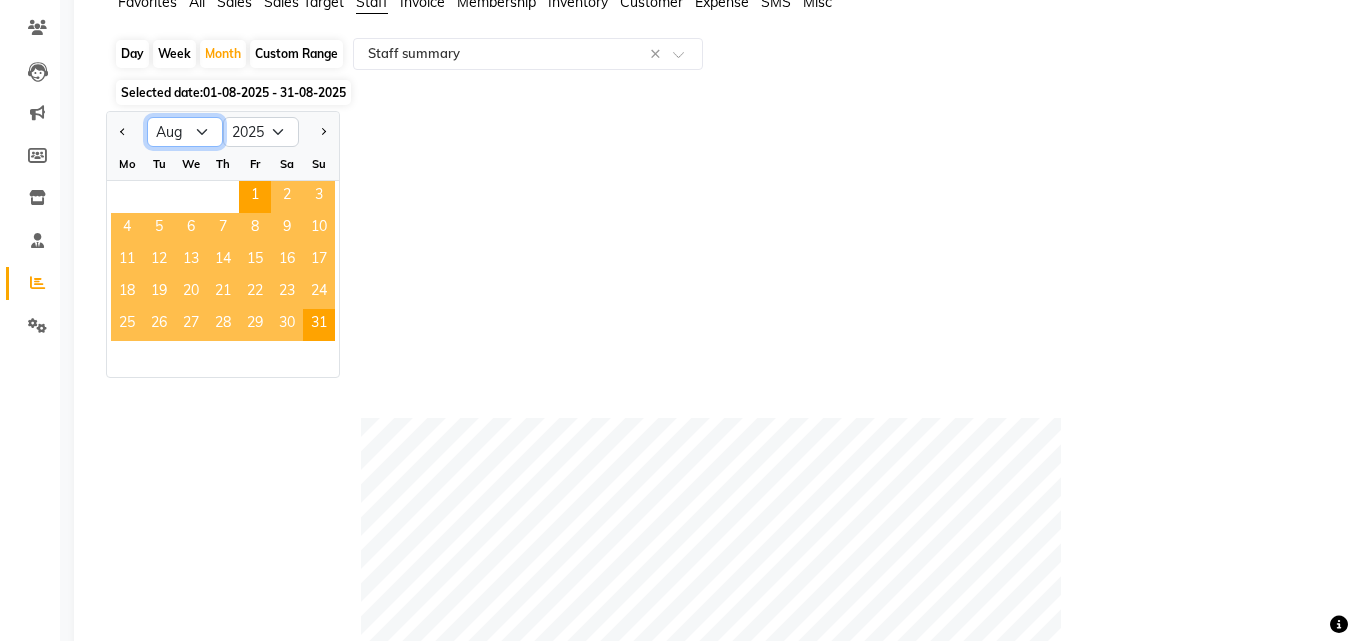 click on "Jan Feb Mar Apr May Jun Jul Aug Sep Oct Nov Dec" 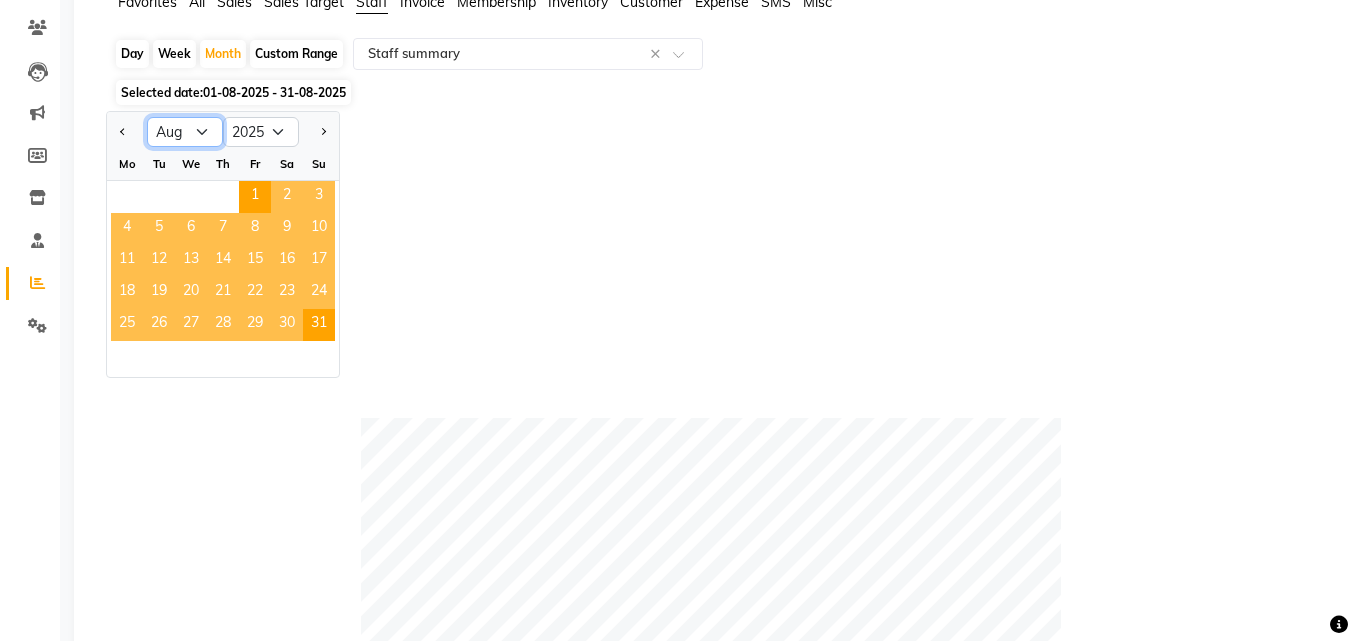 select on "7" 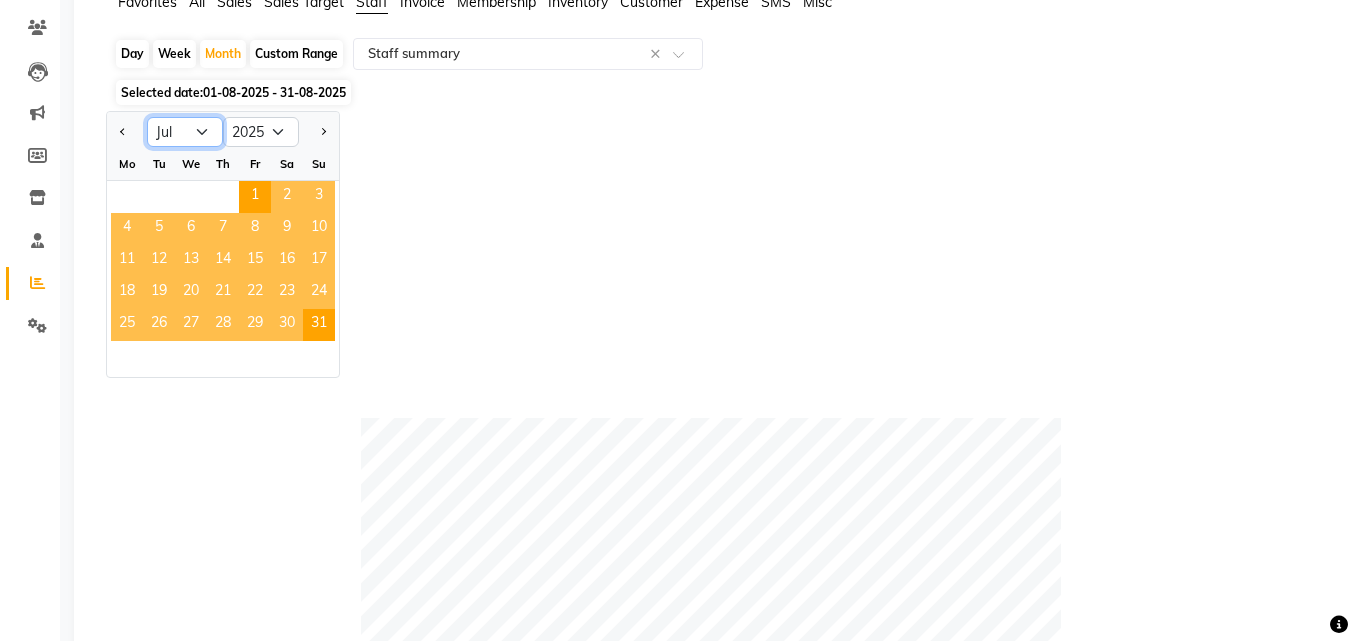 click on "Jan Feb Mar Apr May Jun Jul Aug Sep Oct Nov Dec" 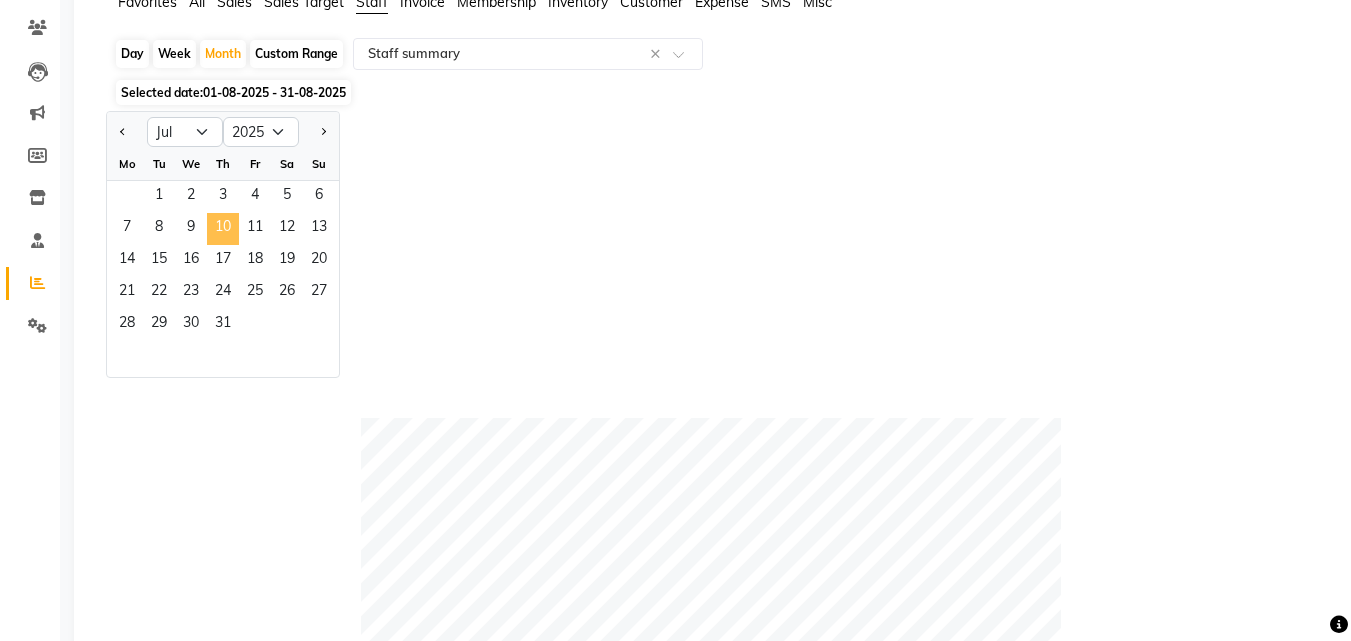 click on "10" 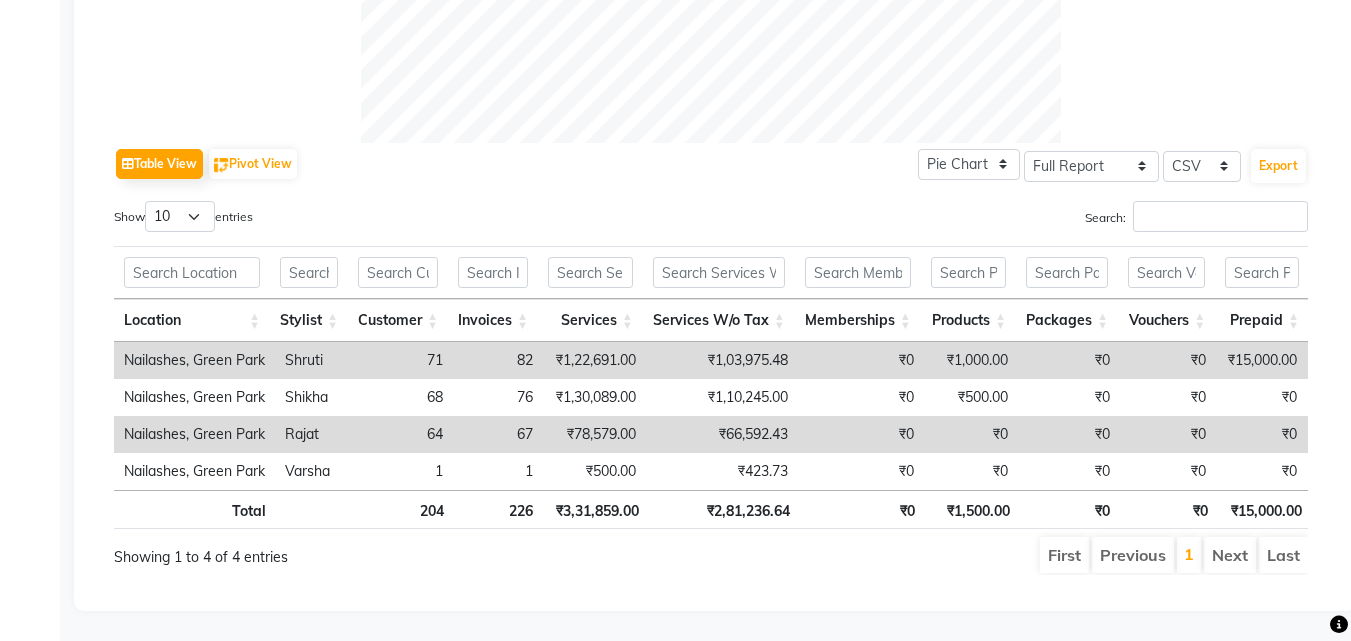scroll, scrollTop: 898, scrollLeft: 0, axis: vertical 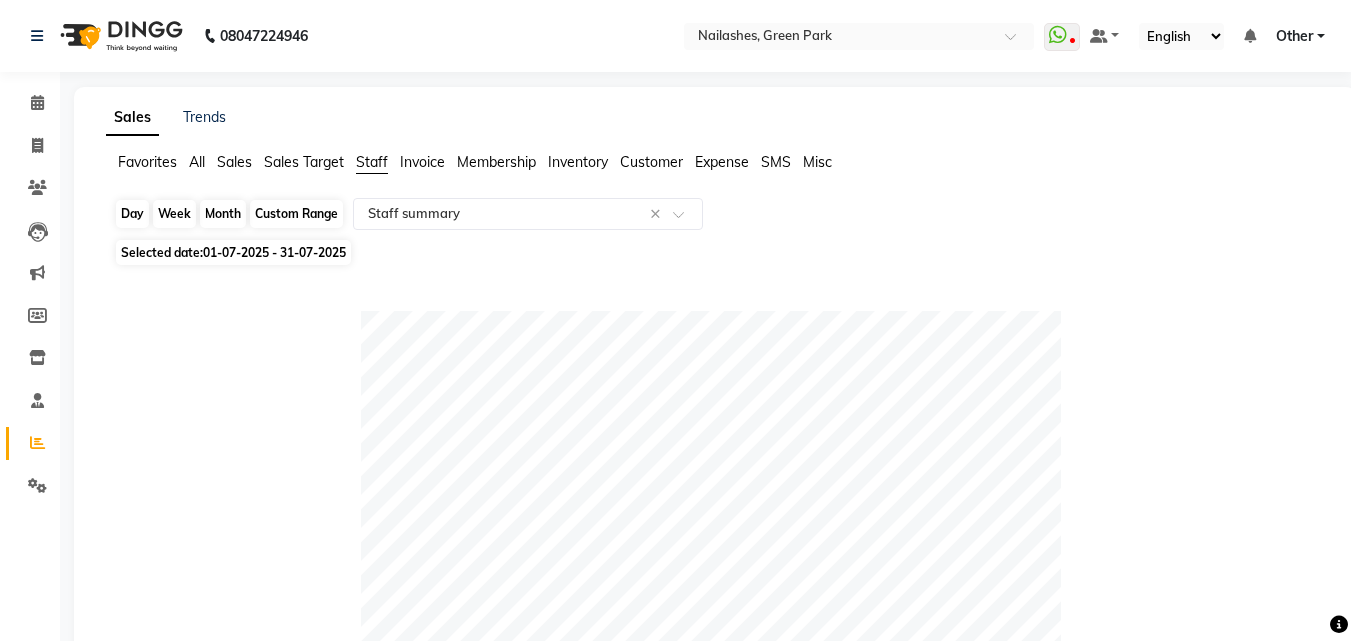click on "Month" 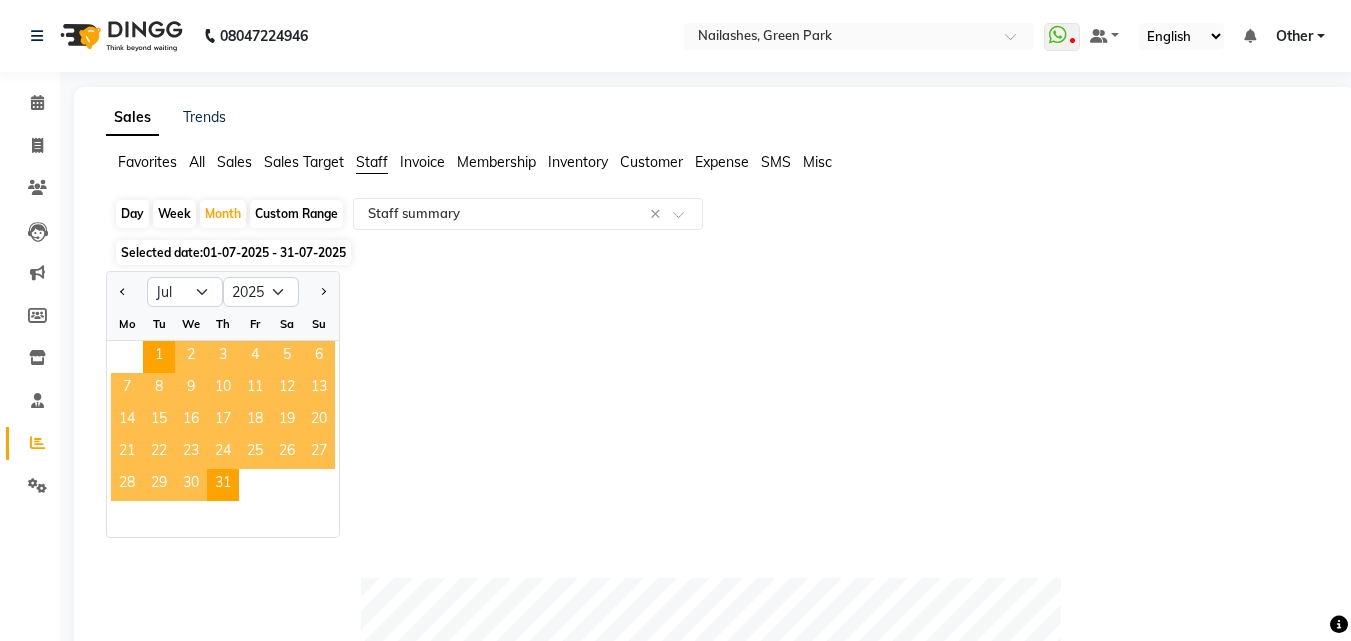 click on "Jan Feb Mar Apr May Jun Jul Aug Sep Oct Nov Dec 2015 2016 2017 2018 2019 2020 2021 2022 2023 2024 2025 2026 2027 2028 2029 2030 2031 2032 2033 2034 2035 Mo Tu We Th Fr Sa Su  1   2   3   4   5   6   7   8   9   10   11   12   13   14   15   16   17   18   19   20   21   22   23   24   25   26   27   28   29   30   31" 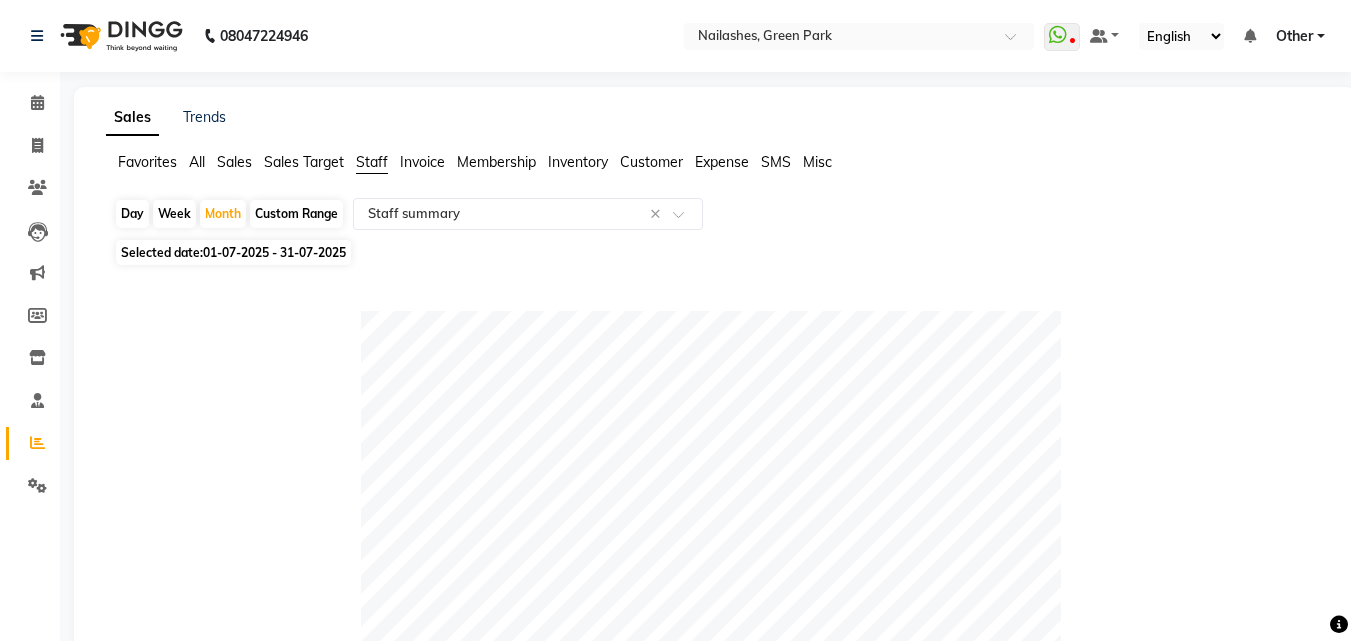 scroll, scrollTop: 560, scrollLeft: 0, axis: vertical 